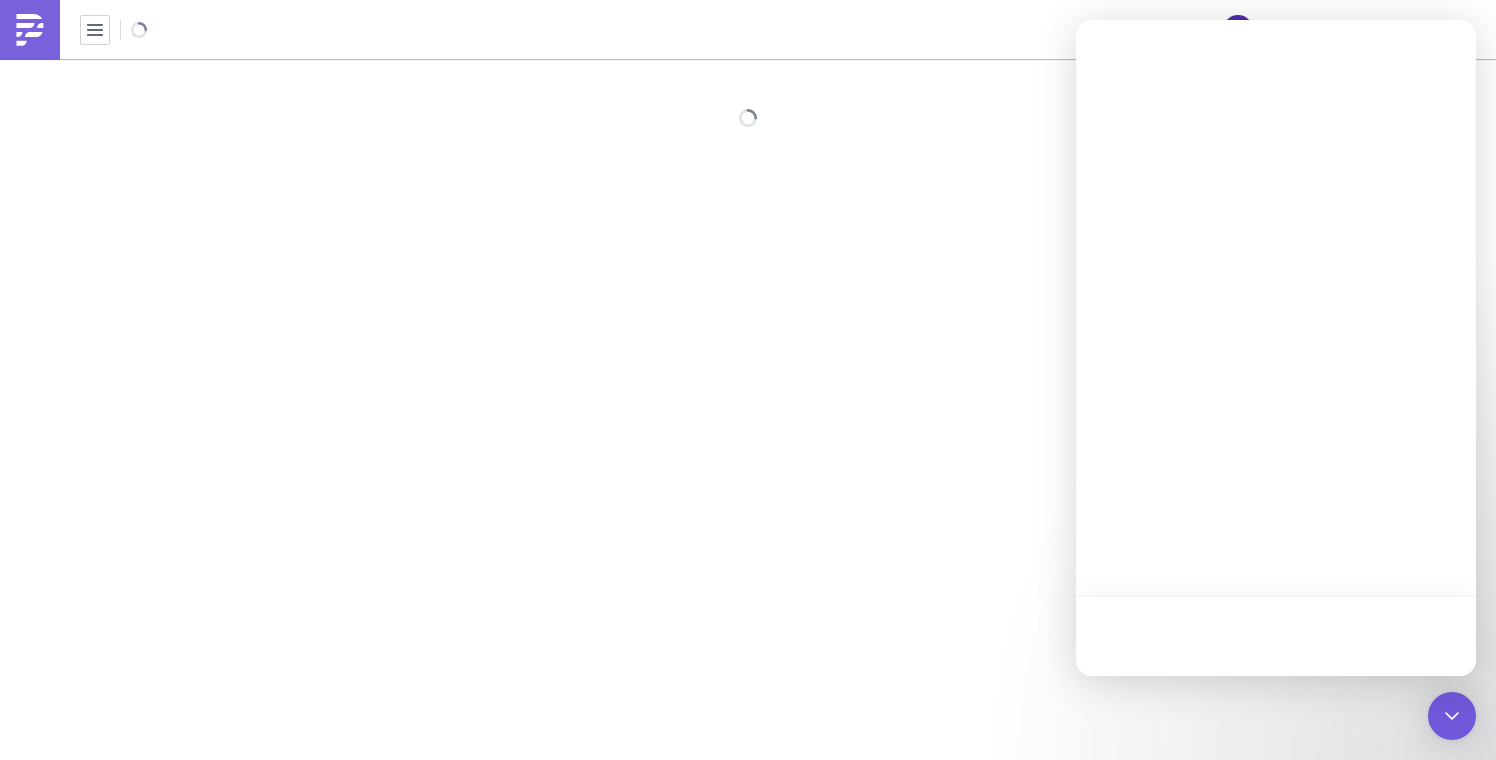 scroll, scrollTop: 0, scrollLeft: 0, axis: both 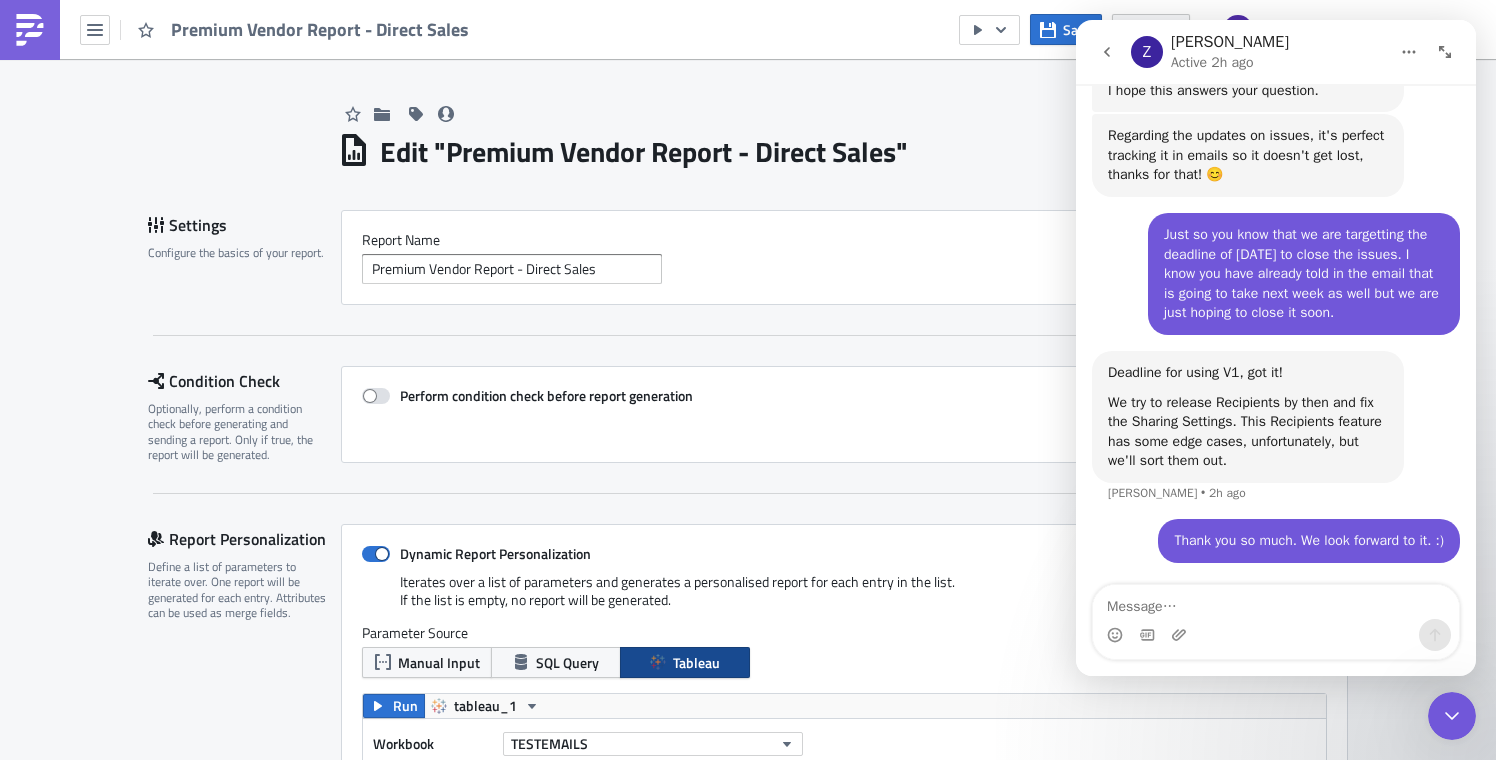 click at bounding box center [1452, 716] 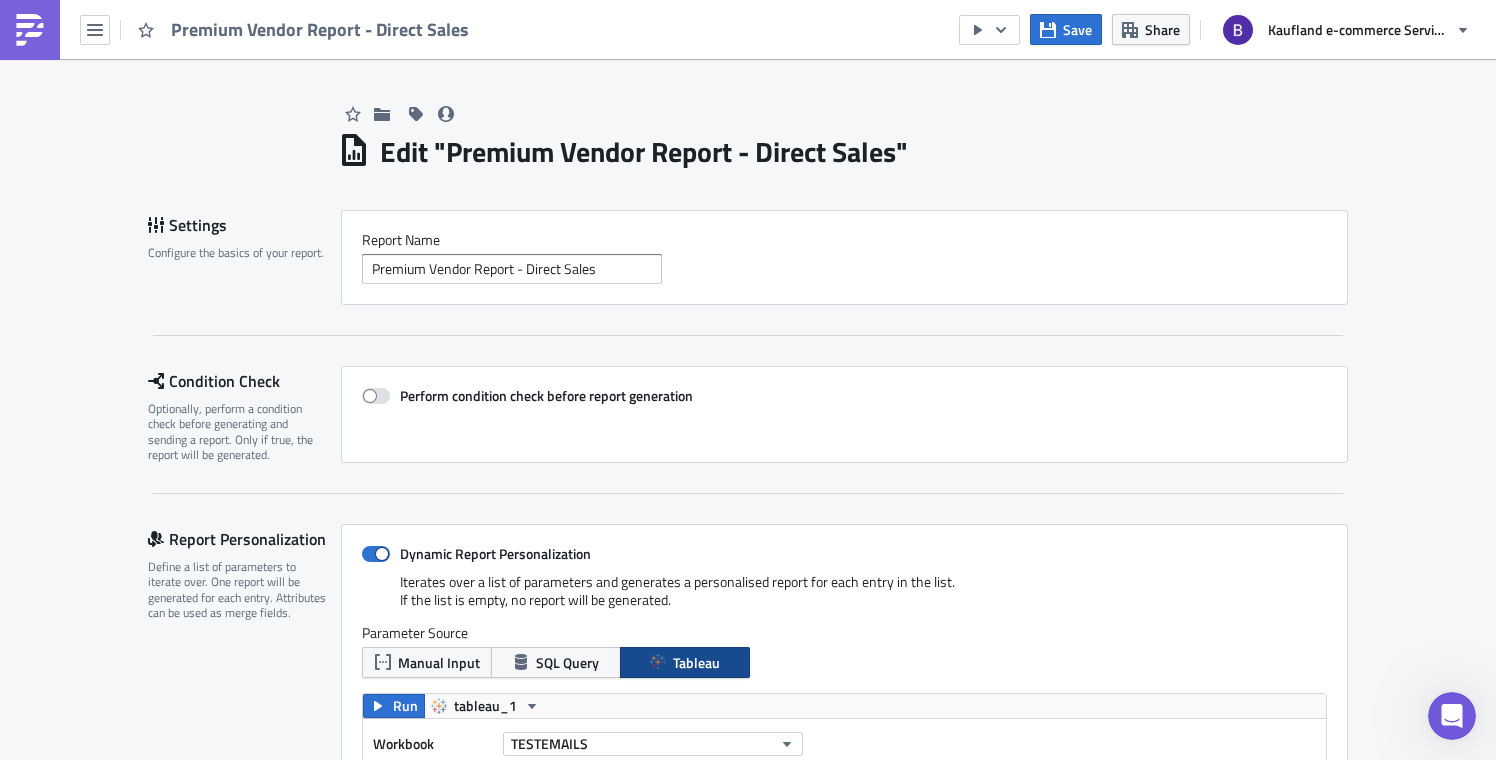 scroll, scrollTop: 0, scrollLeft: 0, axis: both 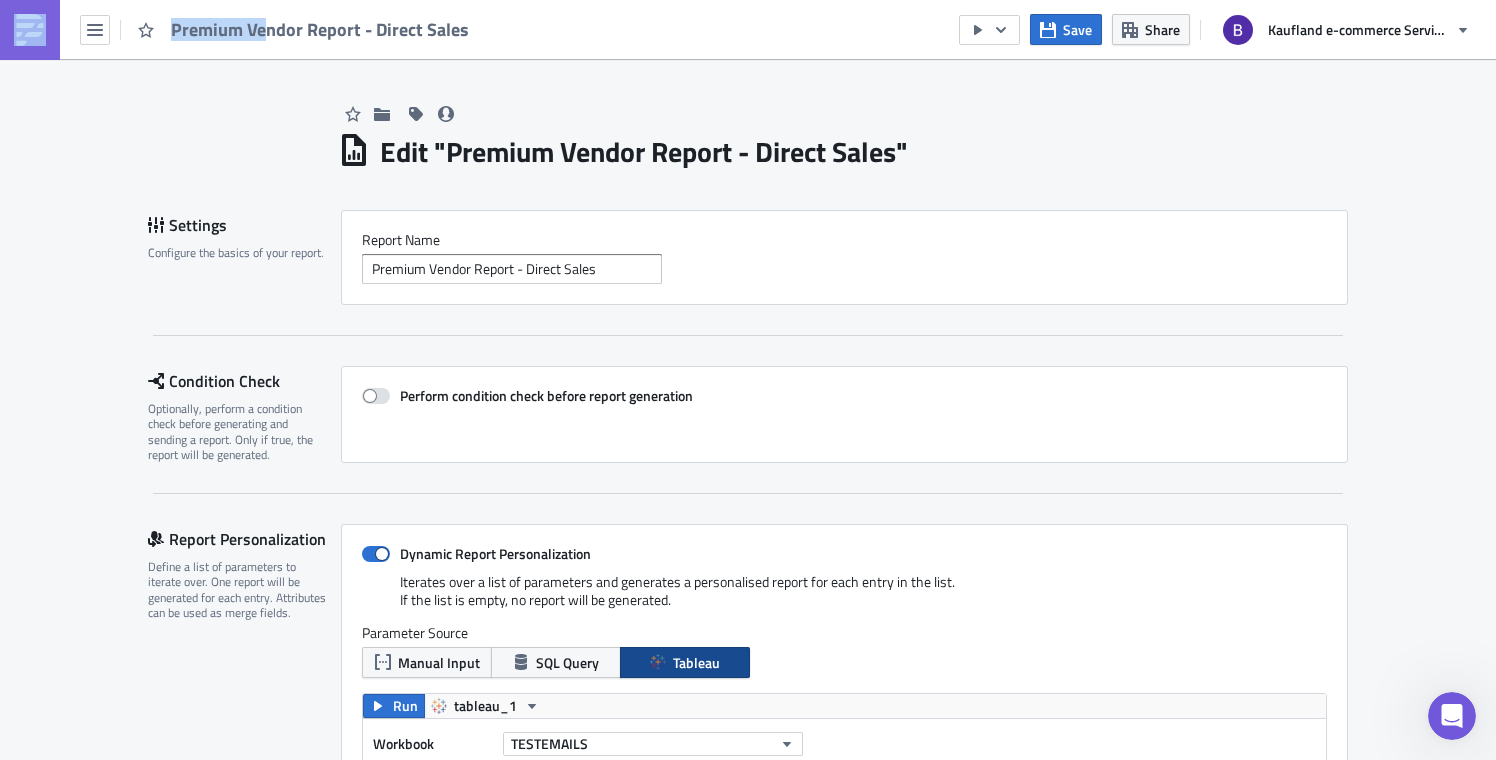 drag, startPoint x: 476, startPoint y: 32, endPoint x: 267, endPoint y: 32, distance: 209 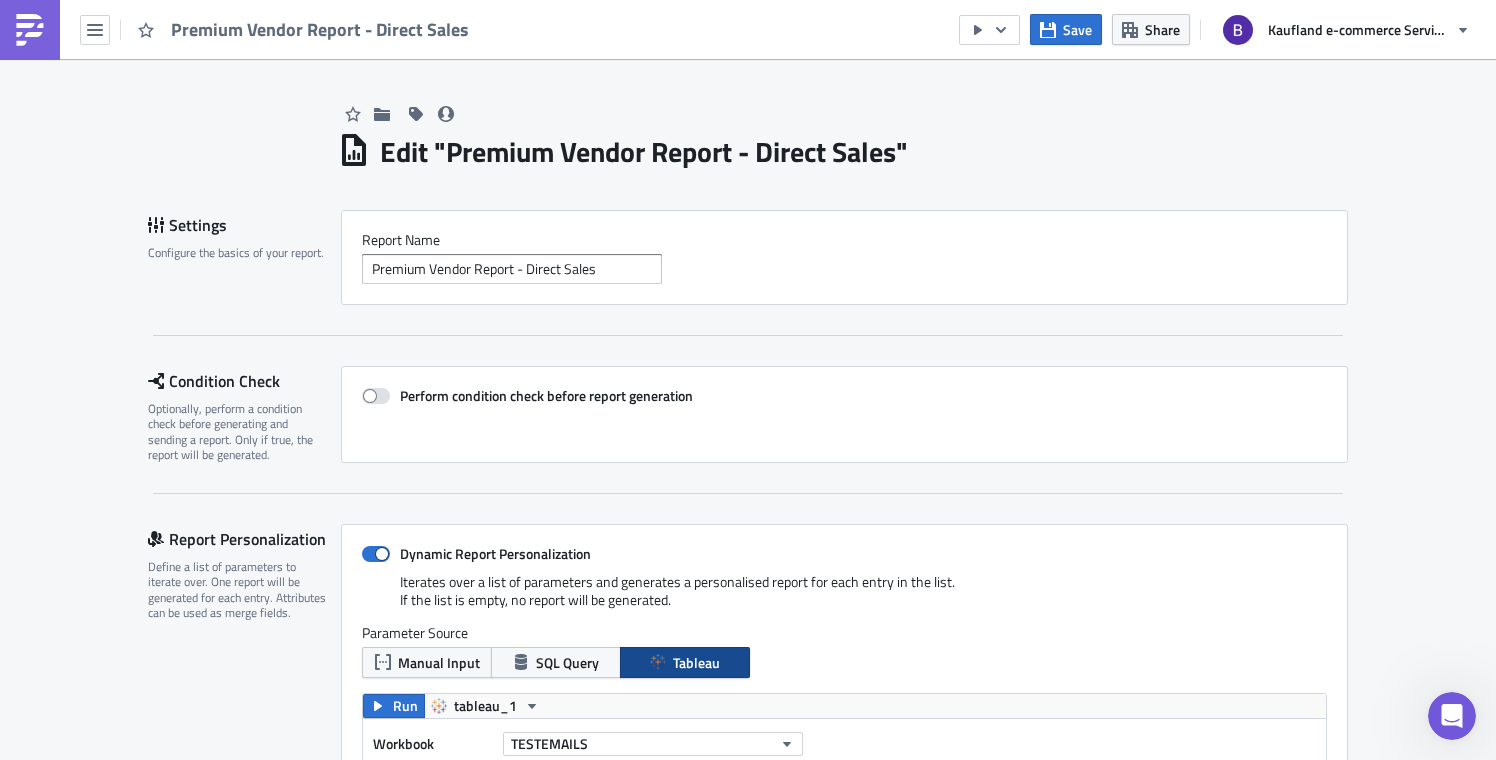 click on "Premium Vendor Report - Direct Sales" at bounding box center (240, 29) 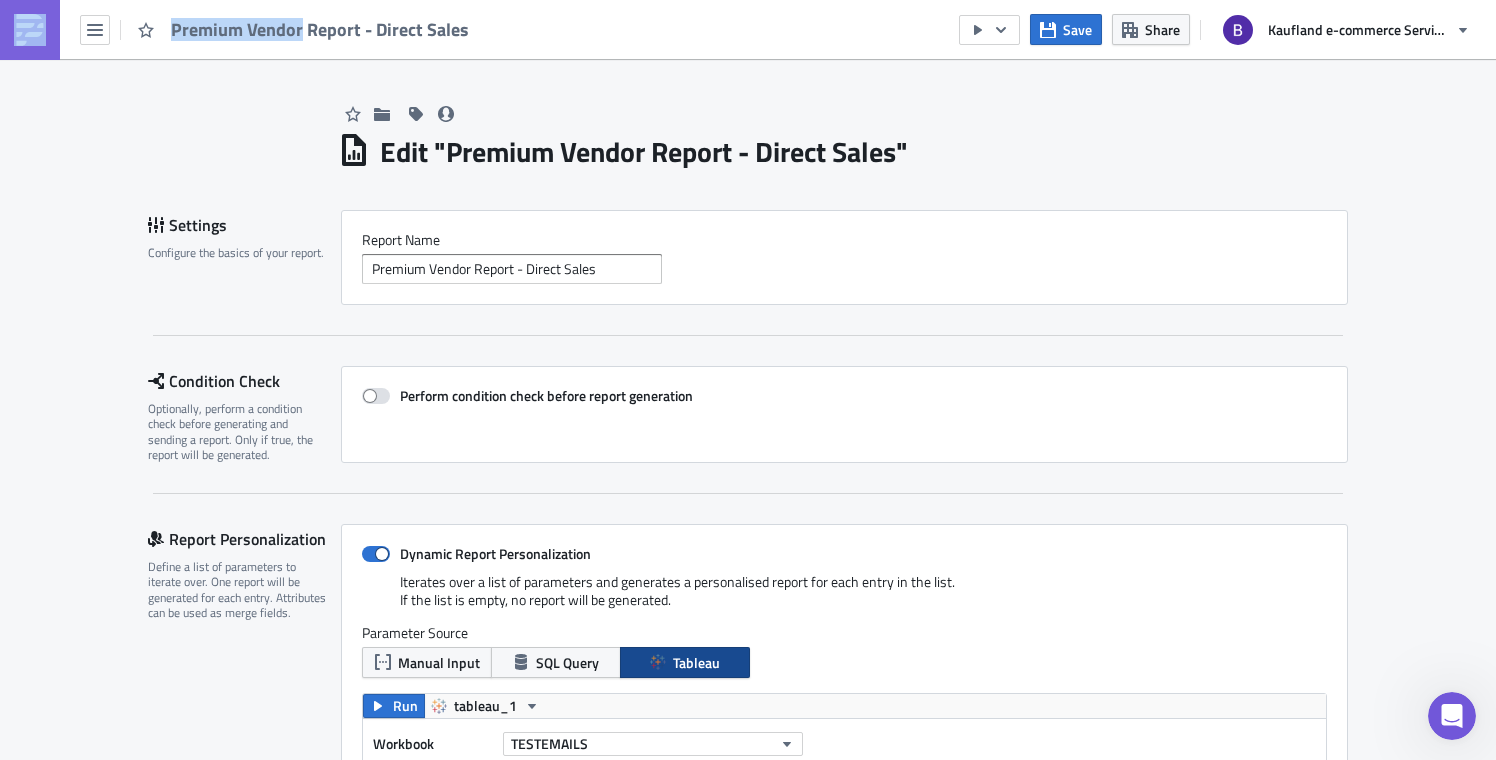 drag, startPoint x: 482, startPoint y: 33, endPoint x: 303, endPoint y: 34, distance: 179.00279 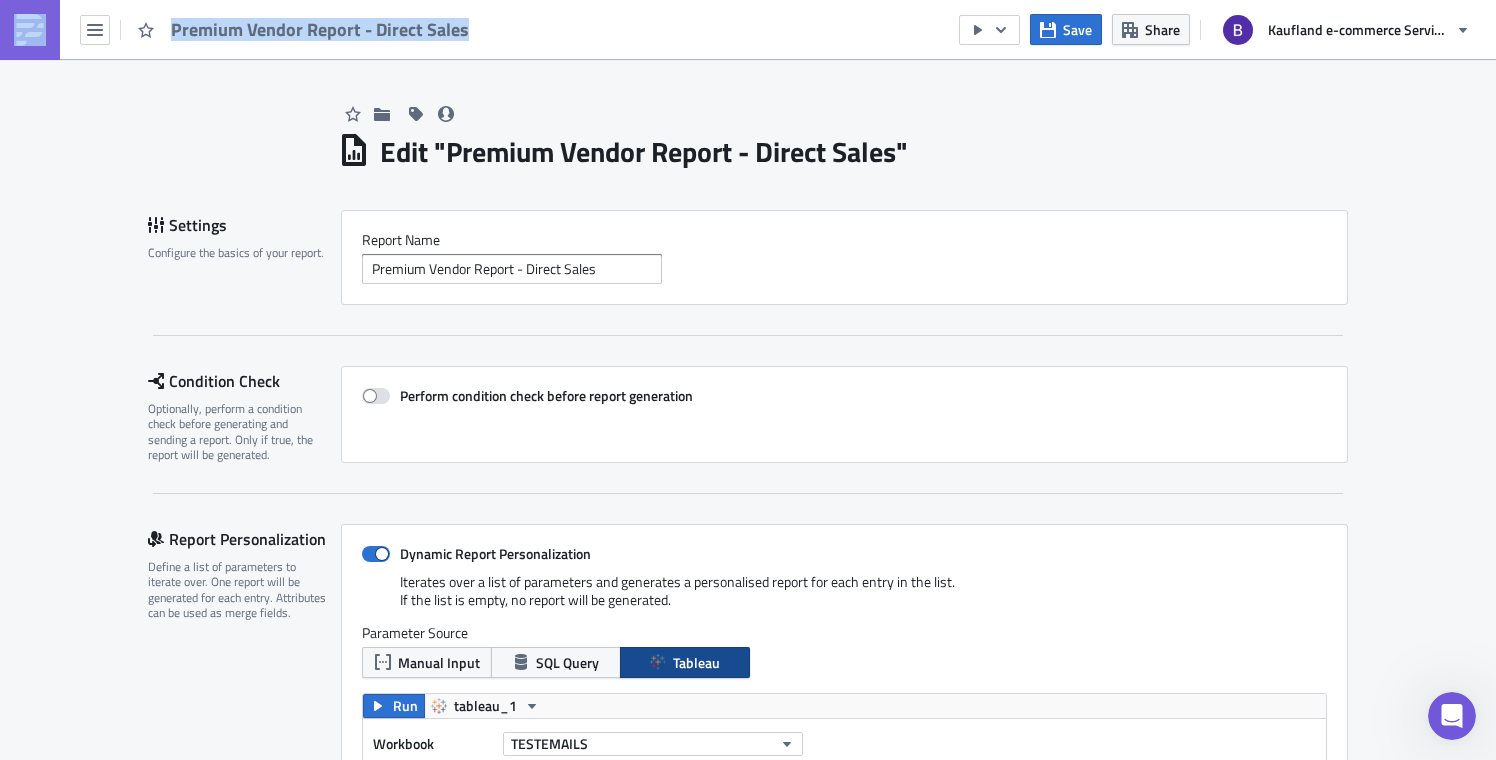 click on "Premium Vendor Report - Direct Sales Save Share Kaufland e-commerce Services GmbH & Co. KG" at bounding box center [748, 29] 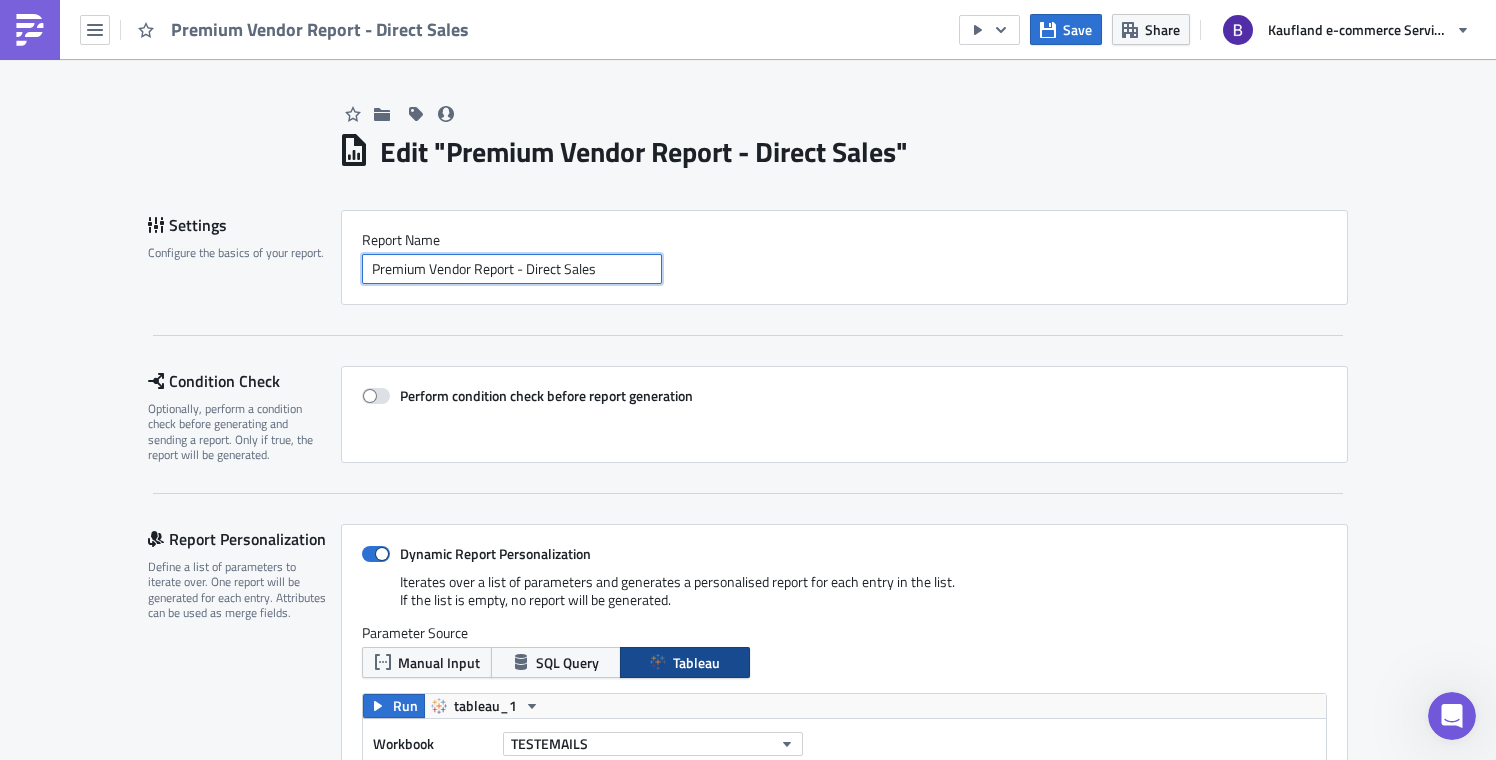 click on "Premium Vendor Report - Direct Sales" at bounding box center (512, 269) 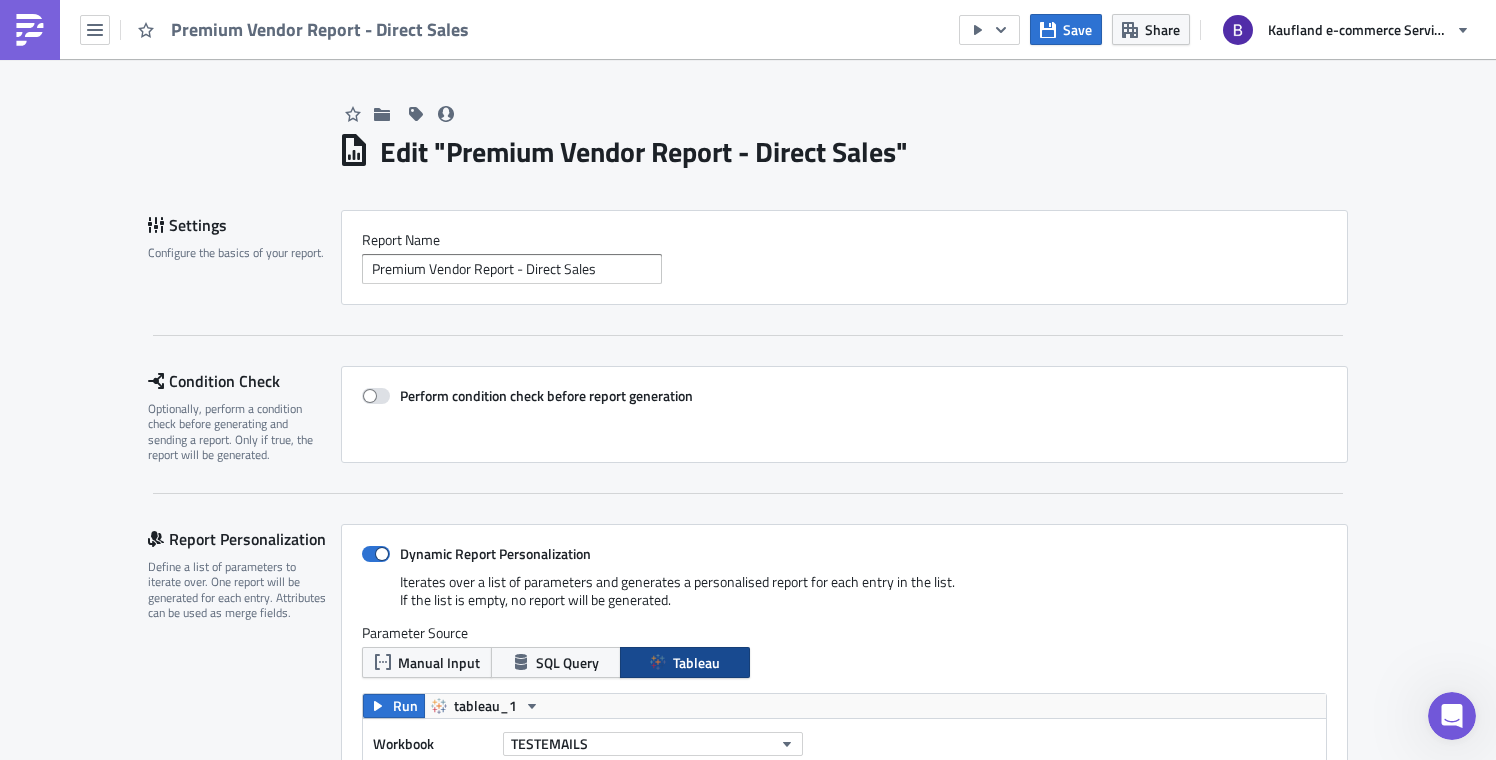 click at bounding box center (30, 30) 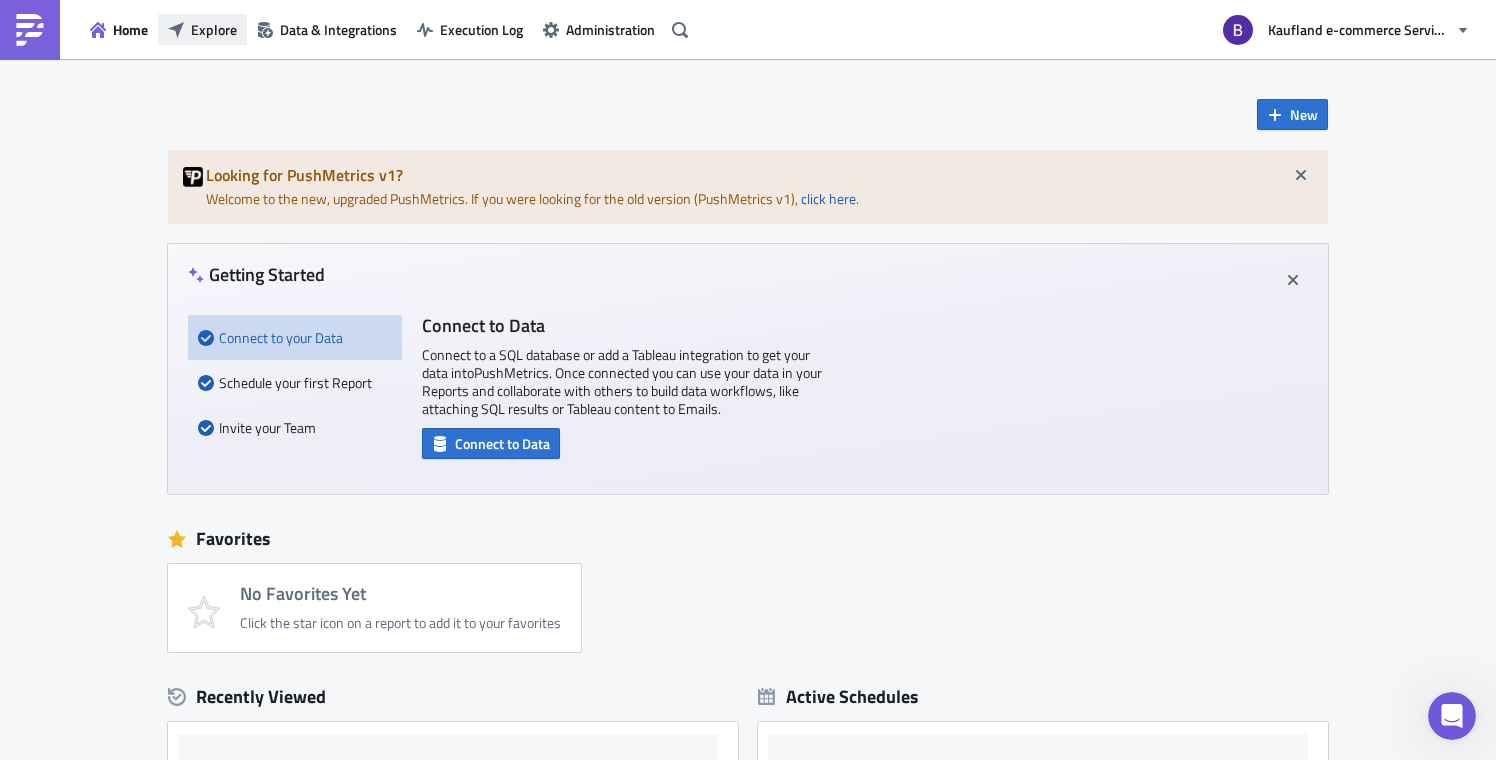 click on "Explore" at bounding box center [202, 29] 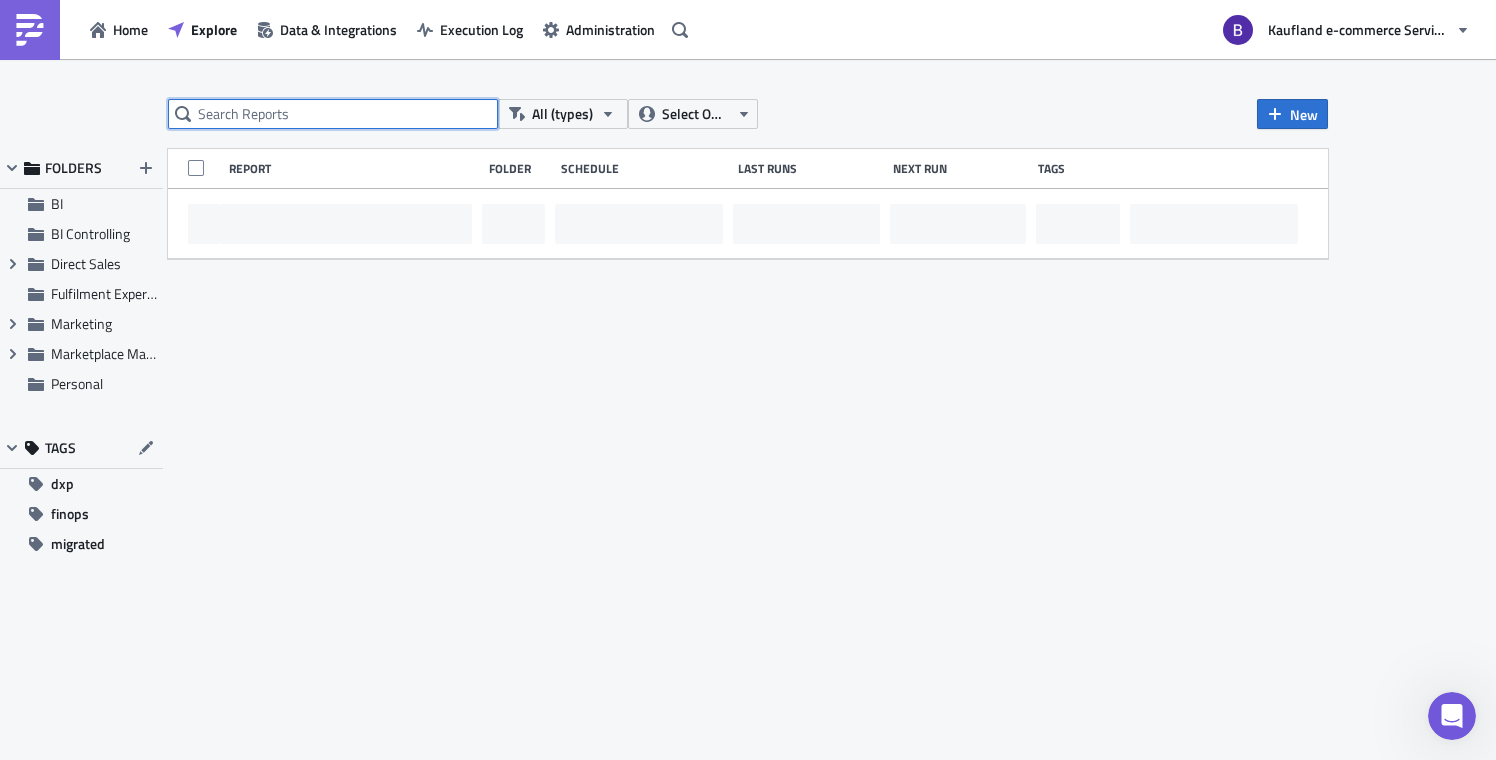 click at bounding box center (333, 114) 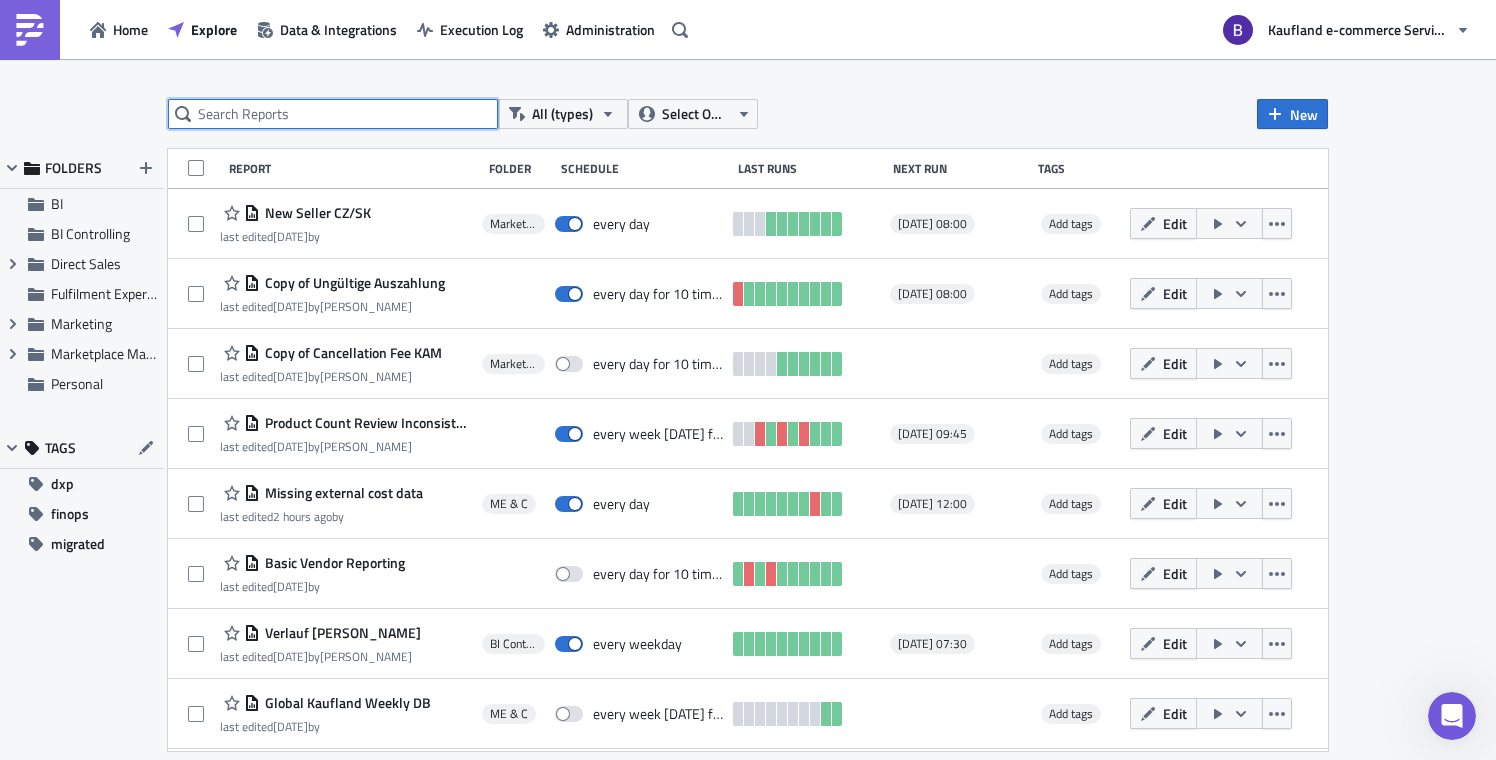 paste on "Premium Vendor Report - Direct Sales" 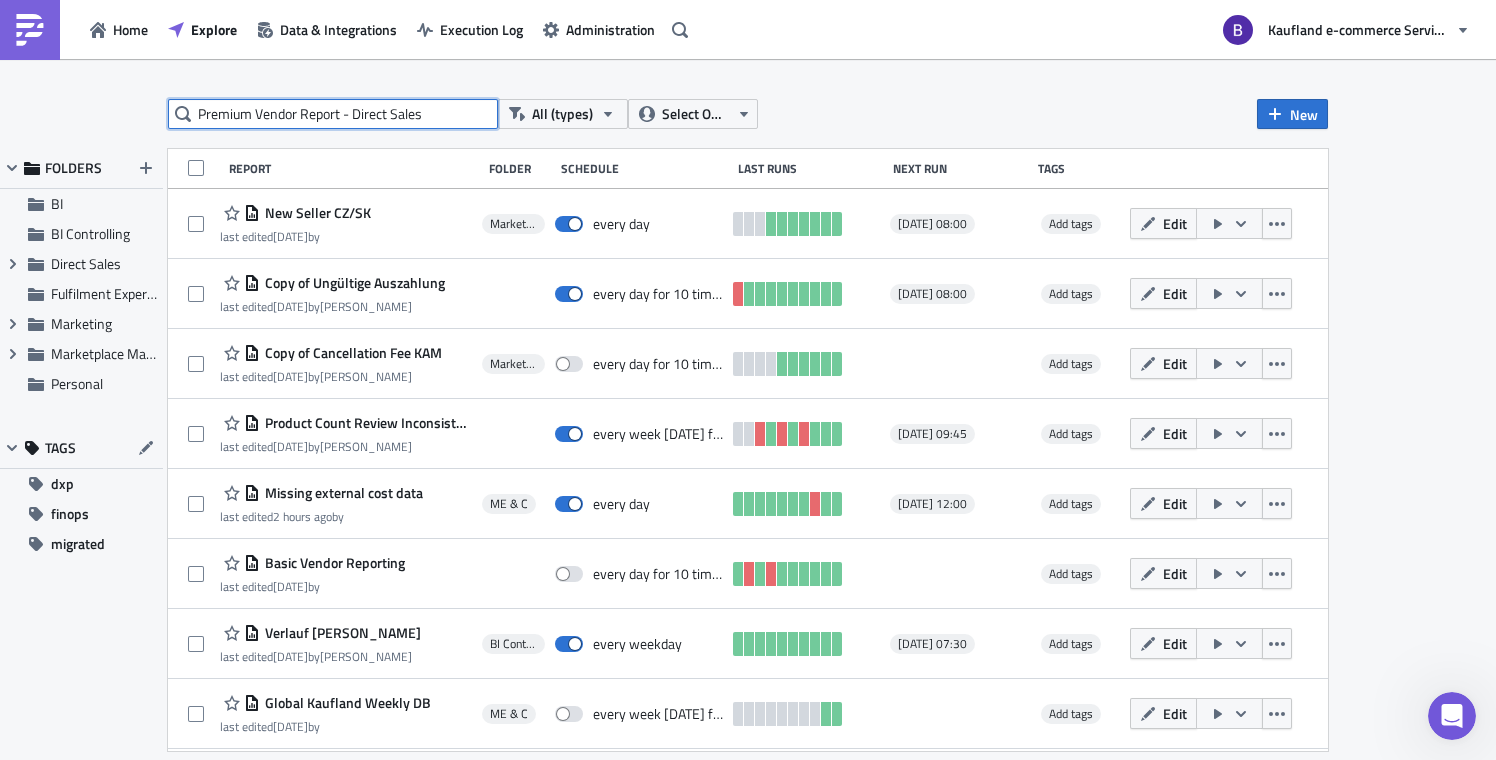 type on "Premium Vendor Report - Direct Sales" 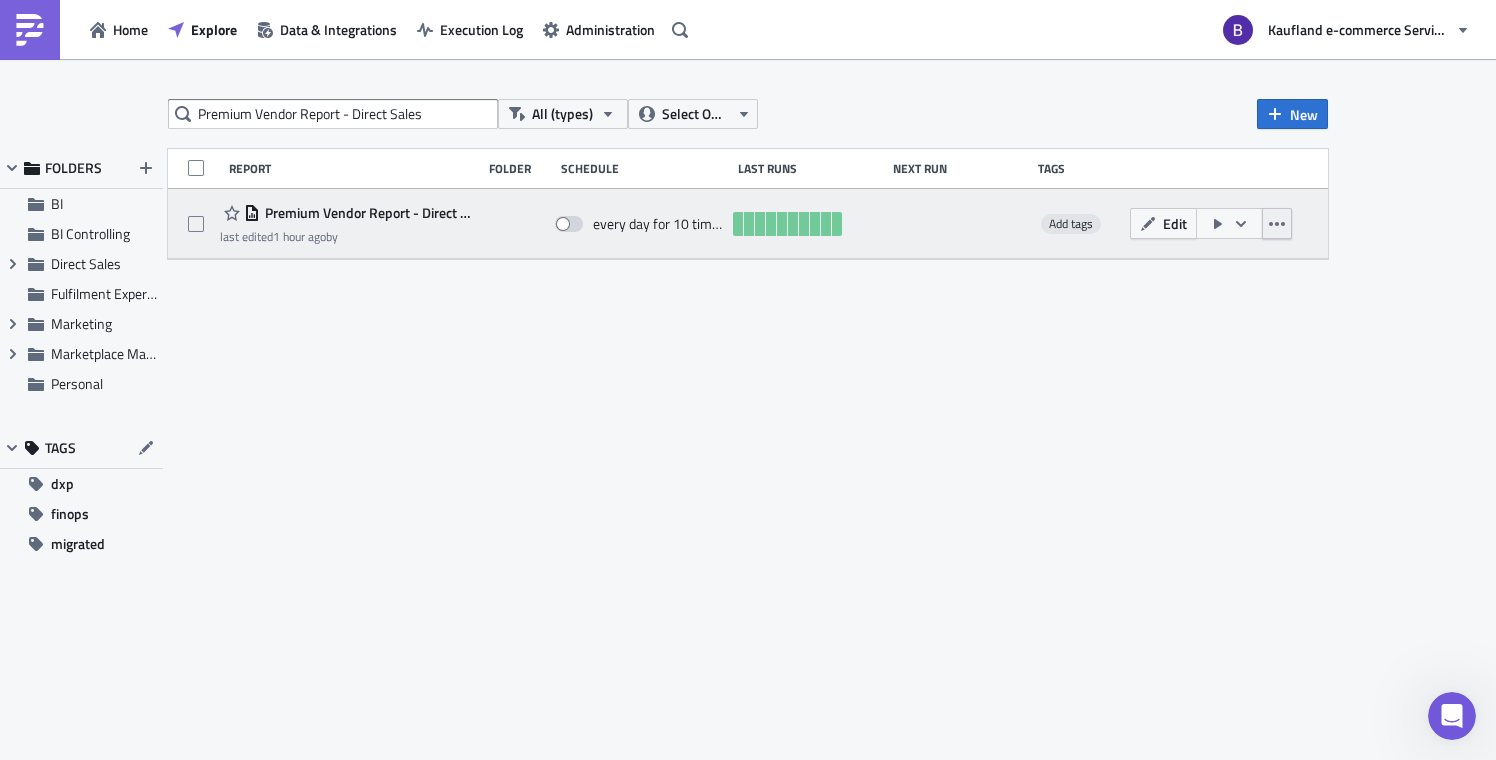 click at bounding box center (1277, 223) 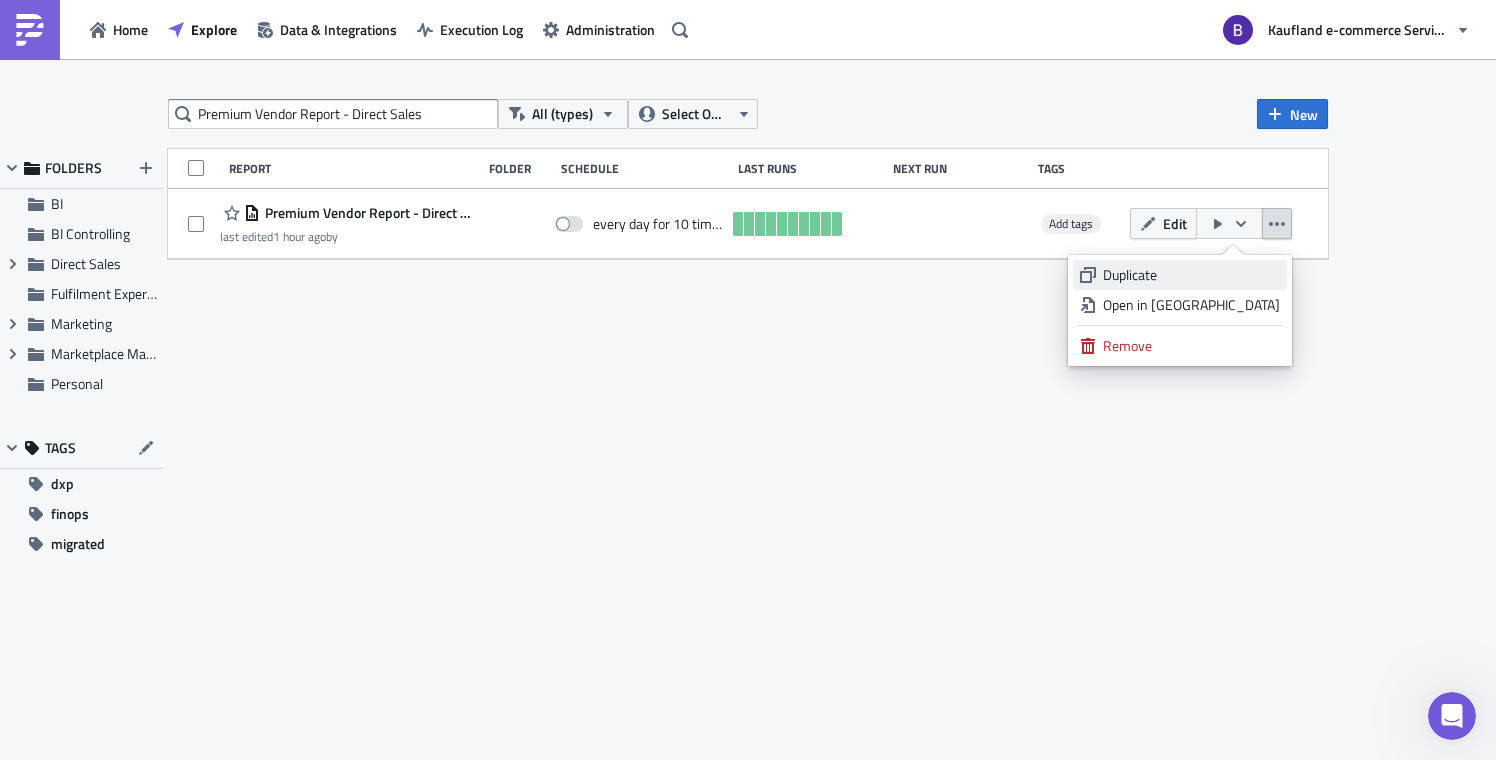 click on "Duplicate" at bounding box center [1191, 275] 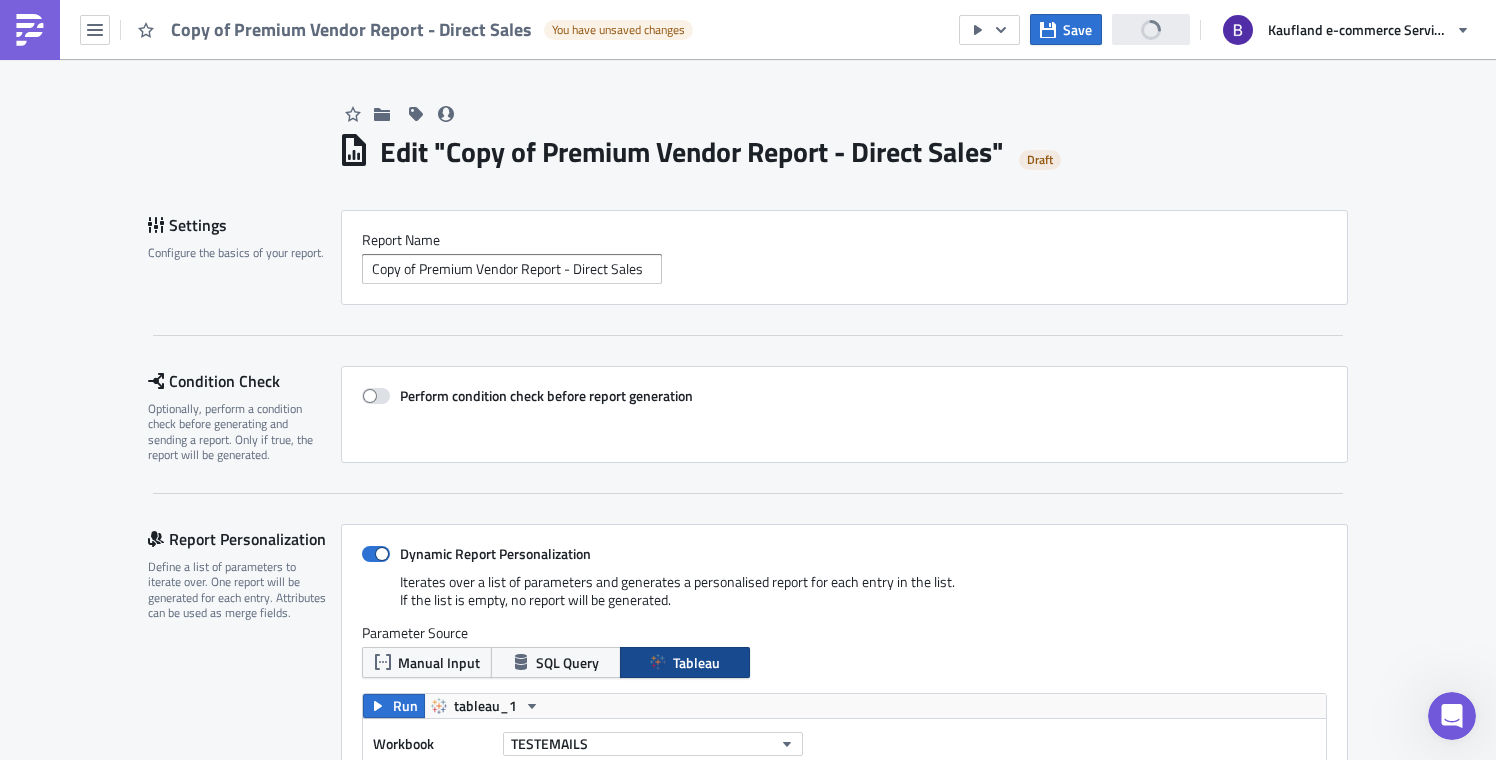 scroll, scrollTop: 0, scrollLeft: 0, axis: both 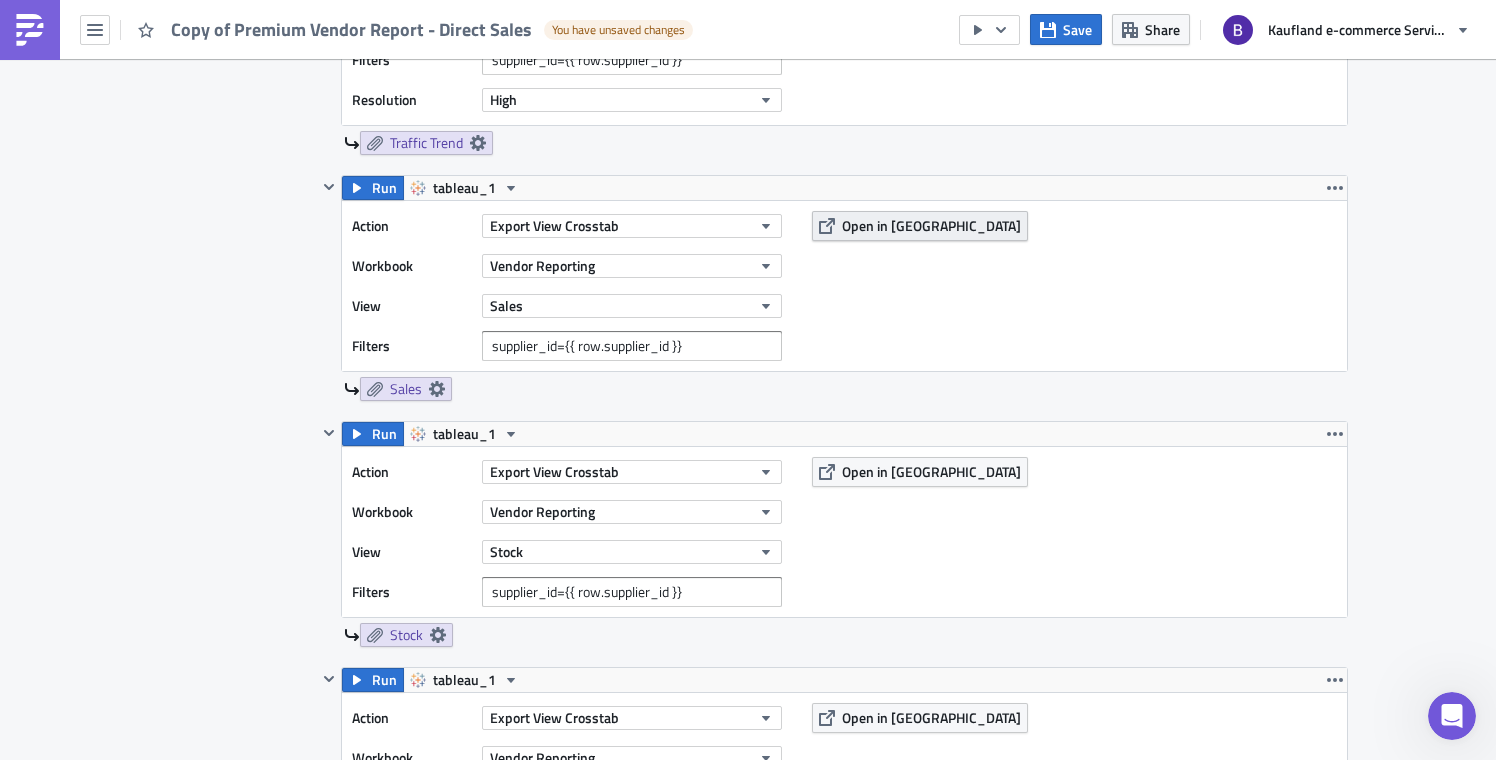 click on "Open in [GEOGRAPHIC_DATA]" at bounding box center (931, 225) 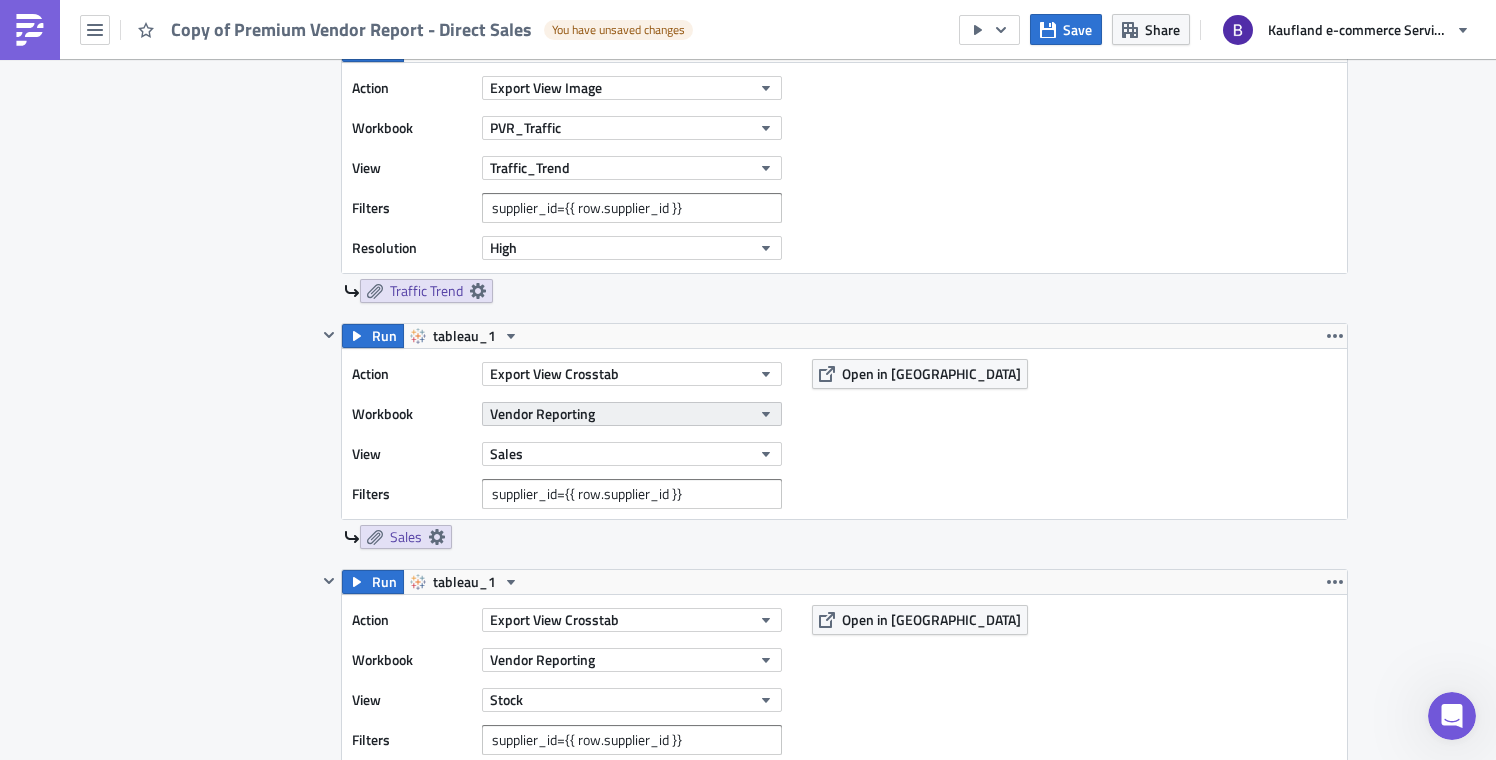 scroll, scrollTop: 4507, scrollLeft: 0, axis: vertical 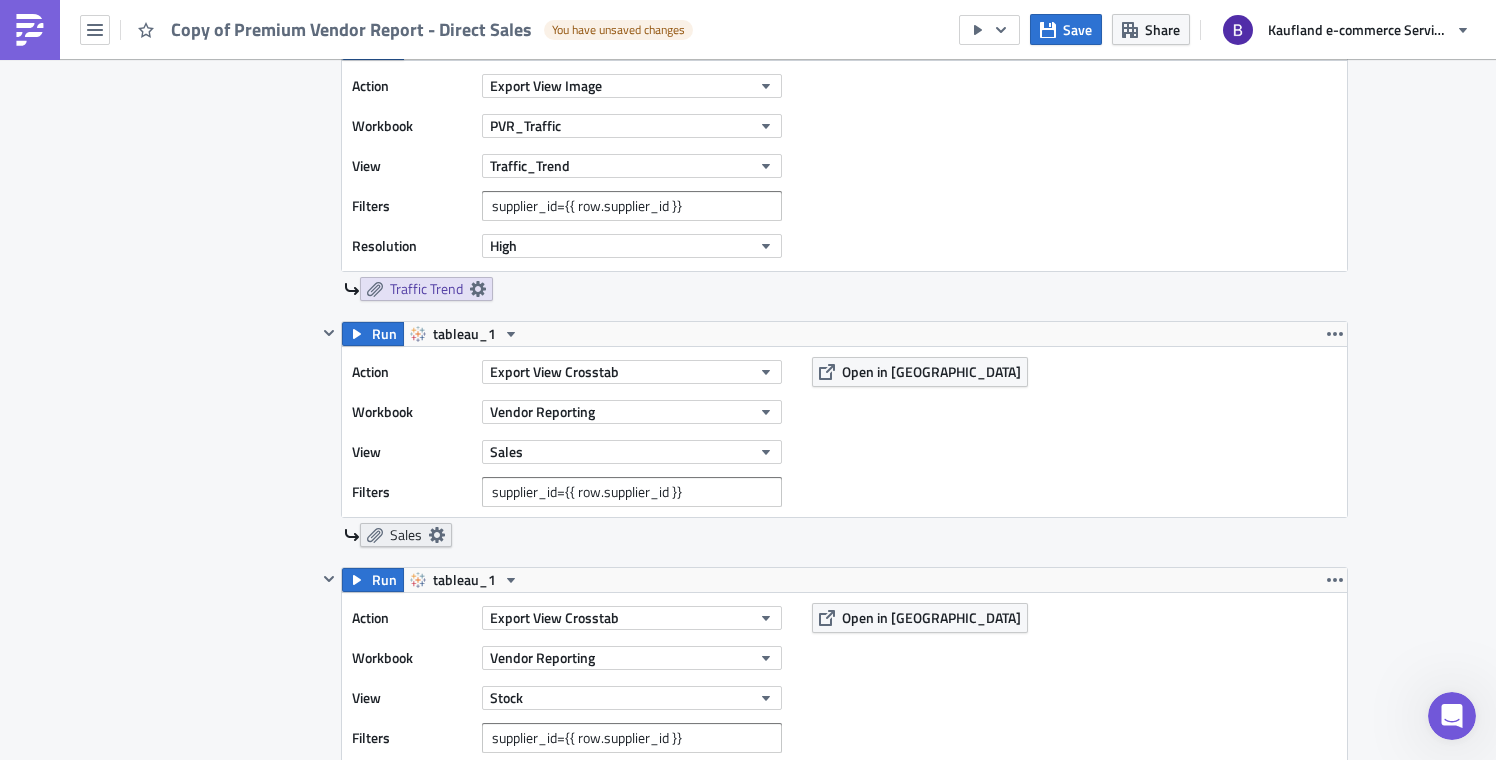 click on "Sales" at bounding box center [406, 535] 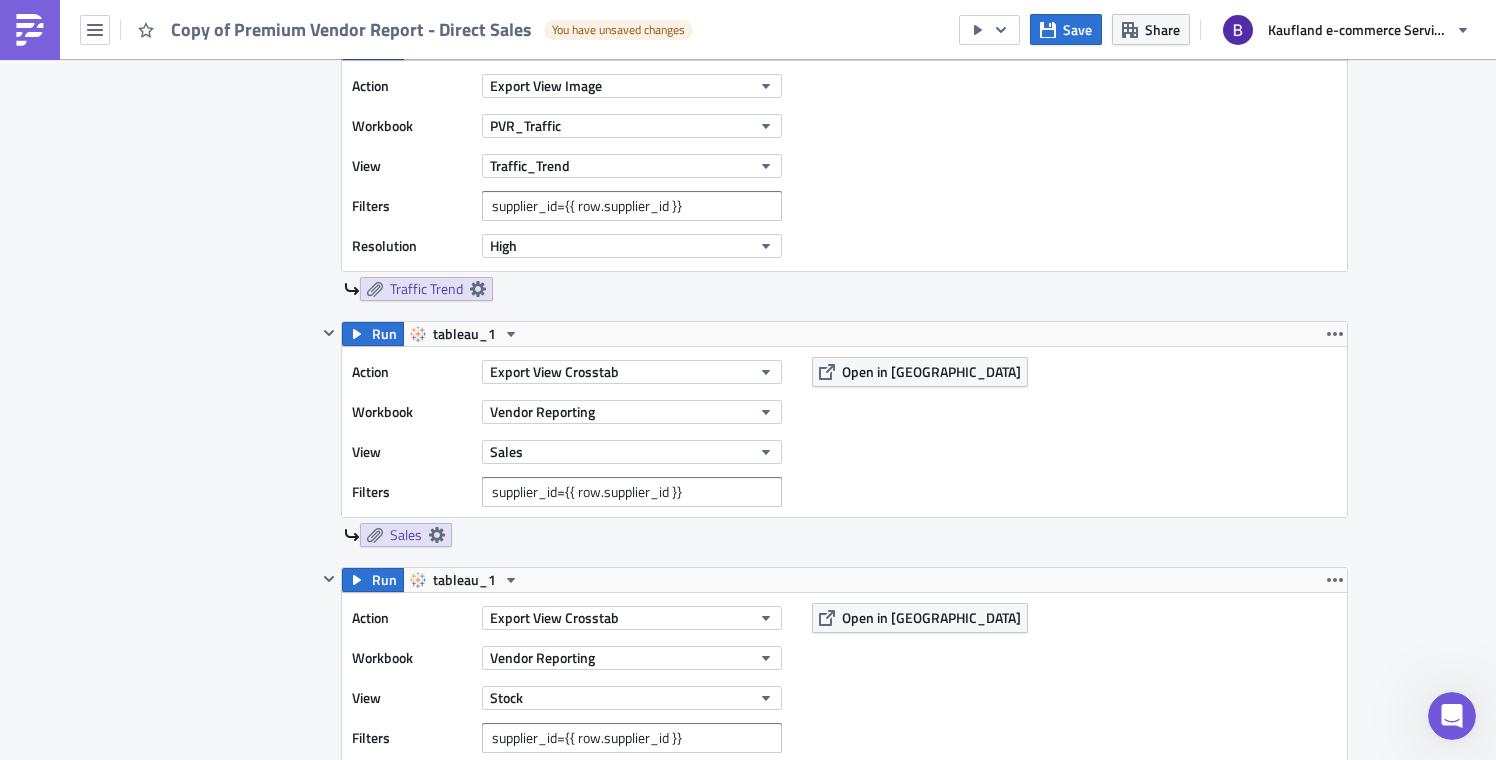 click on "Sales" at bounding box center [846, 535] 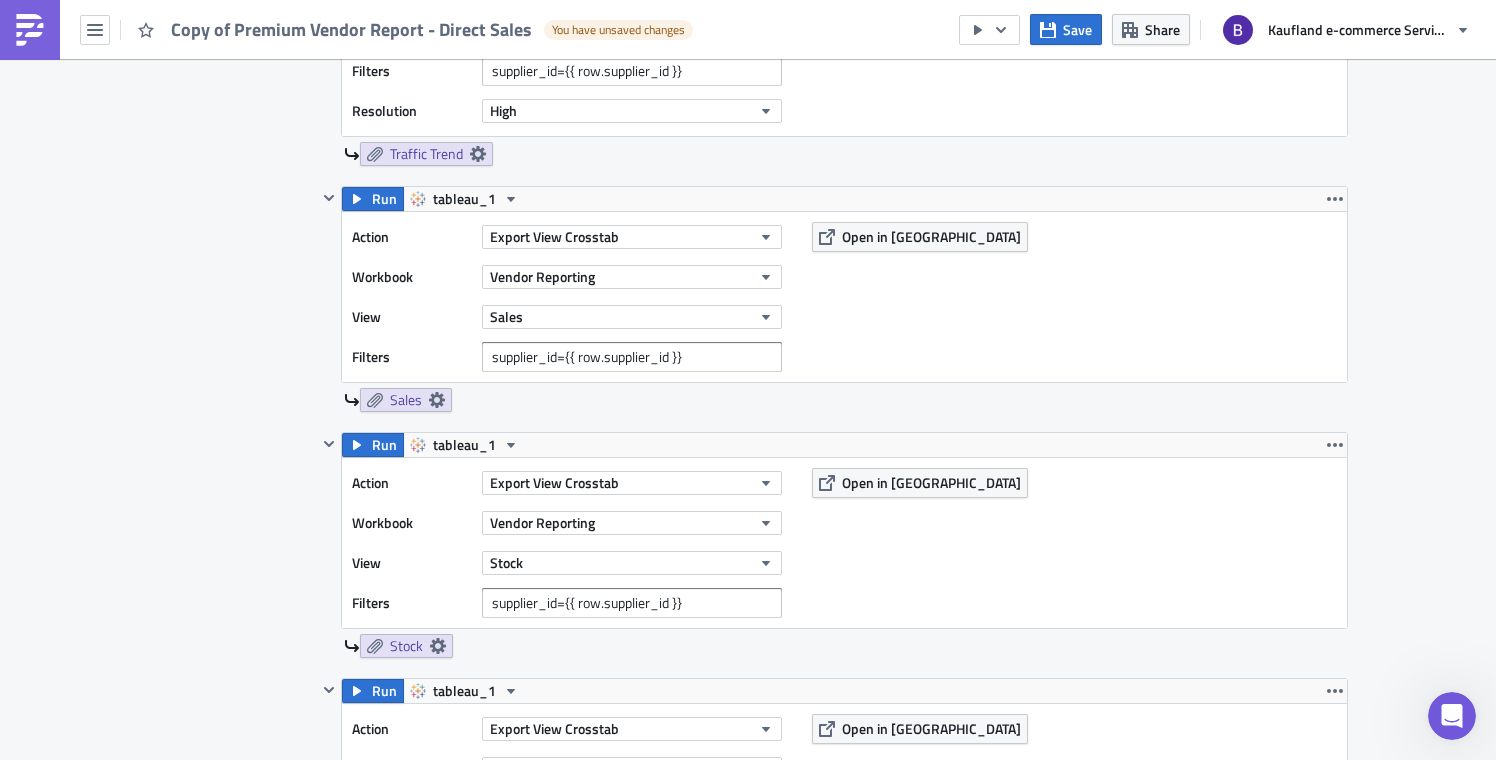 scroll, scrollTop: 4673, scrollLeft: 0, axis: vertical 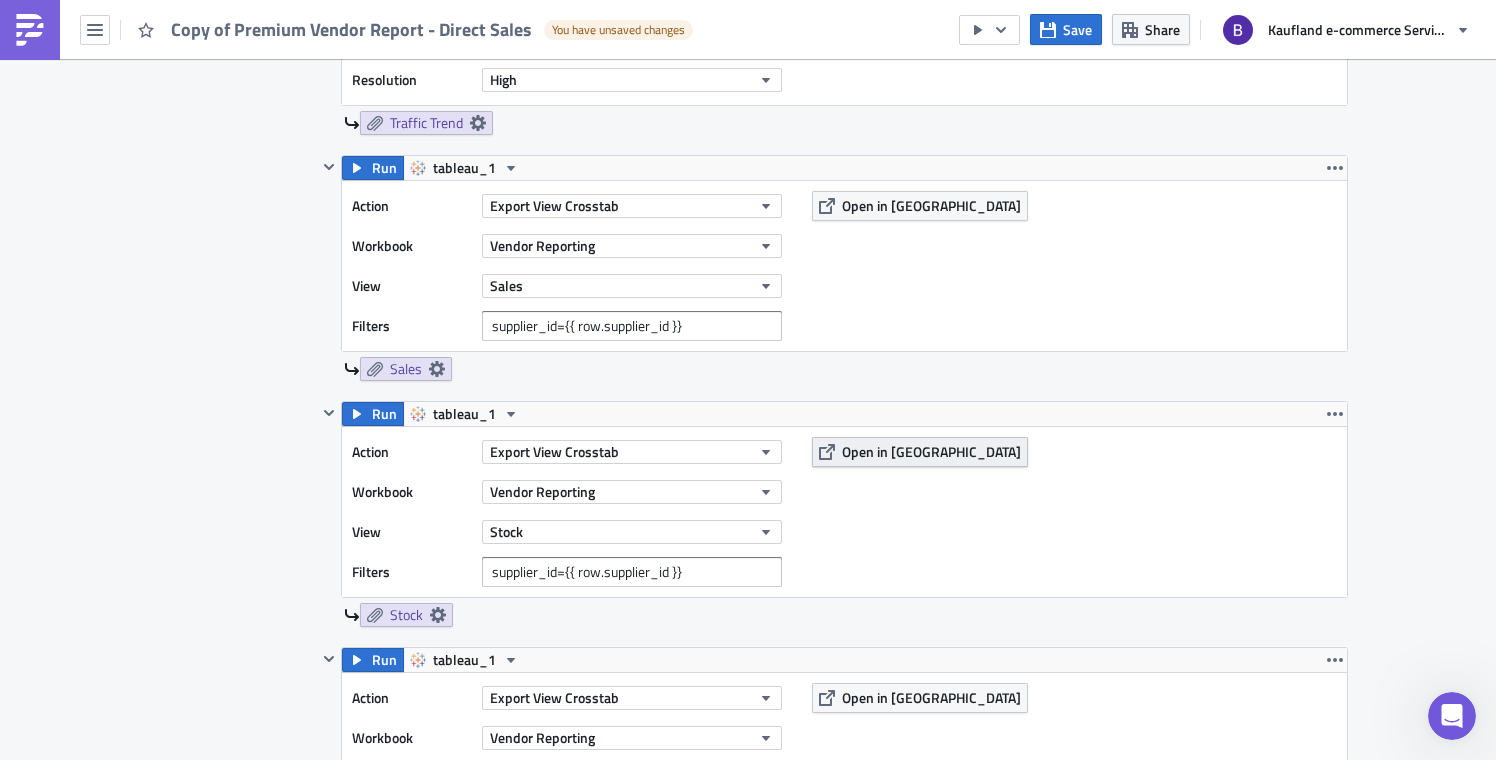 click on "Open in [GEOGRAPHIC_DATA]" at bounding box center (931, 451) 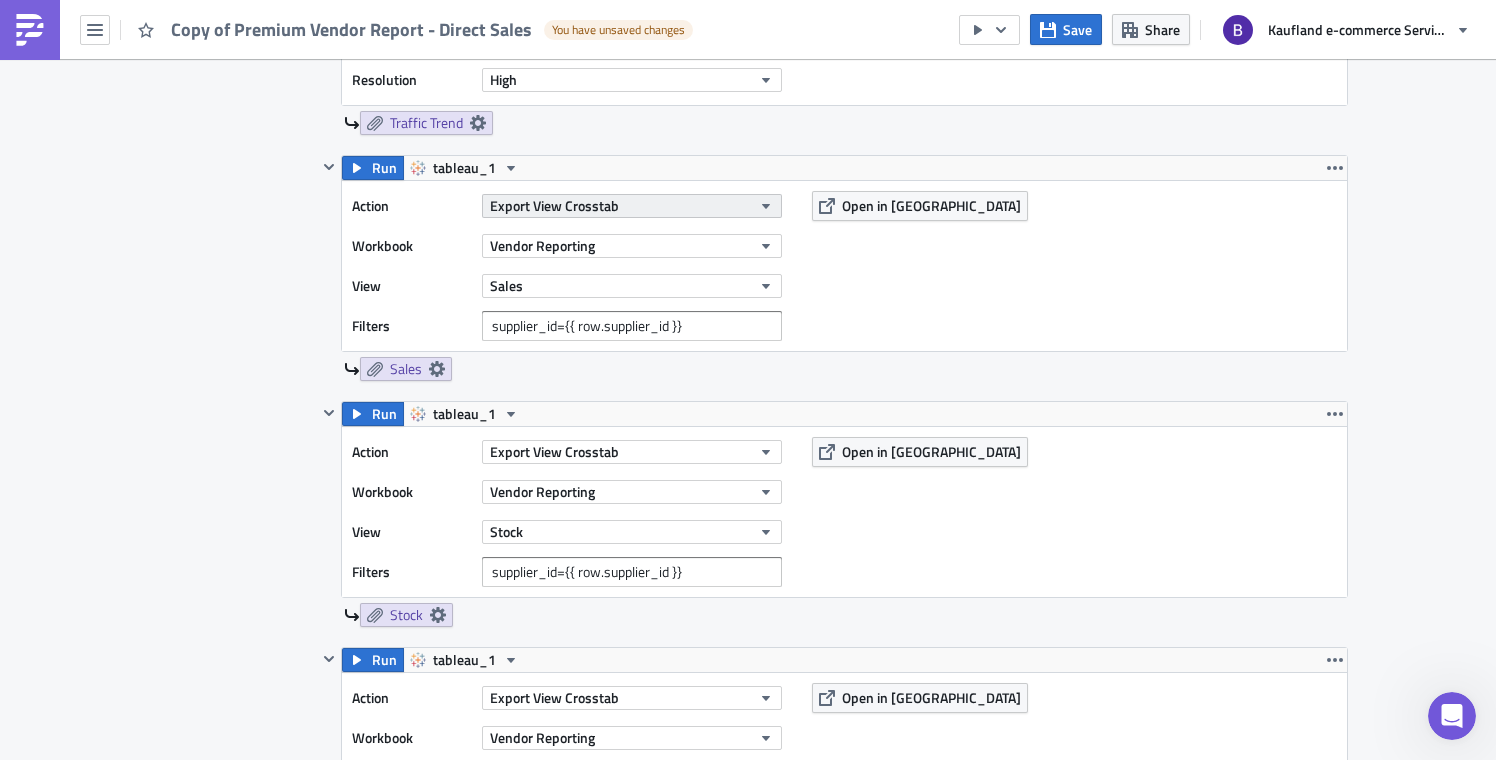 click on "Export View Crosstab" at bounding box center (632, 206) 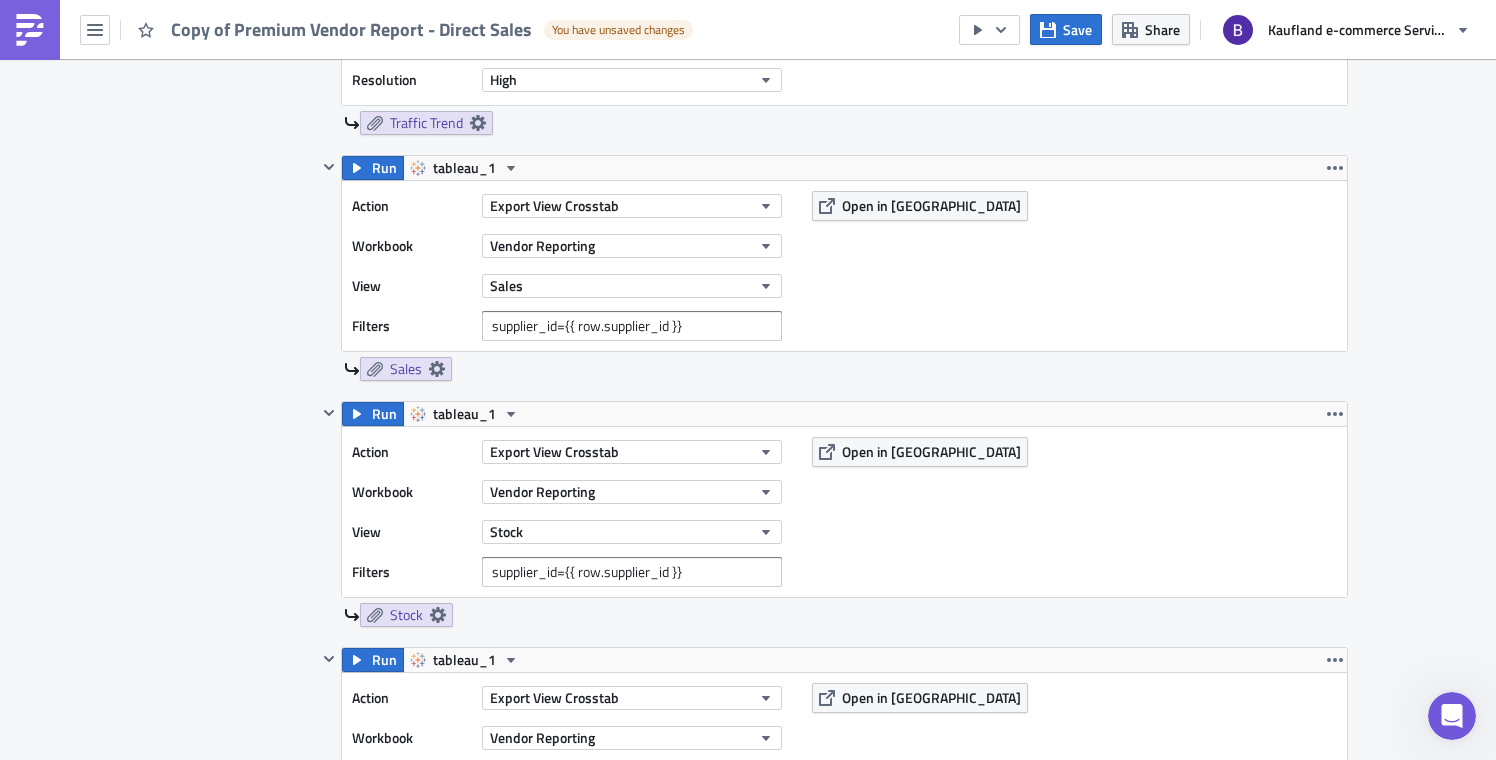 click on "Action   Export View Crosstab Workbook   Vendor Reporting View   Sales Filters   supplier_id={{ row.supplier_id }} Open in Tableau" at bounding box center (844, 266) 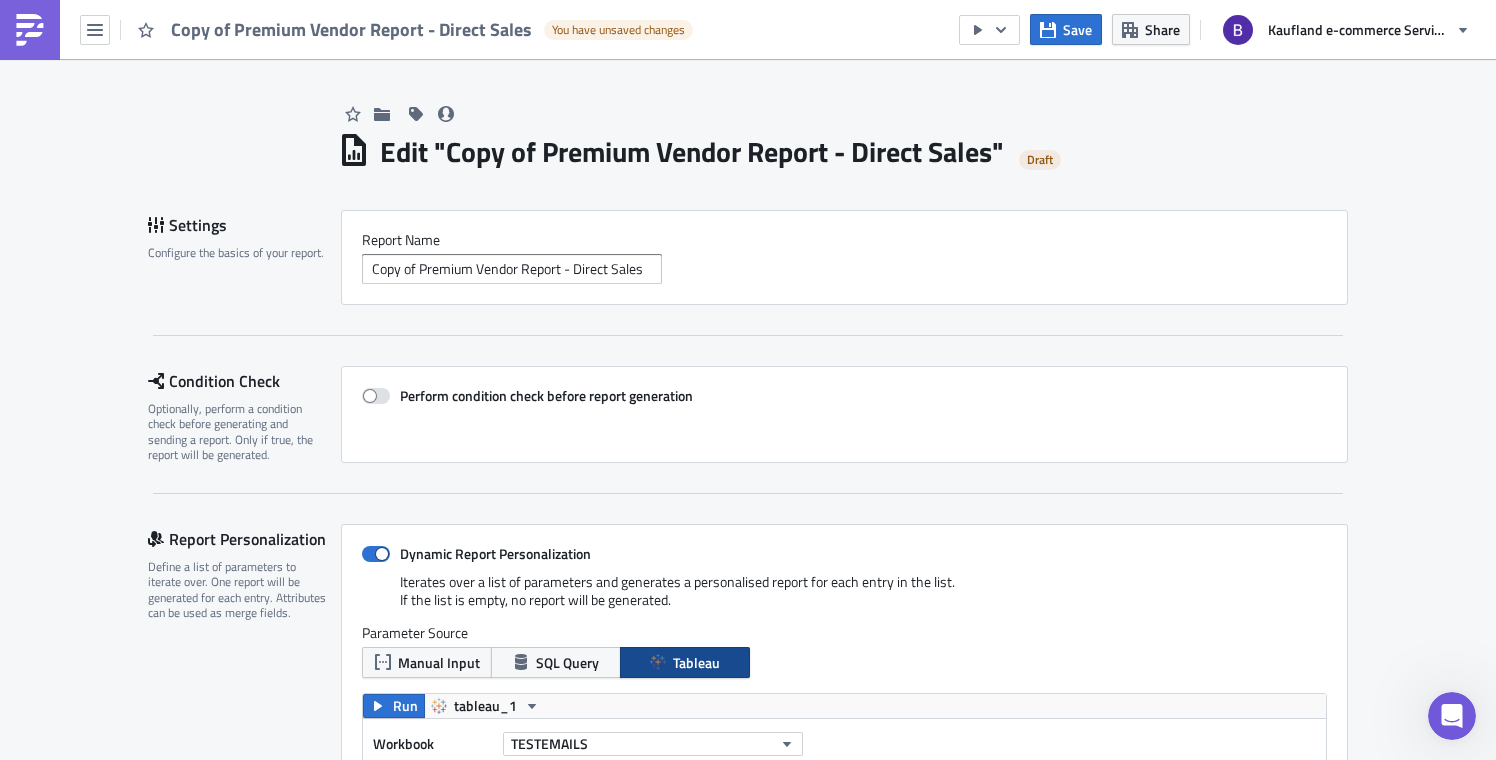 scroll, scrollTop: 697, scrollLeft: 0, axis: vertical 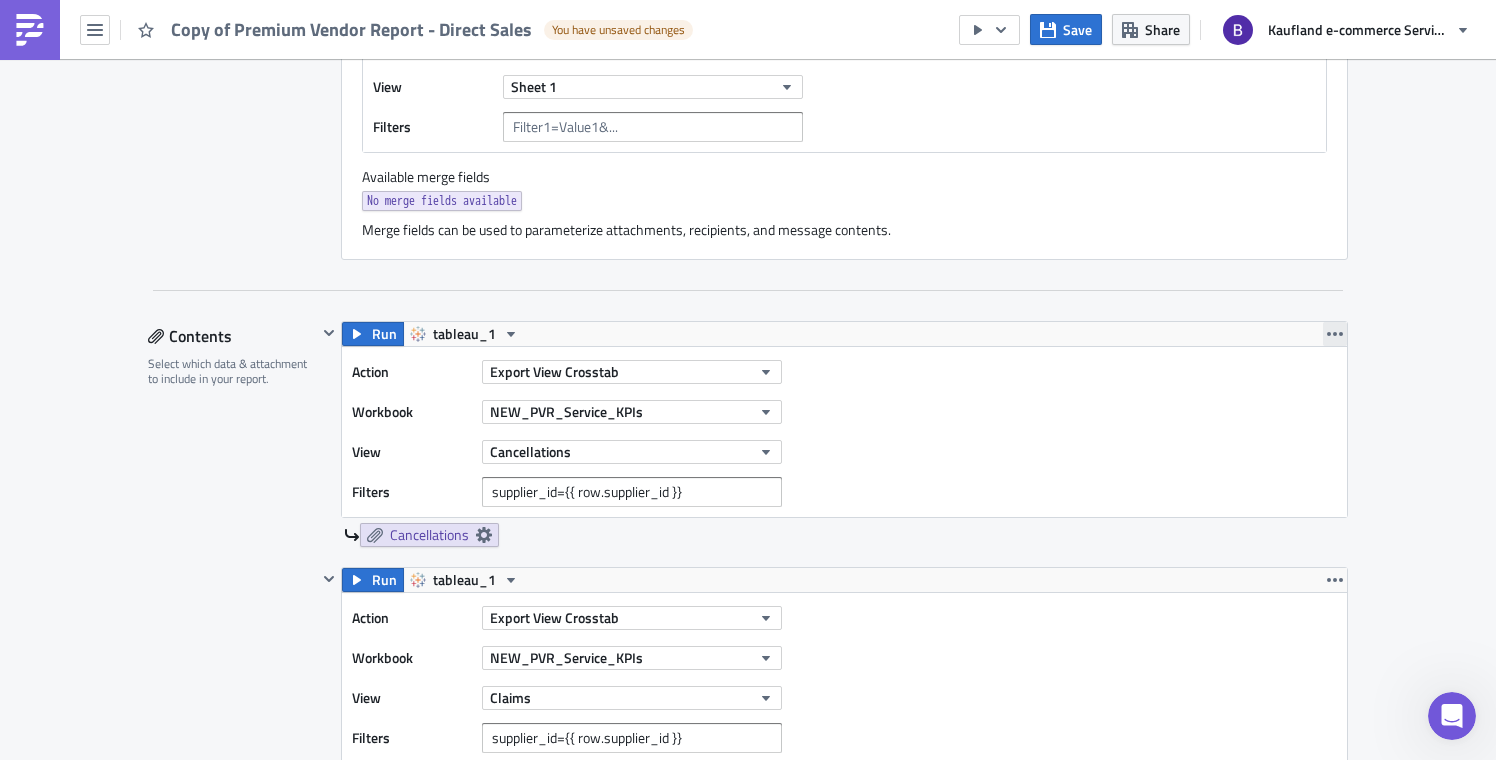 click 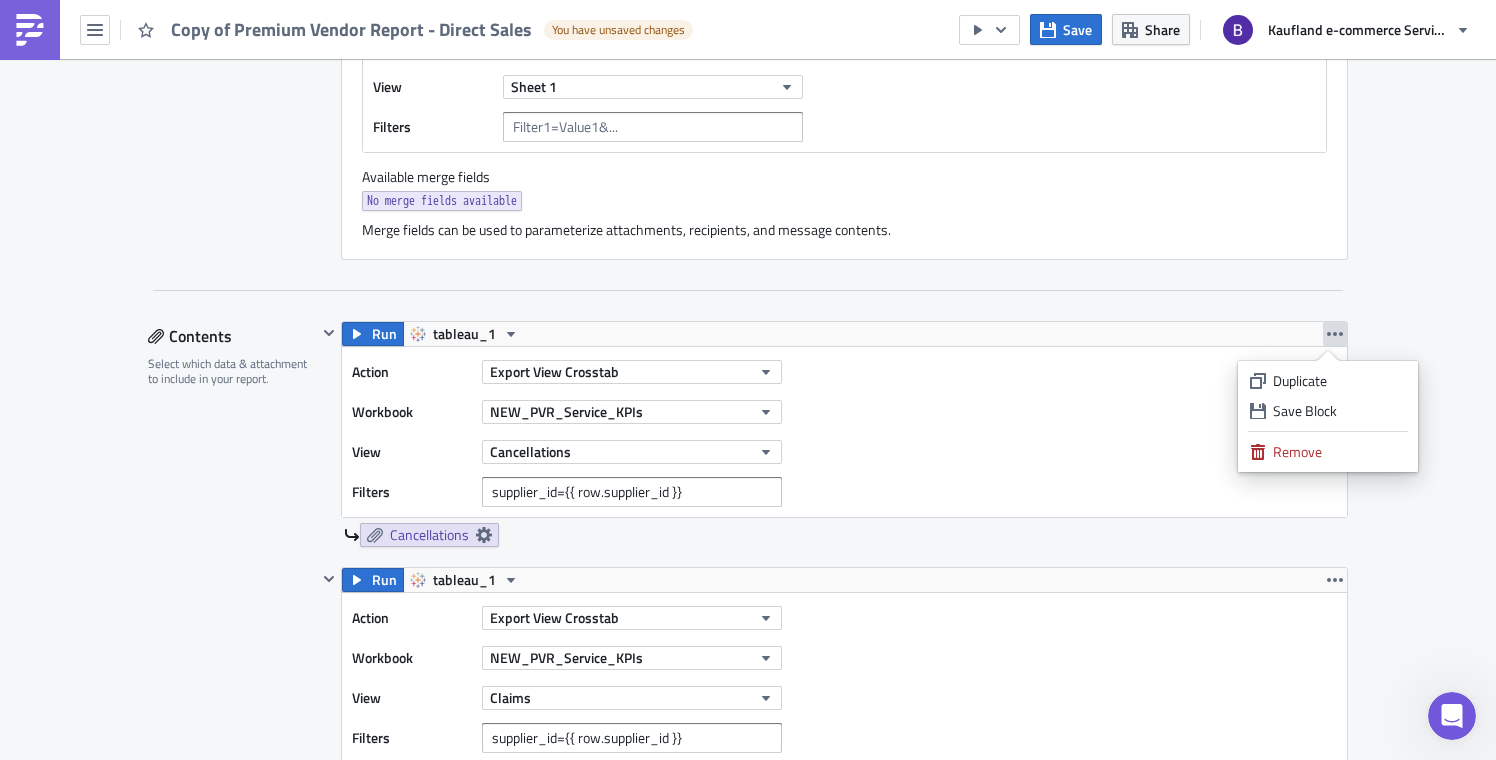 click on "Remove" at bounding box center [1339, 452] 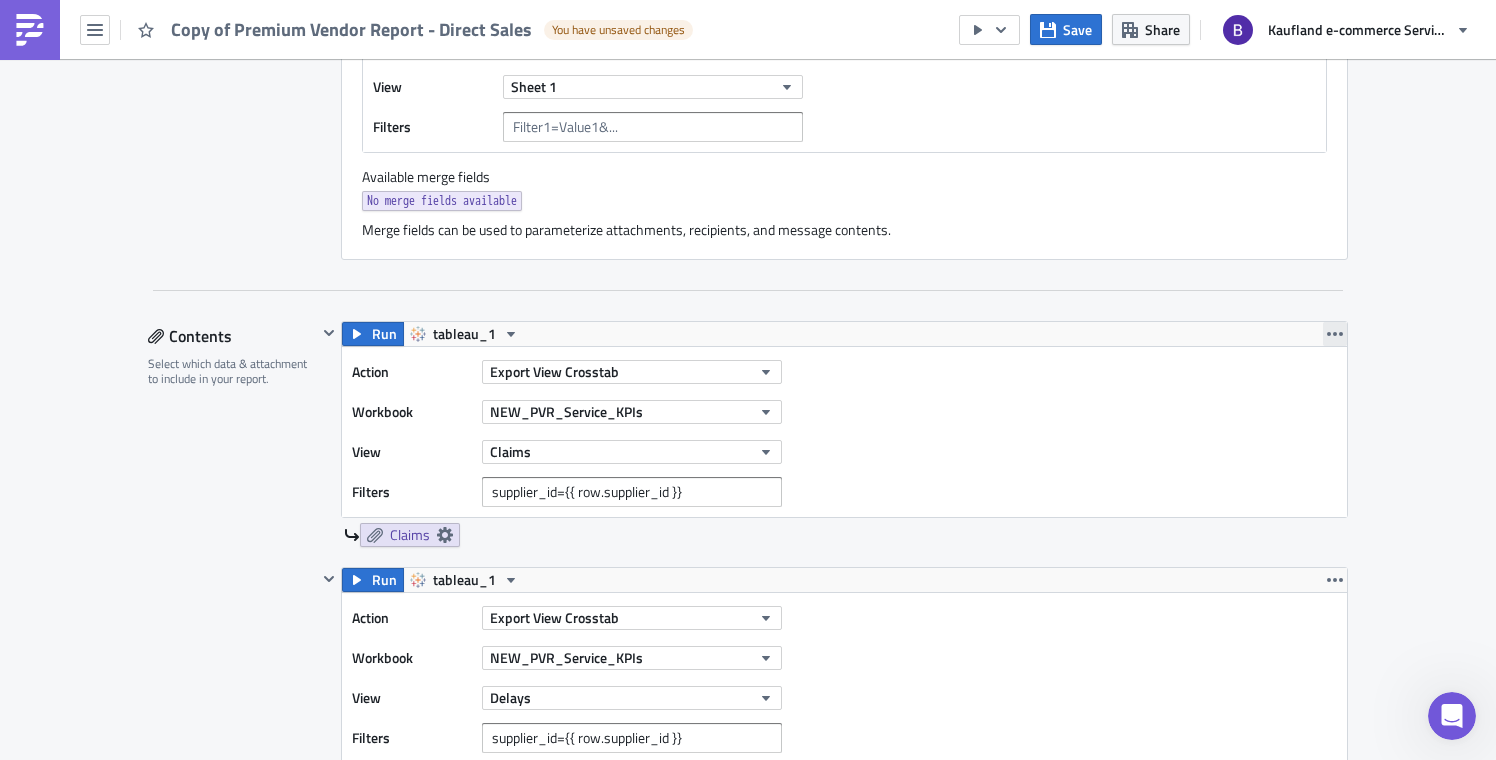 click 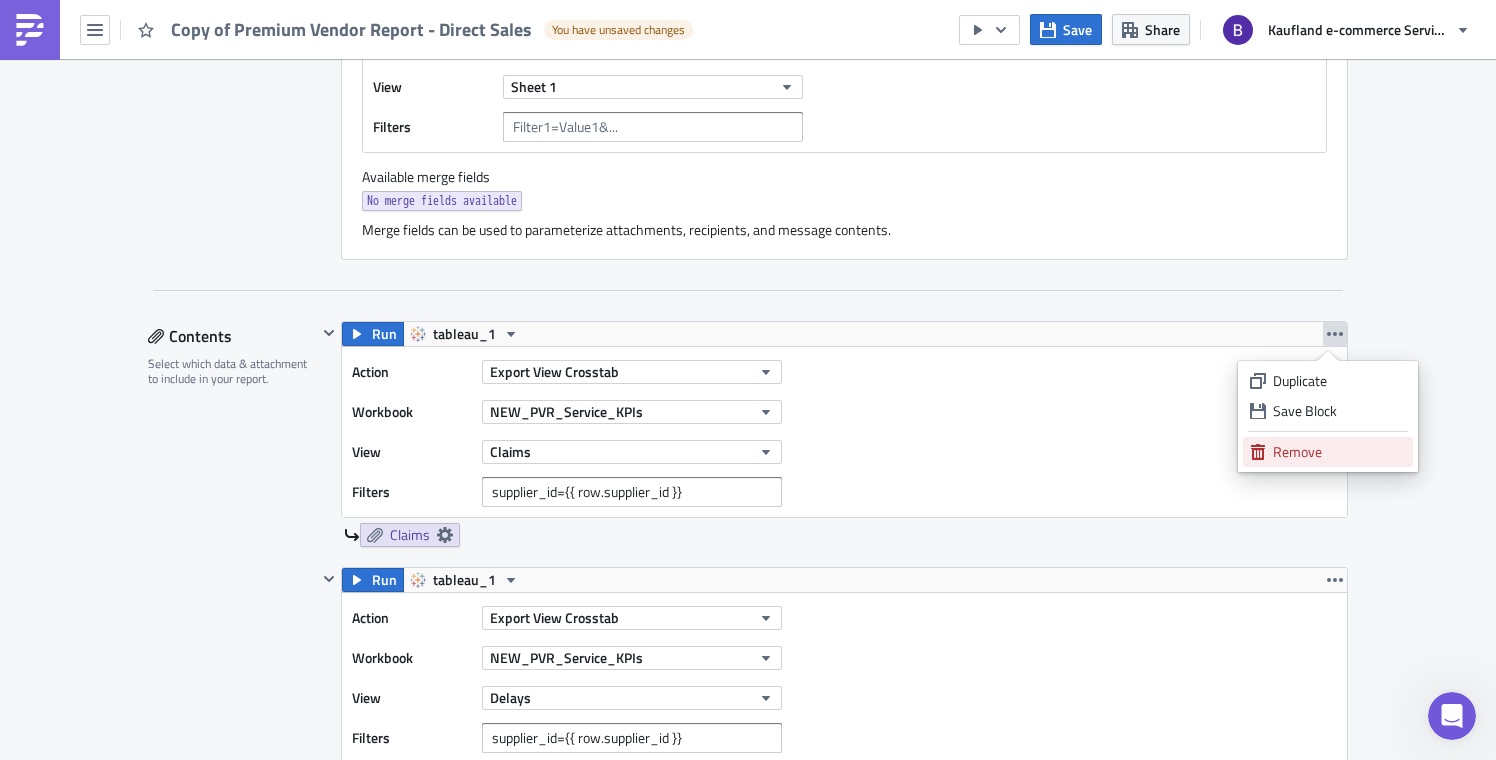 click on "Remove" at bounding box center (1339, 452) 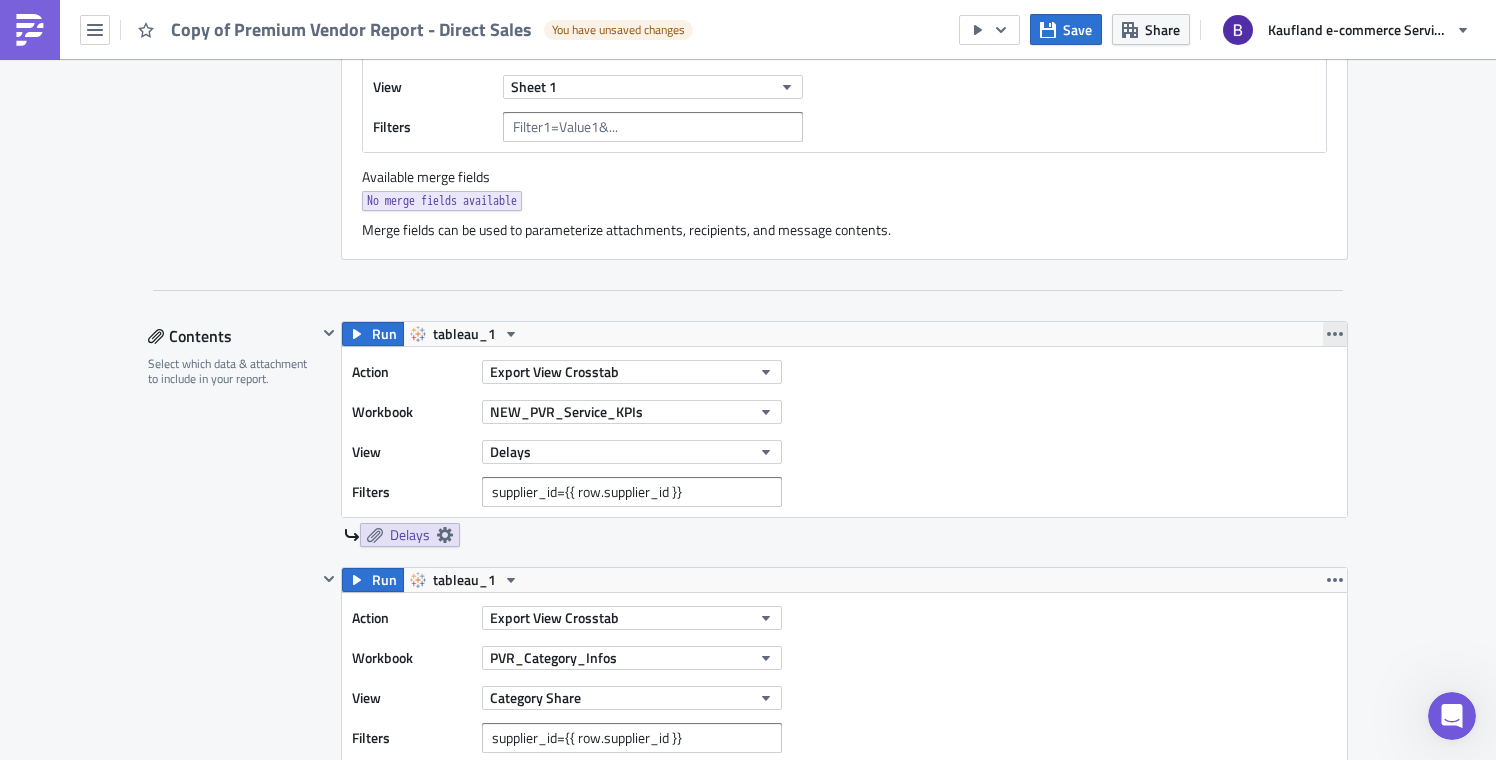 click 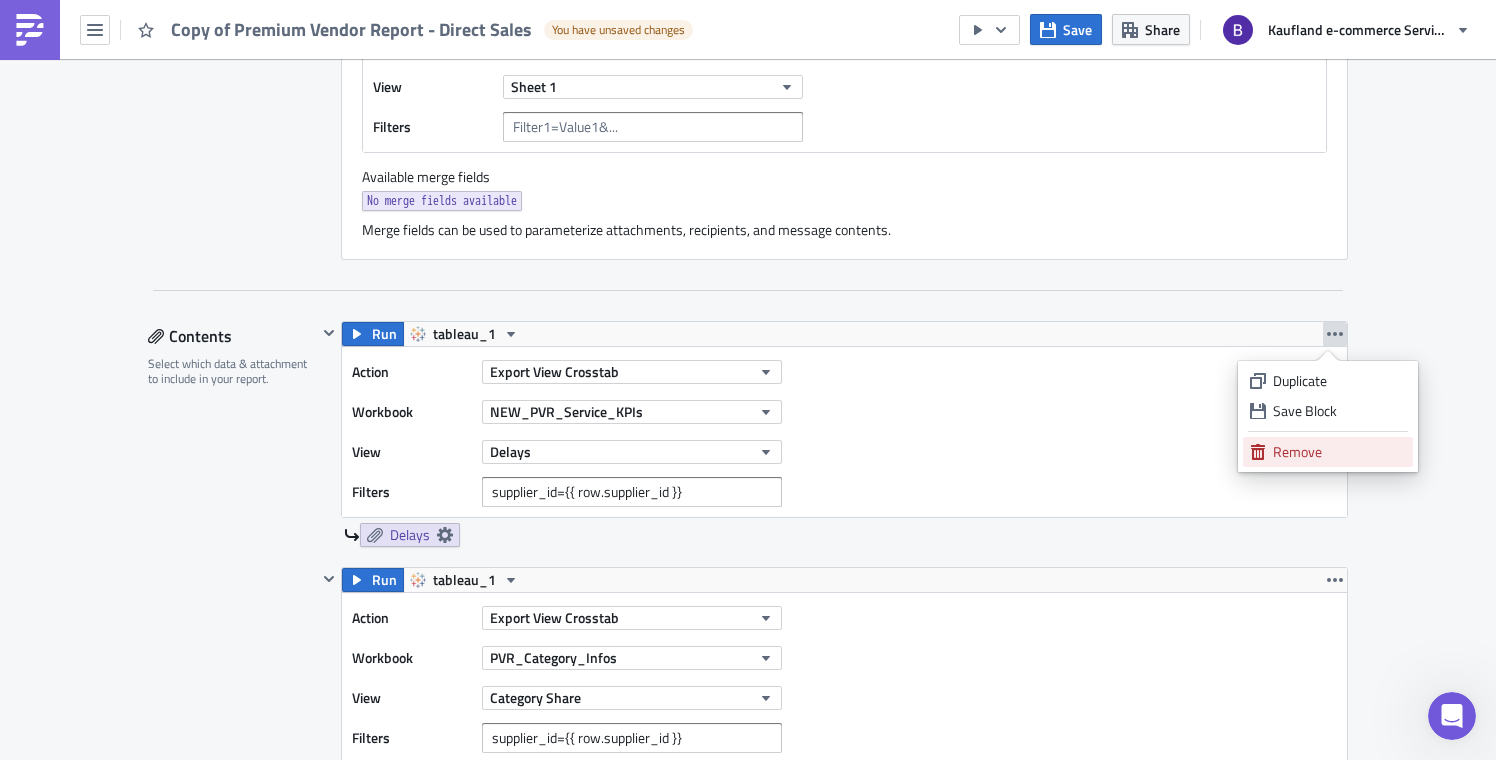 click on "Remove" at bounding box center [1339, 452] 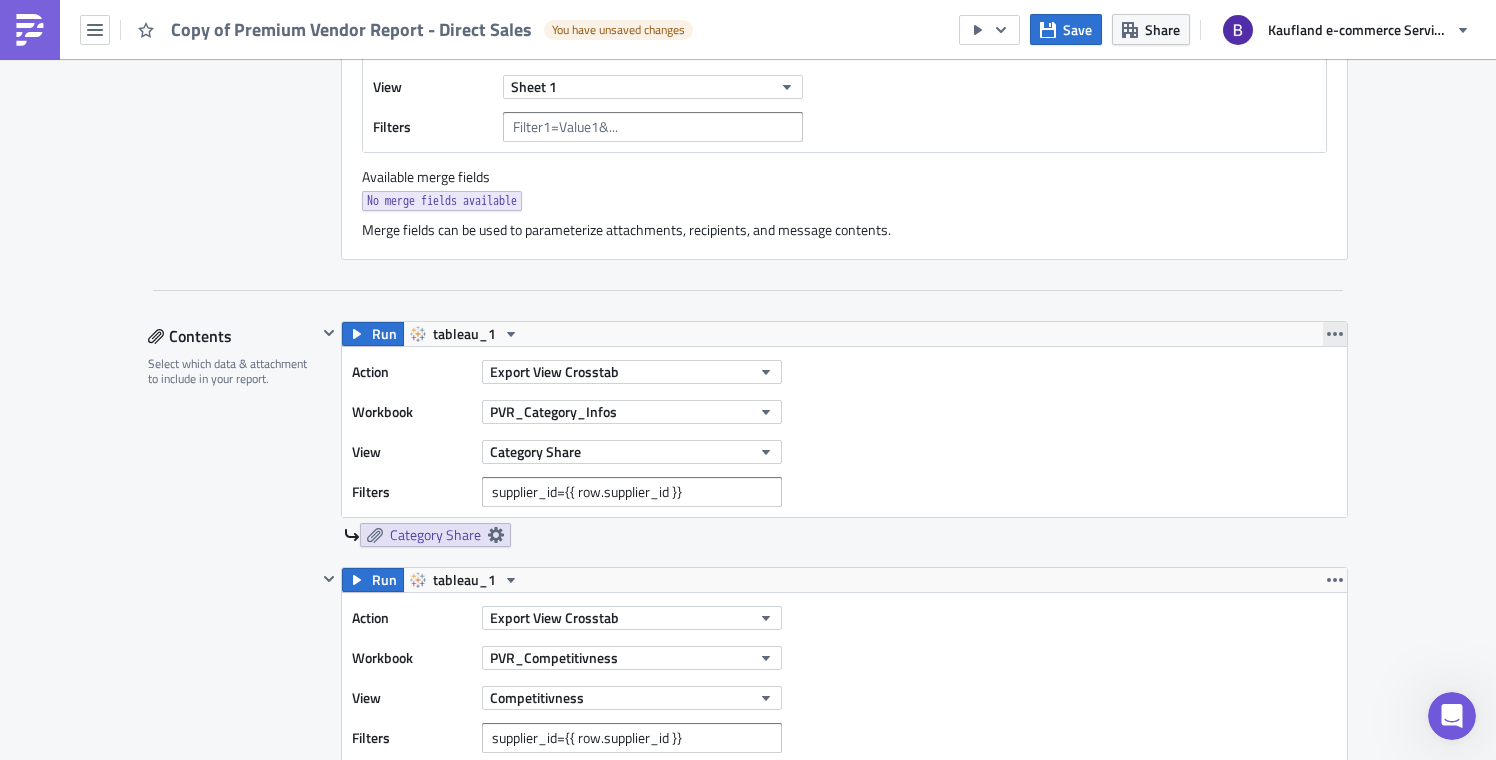click 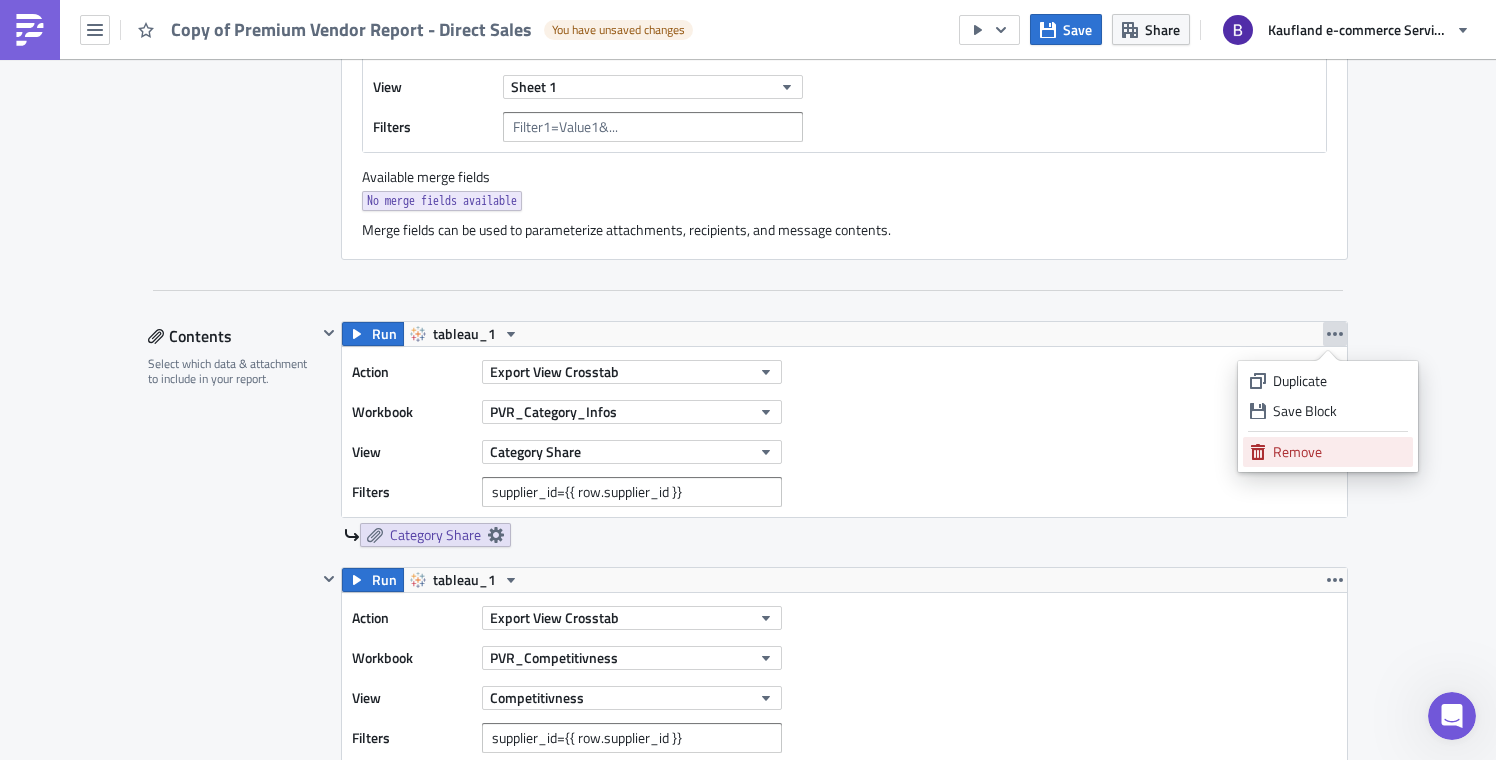 click on "Remove" at bounding box center [1339, 452] 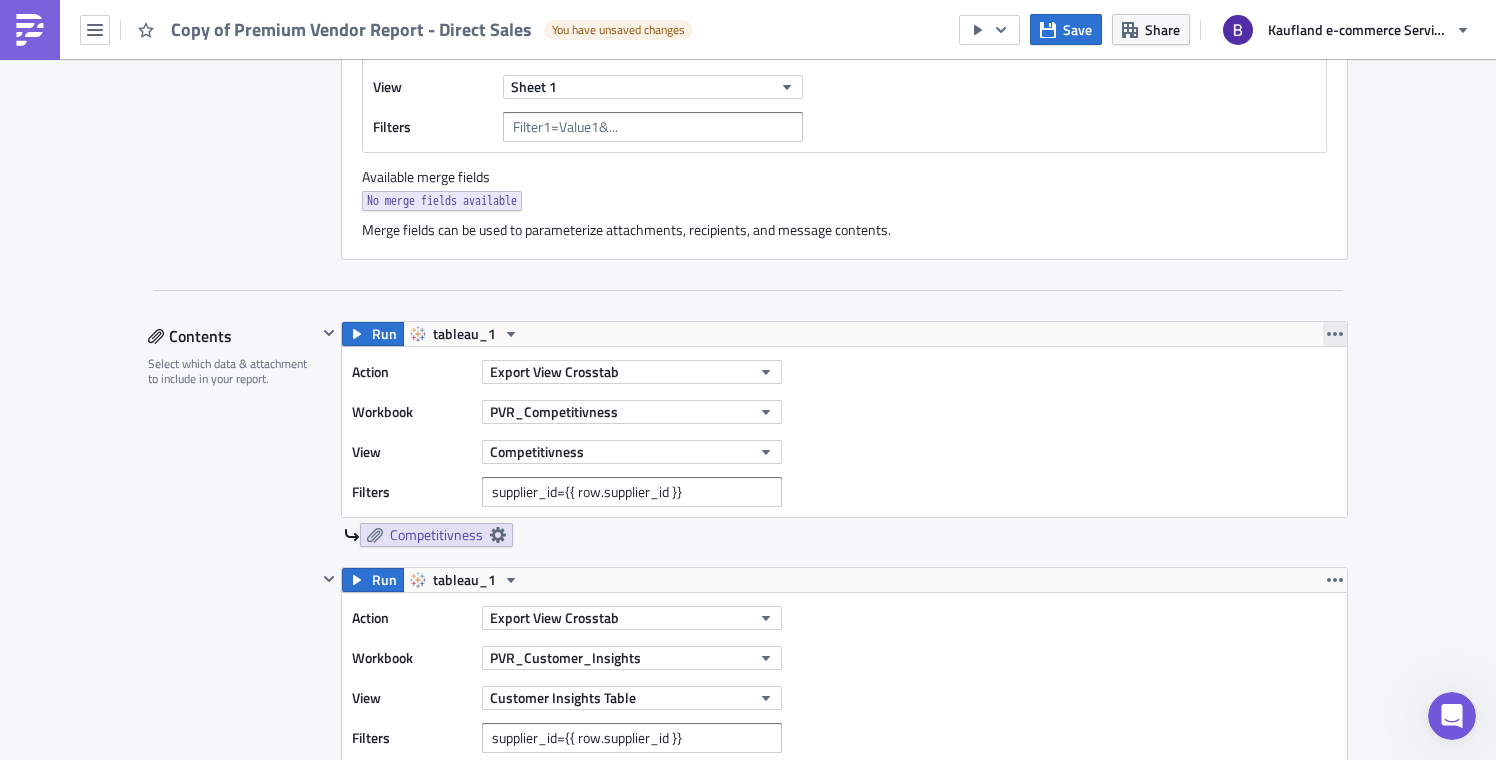 click 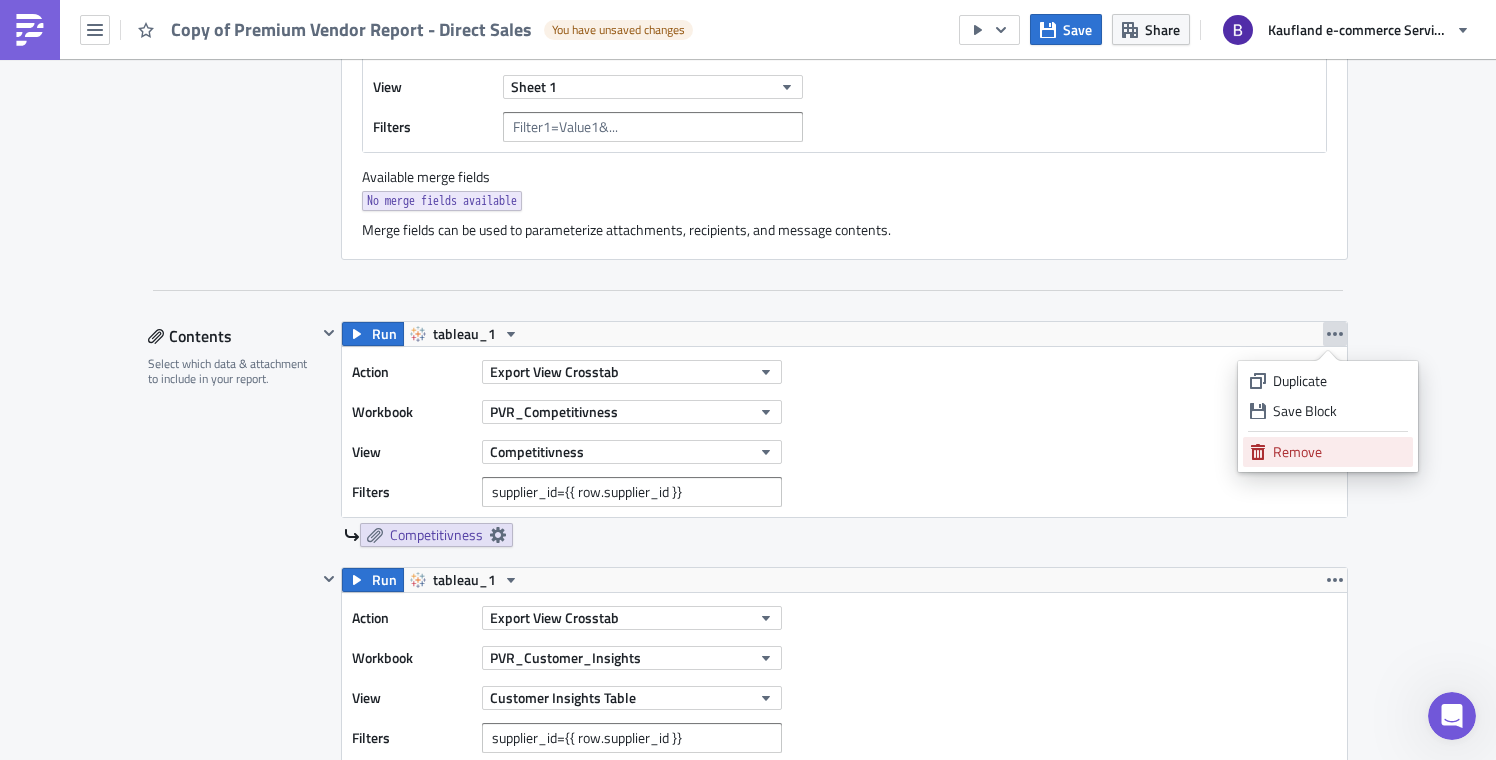 click on "Remove" at bounding box center (1339, 452) 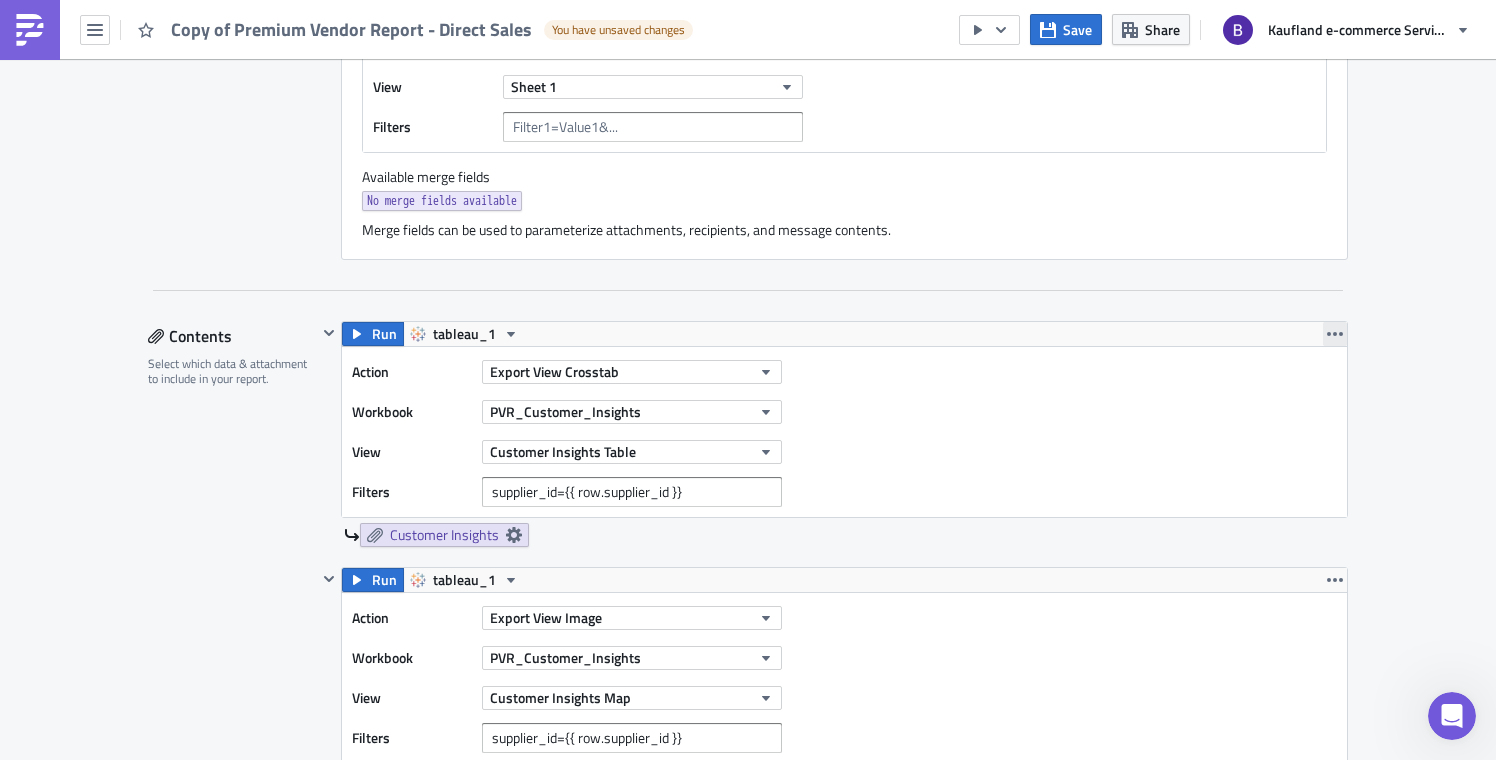 click 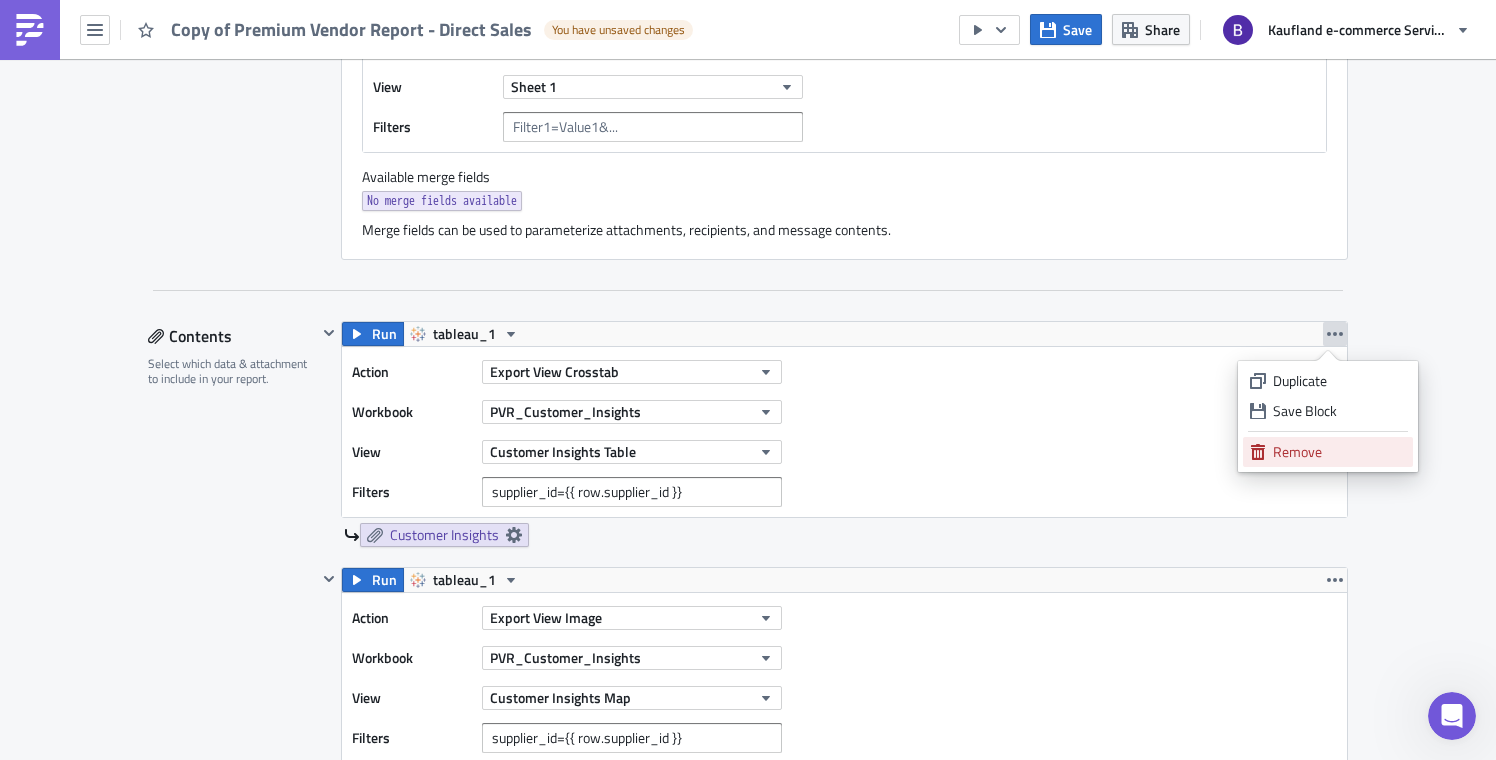 click on "Remove" at bounding box center [1339, 452] 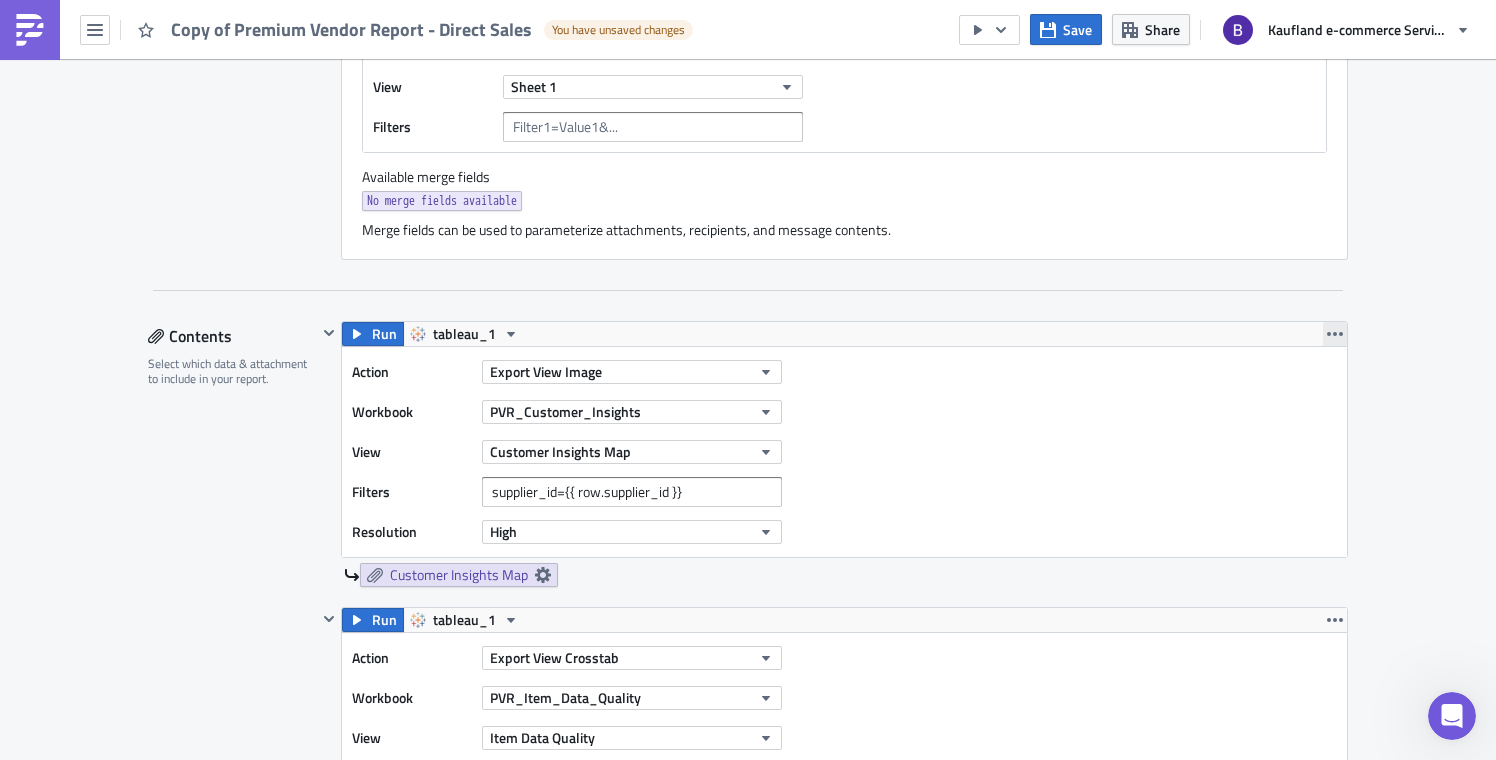 click 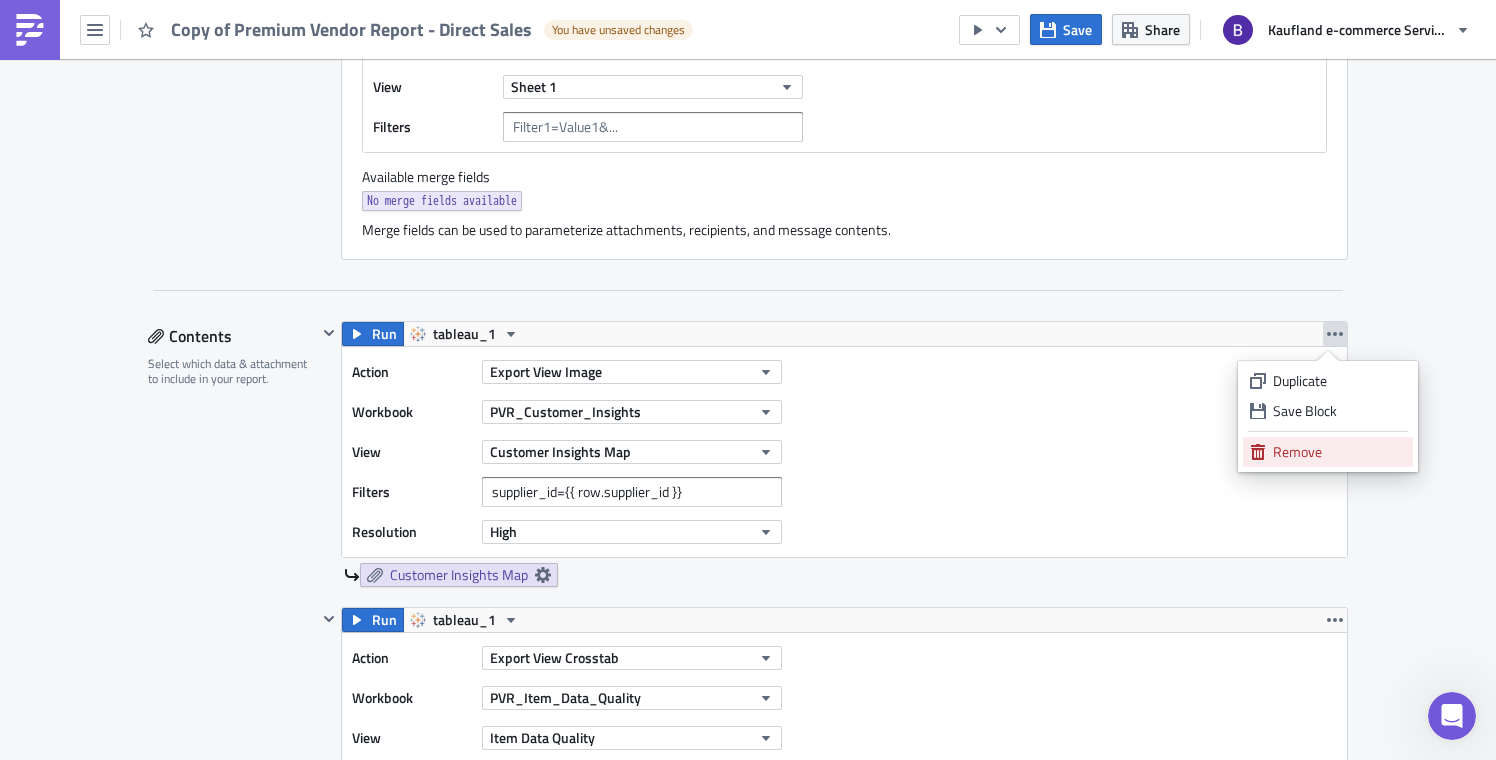 click on "Remove" at bounding box center (1339, 452) 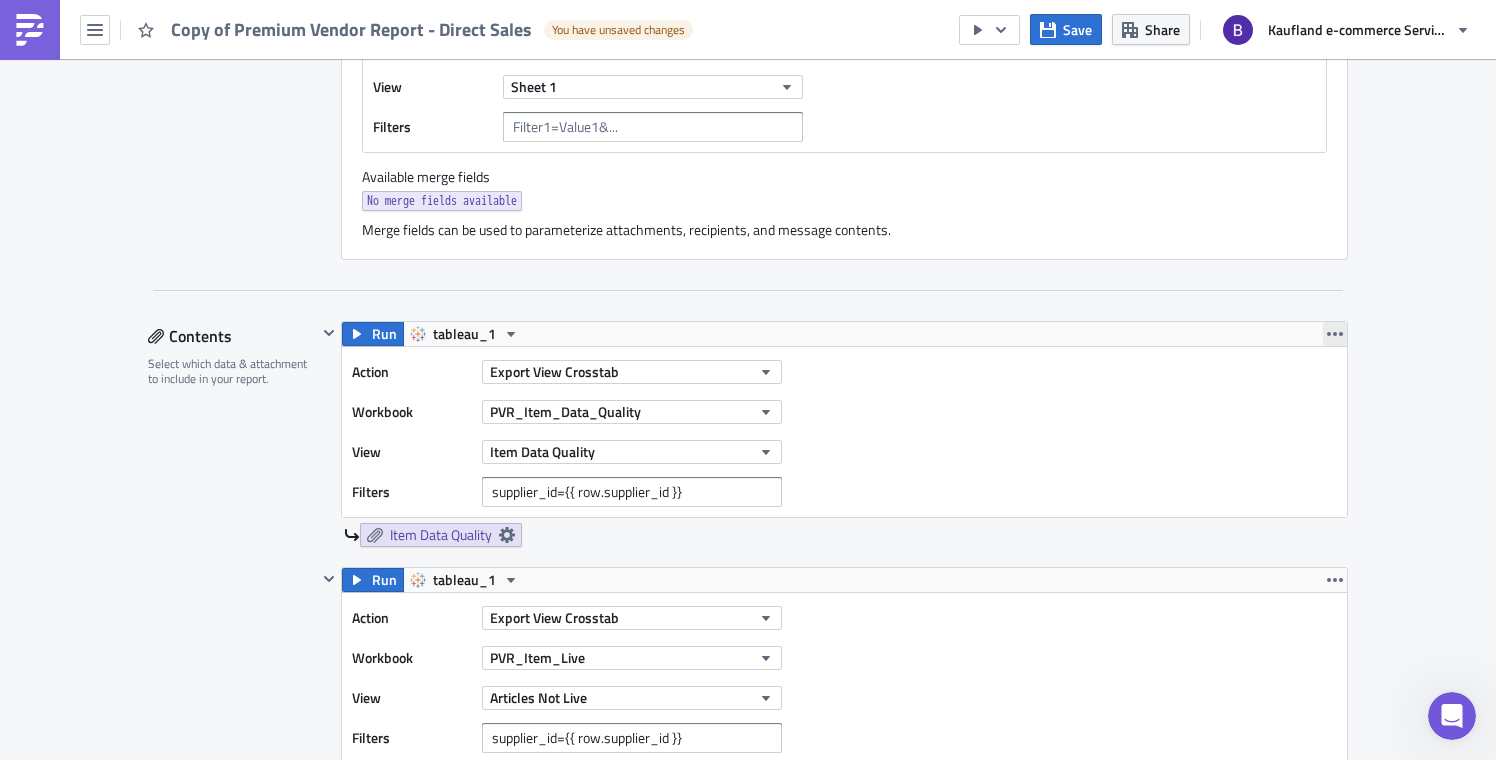 click 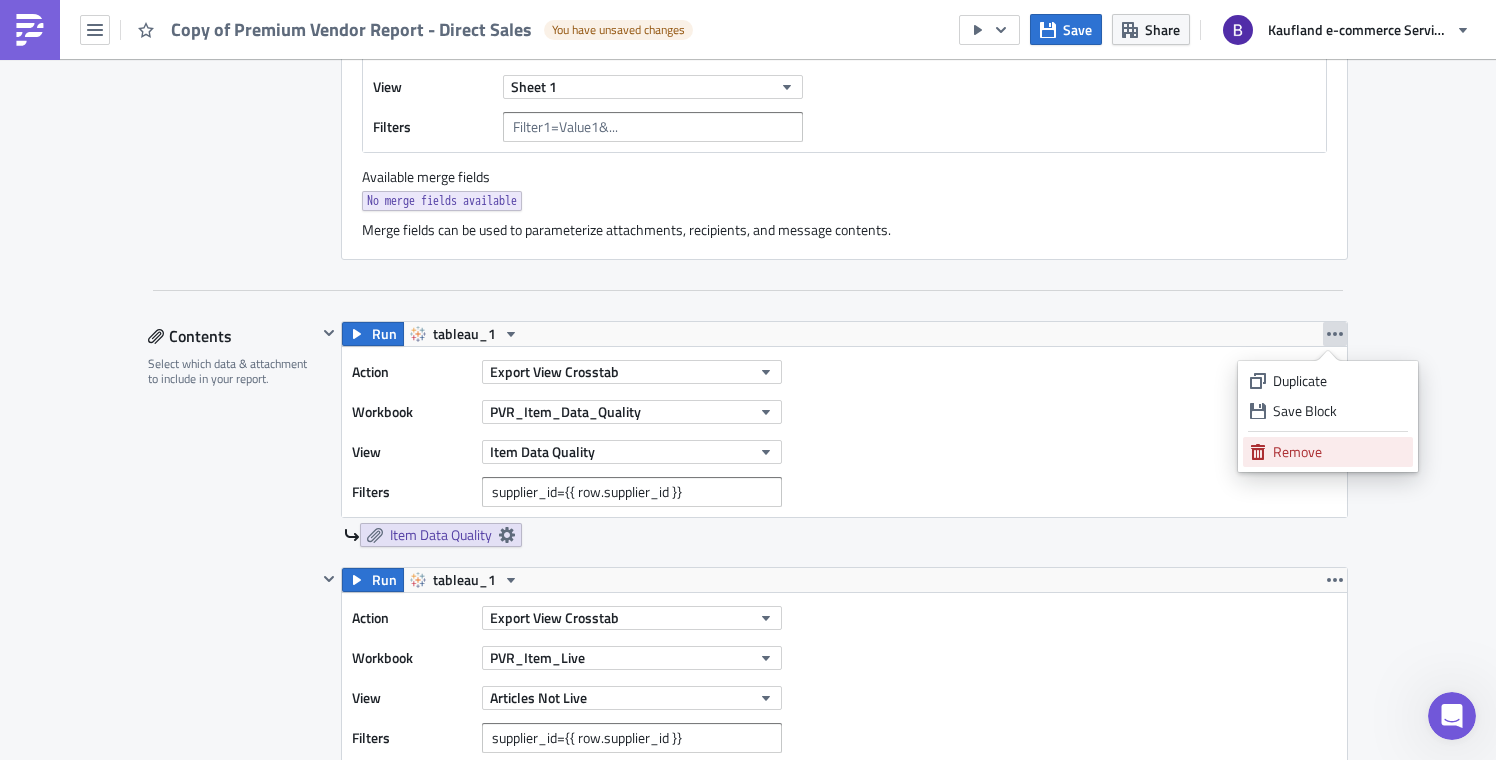 click on "Remove" at bounding box center [1339, 452] 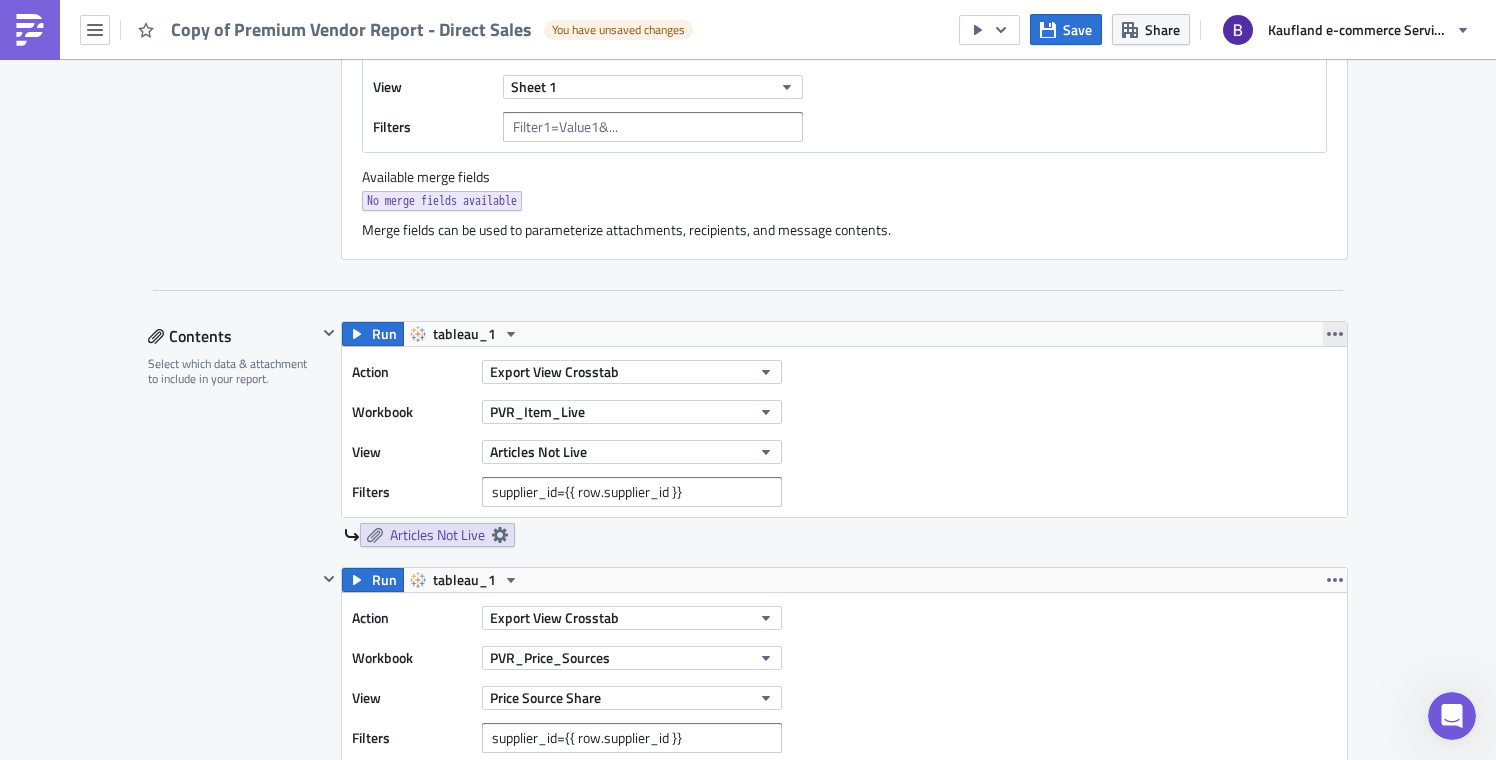 click 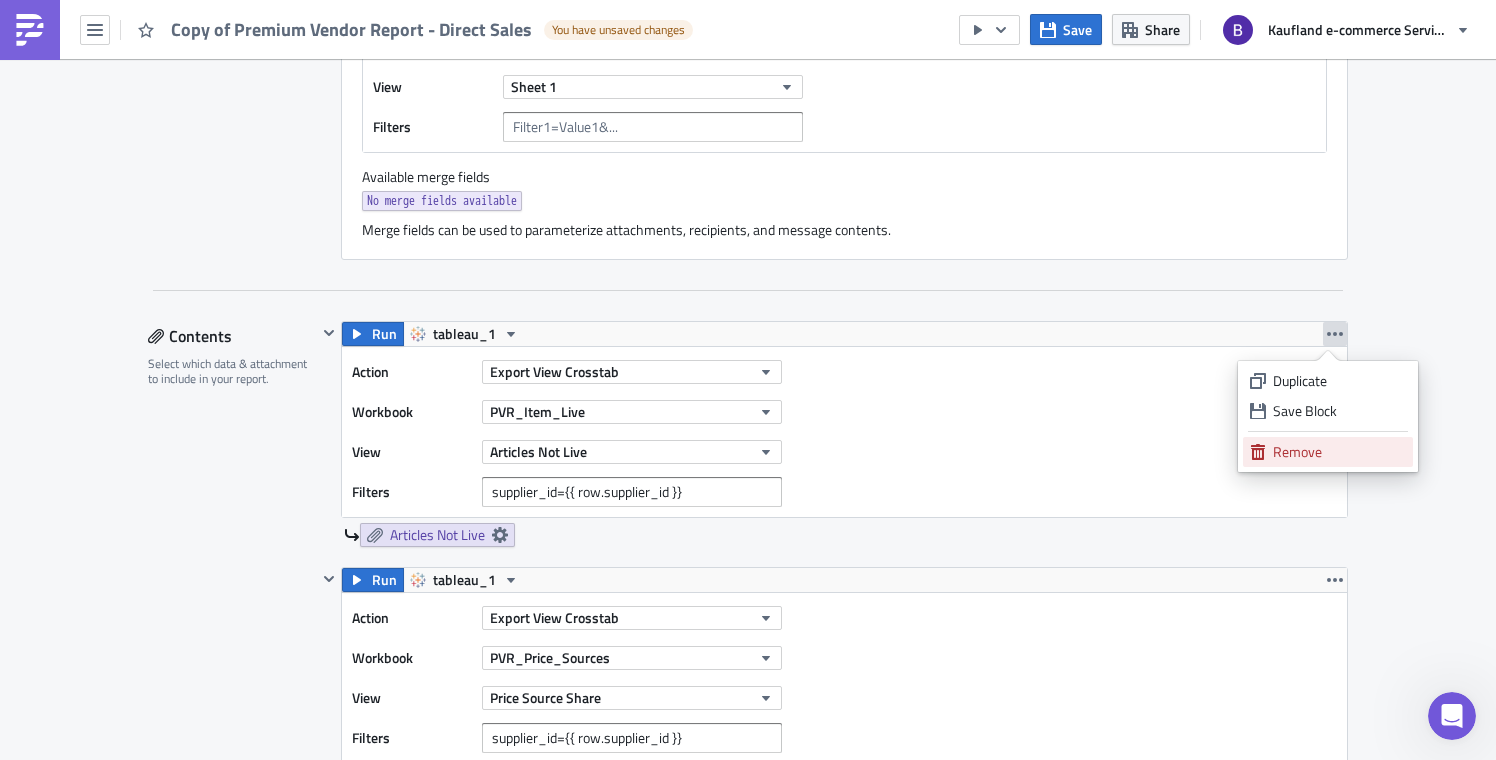 click on "Remove" at bounding box center (1339, 452) 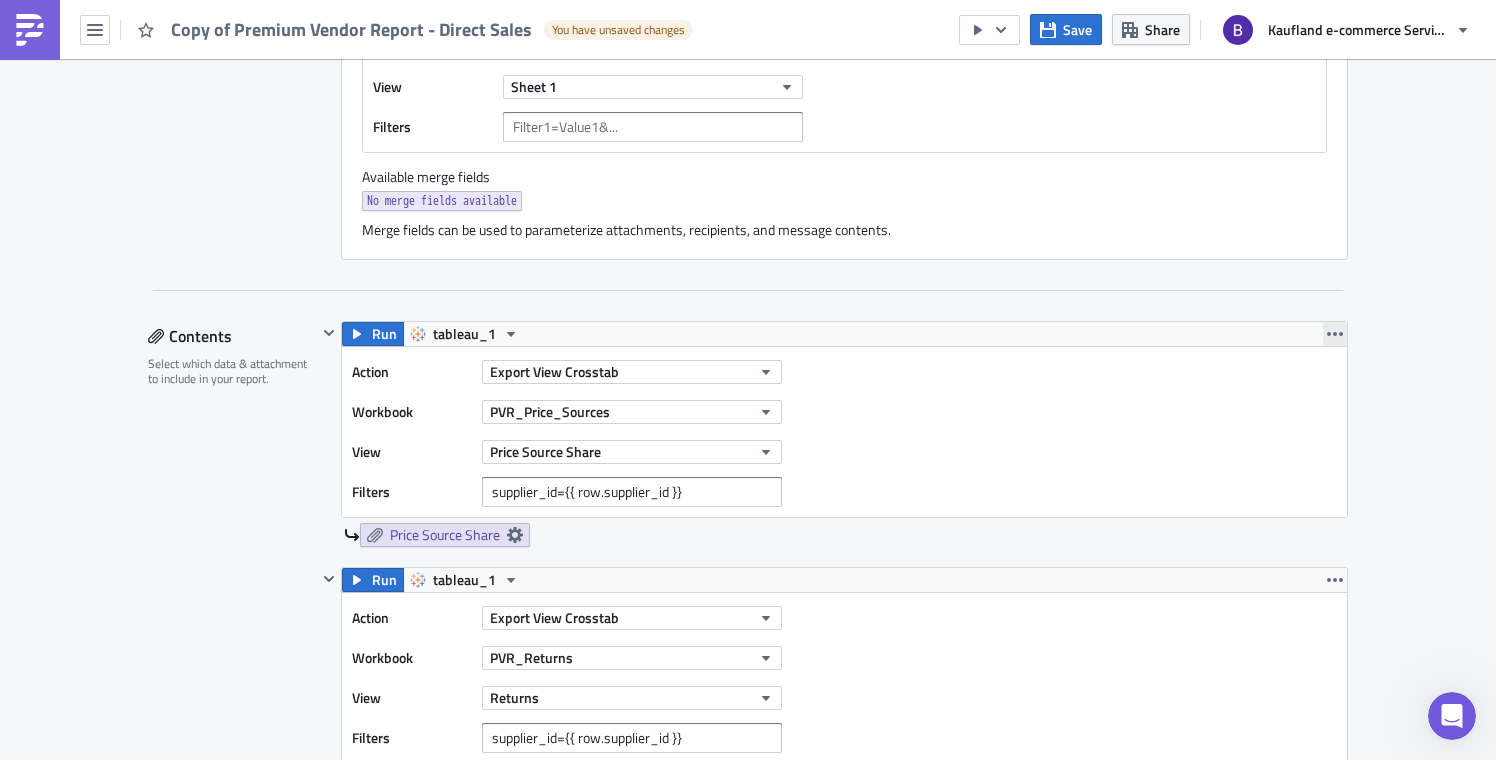 click 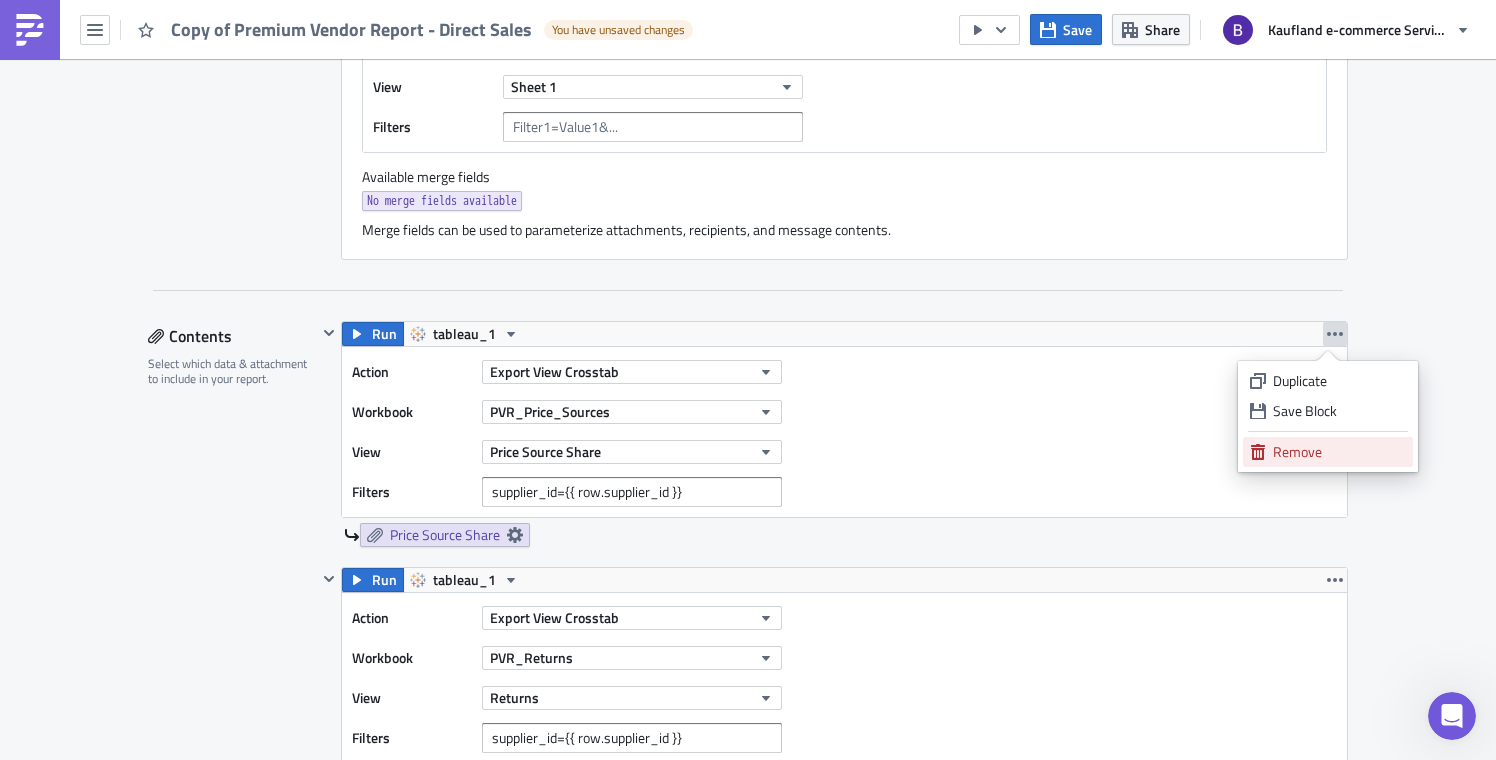 click on "Remove" at bounding box center (1339, 452) 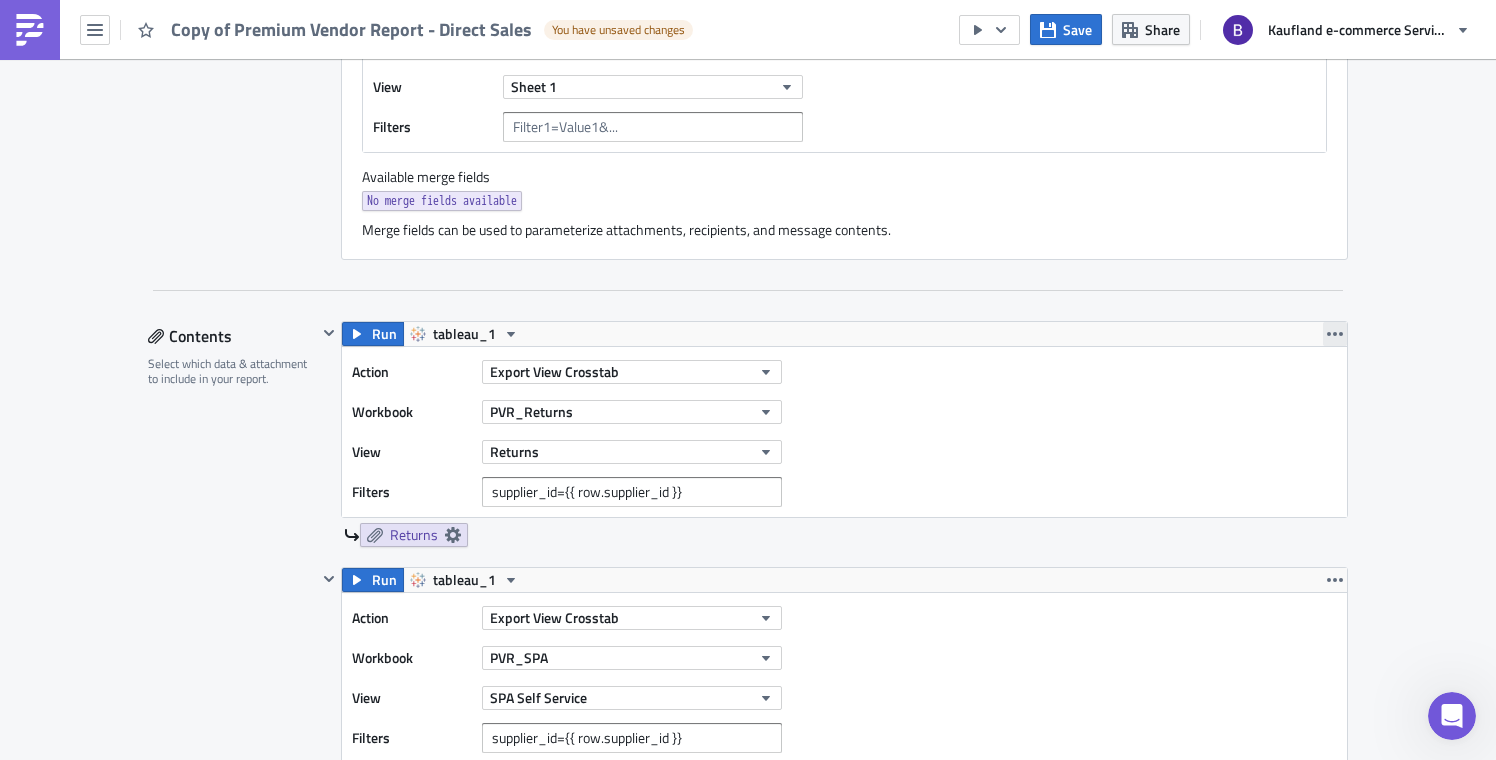 click at bounding box center (1335, 334) 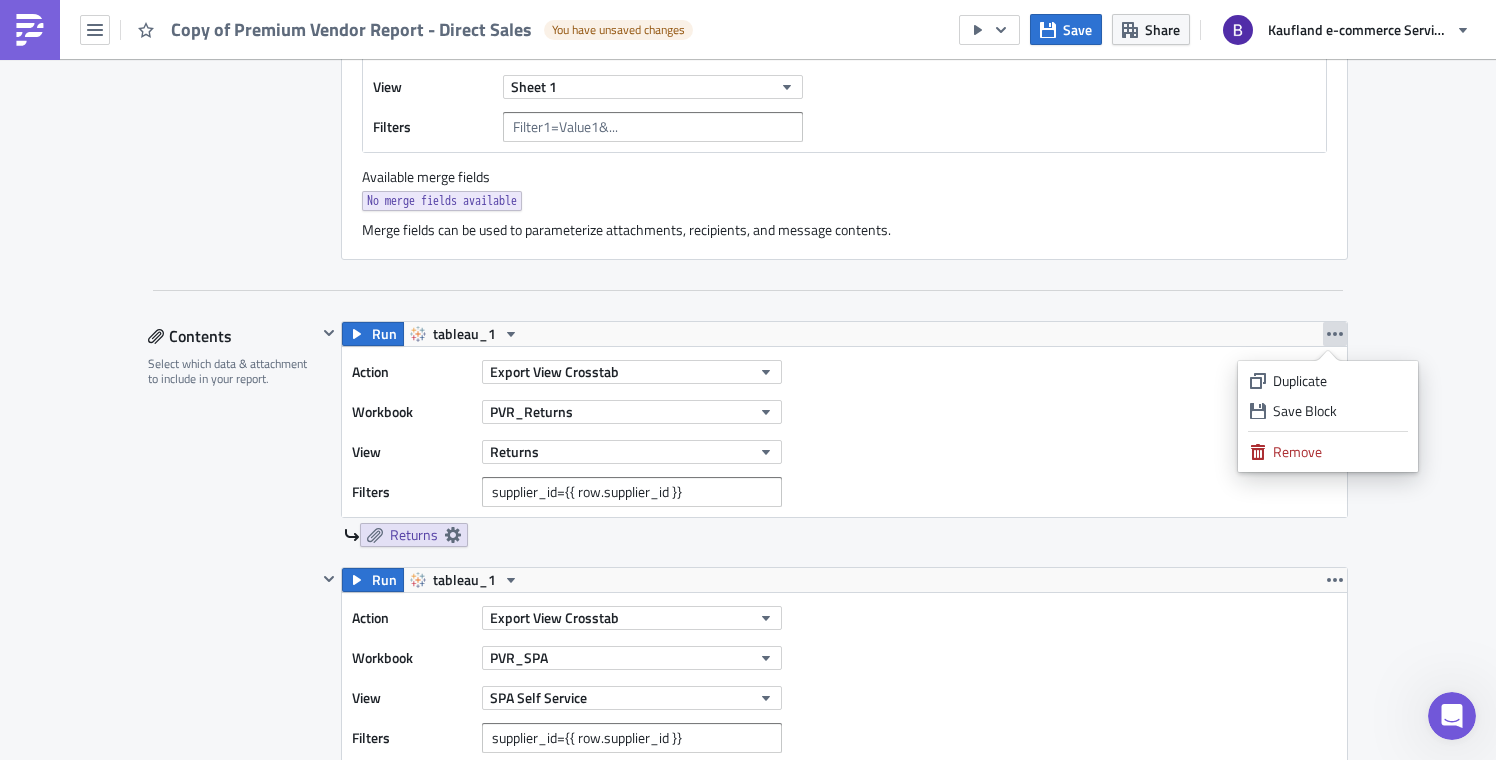 drag, startPoint x: 1322, startPoint y: 457, endPoint x: 1324, endPoint y: 408, distance: 49.0408 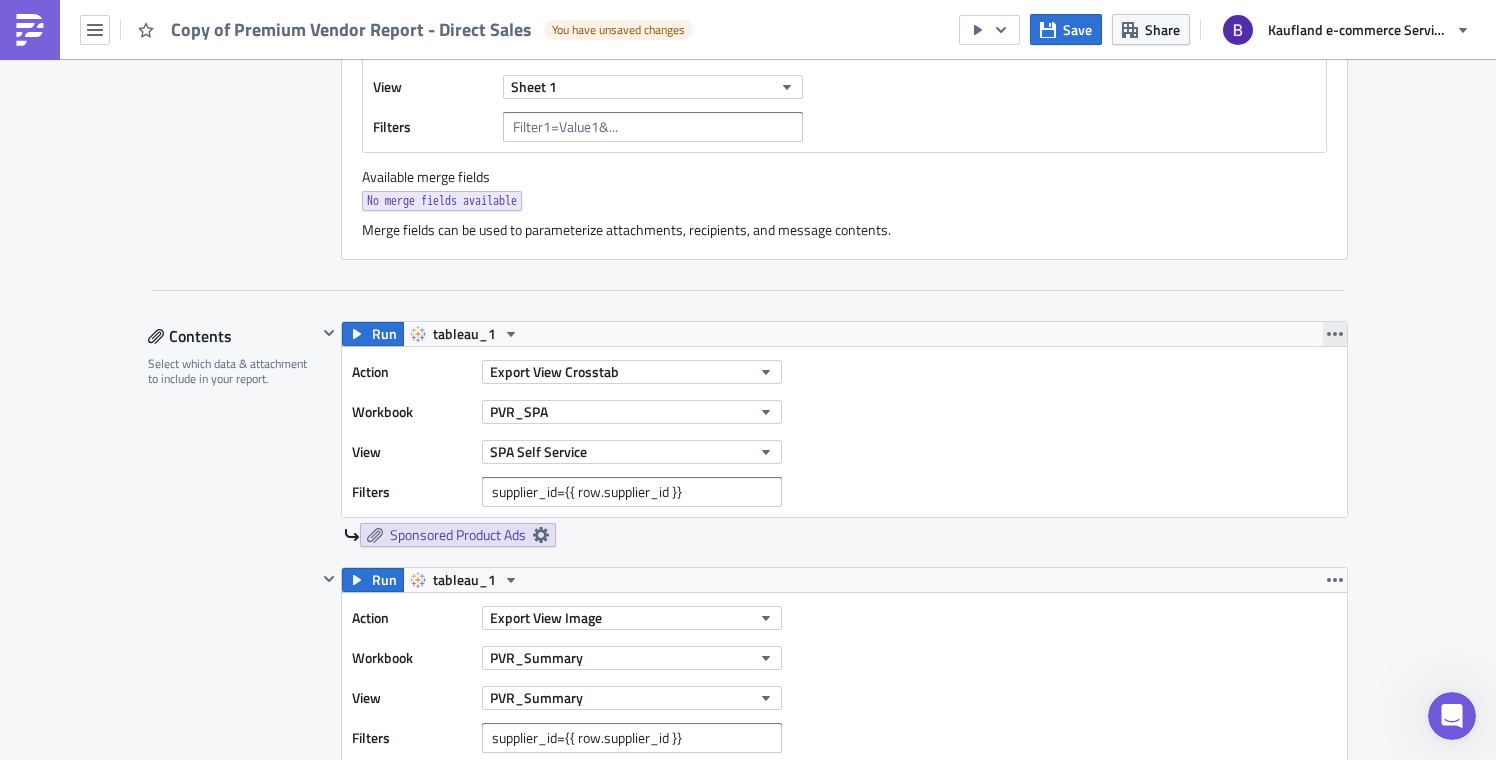 click 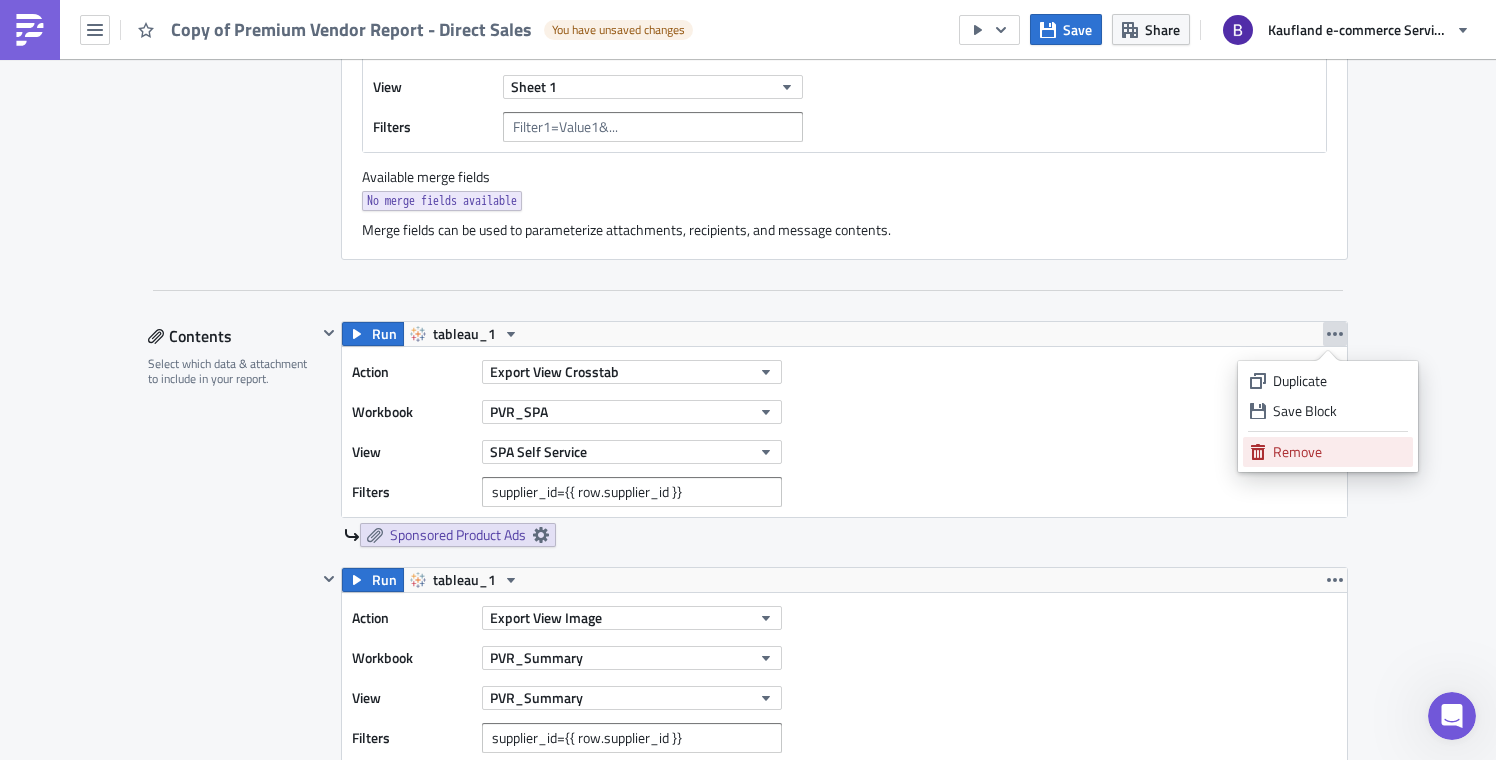 click on "Remove" at bounding box center (1339, 452) 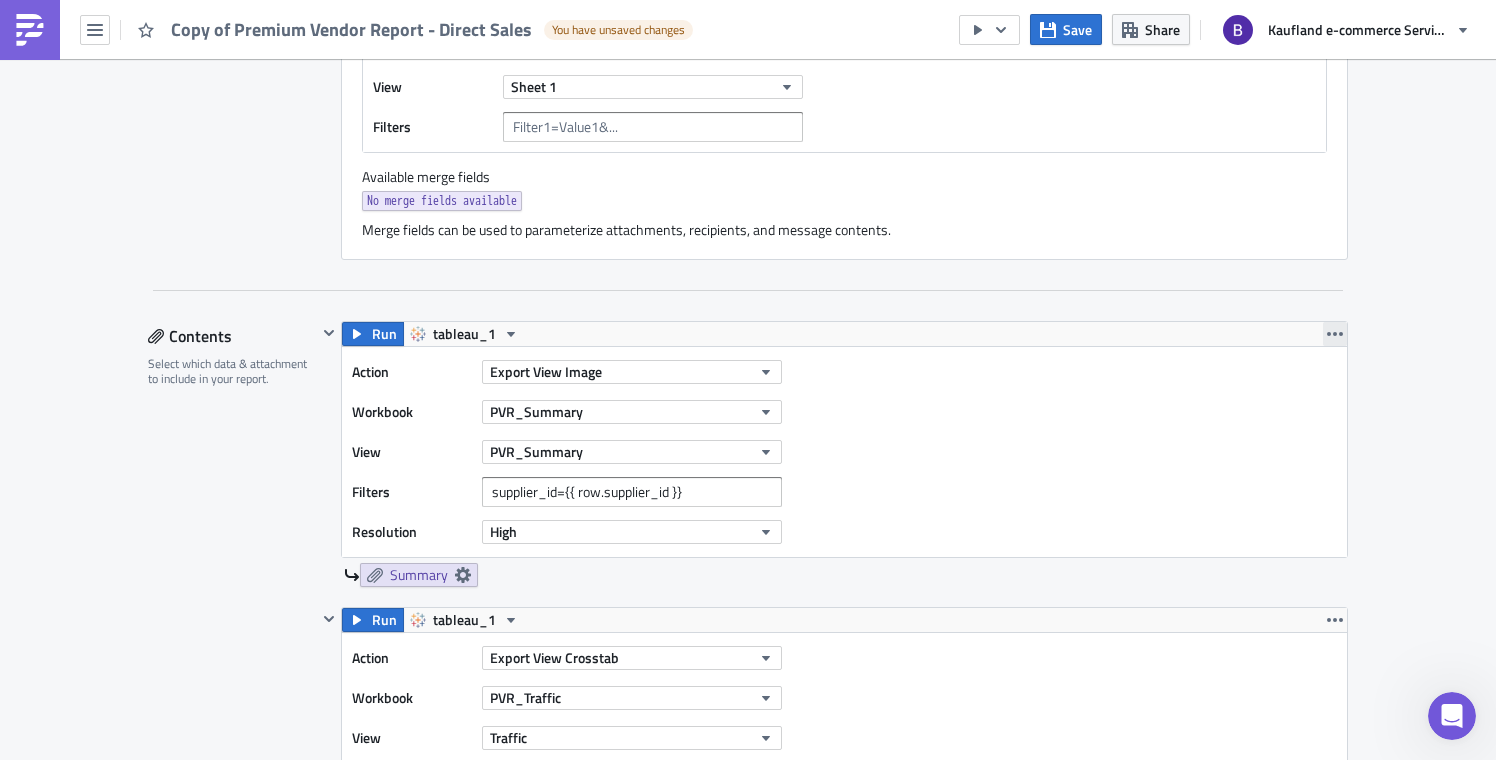 click at bounding box center [1335, 334] 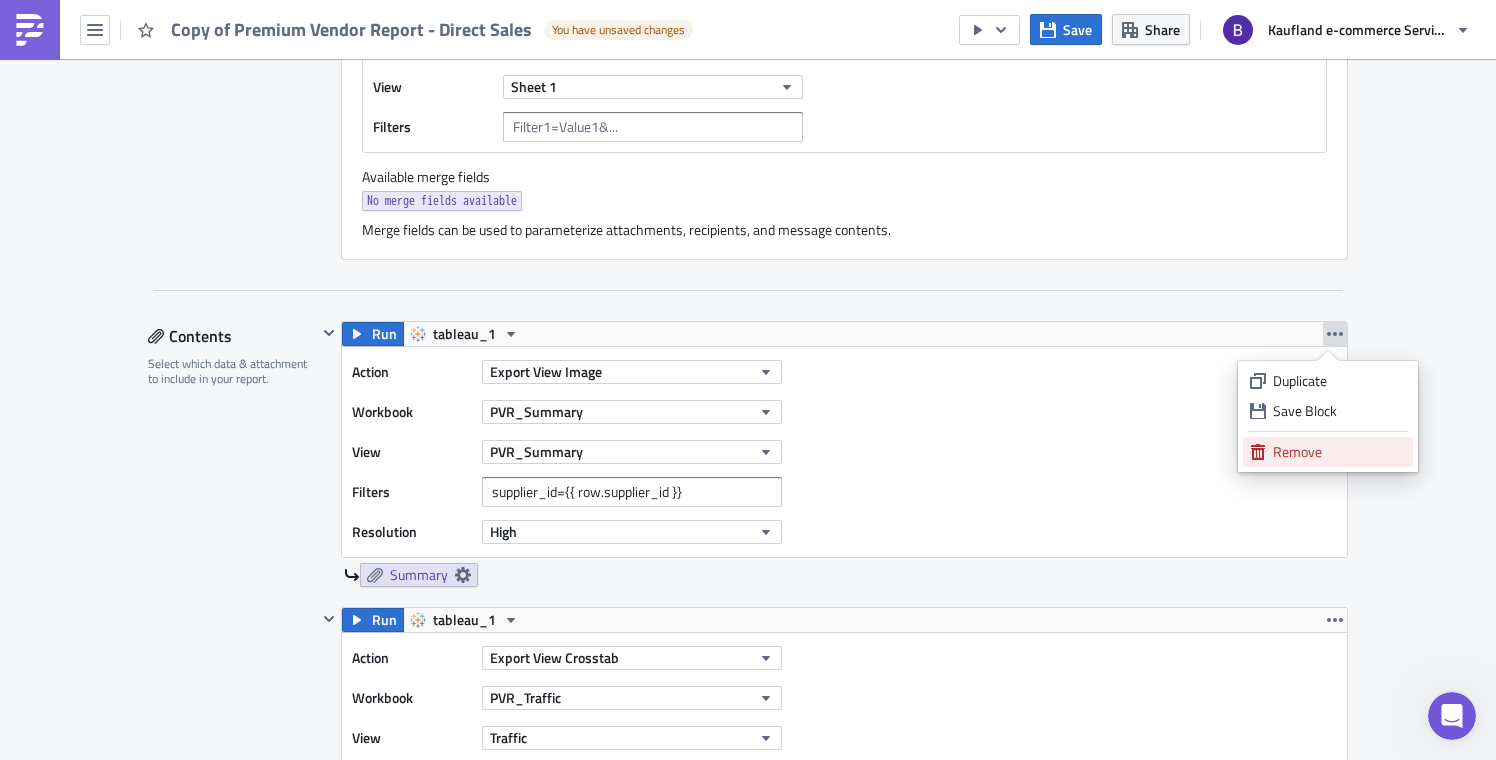 click on "Remove" at bounding box center (1339, 452) 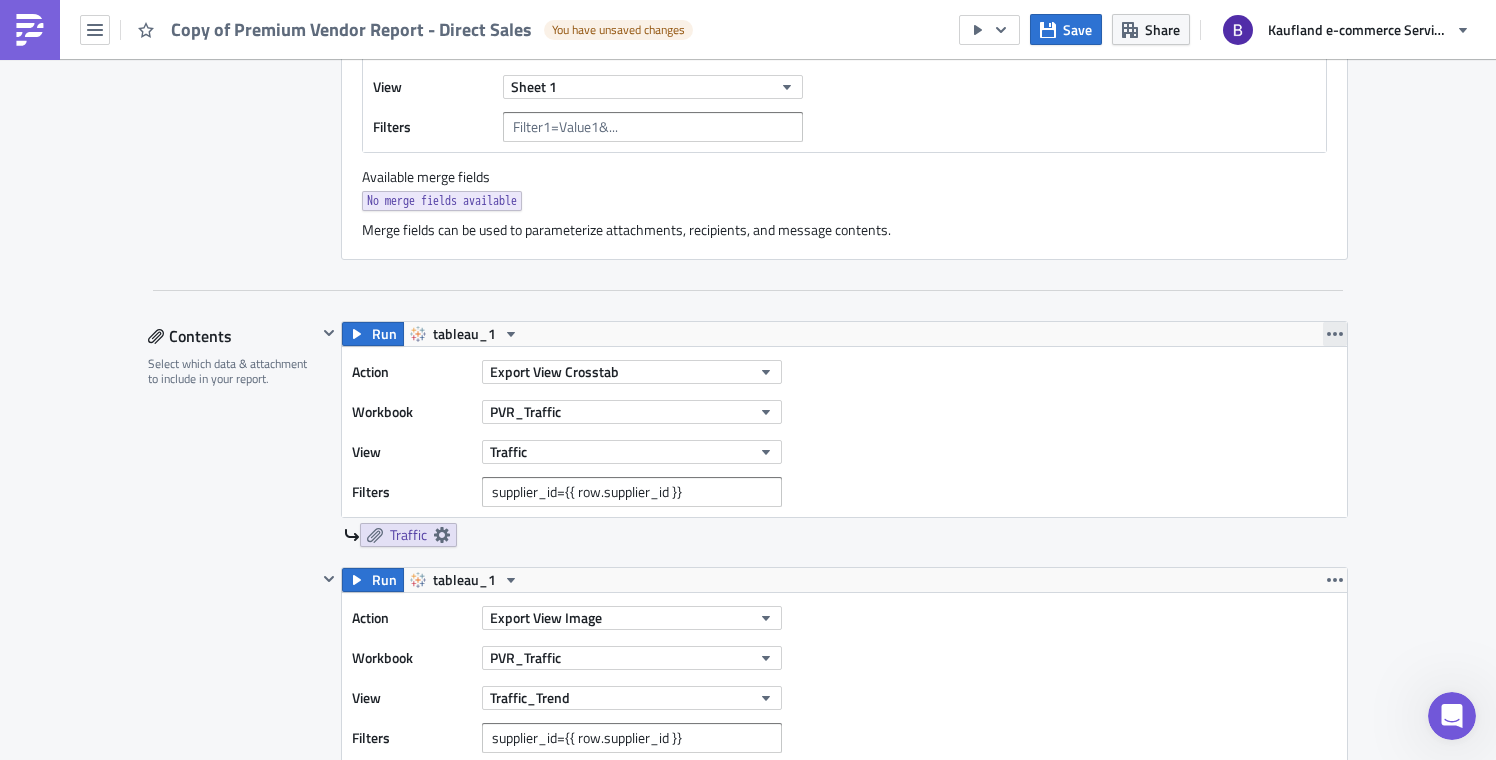 click at bounding box center (1335, 334) 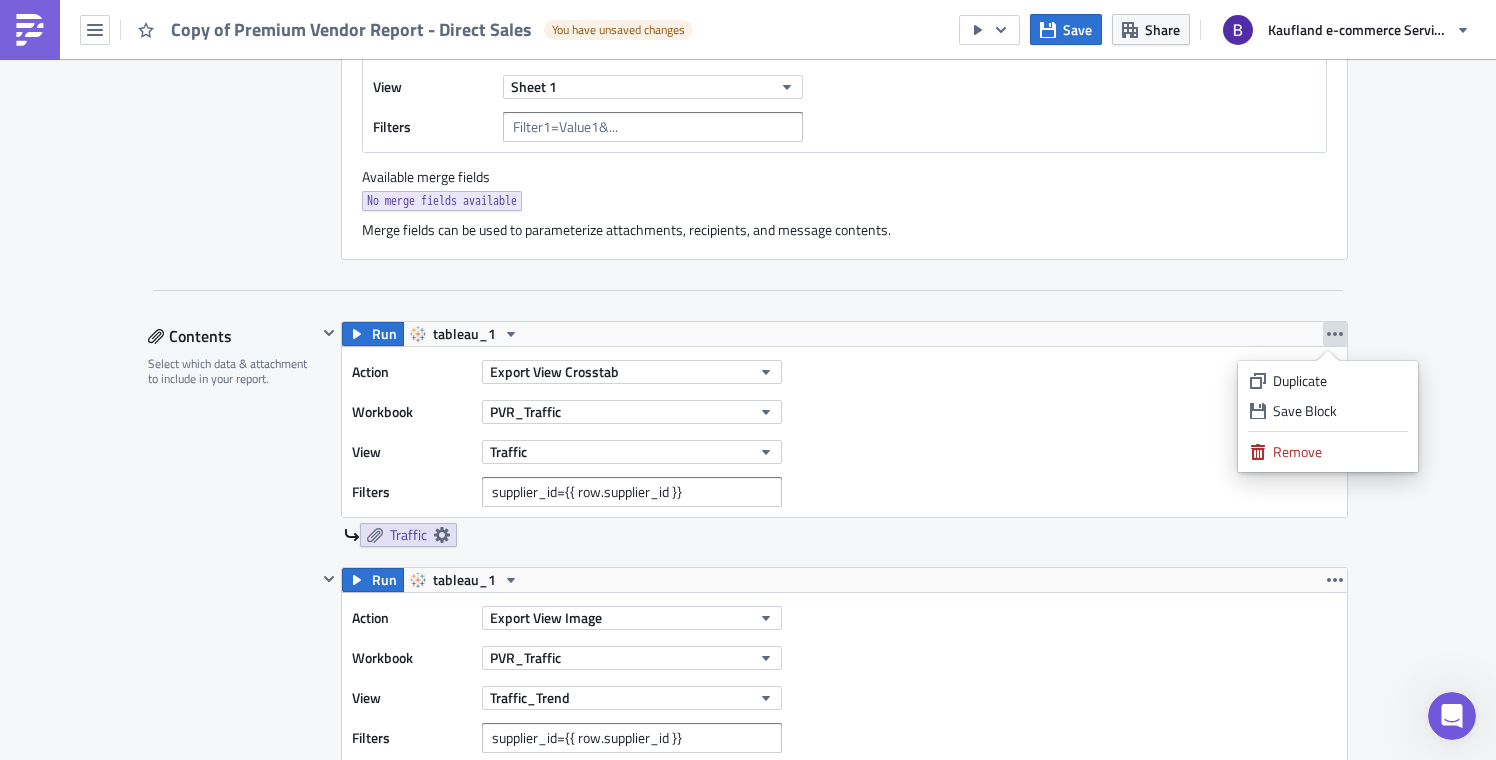 click on "Remove" at bounding box center [1339, 452] 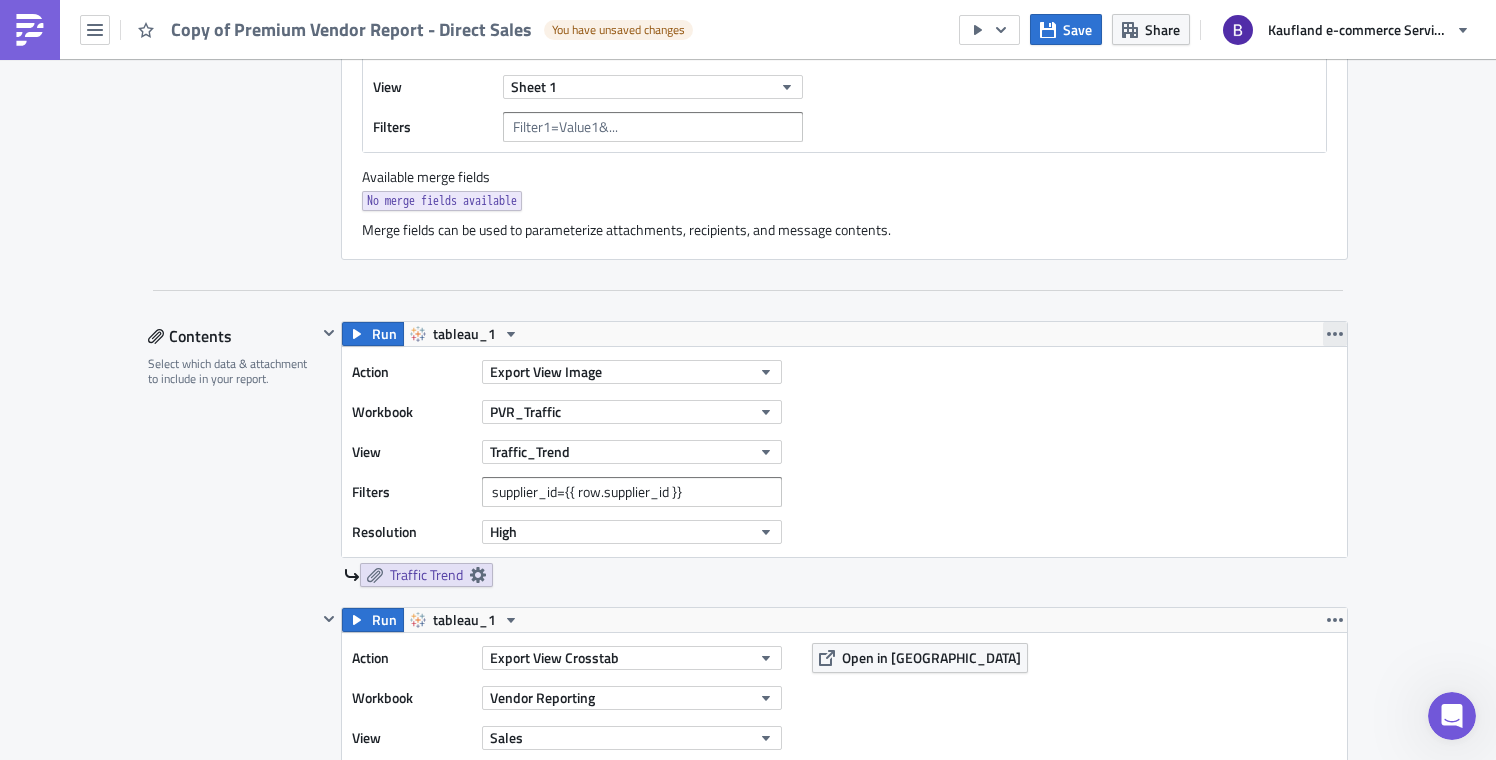 click at bounding box center [1335, 334] 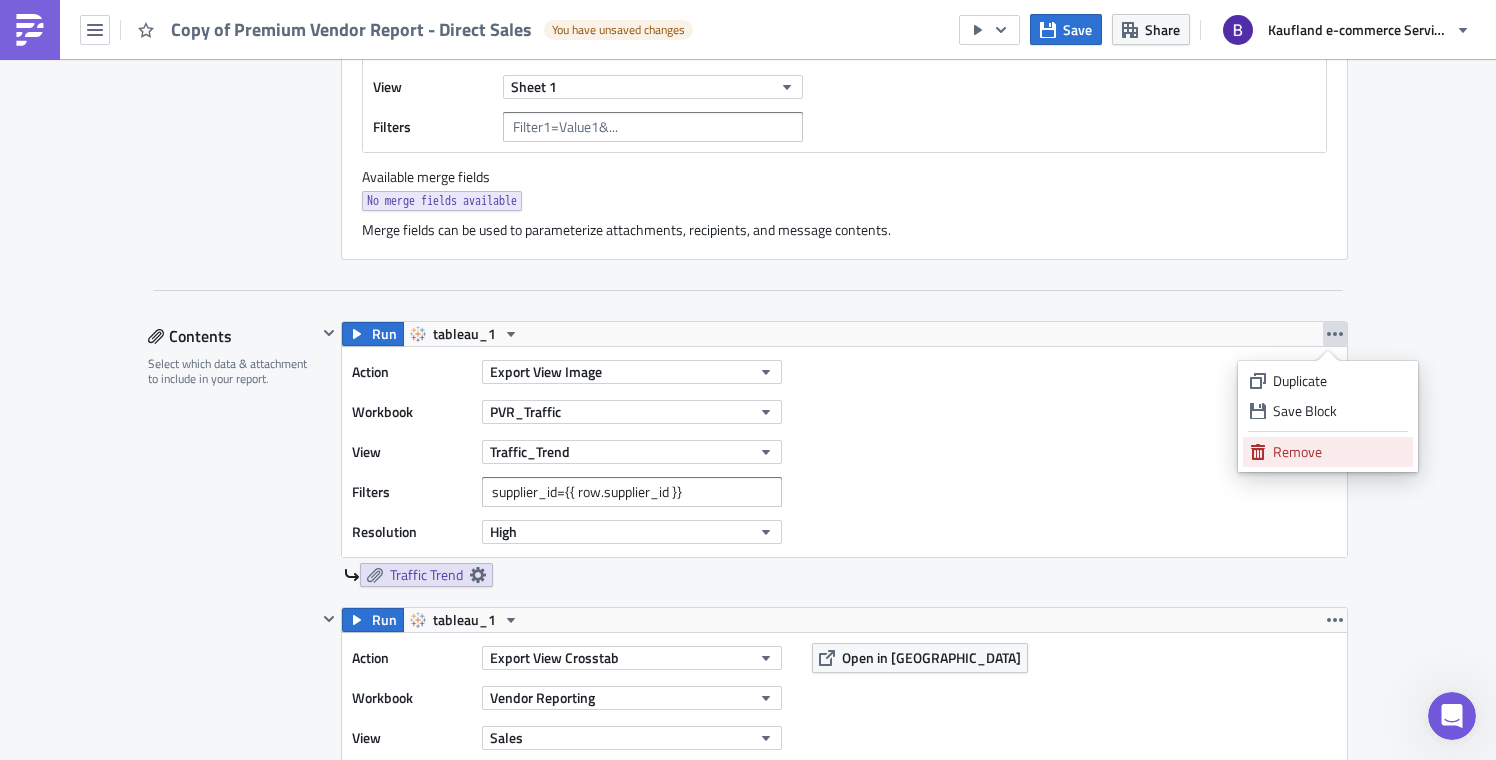 click on "Remove" at bounding box center [1328, 452] 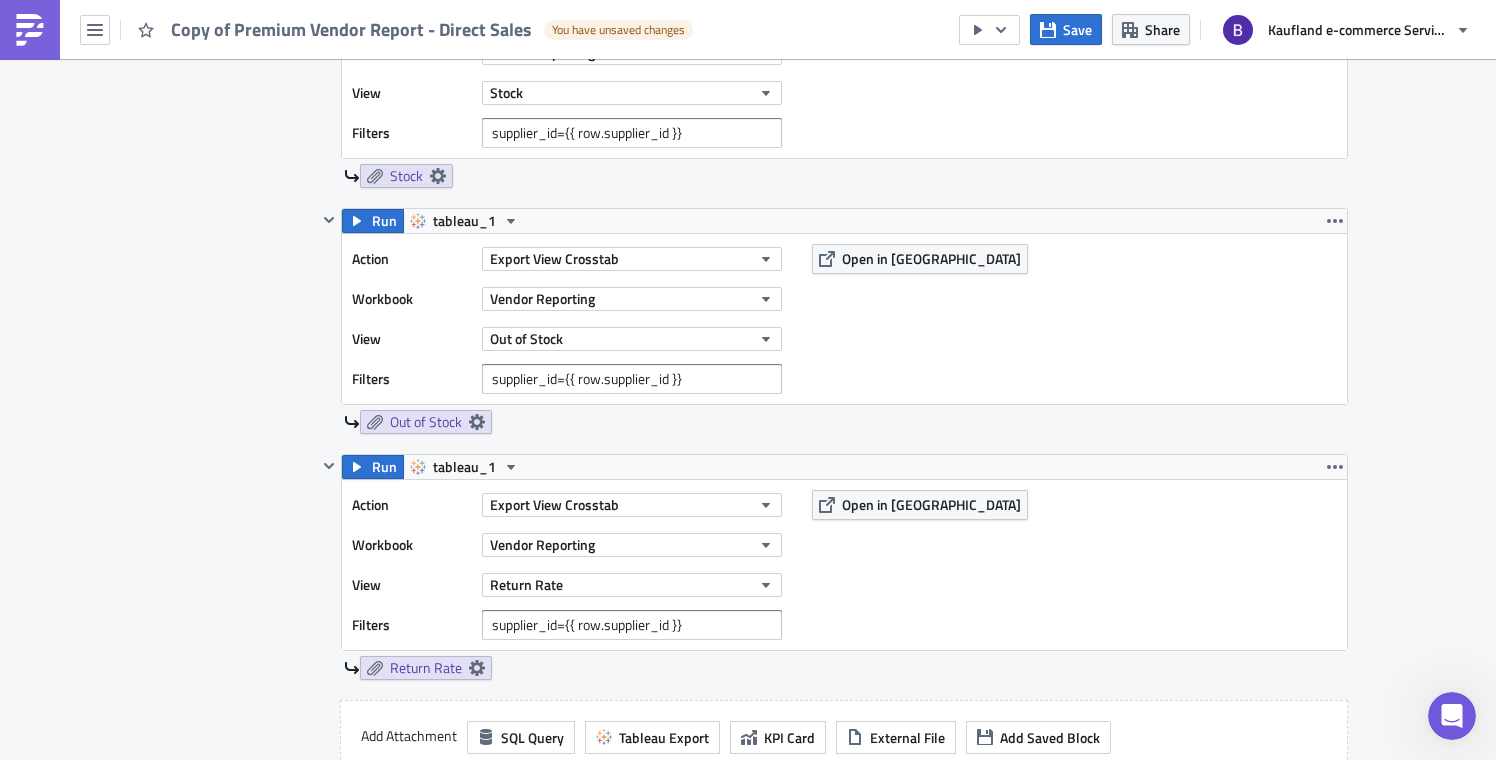 scroll, scrollTop: 1125, scrollLeft: 0, axis: vertical 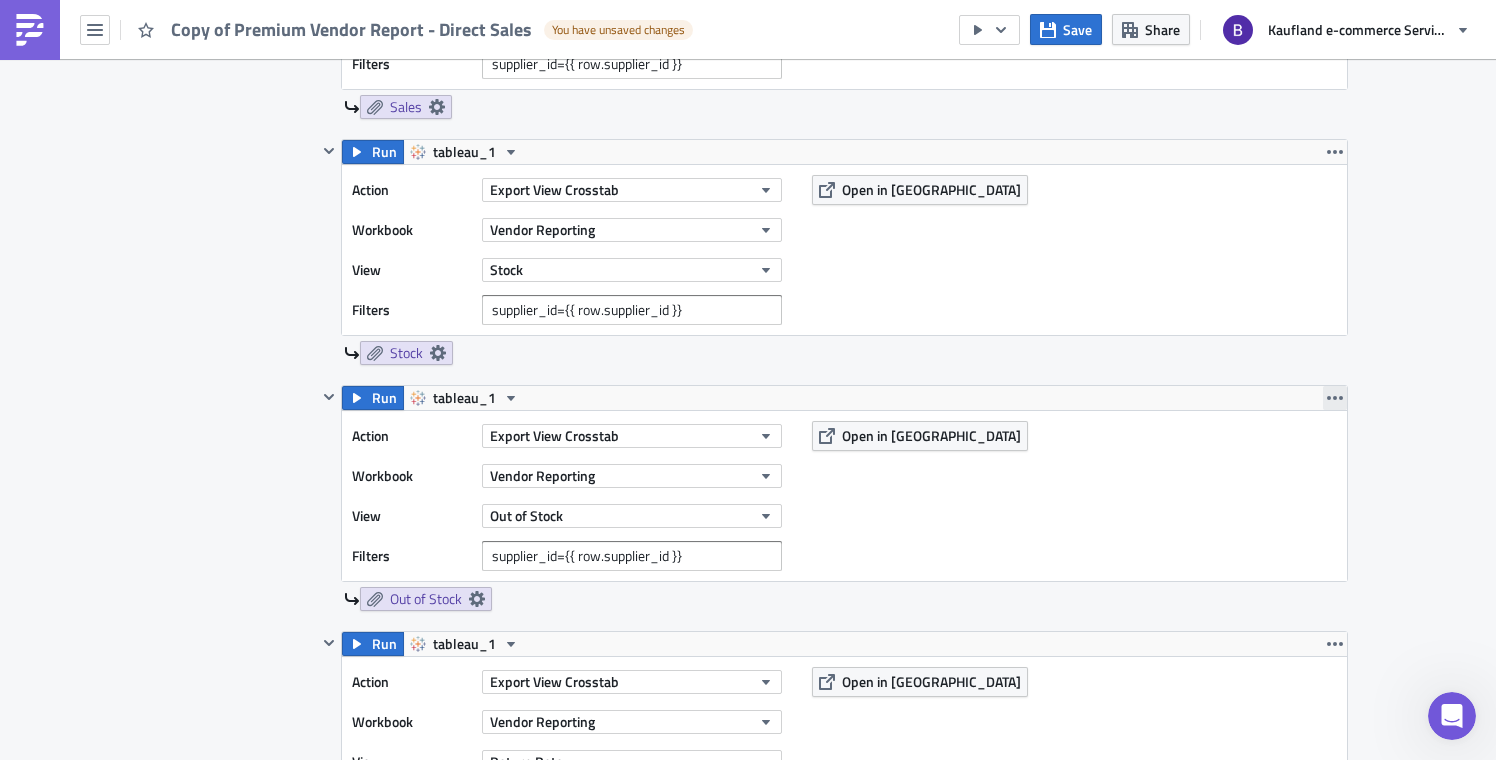 click 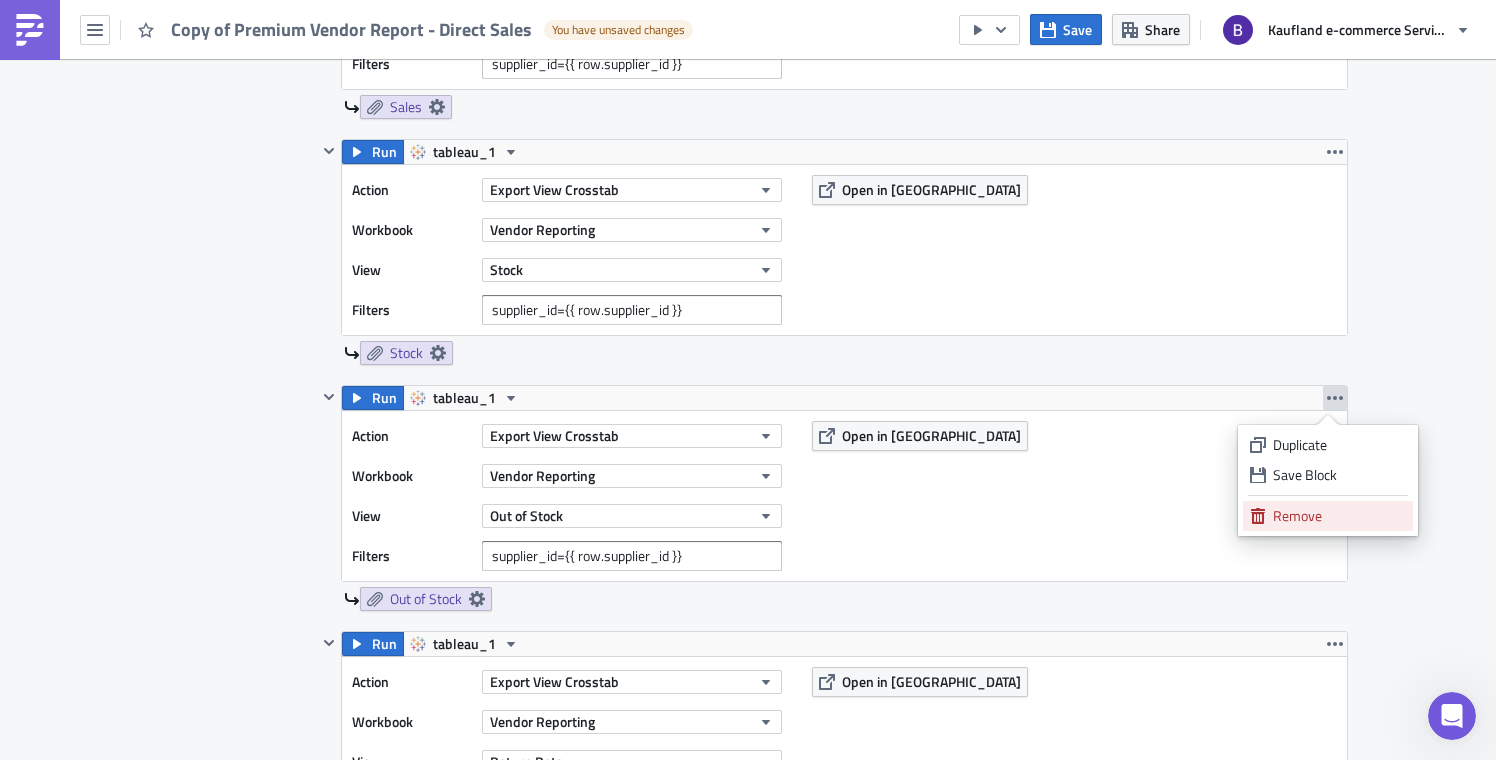 click on "Remove" at bounding box center (1339, 516) 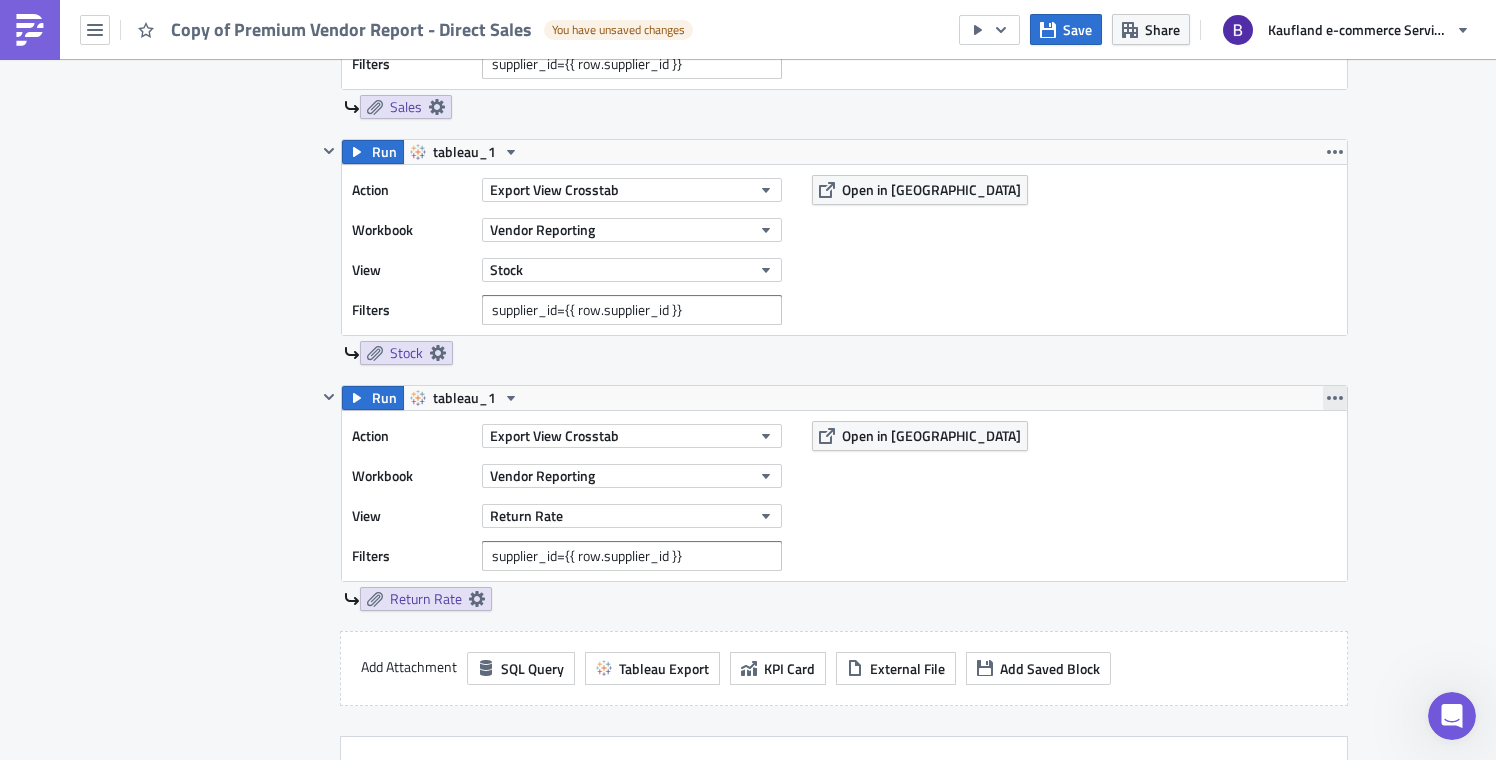 click 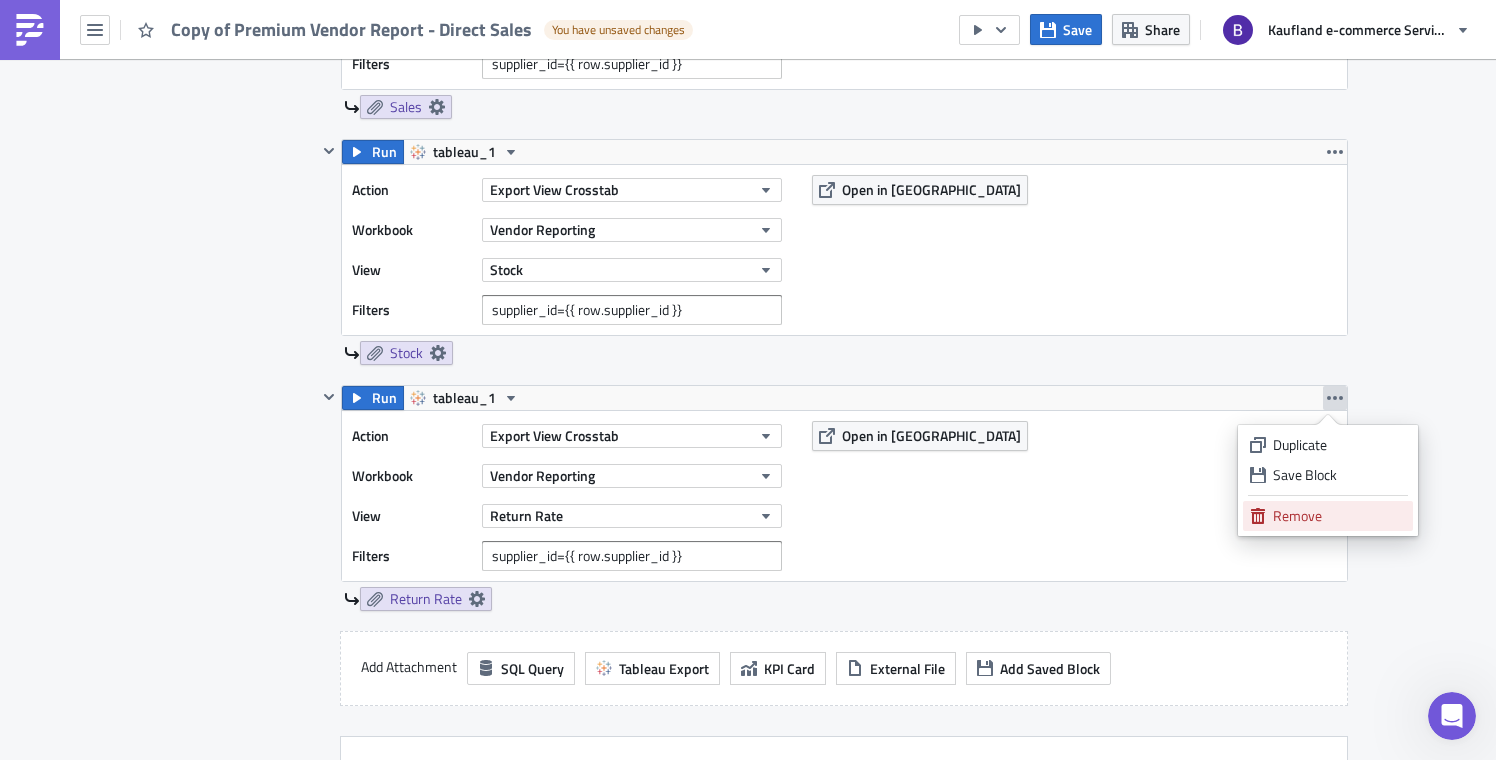 click on "Remove" at bounding box center [1339, 516] 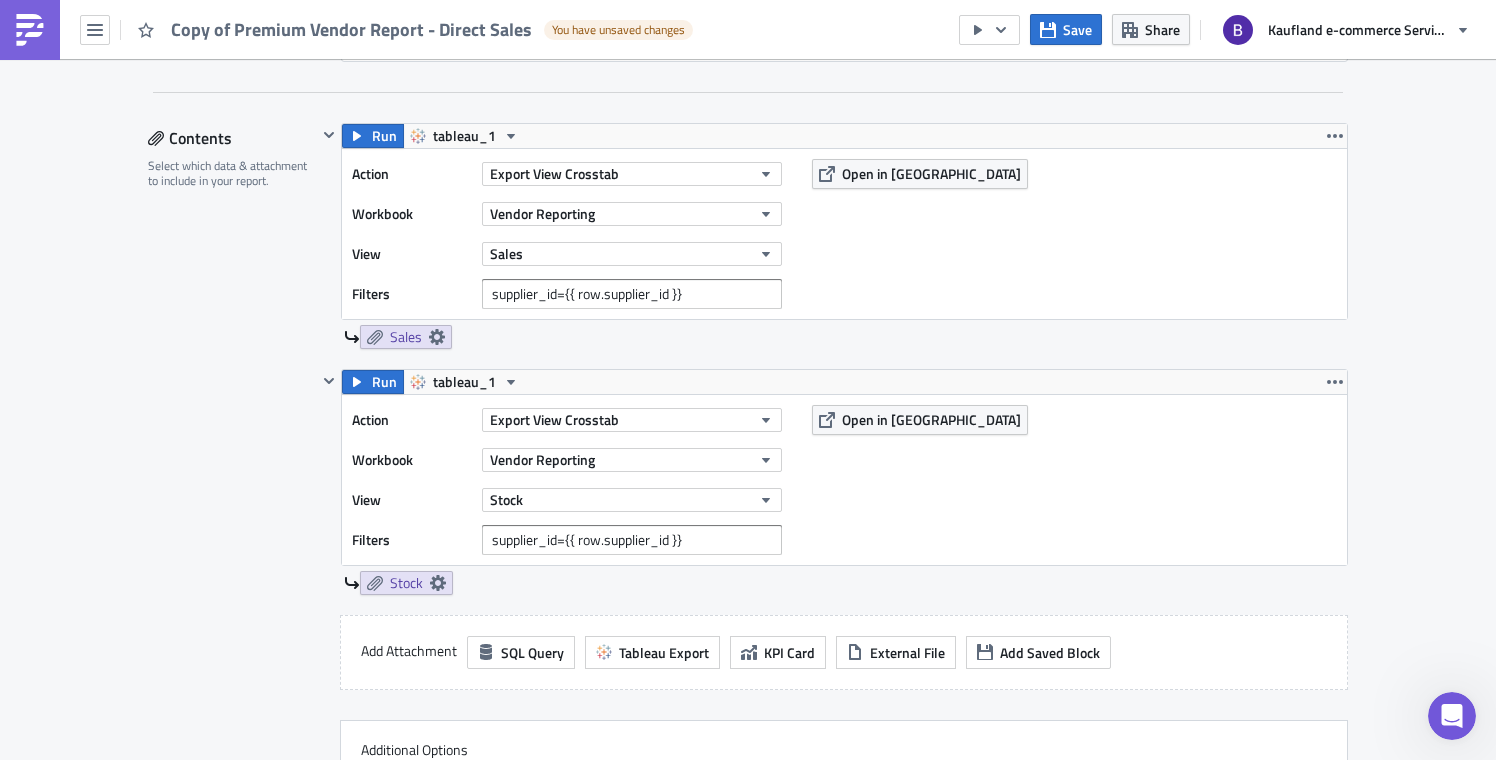 scroll, scrollTop: 890, scrollLeft: 0, axis: vertical 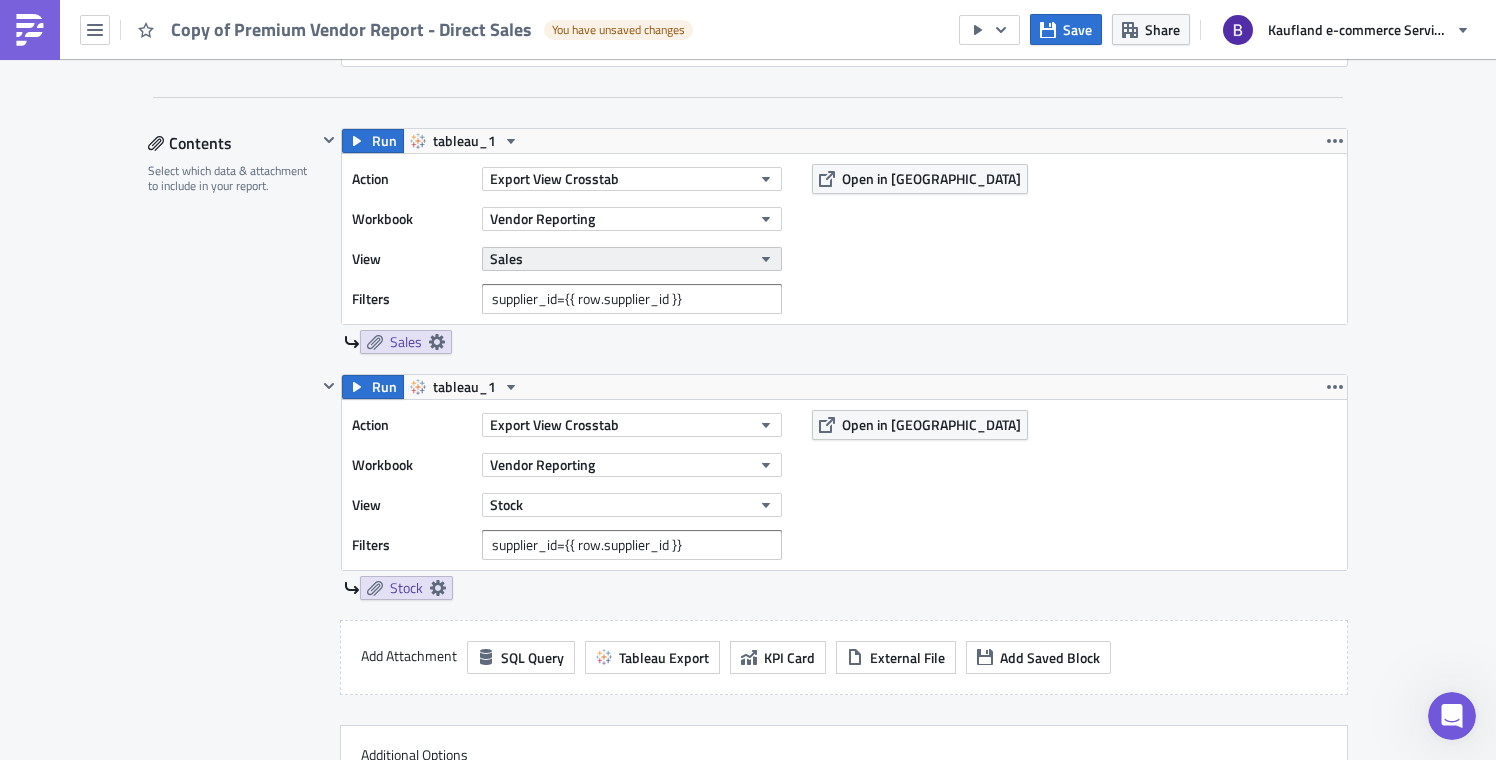 click on "Sales" at bounding box center (632, 259) 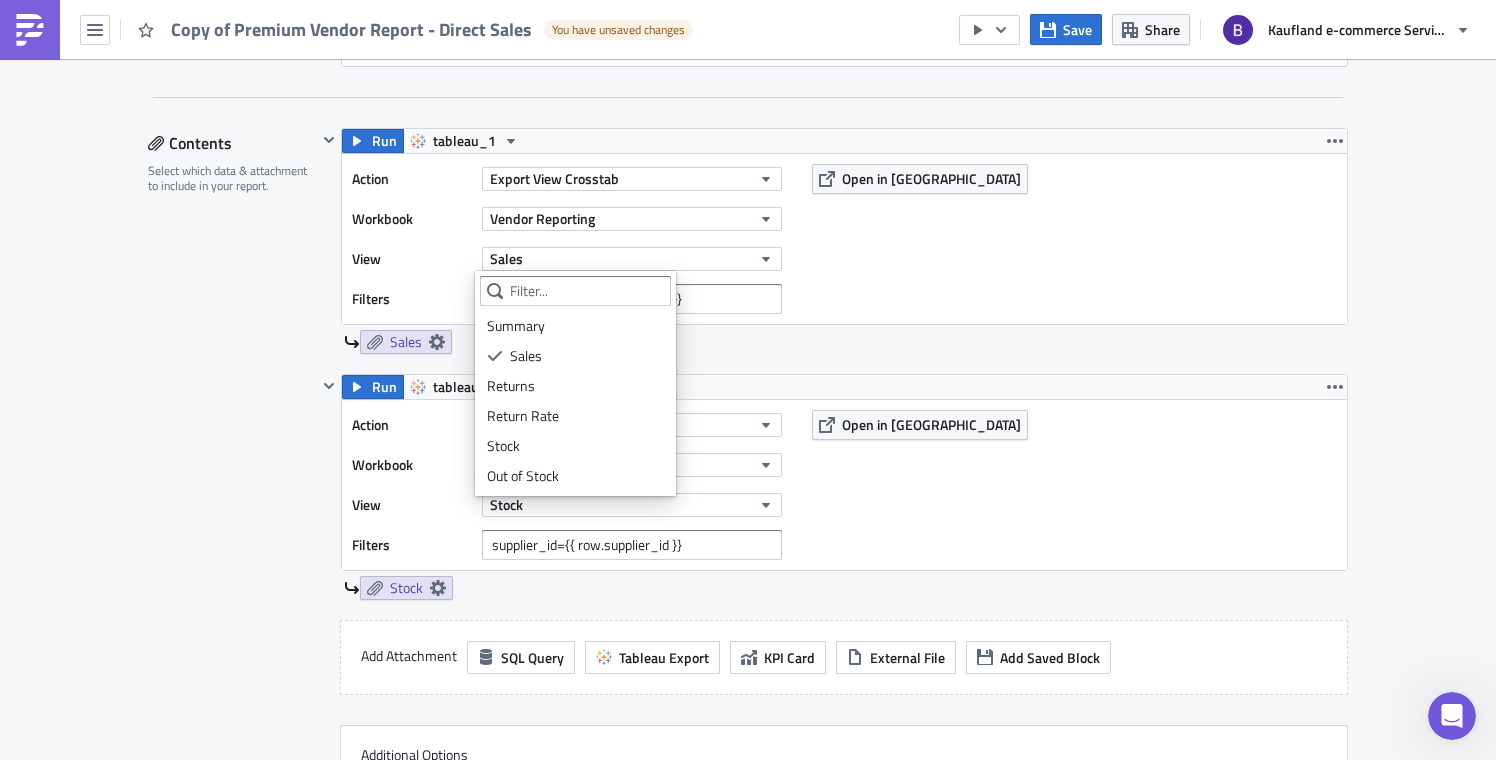 click on "Action   Export View Crosstab Workbook   Vendor Reporting View   Sales Filters   supplier_id={{ row.supplier_id }} Open in Tableau" at bounding box center [844, 239] 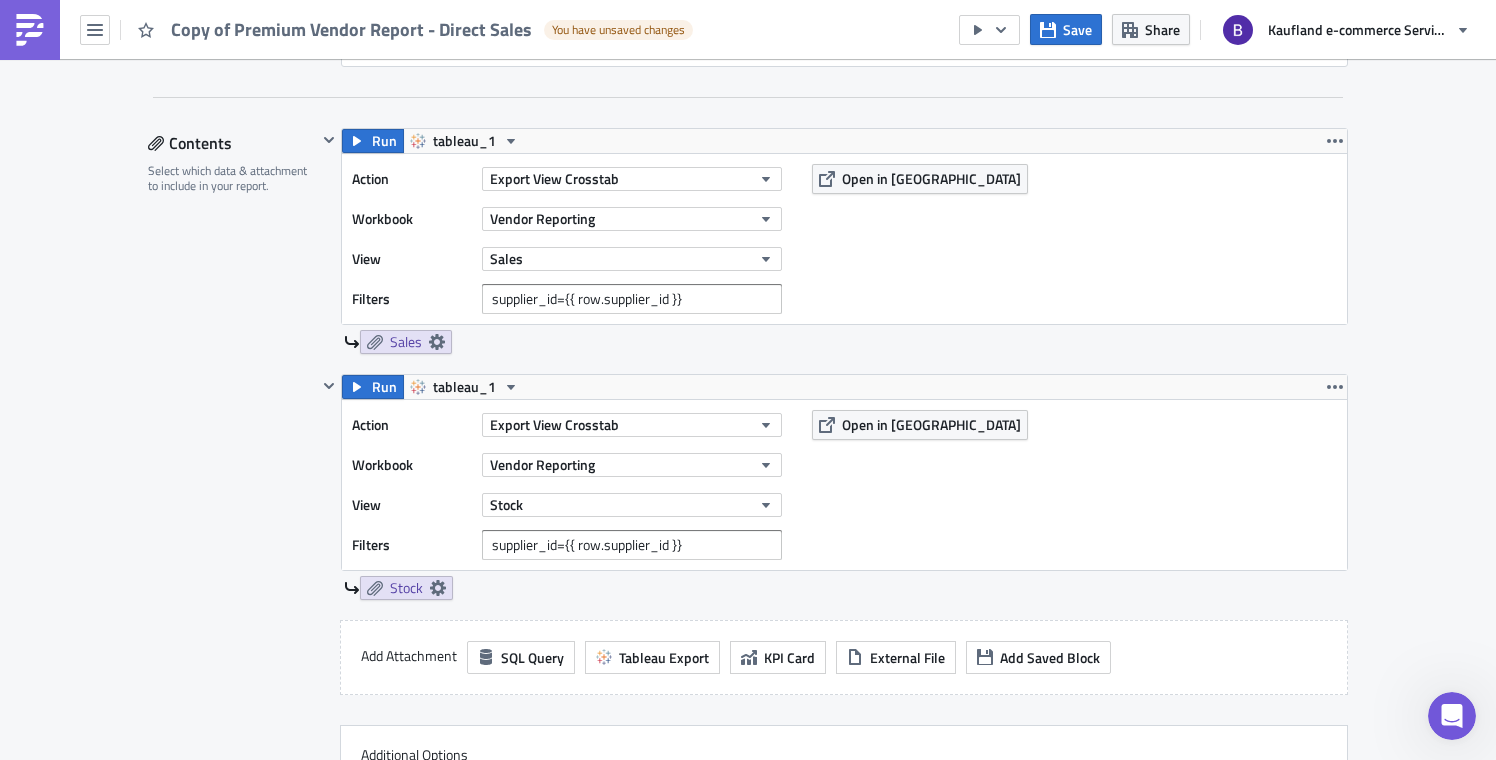 click on "Action   Export View Crosstab Workbook   Vendor Reporting View   Sales Filters   supplier_id={{ row.supplier_id }} Open in Tableau" at bounding box center (844, 239) 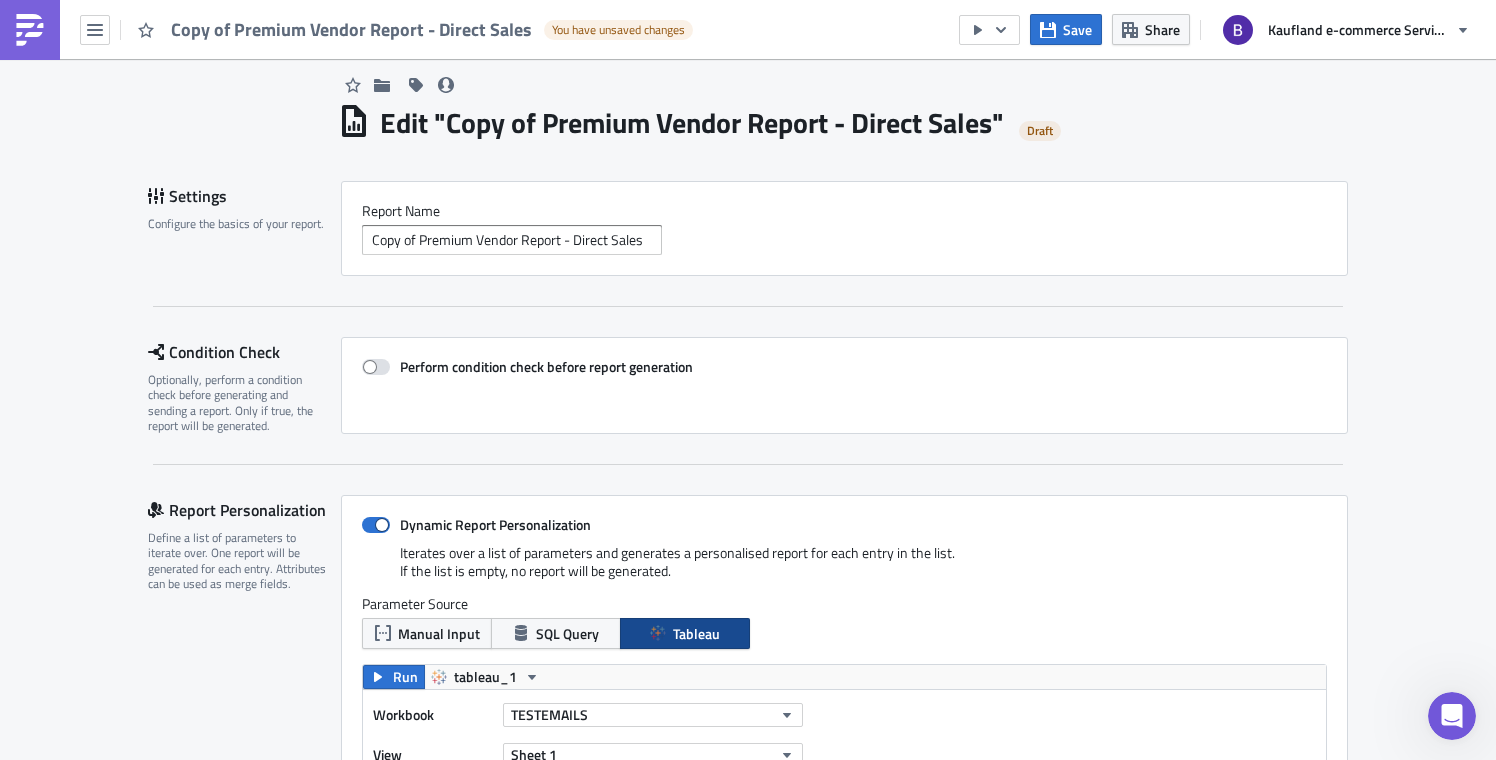 scroll, scrollTop: 25, scrollLeft: 0, axis: vertical 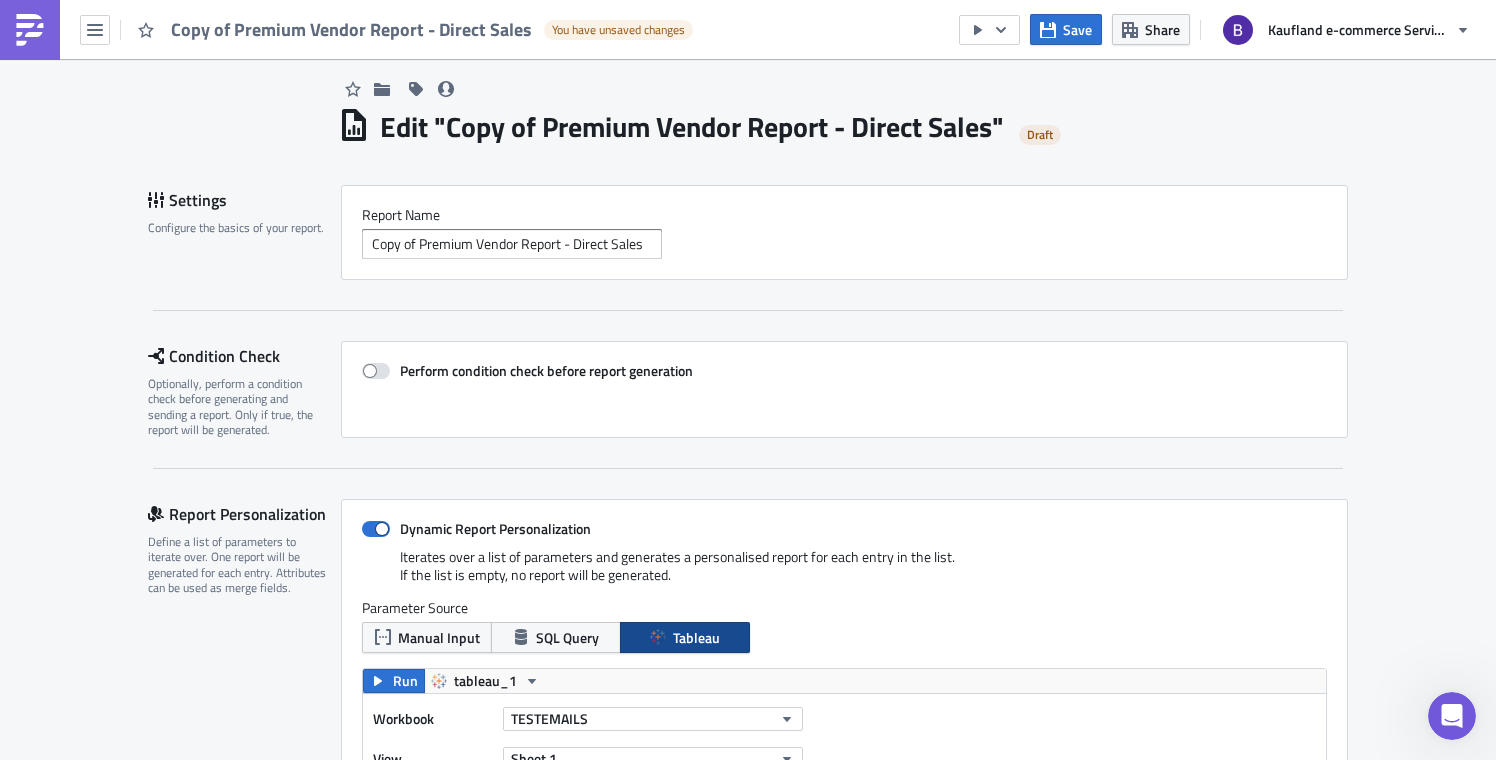 click on "Report Nam﻿e   Copy of Premium Vendor Report - Direct Sales" at bounding box center (844, 232) 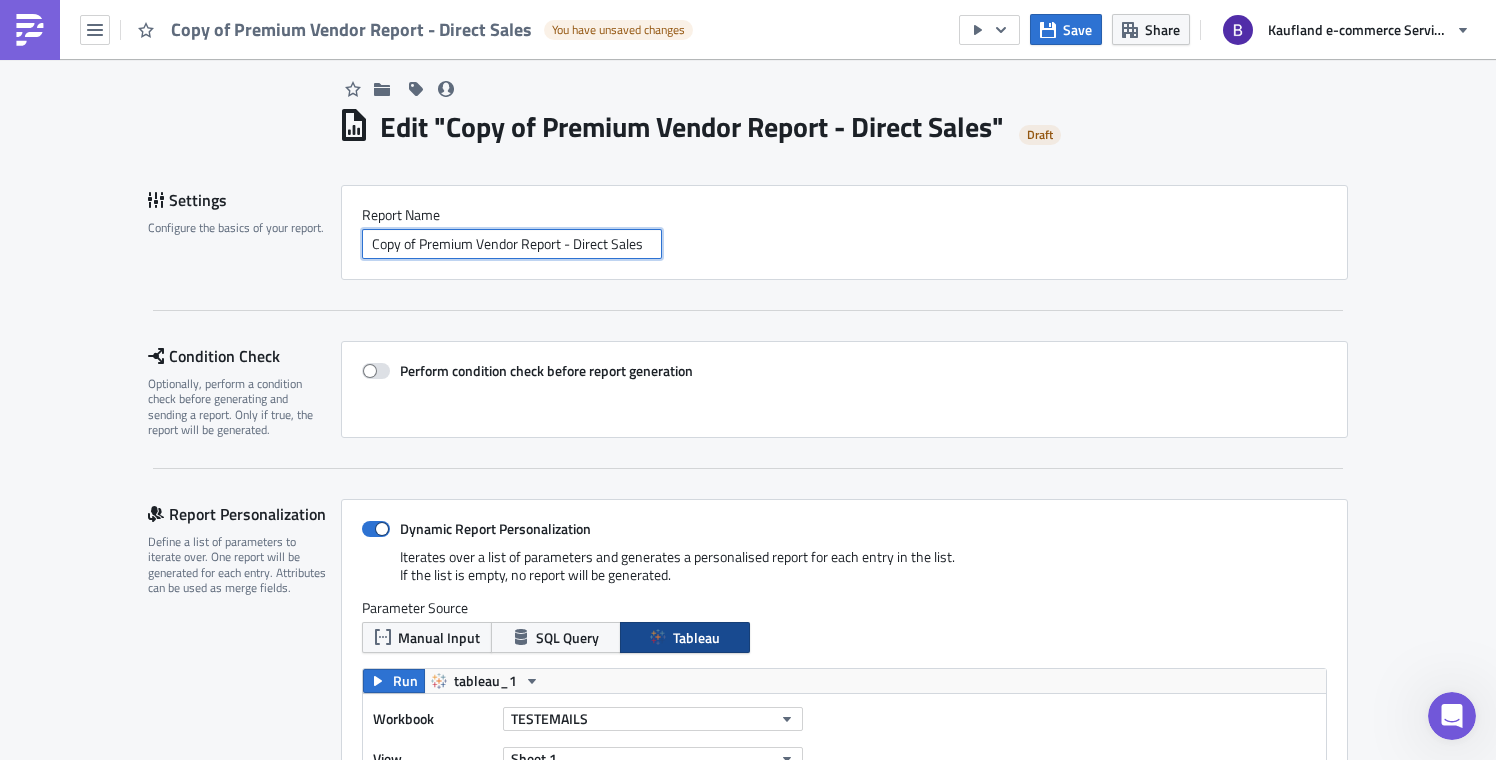 drag, startPoint x: 643, startPoint y: 243, endPoint x: 287, endPoint y: 234, distance: 356.11374 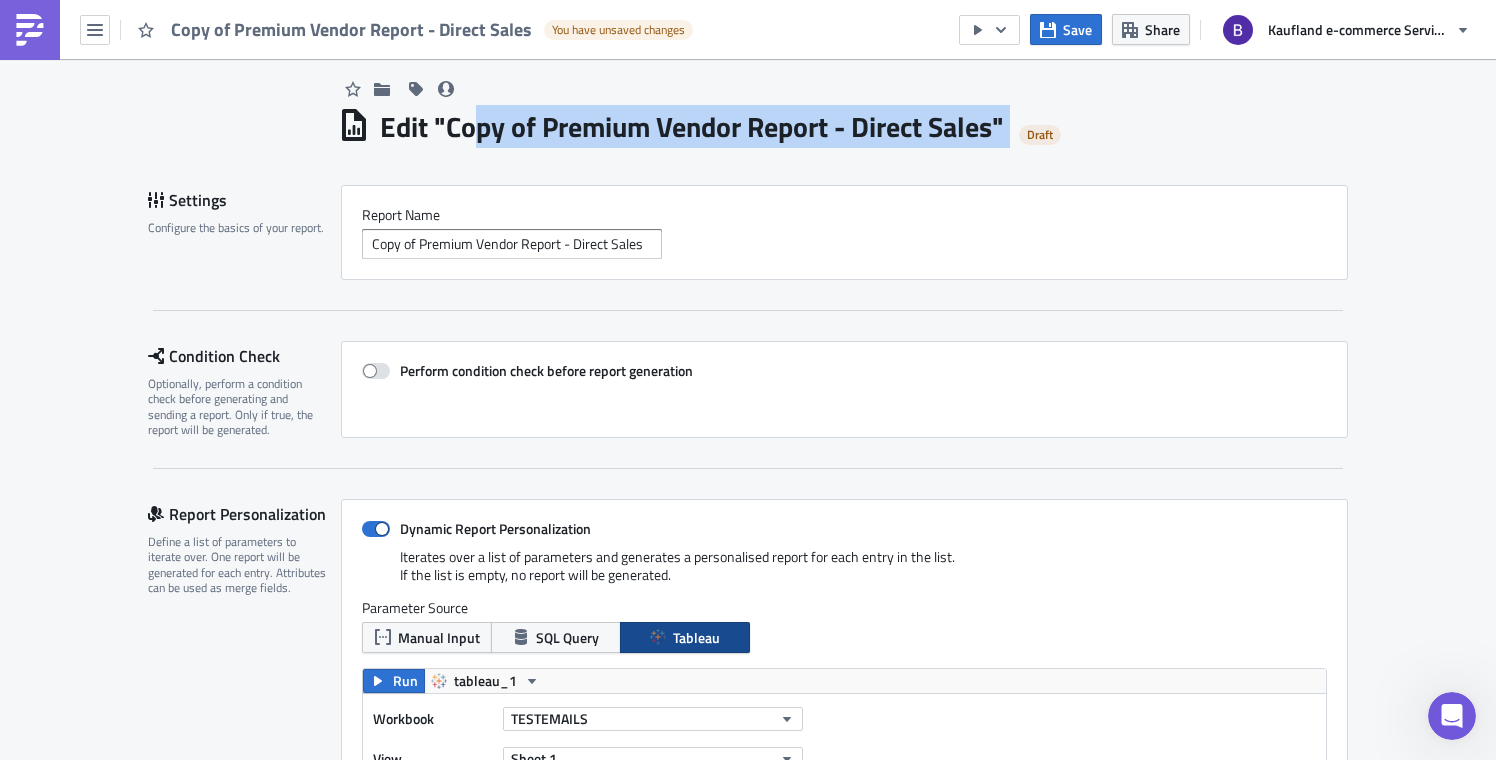 drag, startPoint x: 601, startPoint y: 126, endPoint x: 1120, endPoint y: 108, distance: 519.3121 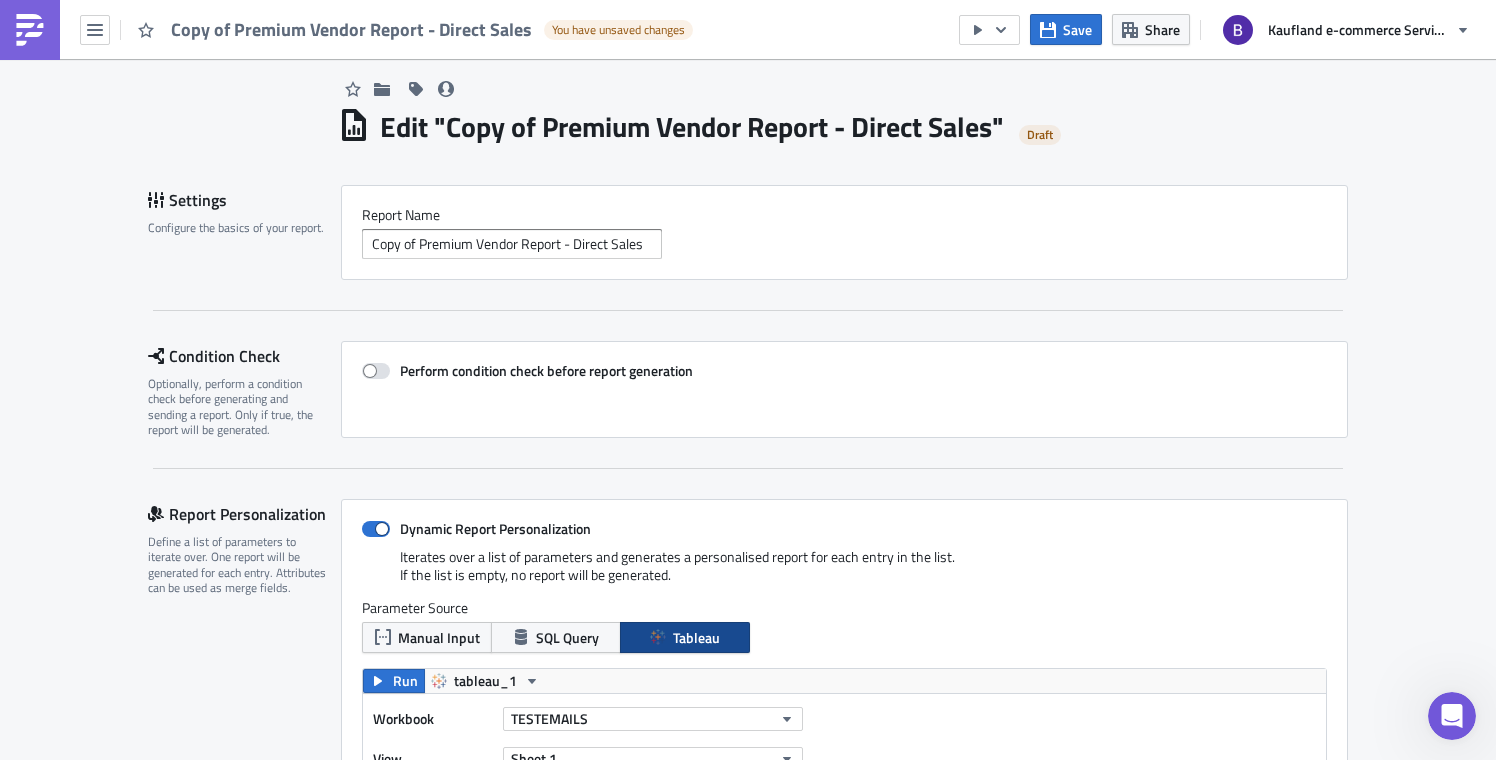 click on "Settings Configure the basics of your report. Report Nam﻿e   Copy of Premium Vendor Report - Direct Sales Condition Check Optionally, perform a condition check before generating and sending a report. Only if true, the report will be generated. Perform condition check before report generation Report Personalization Define a list of parameters to iterate over. One report will be generated for each entry. Attributes can be used as merge fields. Dynamic Report Personalization Iterates over a list of parameters and generates a personalised report for each entry in the list. If the list is empty, no report will be generated. Parameter Source   Manual Input SQL Query Tableau Import CSV to convert into JSON Choose CSV file... (max 10MB)     XXXXXXXXXXXXXXXXXXXXXXXXXXXXXXXXXXXXXXXXXXXXXXXXXXXXXXXXXXXXXXXXXXXXXXXXXXXXXXXXXXXXXXXXXXXXXXXXXXXXXXXXXXXXXXXXXXXXXXXXXXXXXXXXXXXXXXXXXXXXXXXXXXXXXXXXXXXXXXXXXXXXXXXXXXXXXXXXXXXXXXXXXXXXXXXXXXXXXXXXXXXXXXXXXXXXXXXXXXXXXXXXXXXXXXXXXXXXXXXXXXXXXXXXXXXXXXXX JSON Run     Run" at bounding box center [748, 1578] 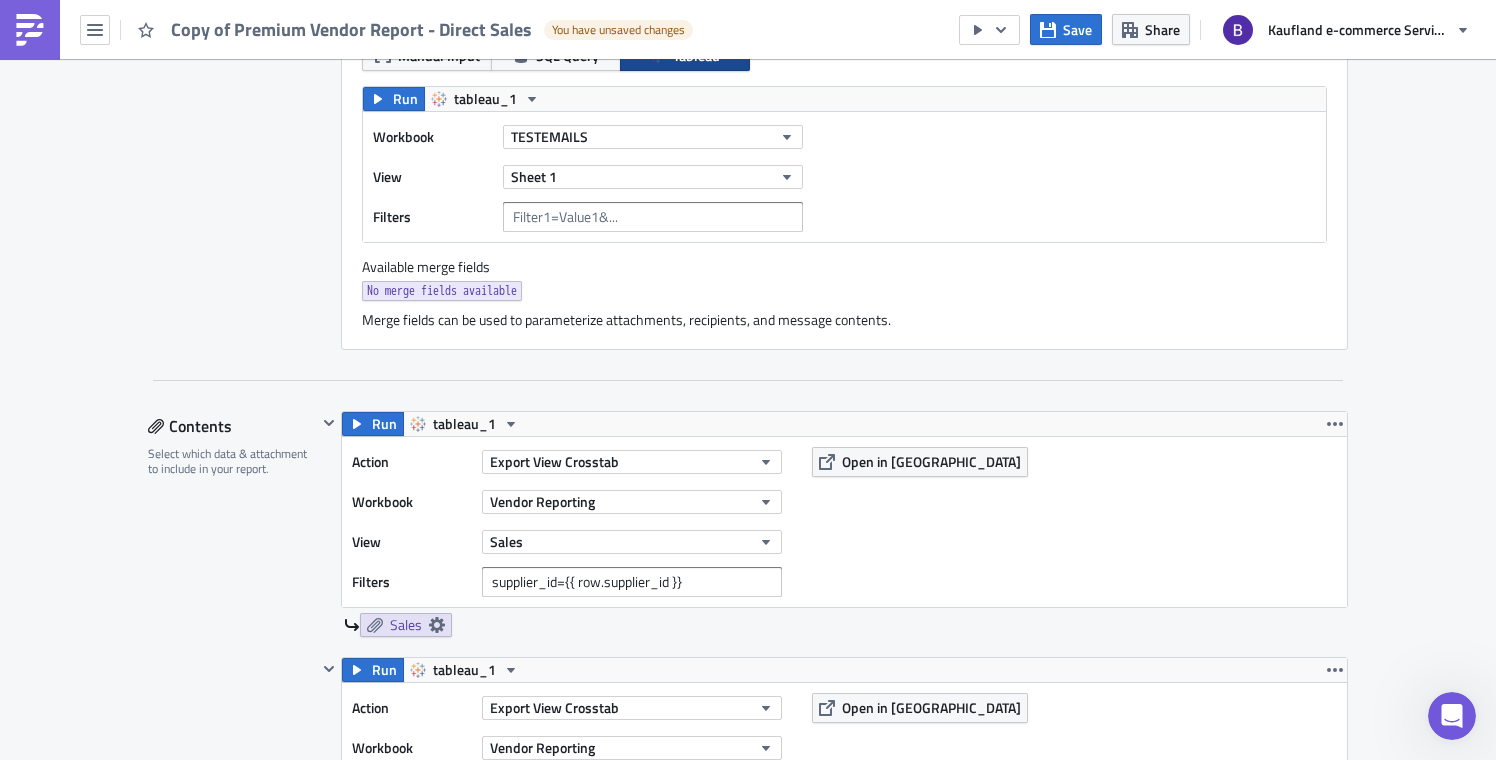scroll, scrollTop: 416, scrollLeft: 0, axis: vertical 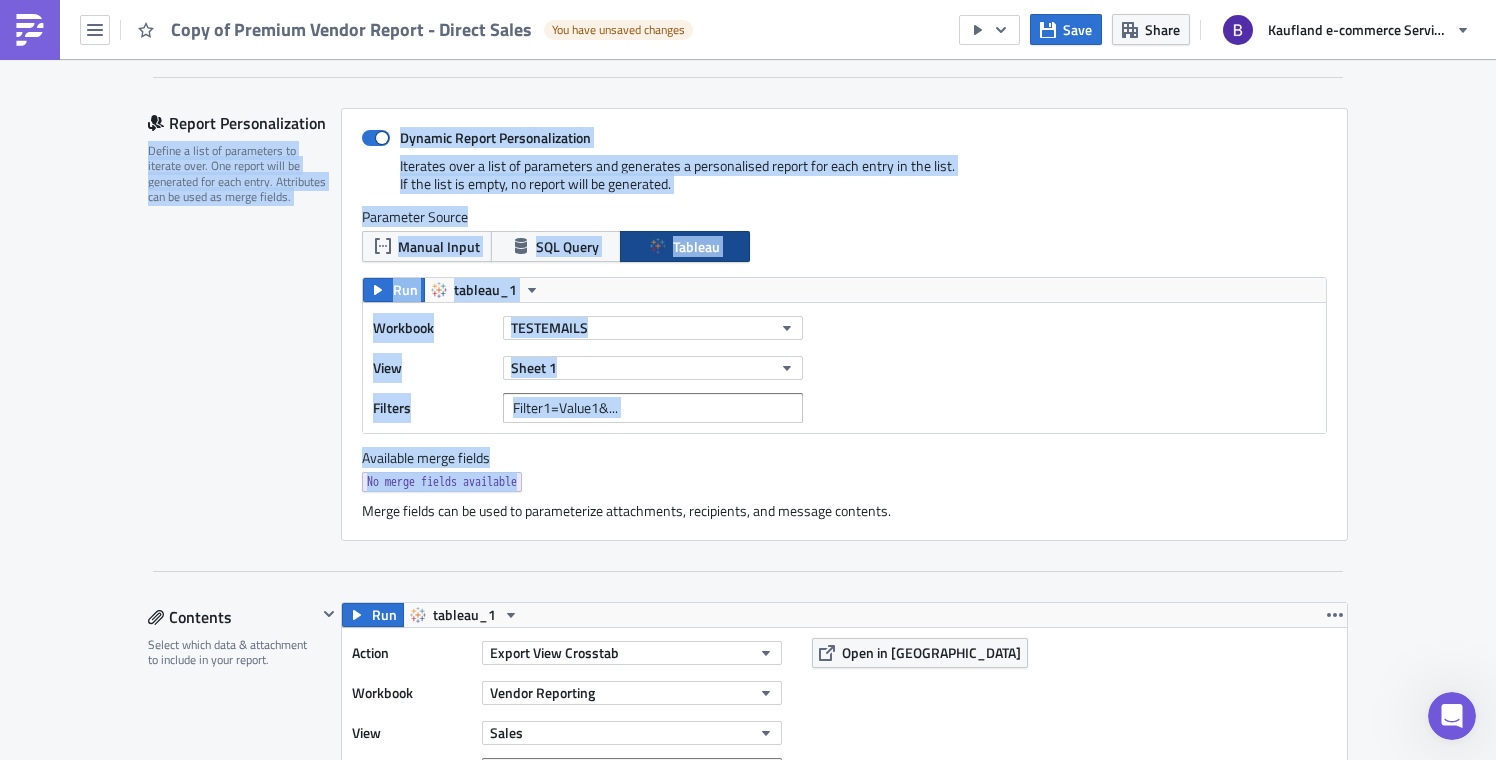 drag, startPoint x: 794, startPoint y: 488, endPoint x: 319, endPoint y: 142, distance: 587.6572 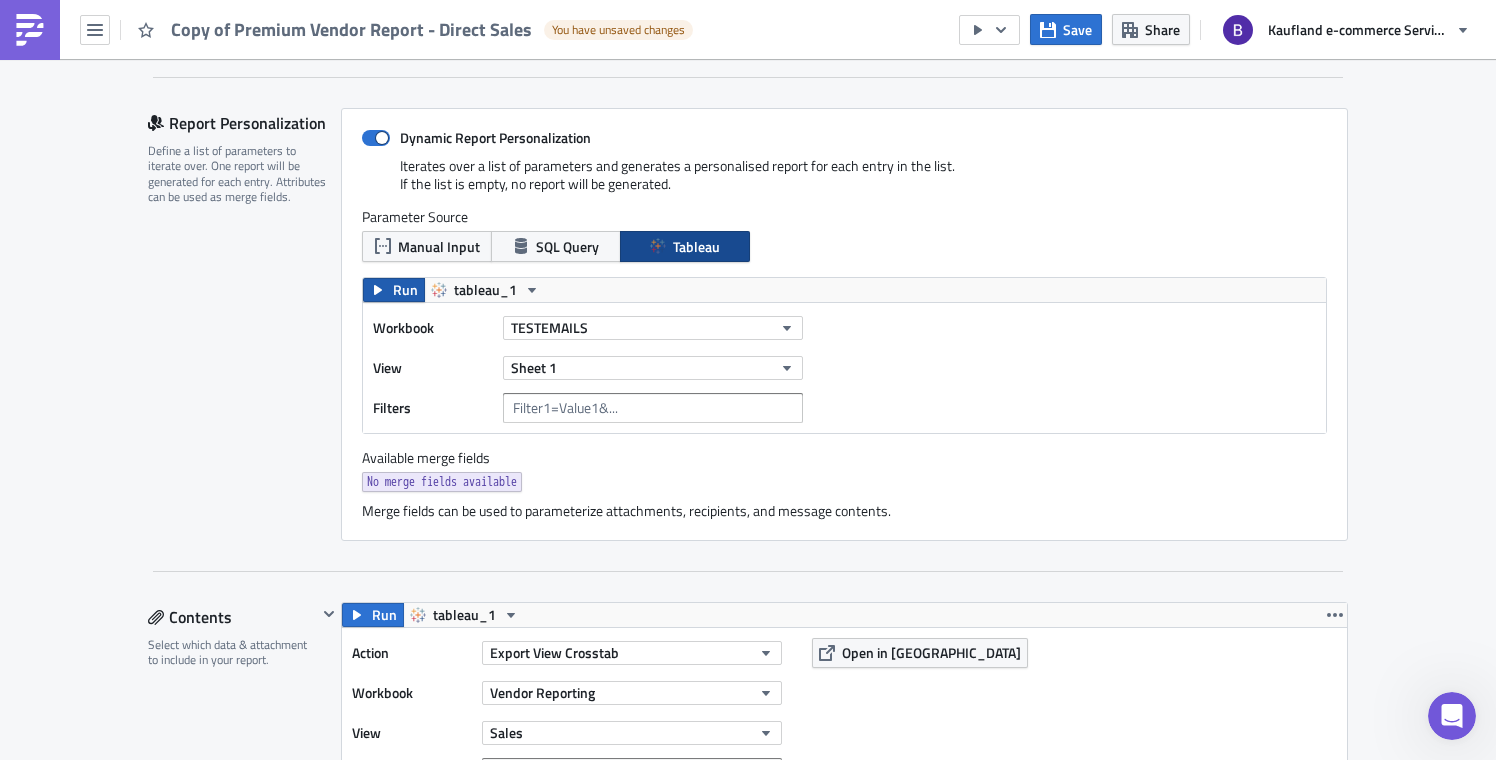 click on "Run" at bounding box center [405, 290] 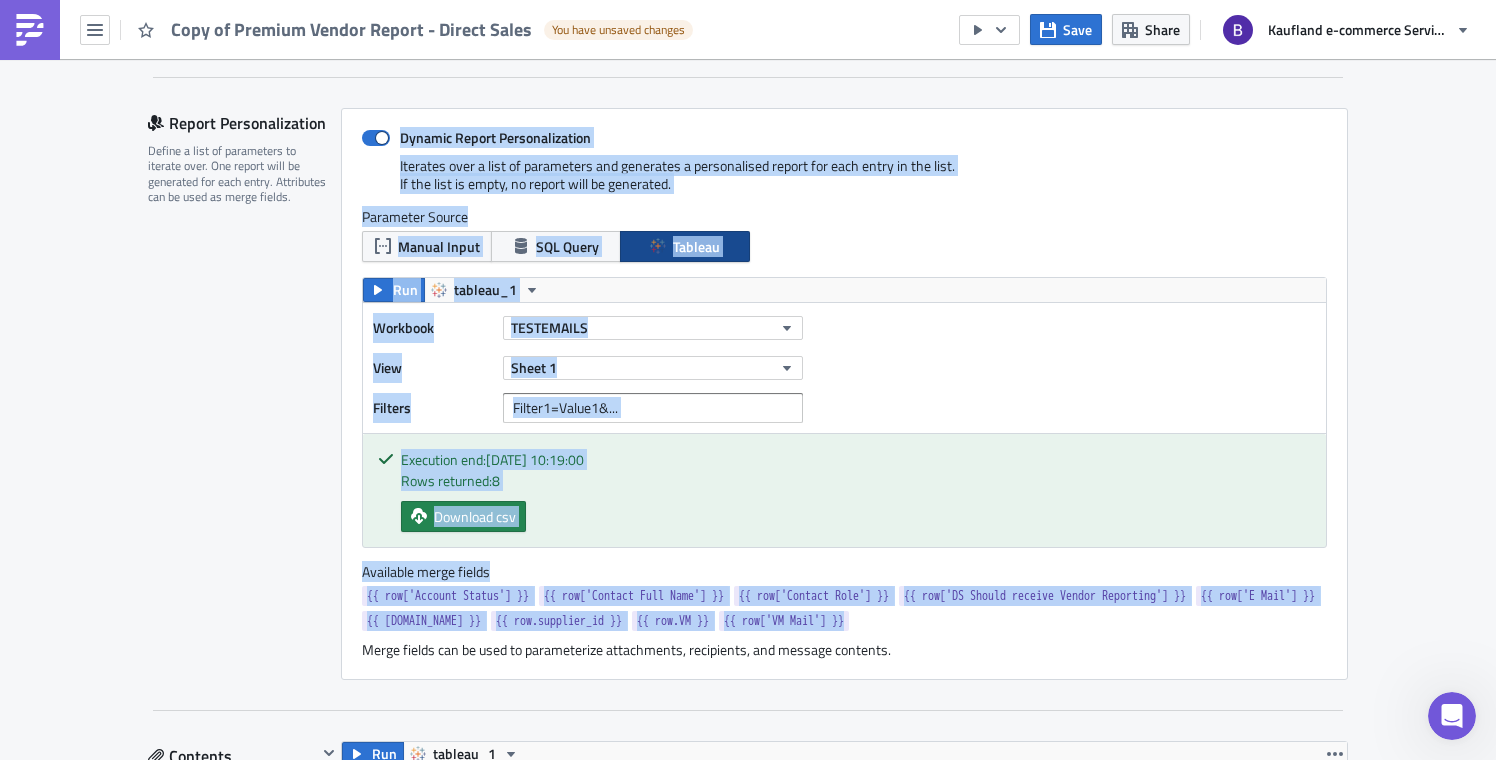 drag, startPoint x: 548, startPoint y: 648, endPoint x: 366, endPoint y: 592, distance: 190.4206 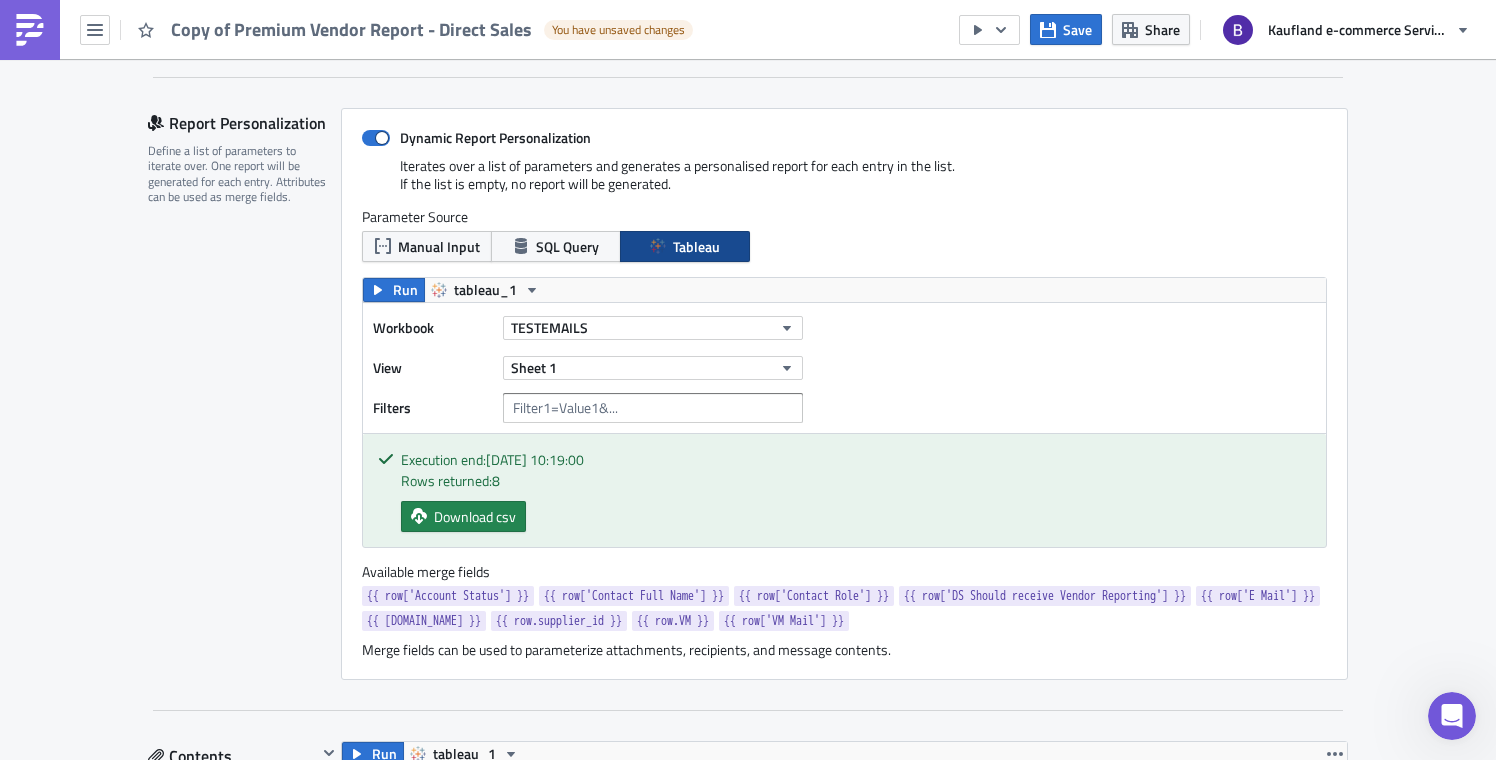 click on "Merge fields can be used to parameterize attachments, recipients, and message contents." at bounding box center [844, 650] 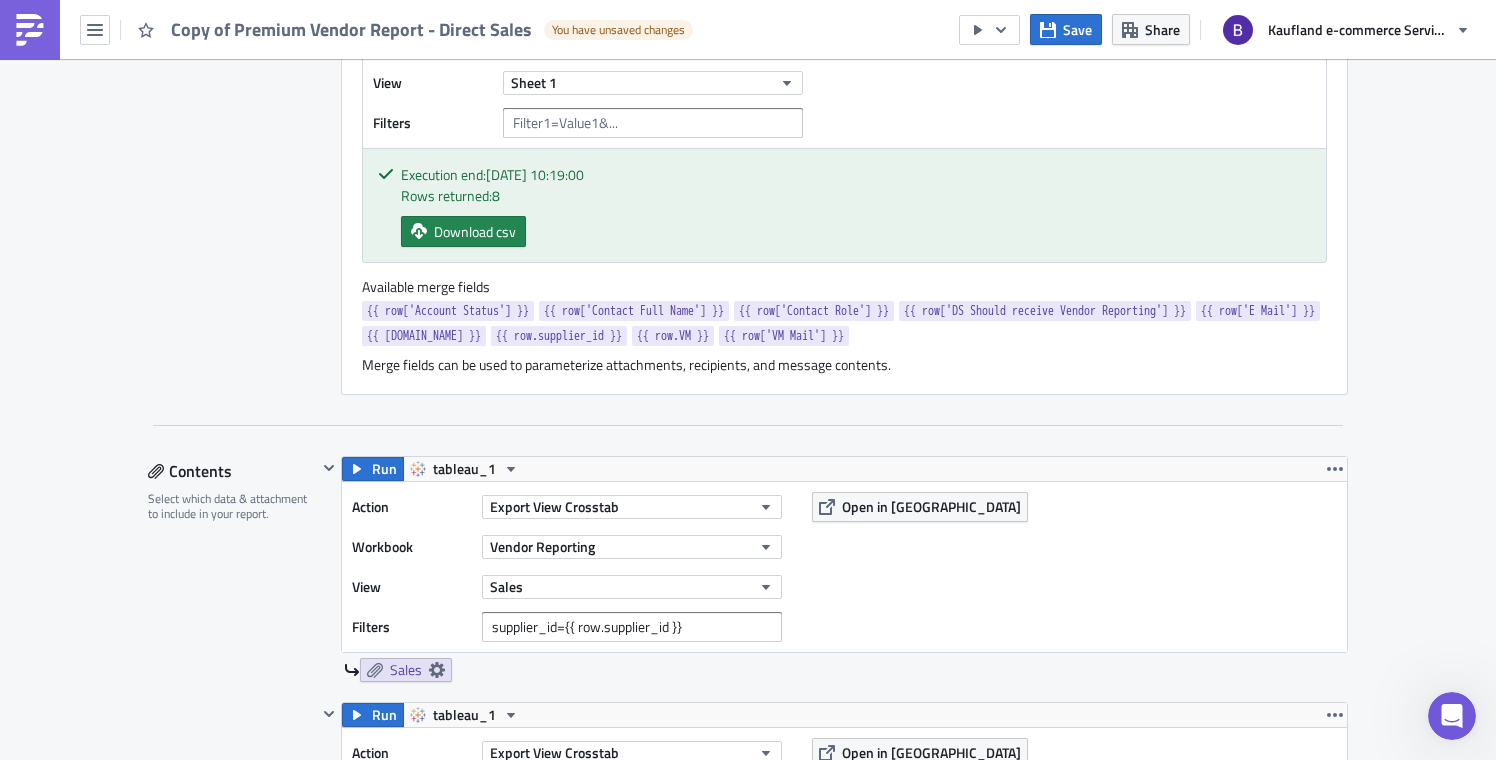 scroll, scrollTop: 748, scrollLeft: 0, axis: vertical 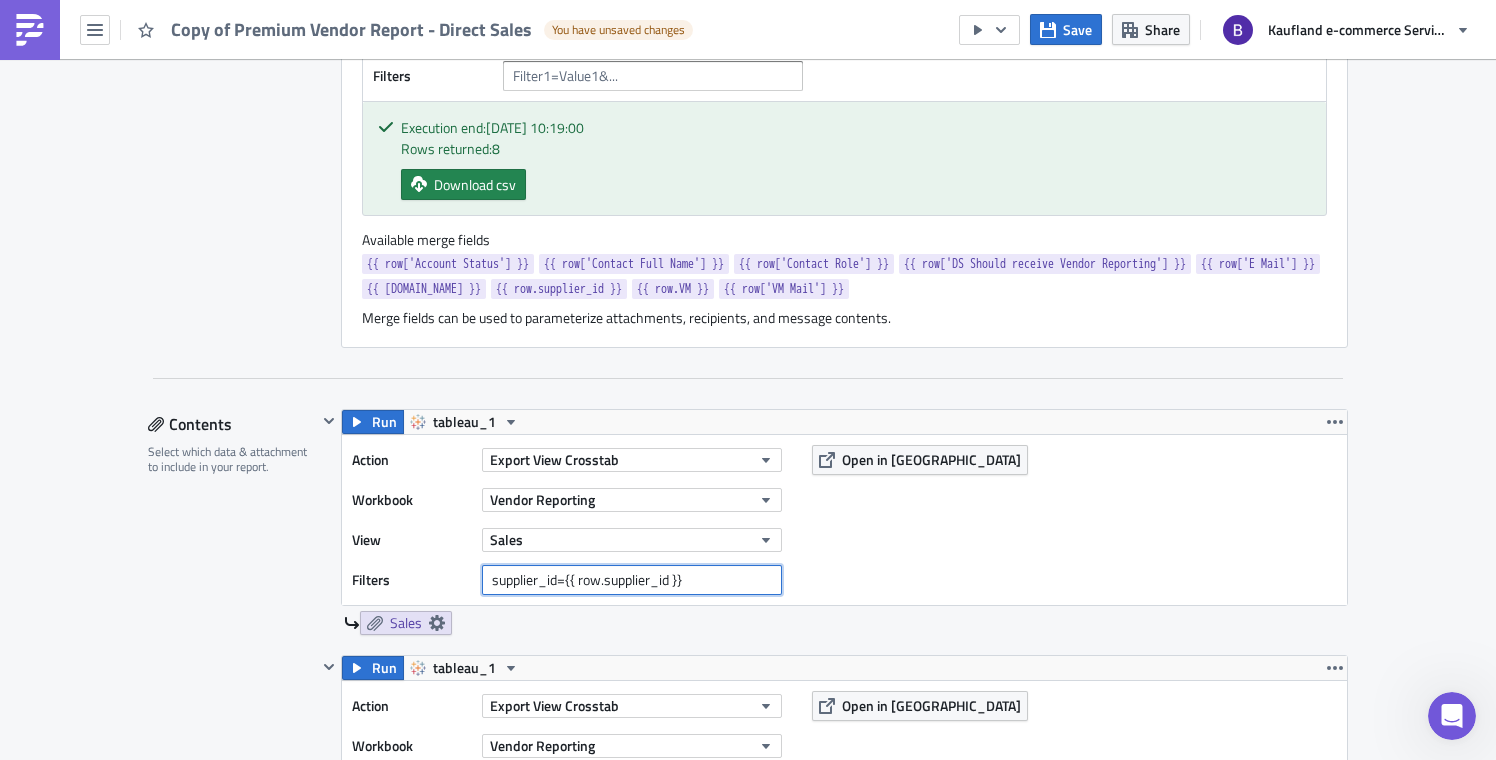 drag, startPoint x: 667, startPoint y: 605, endPoint x: 549, endPoint y: 606, distance: 118.004234 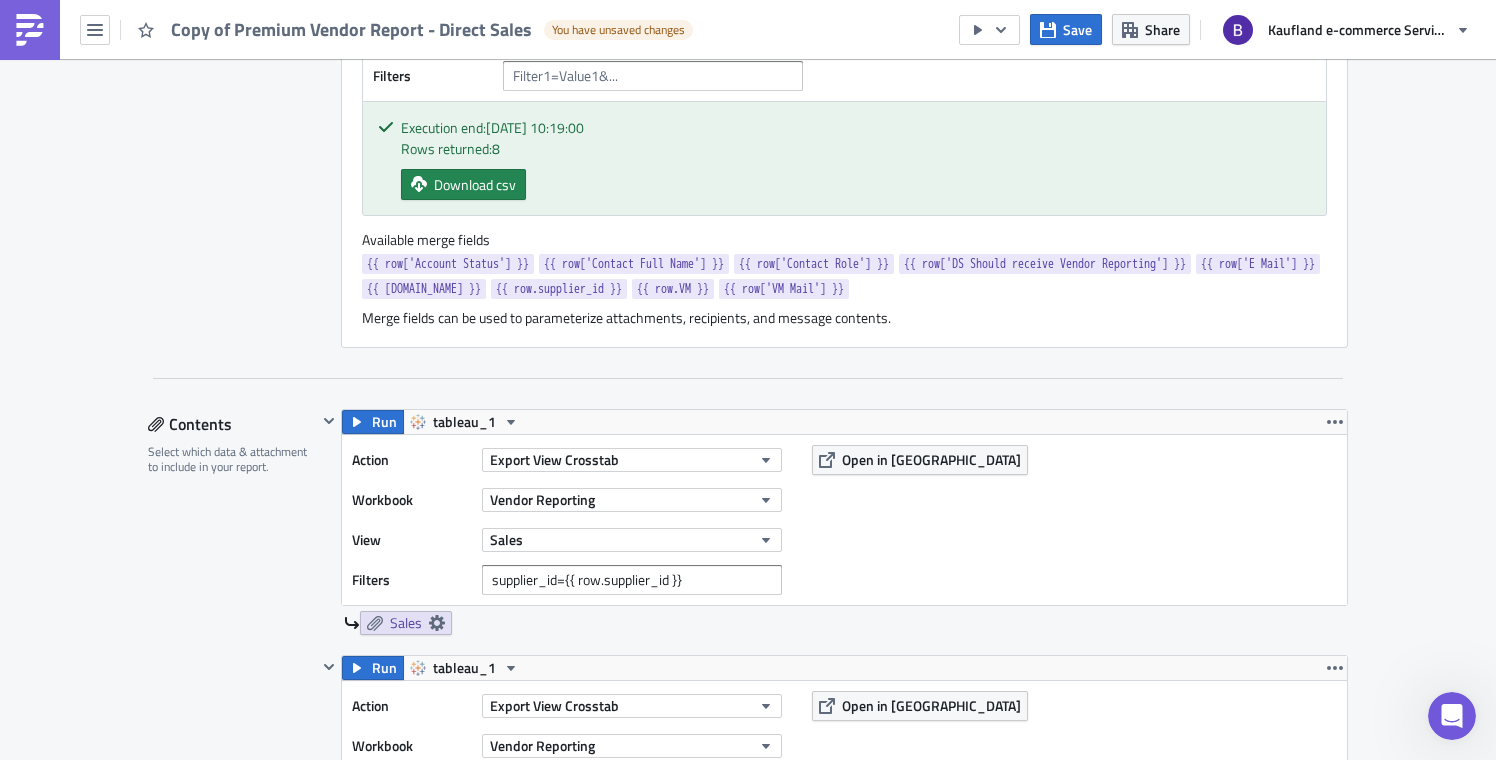 click on "Action   Export View Crosstab Workbook   Vendor Reporting View   Sales Filters   supplier_id={{ row.supplier_id }} Open in Tableau" at bounding box center [844, 520] 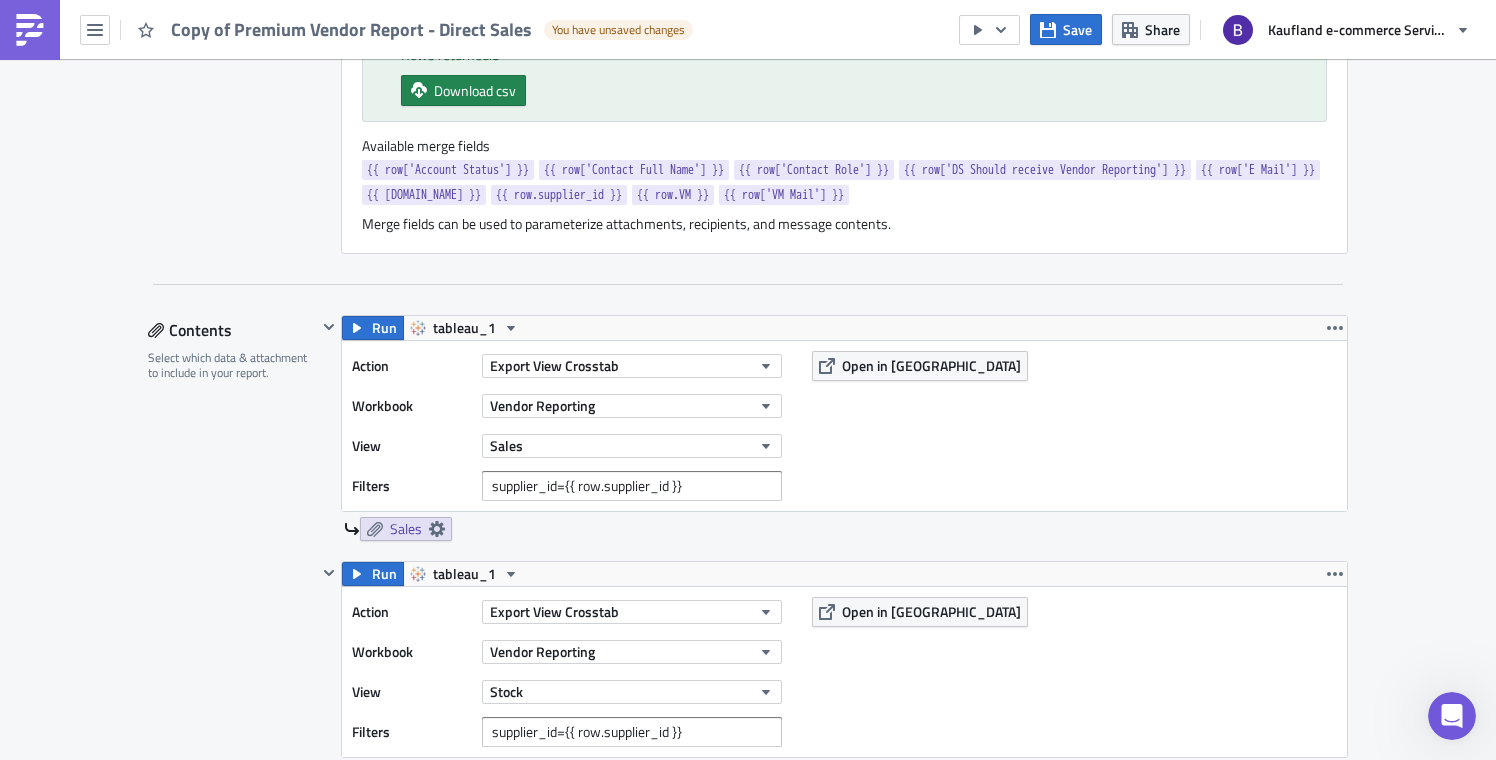 scroll, scrollTop: 950, scrollLeft: 0, axis: vertical 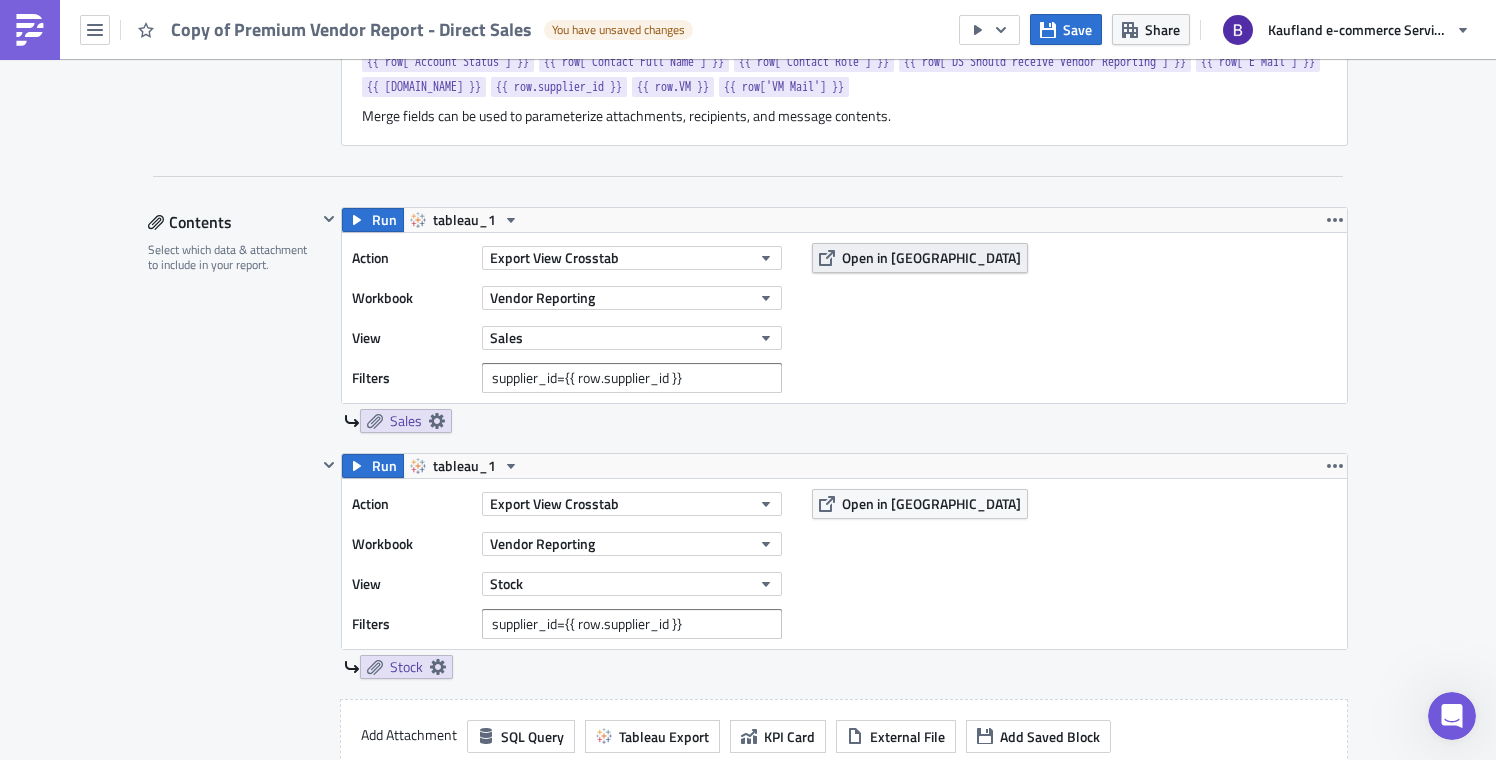 click on "Open in [GEOGRAPHIC_DATA]" at bounding box center [931, 257] 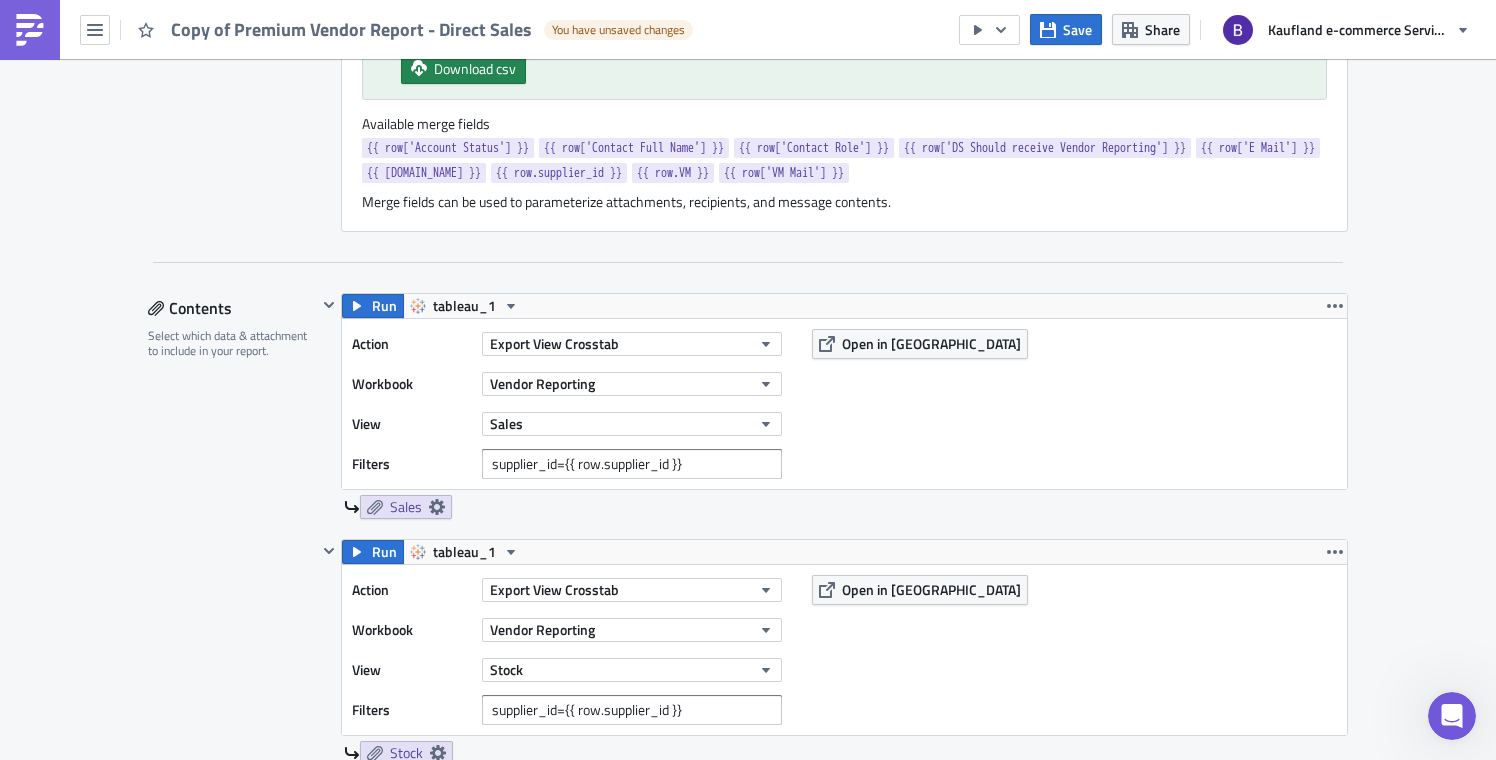 scroll, scrollTop: 890, scrollLeft: 0, axis: vertical 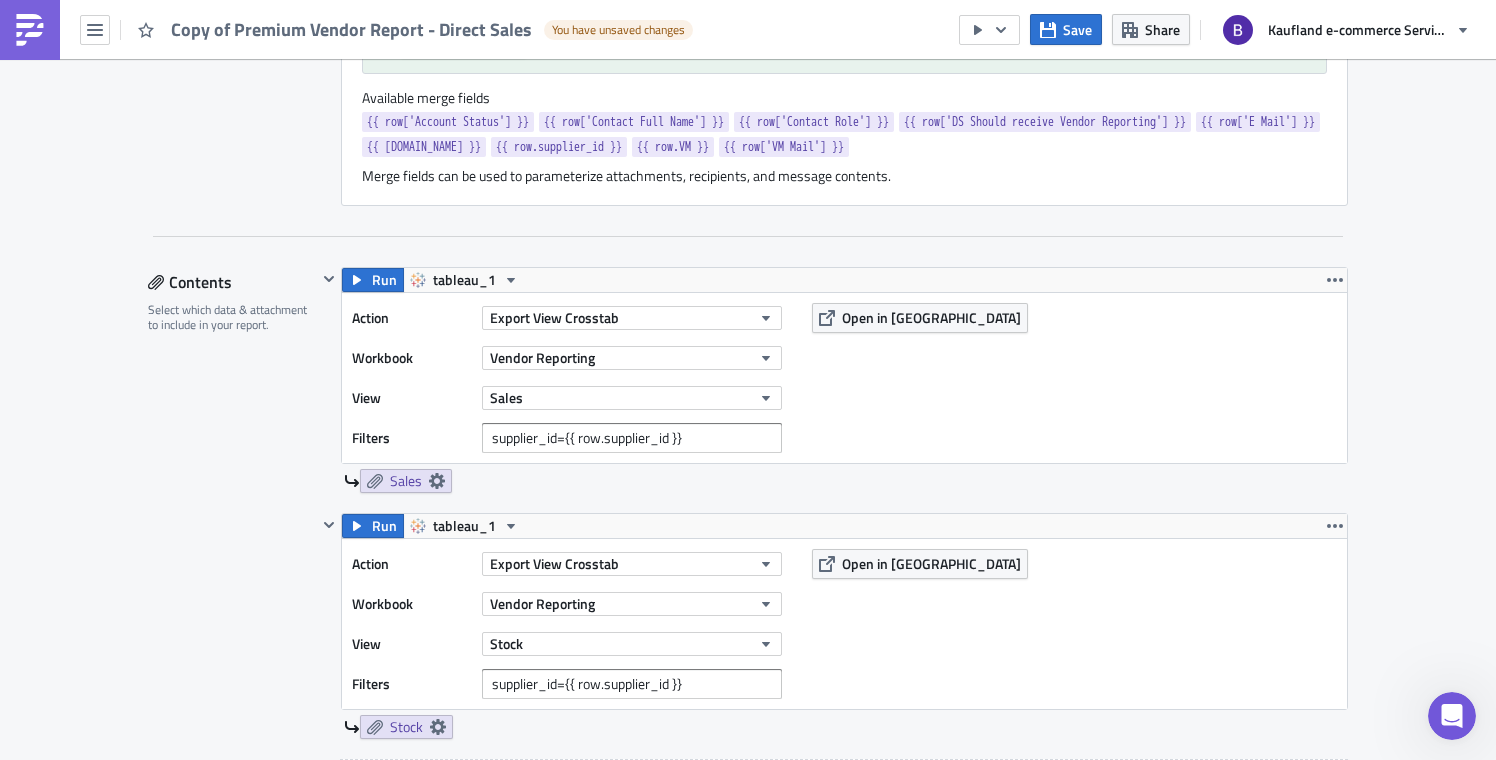 click on "Action   Export View Crosstab Workbook   Vendor Reporting View   Sales Filters   supplier_id={{ row.supplier_id }} Open in Tableau" at bounding box center [844, 378] 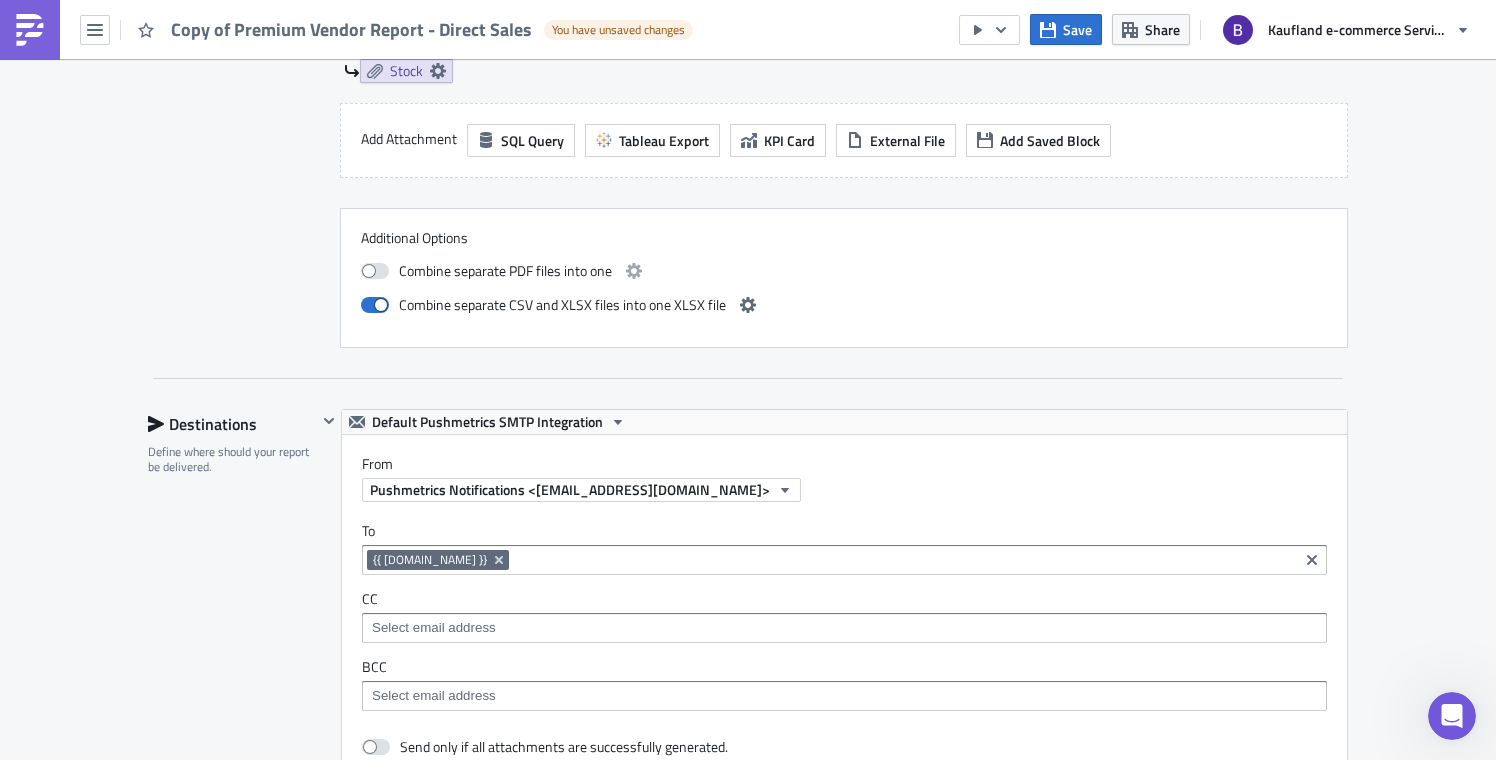 scroll, scrollTop: 1587, scrollLeft: 0, axis: vertical 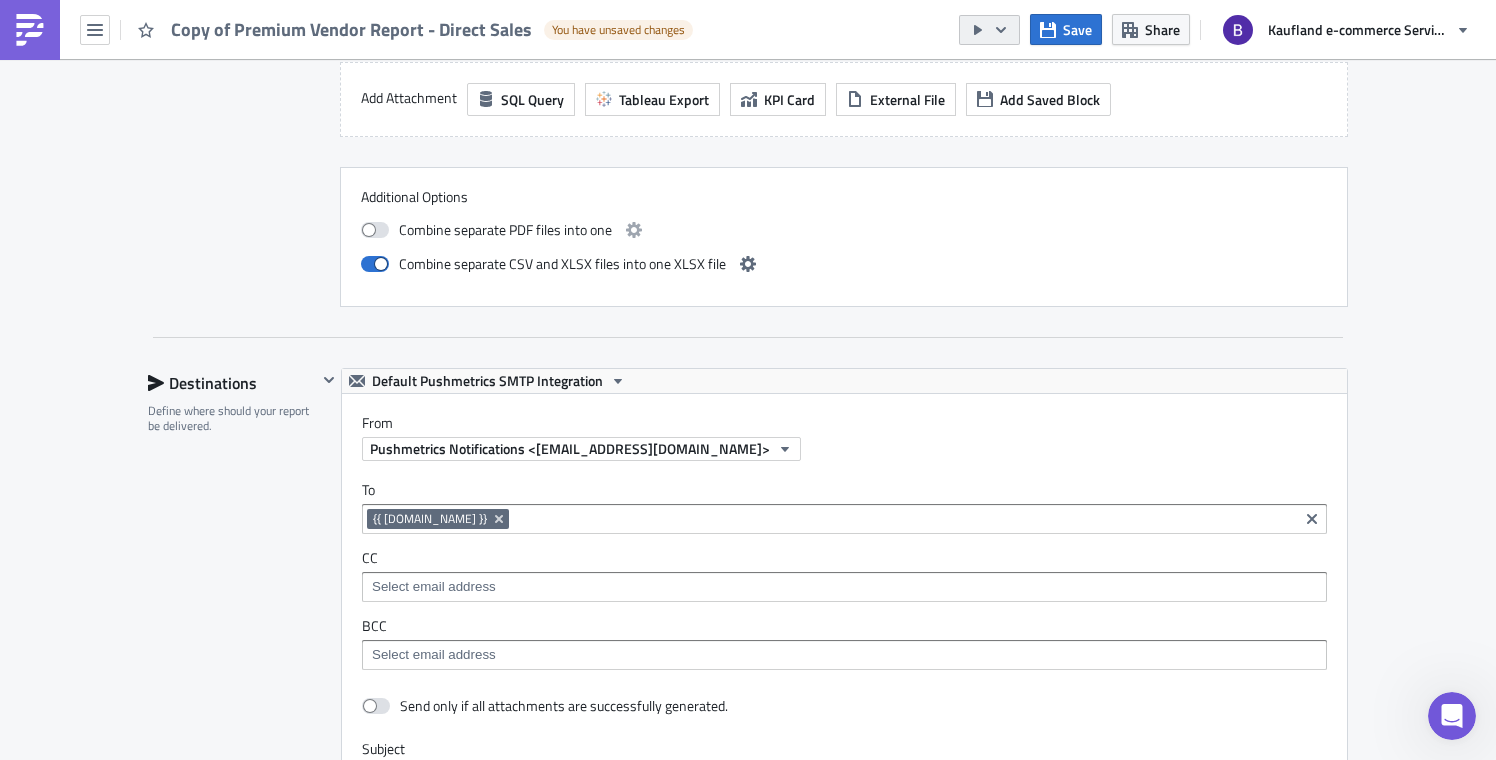 click at bounding box center (989, 30) 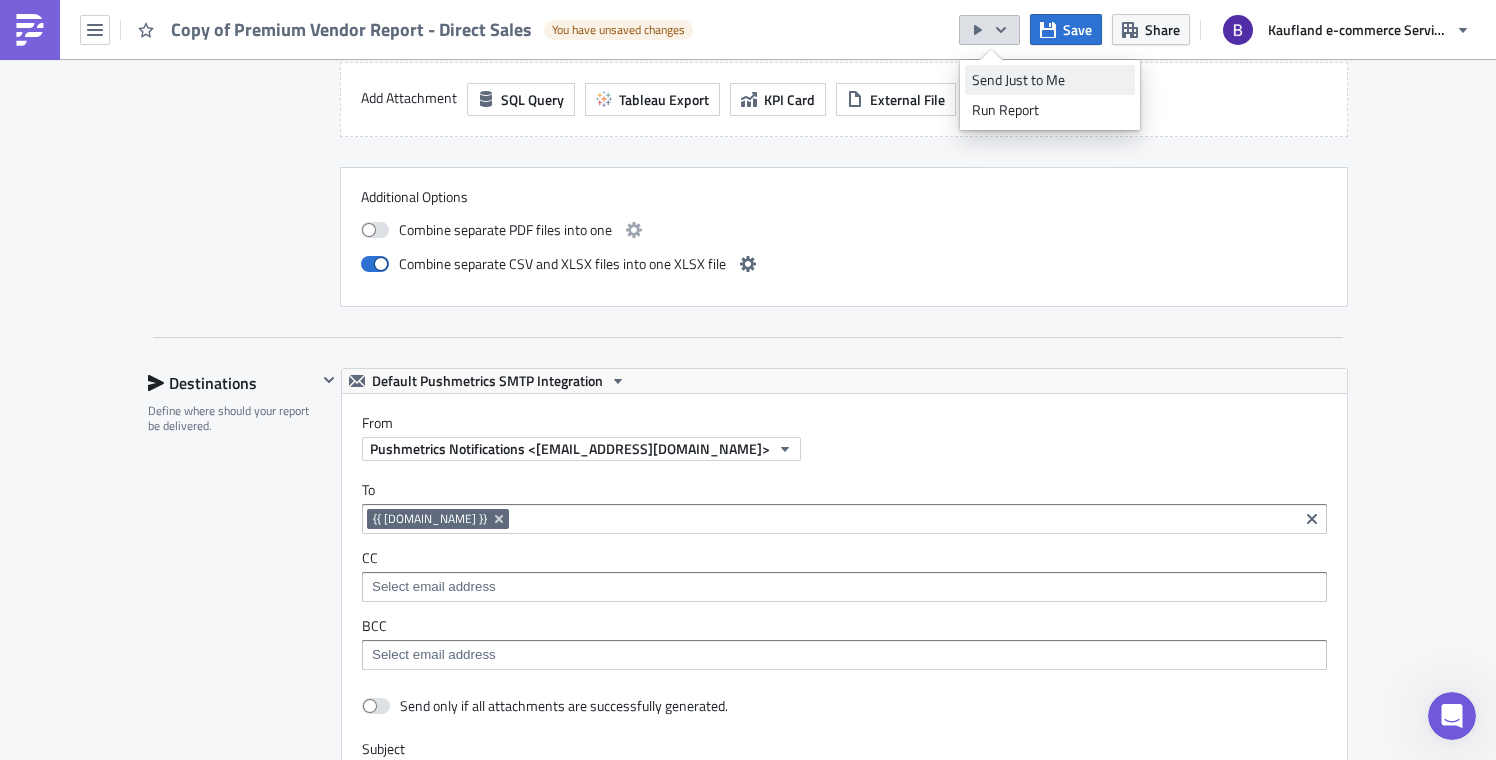 click on "Send Just to Me" at bounding box center (1050, 80) 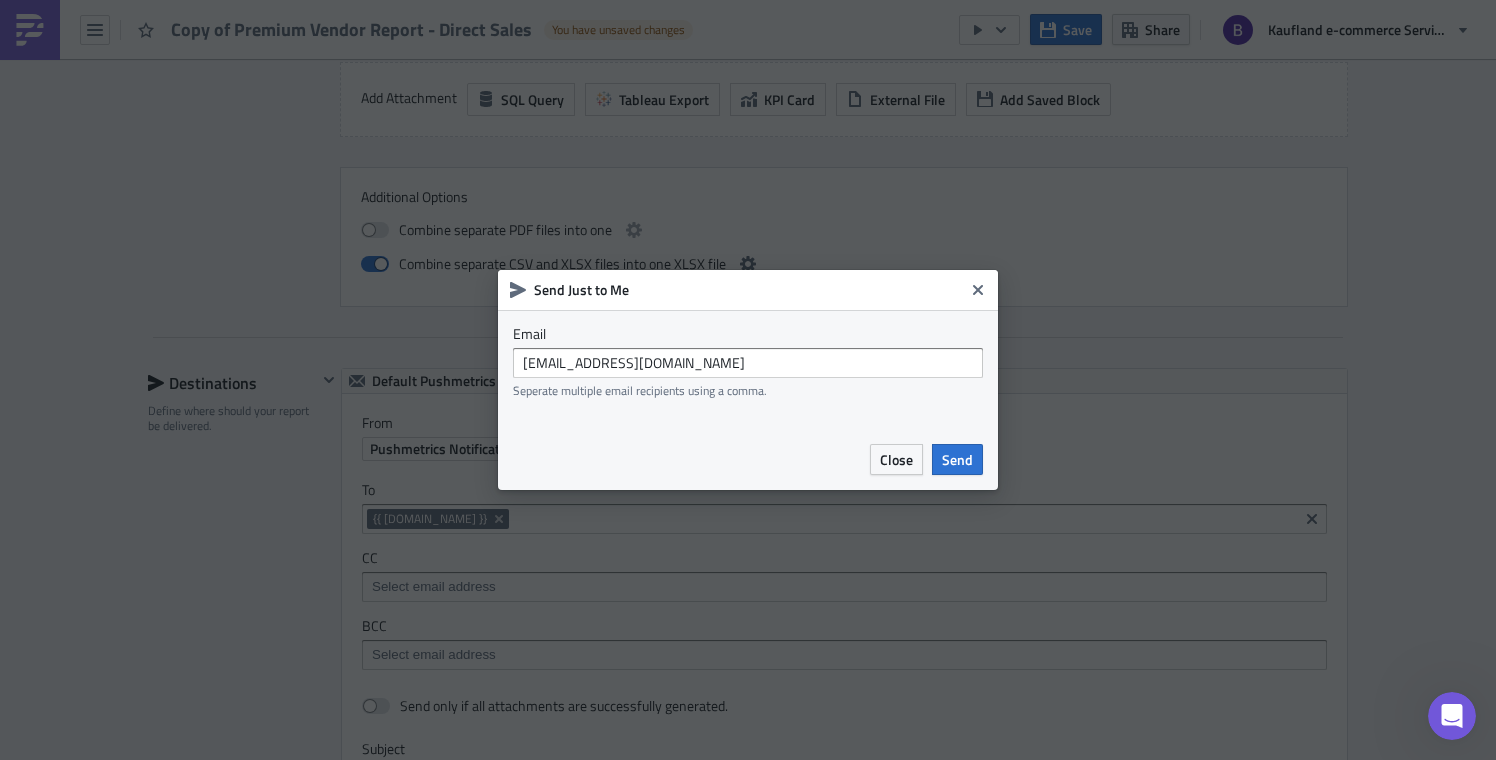 click on "Send" at bounding box center [957, 459] 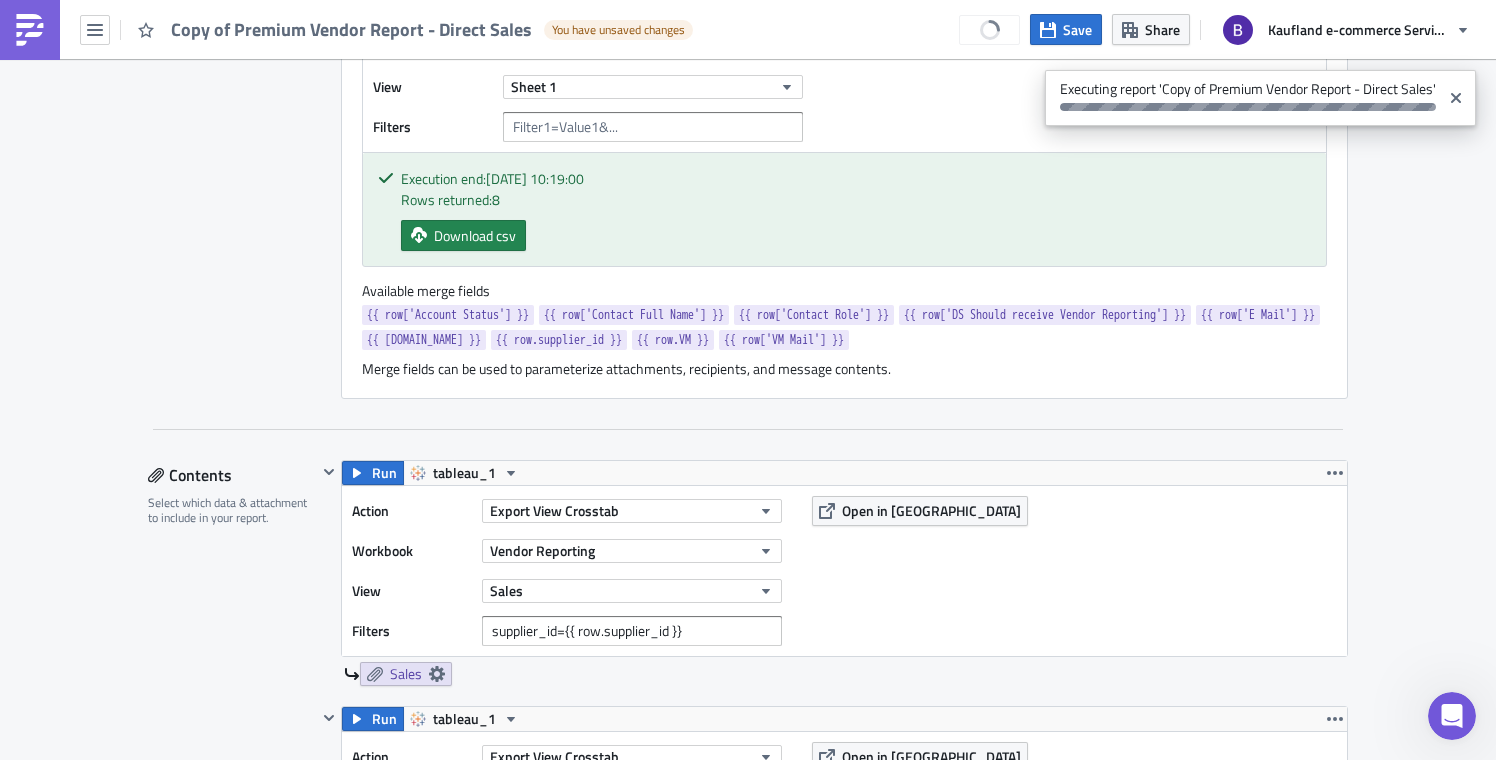 scroll, scrollTop: 1015, scrollLeft: 0, axis: vertical 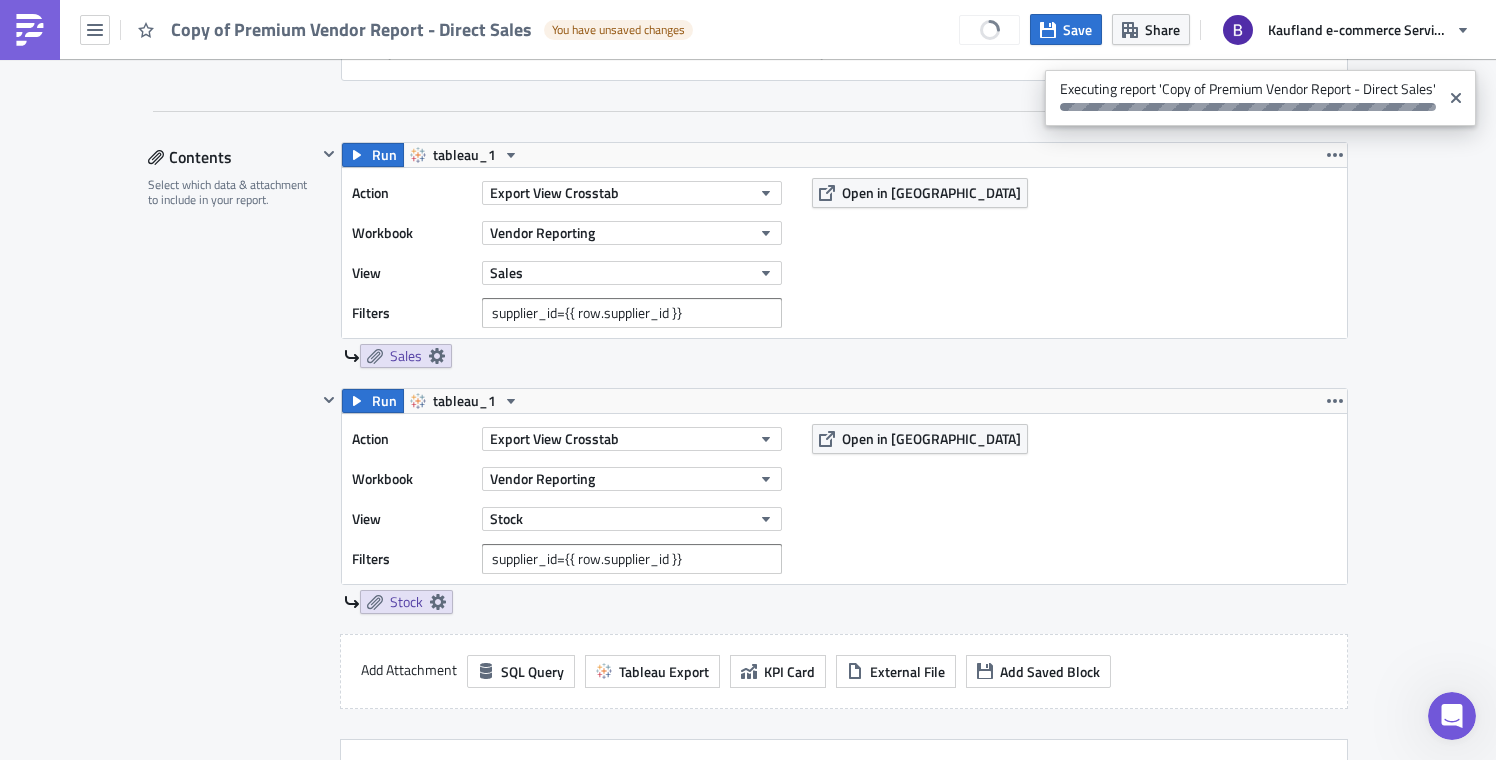 click on "Action   Export View Crosstab Workbook   Vendor Reporting View   Sales Filters   supplier_id={{ row.supplier_id }} Open in Tableau" at bounding box center [844, 253] 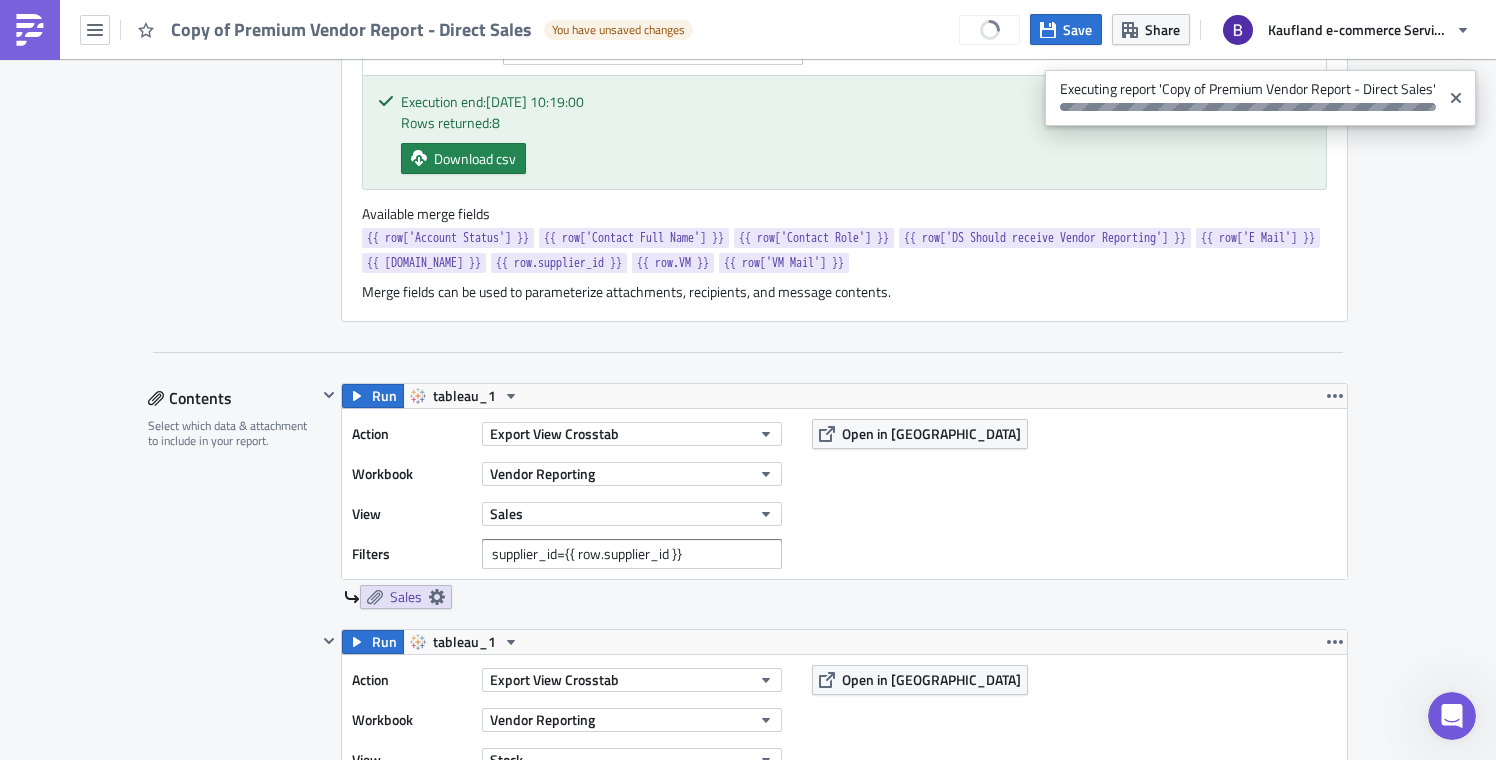 scroll, scrollTop: 787, scrollLeft: 0, axis: vertical 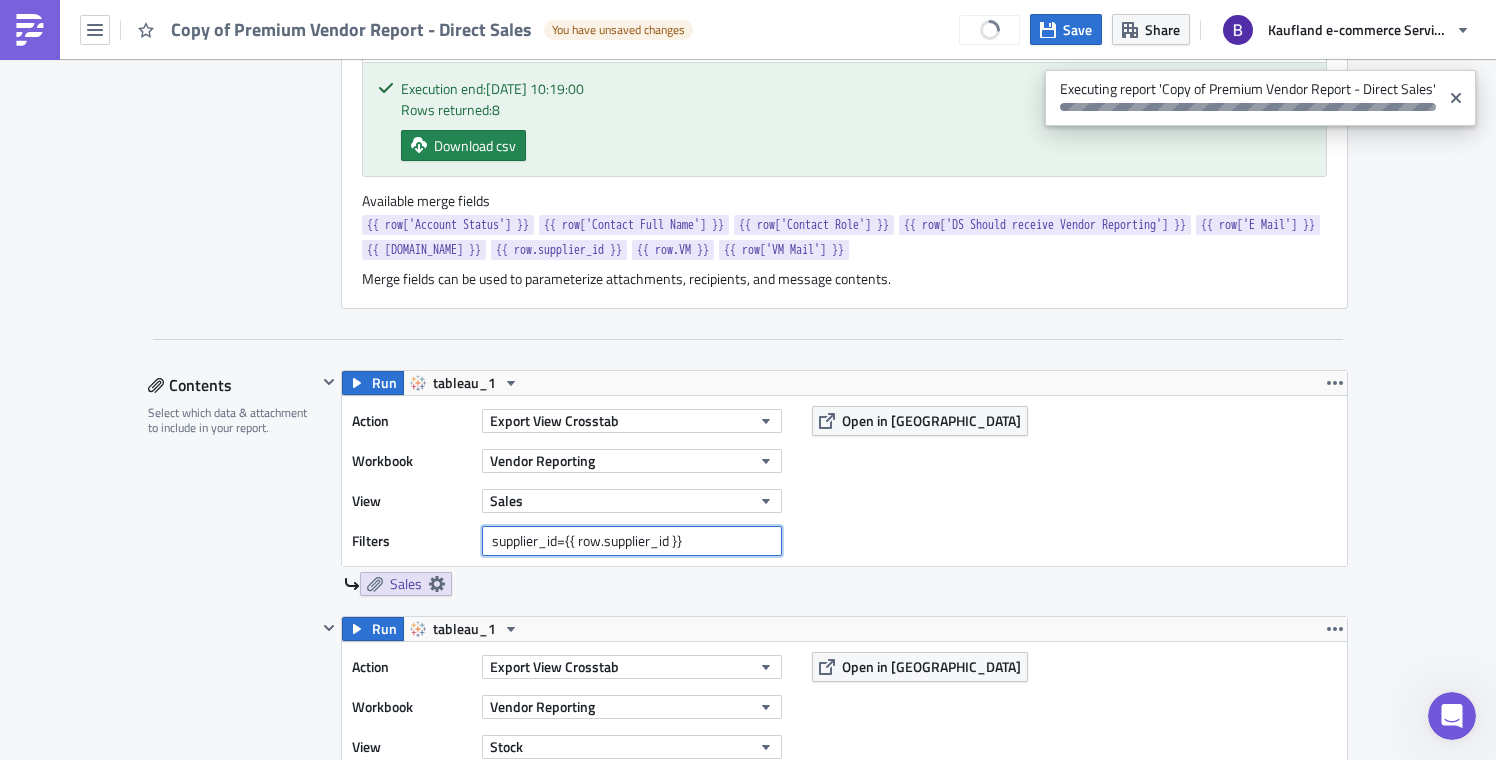 click on "supplier_id={{ row.supplier_id }}" at bounding box center [632, 541] 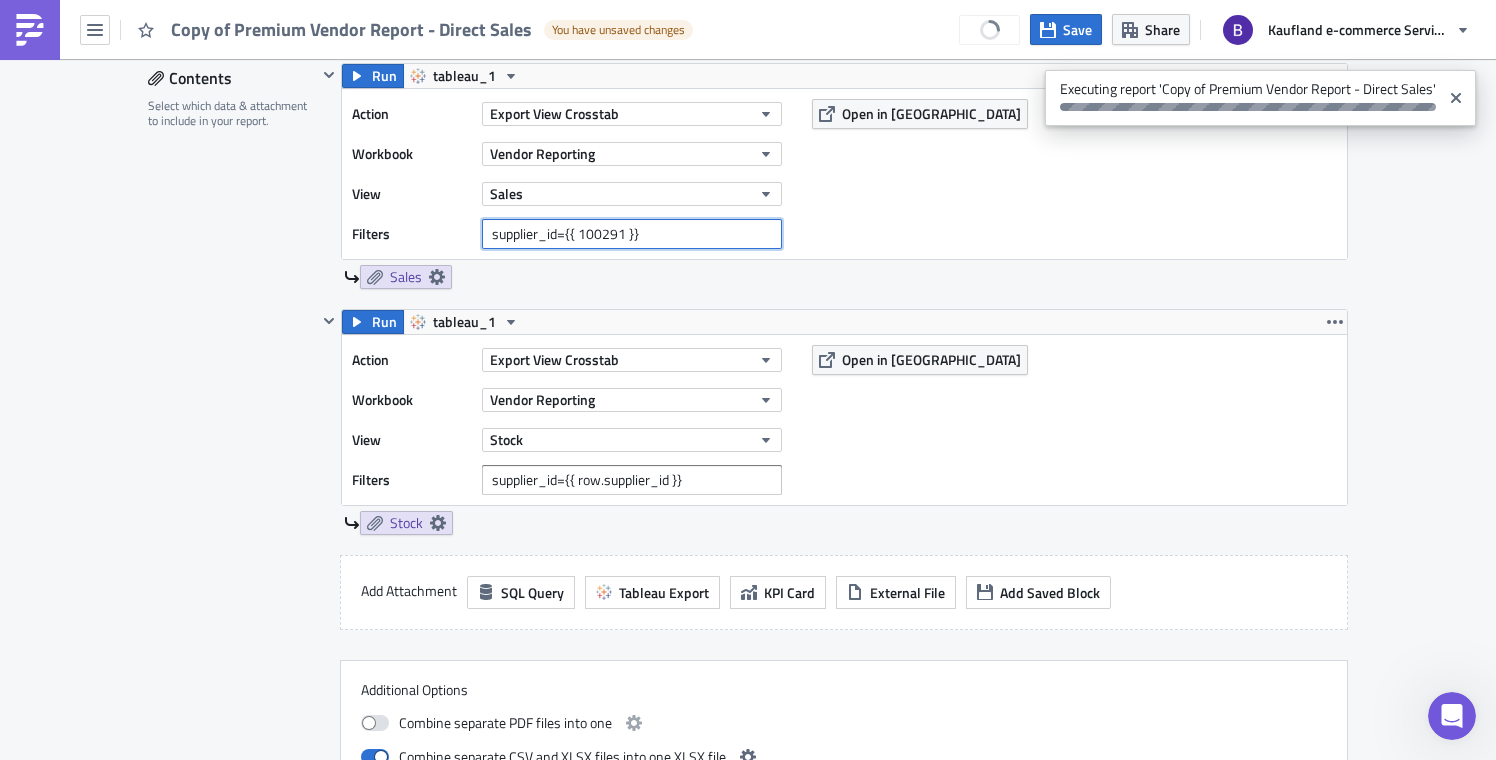 scroll, scrollTop: 1098, scrollLeft: 0, axis: vertical 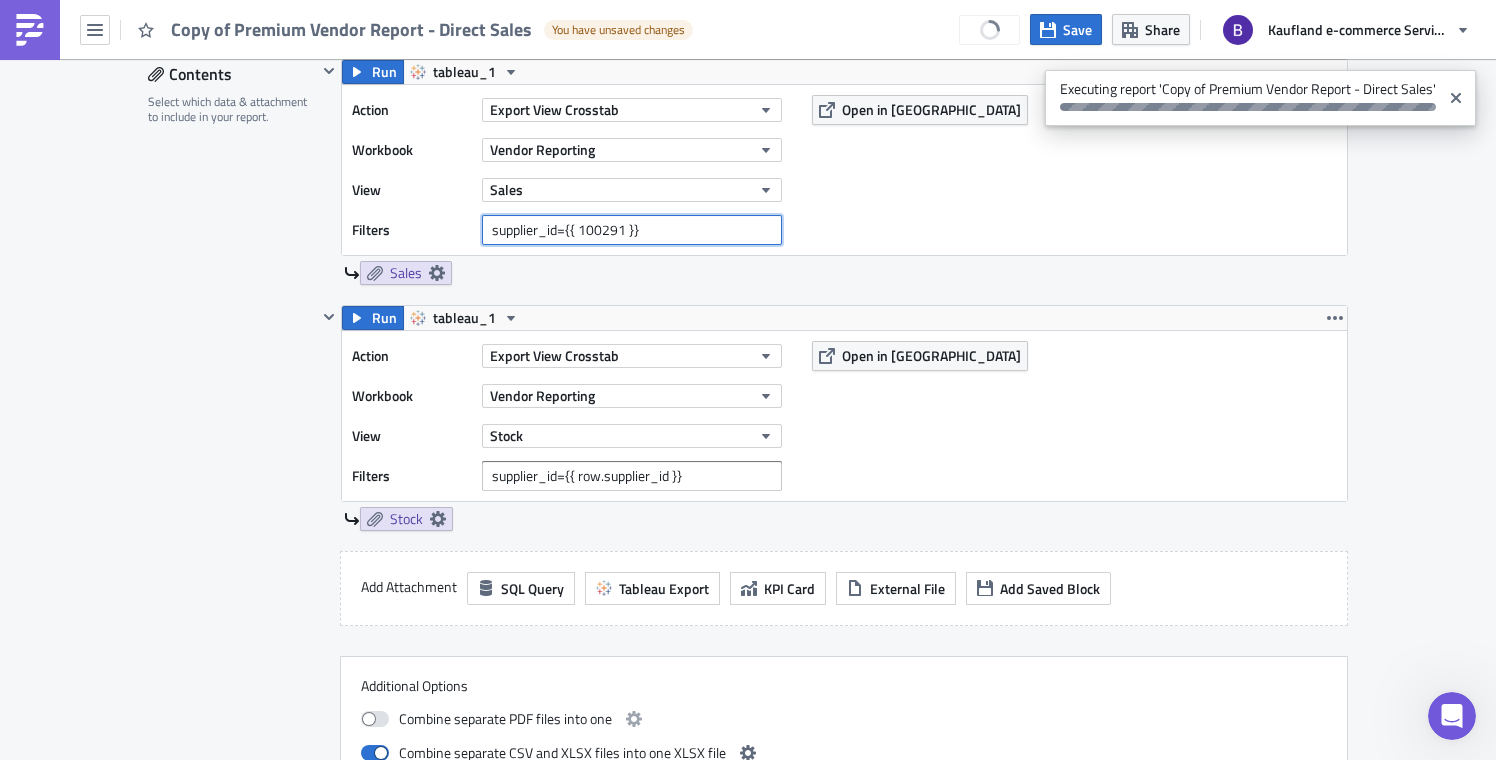type on "supplier_id={{ 100291 }}" 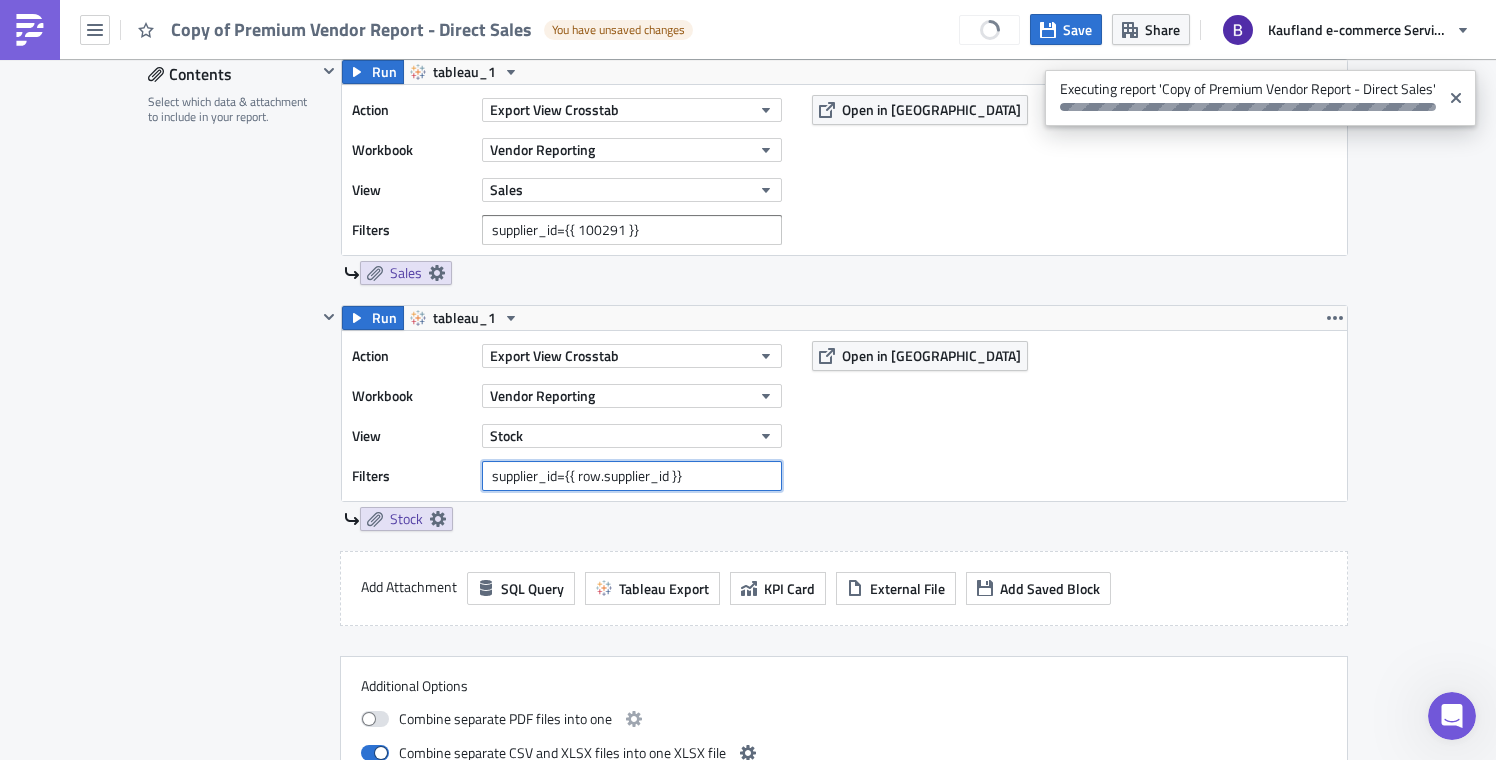 drag, startPoint x: 664, startPoint y: 497, endPoint x: 572, endPoint y: 499, distance: 92.021736 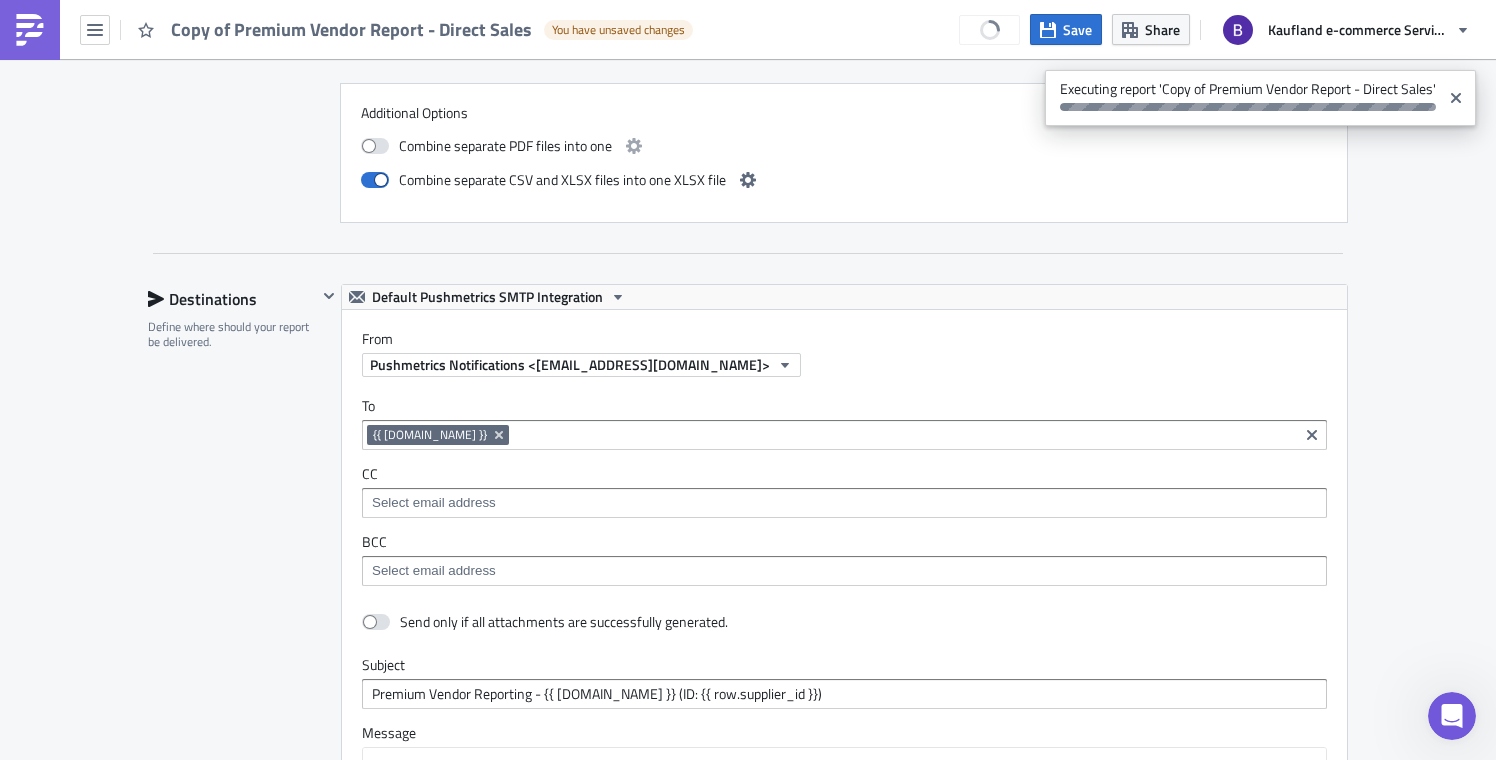 scroll, scrollTop: 1718, scrollLeft: 0, axis: vertical 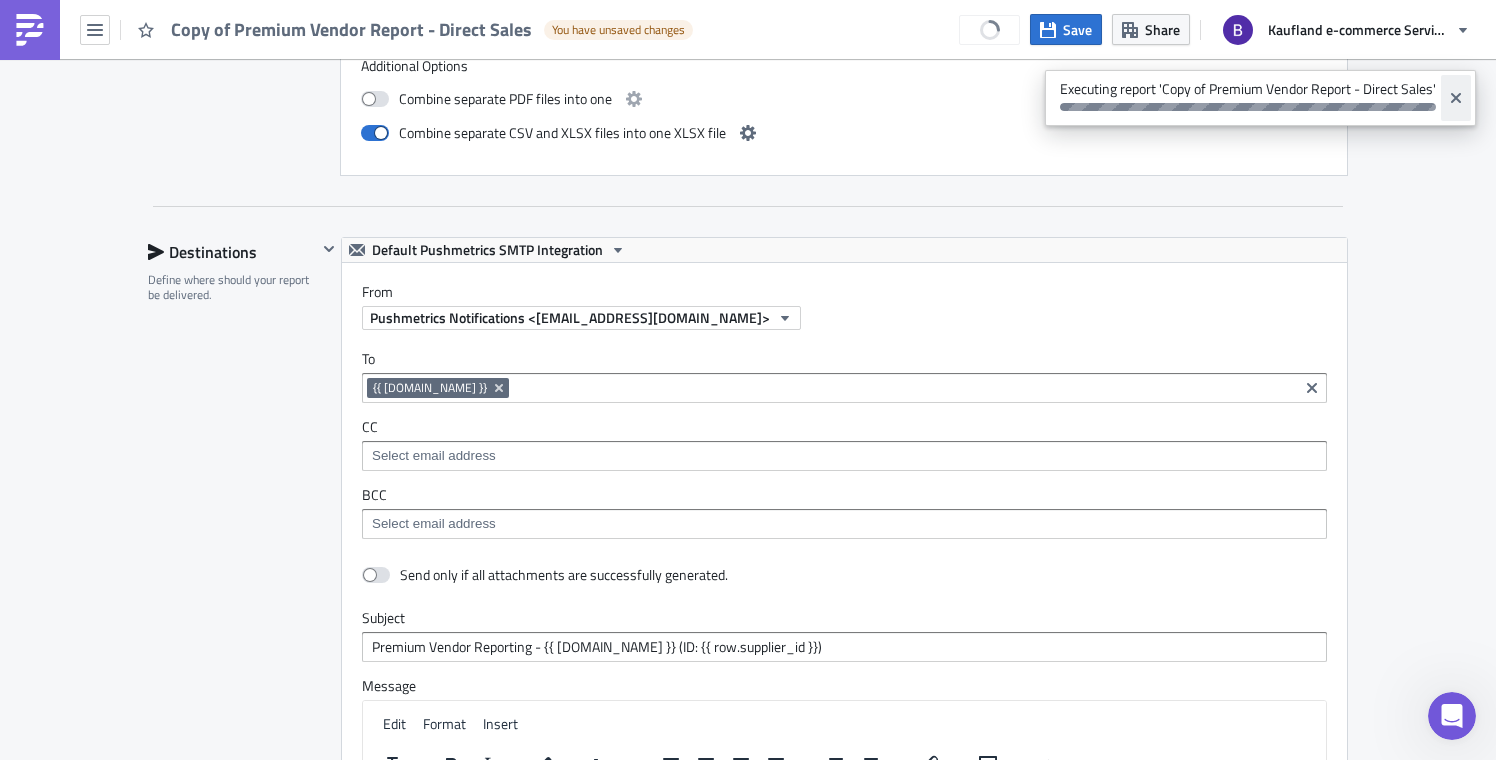 click 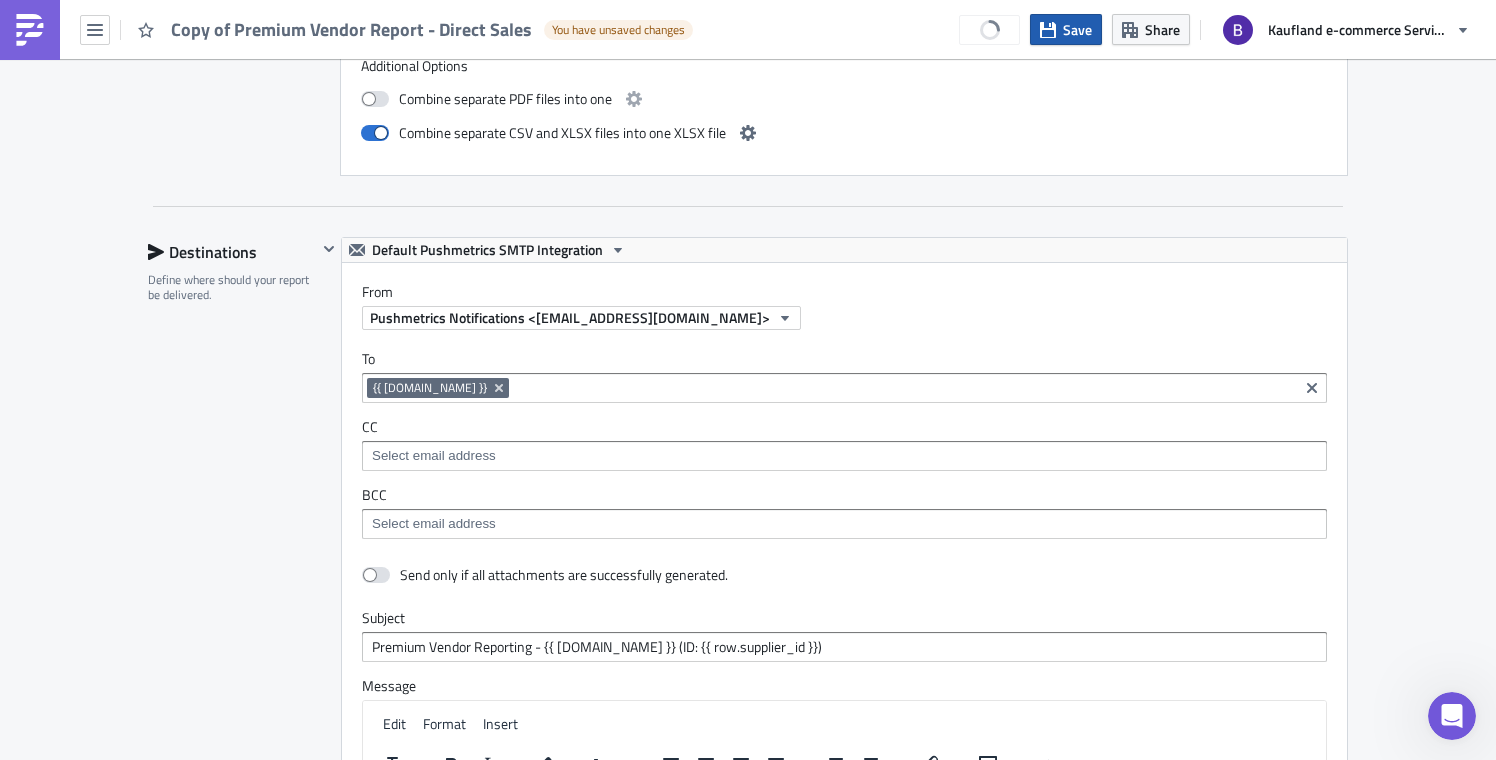 click on "Save" at bounding box center [1077, 29] 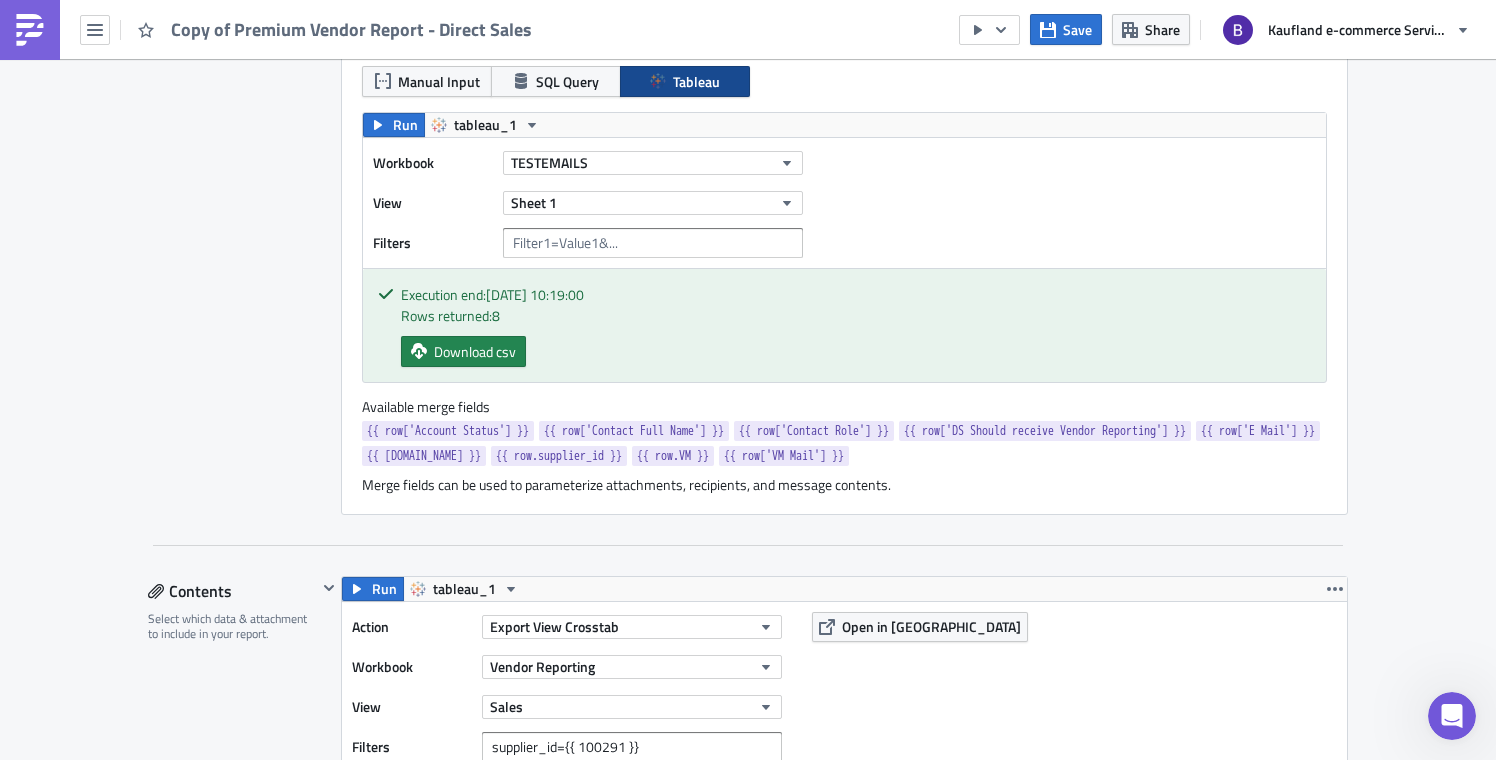 scroll, scrollTop: 0, scrollLeft: 0, axis: both 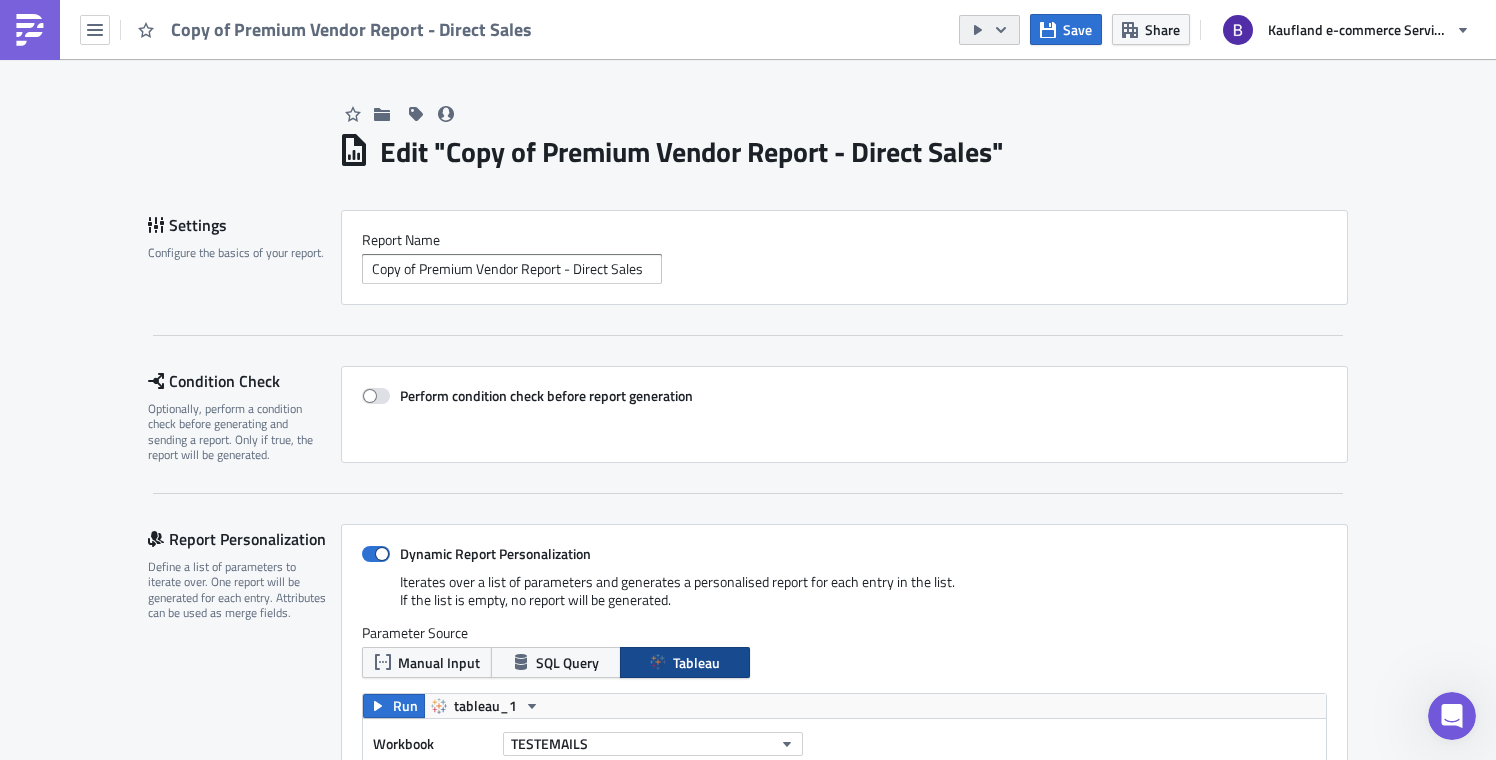 click at bounding box center (989, 30) 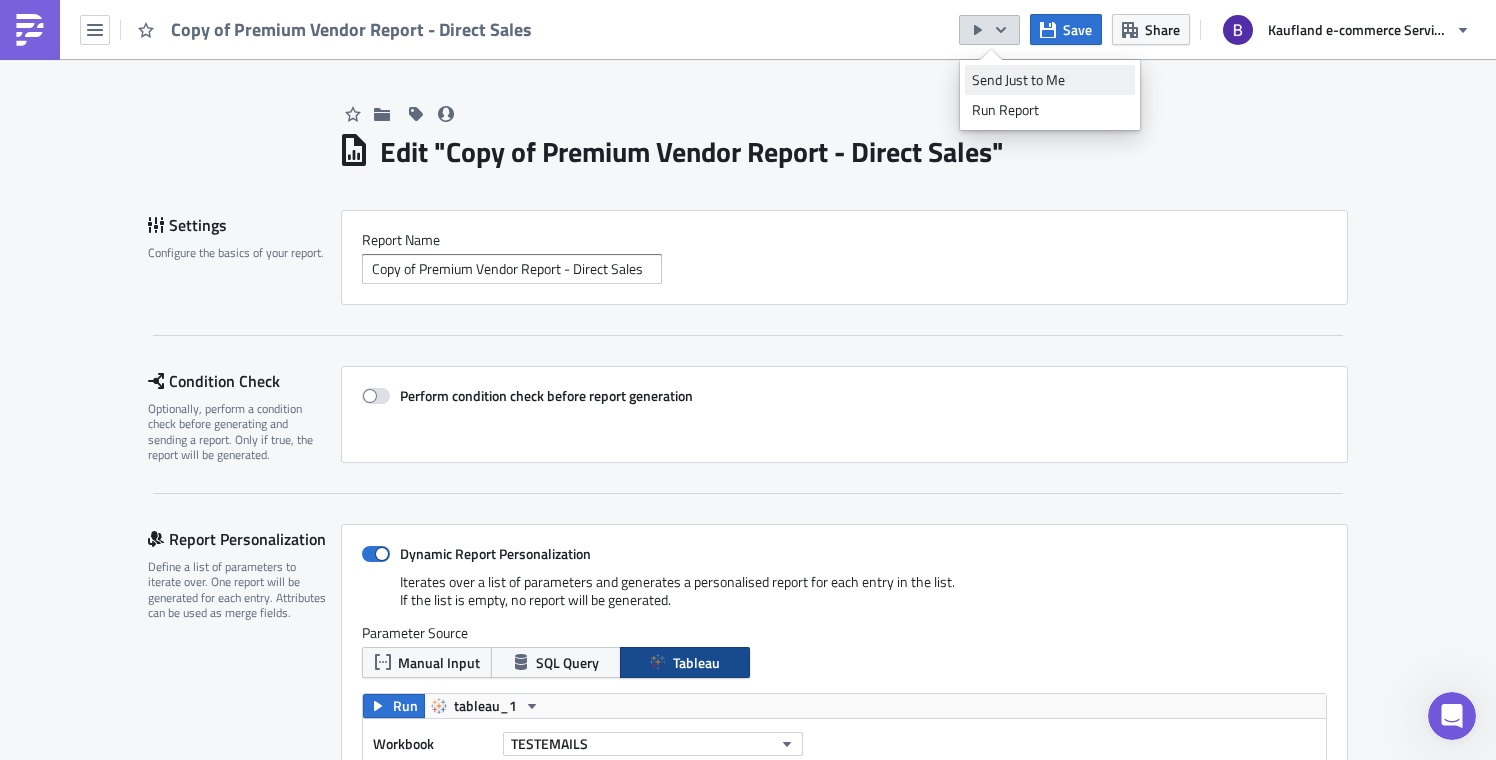 click on "Send Just to Me" at bounding box center [1050, 80] 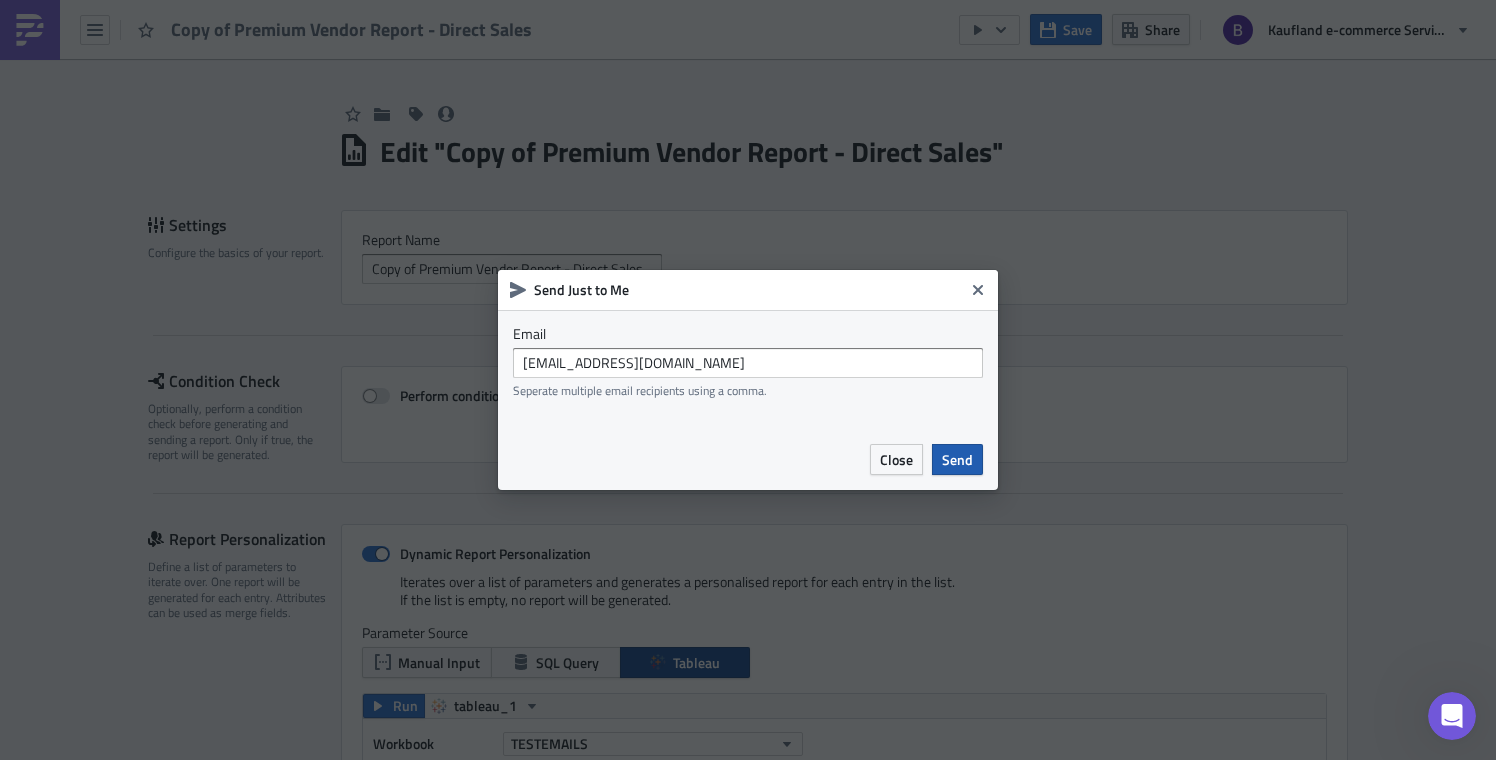 click on "Send" at bounding box center (957, 459) 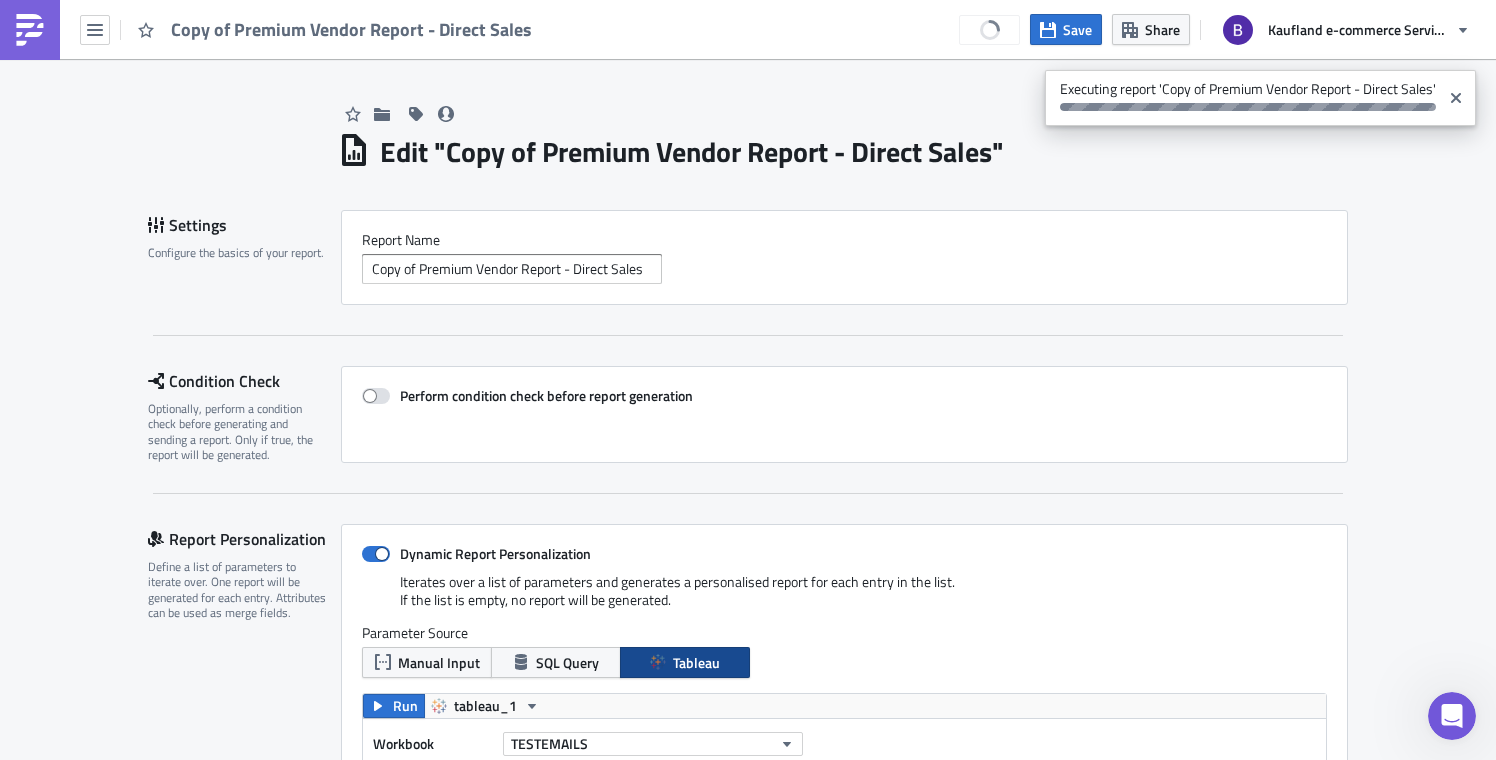 click on "Settings Configure the basics of your report. Report Nam﻿e   Copy of Premium Vendor Report - Direct Sales Condition Check Optionally, perform a condition check before generating and sending a report. Only if true, the report will be generated. Perform condition check before report generation Report Personalization Define a list of parameters to iterate over. One report will be generated for each entry. Attributes can be used as merge fields. Dynamic Report Personalization Iterates over a list of parameters and generates a personalised report for each entry in the list. If the list is empty, no report will be generated. Parameter Source   Manual Input SQL Query Tableau Import CSV to convert into JSON Choose CSV file... (max 10MB)     XXXXXXXXXXXXXXXXXXXXXXXXXXXXXXXXXXXXXXXXXXXXXXXXXXXXXXXXXXXXXXXXXXXXXXXXXXXXXXXXXXXXXXXXXXXXXXXXXXXXXXXXXXXXXXXXXXXXXXXXXXXXXXXXXXXXXXXXXXXXXXXXXXXXXXXXXXXXXXXXXXXXXXXXXXXXXXXXXXXXXXXXXXXXXXXXXXXXXXXXXXXXXXXXXXXXXXXXXXXXXXXXXXXXXXXXXXXXXXXXXXXXXXXXXXXXXXXX JSON Run     Run" at bounding box center (748, 1672) 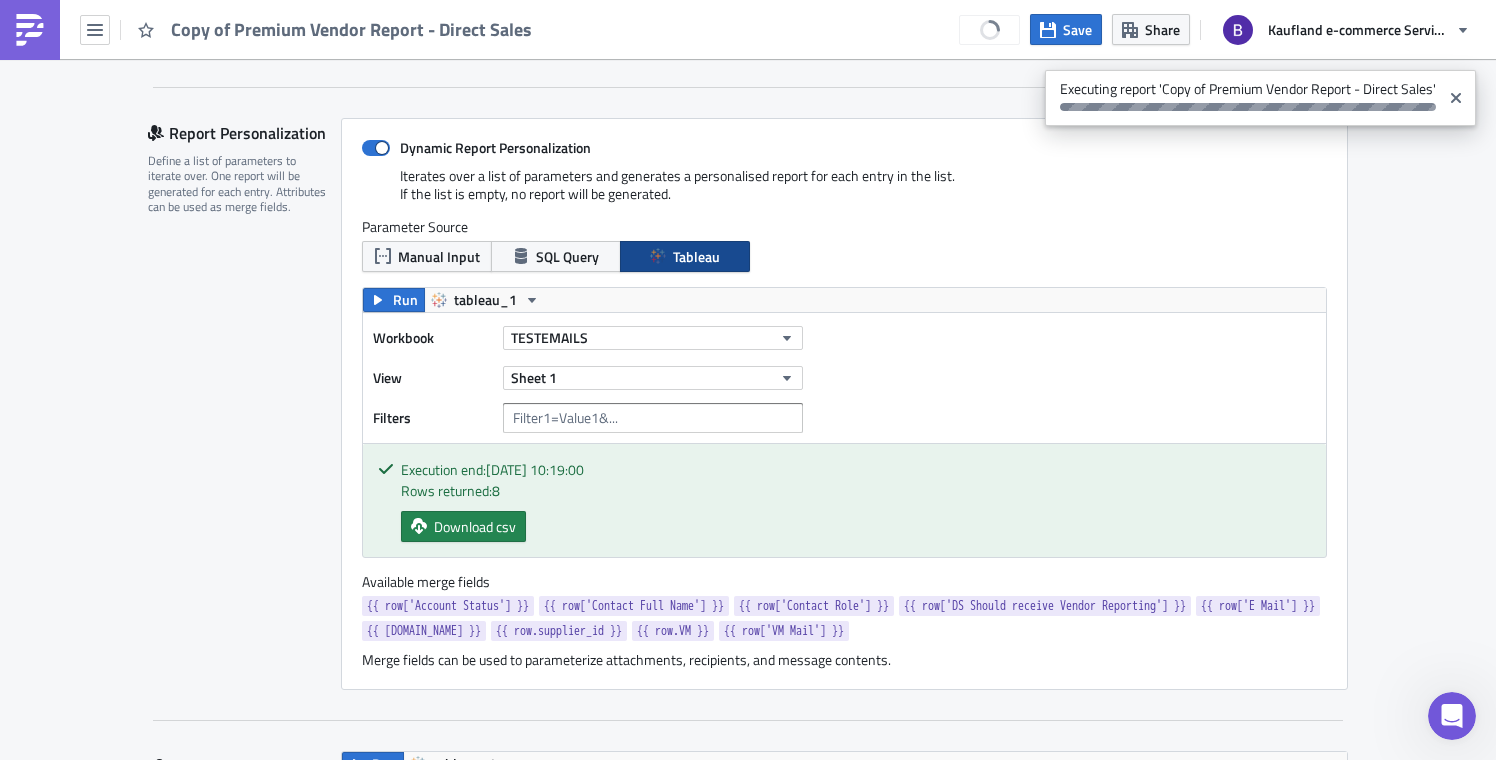 scroll, scrollTop: 824, scrollLeft: 0, axis: vertical 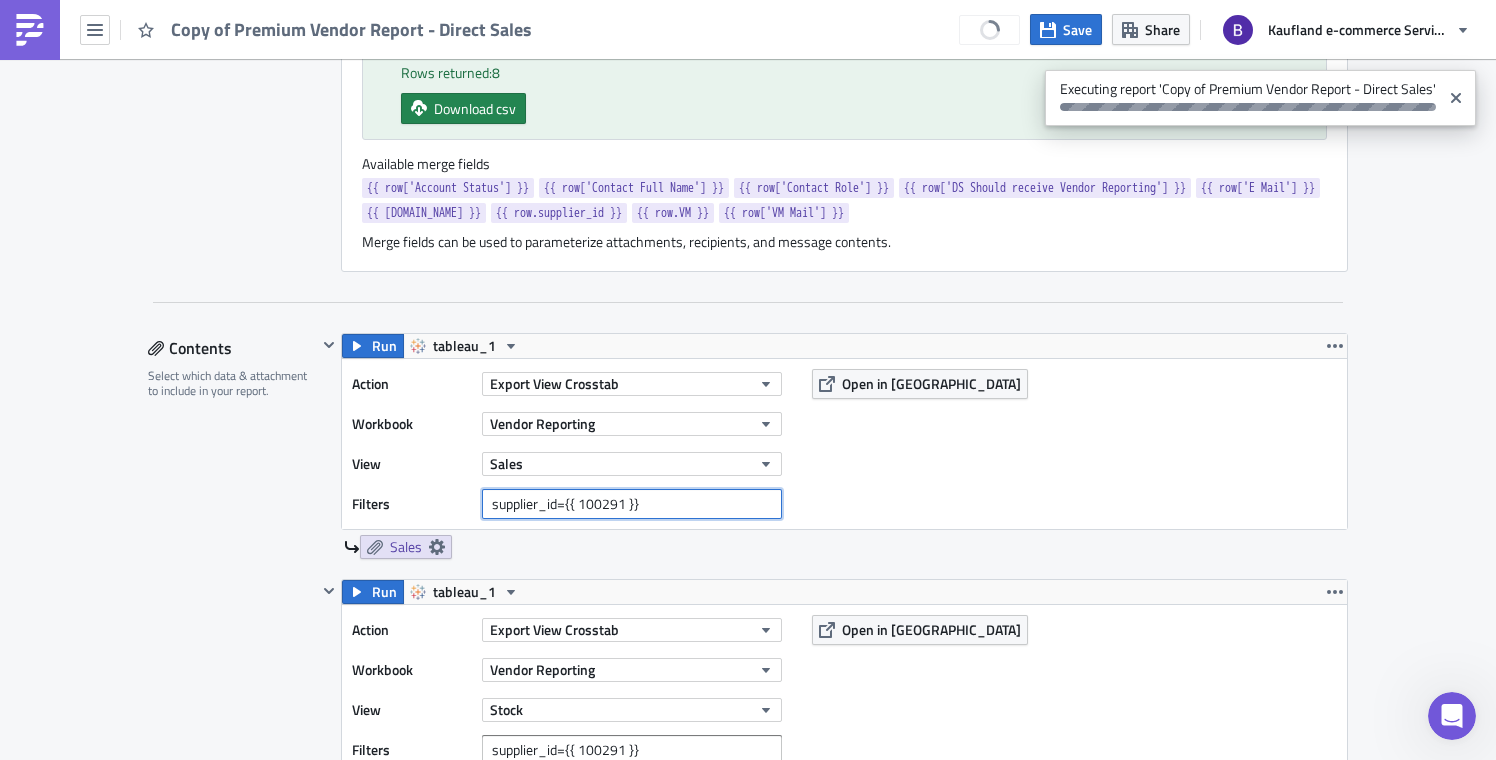 click on "supplier_id={{ 100291 }}" at bounding box center (632, 504) 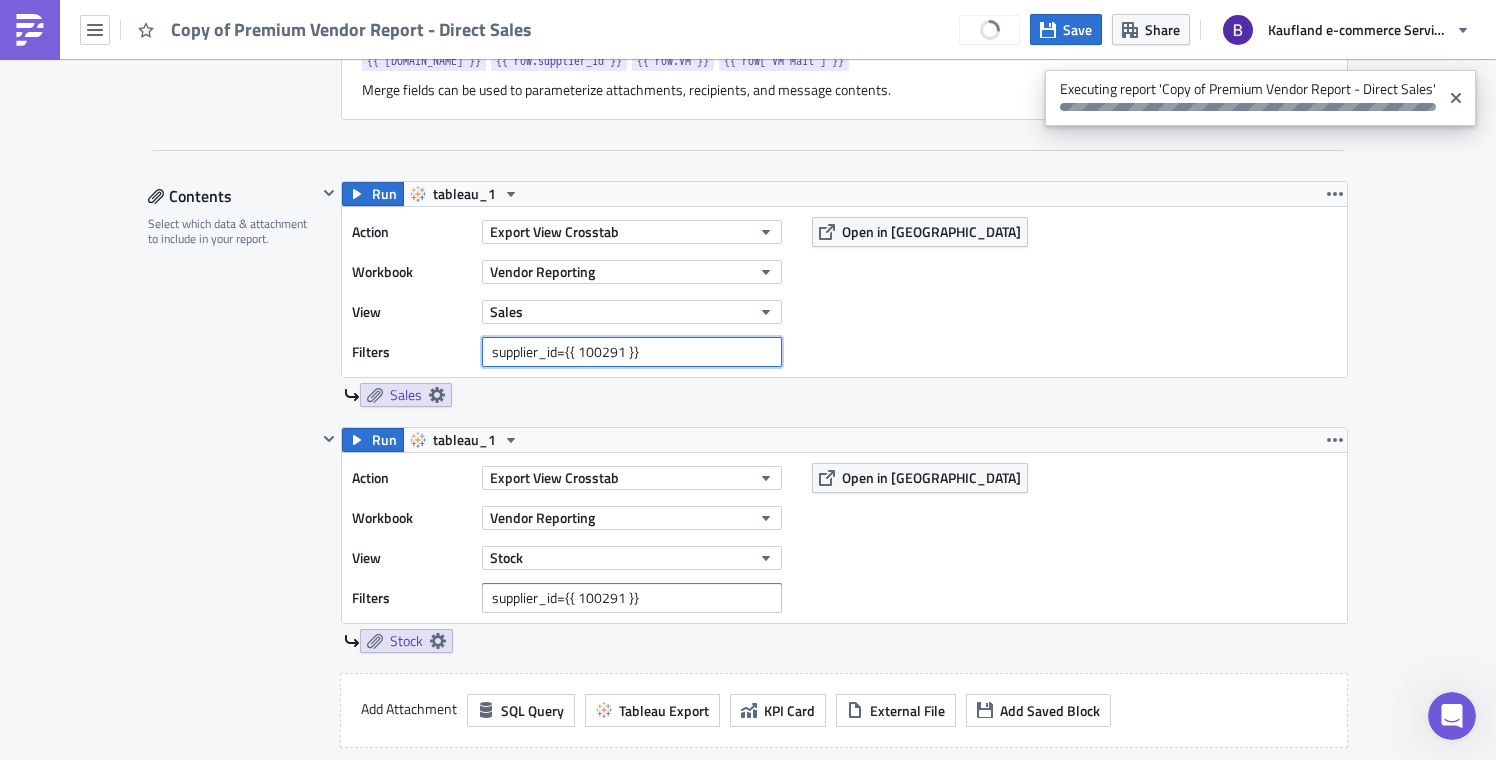 scroll, scrollTop: 1236, scrollLeft: 0, axis: vertical 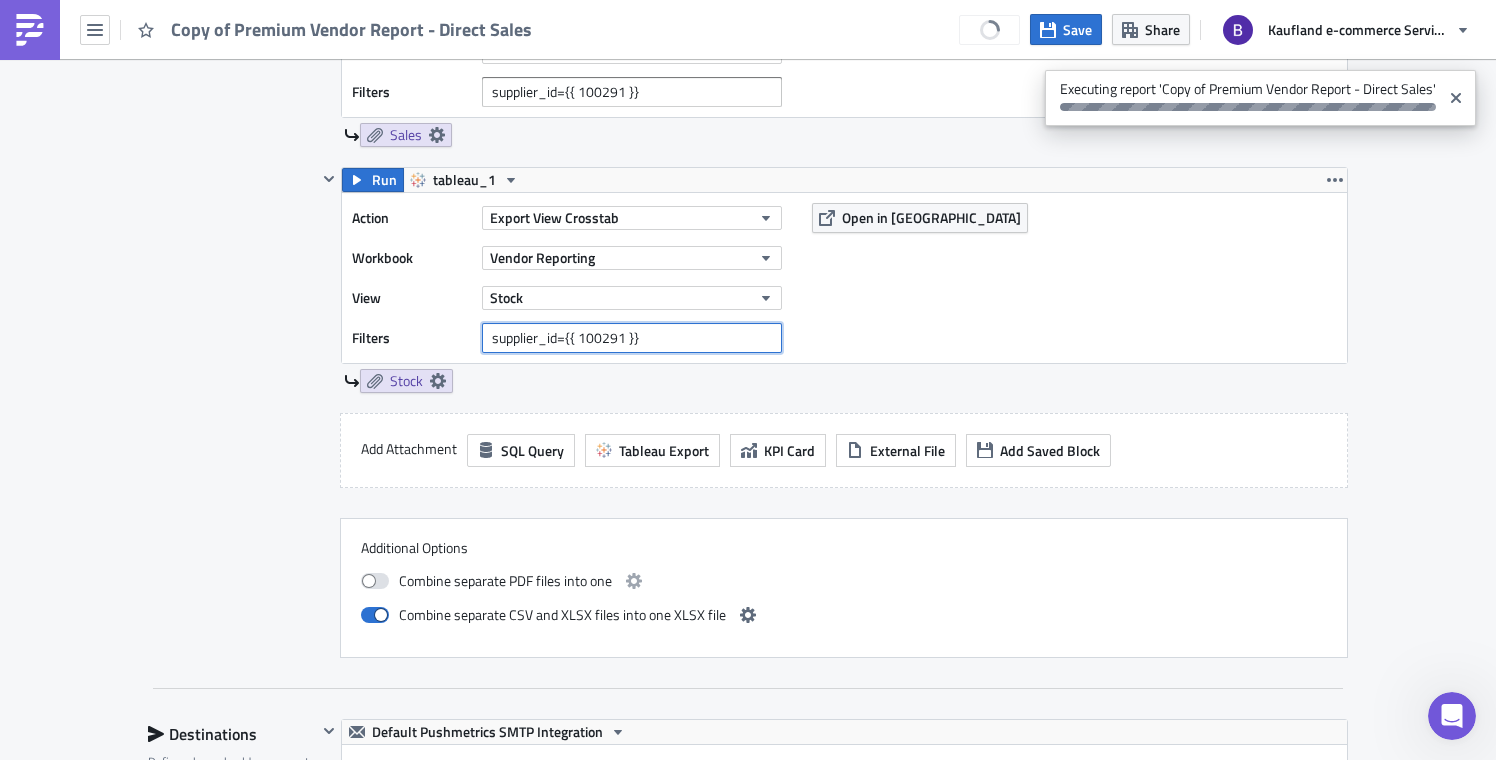 click on "supplier_id={{ 100291 }}" at bounding box center [632, 338] 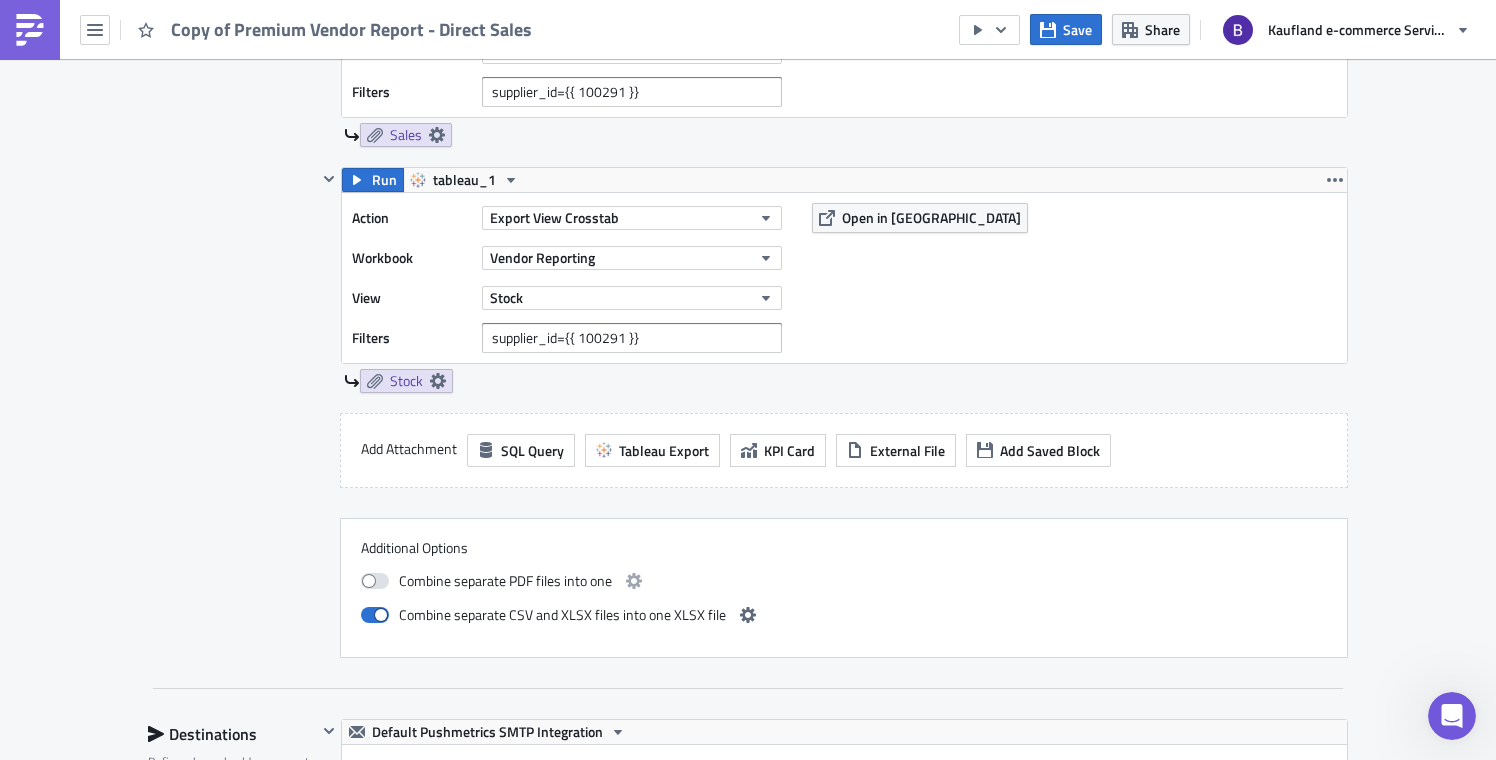 click on "Run tableau_1 Action   Export View Crosstab Workbook   Vendor Reporting View   Stock Filters   supplier_id={{ 100291 }} Open in Tableau Stock" at bounding box center [844, 280] 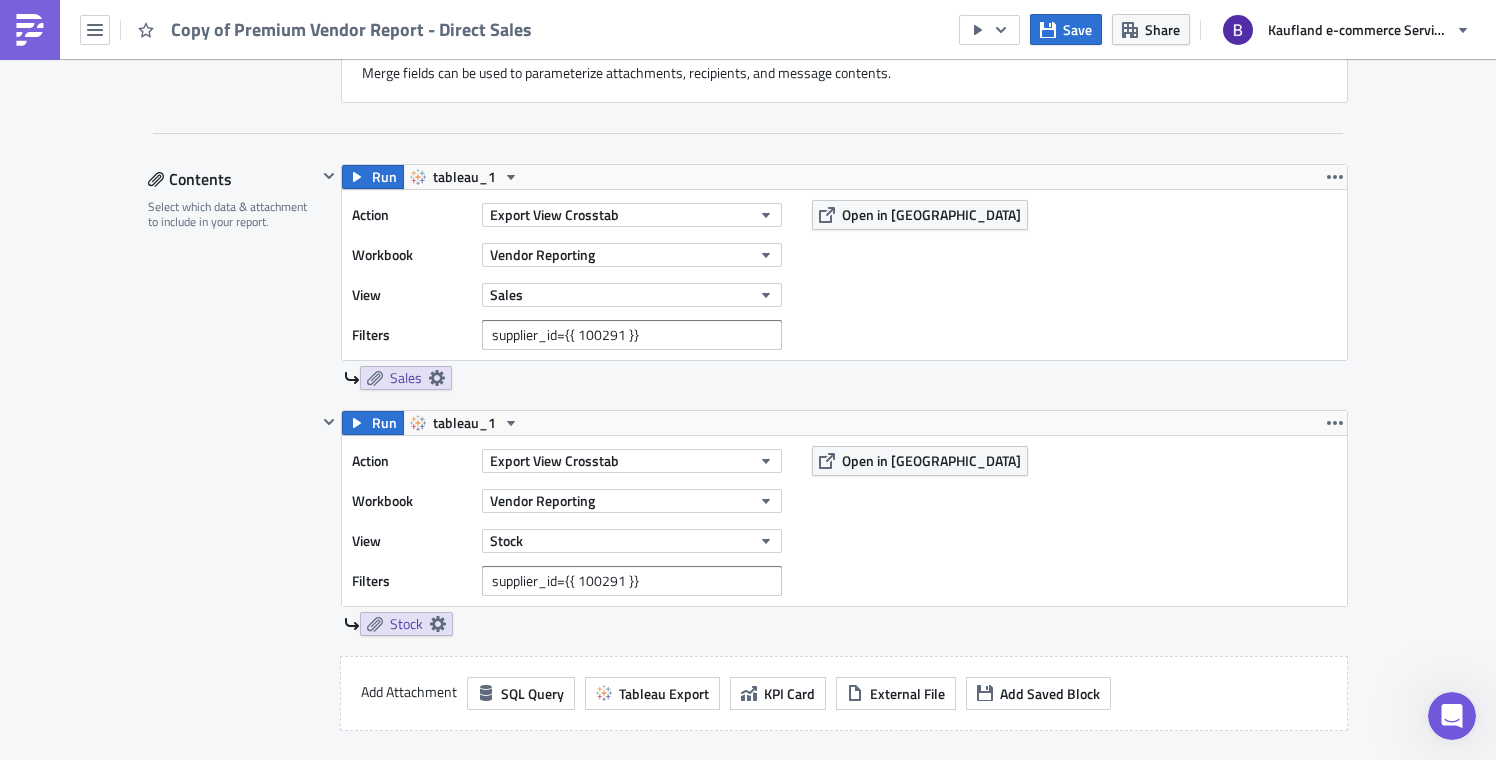 scroll, scrollTop: 992, scrollLeft: 0, axis: vertical 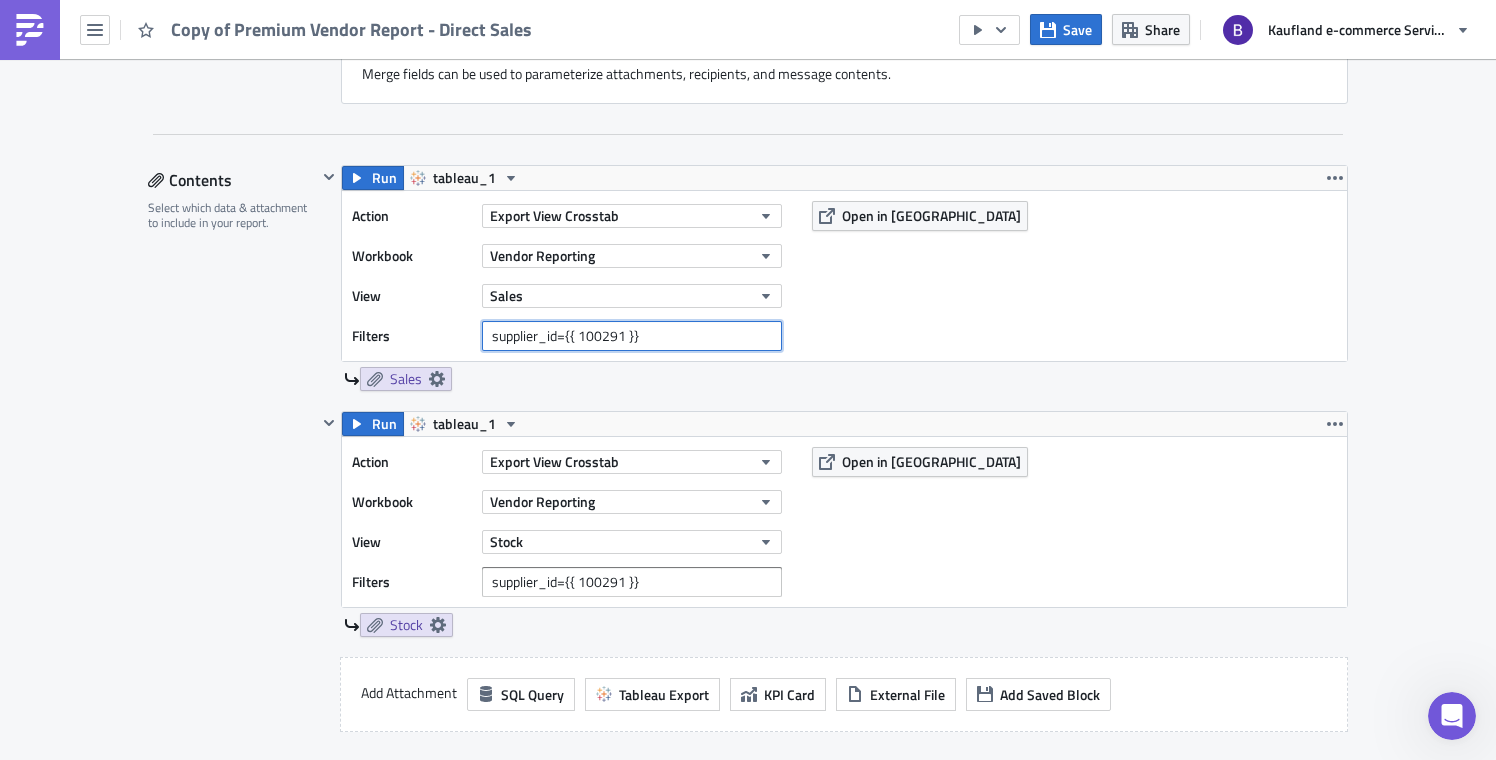 click on "supplier_id={{ 100291 }}" at bounding box center (632, 336) 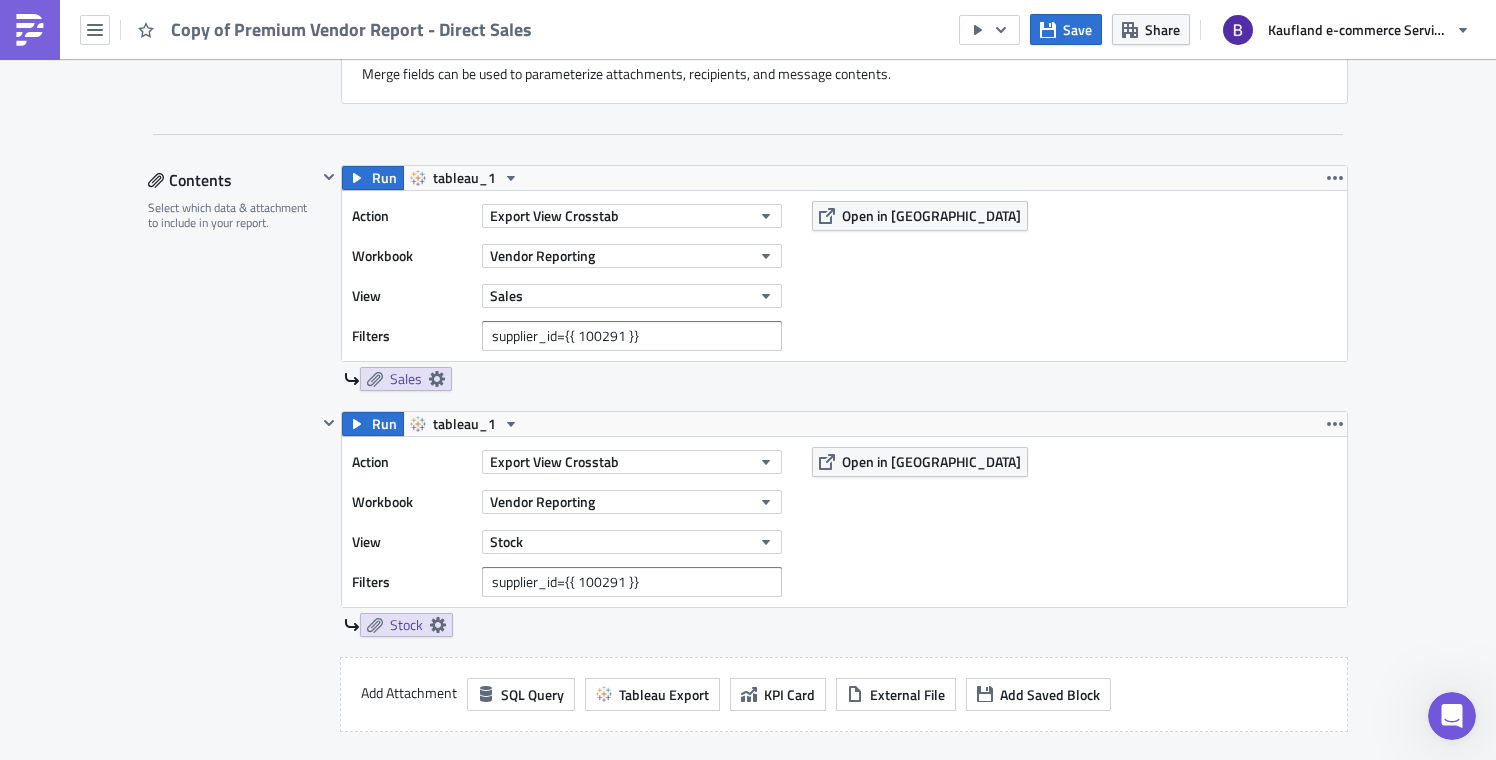 click on "Action   Export View Crosstab Workbook   Vendor Reporting View   Sales Filters   supplier_id={{ 100291 }} Open in Tableau" at bounding box center (844, 276) 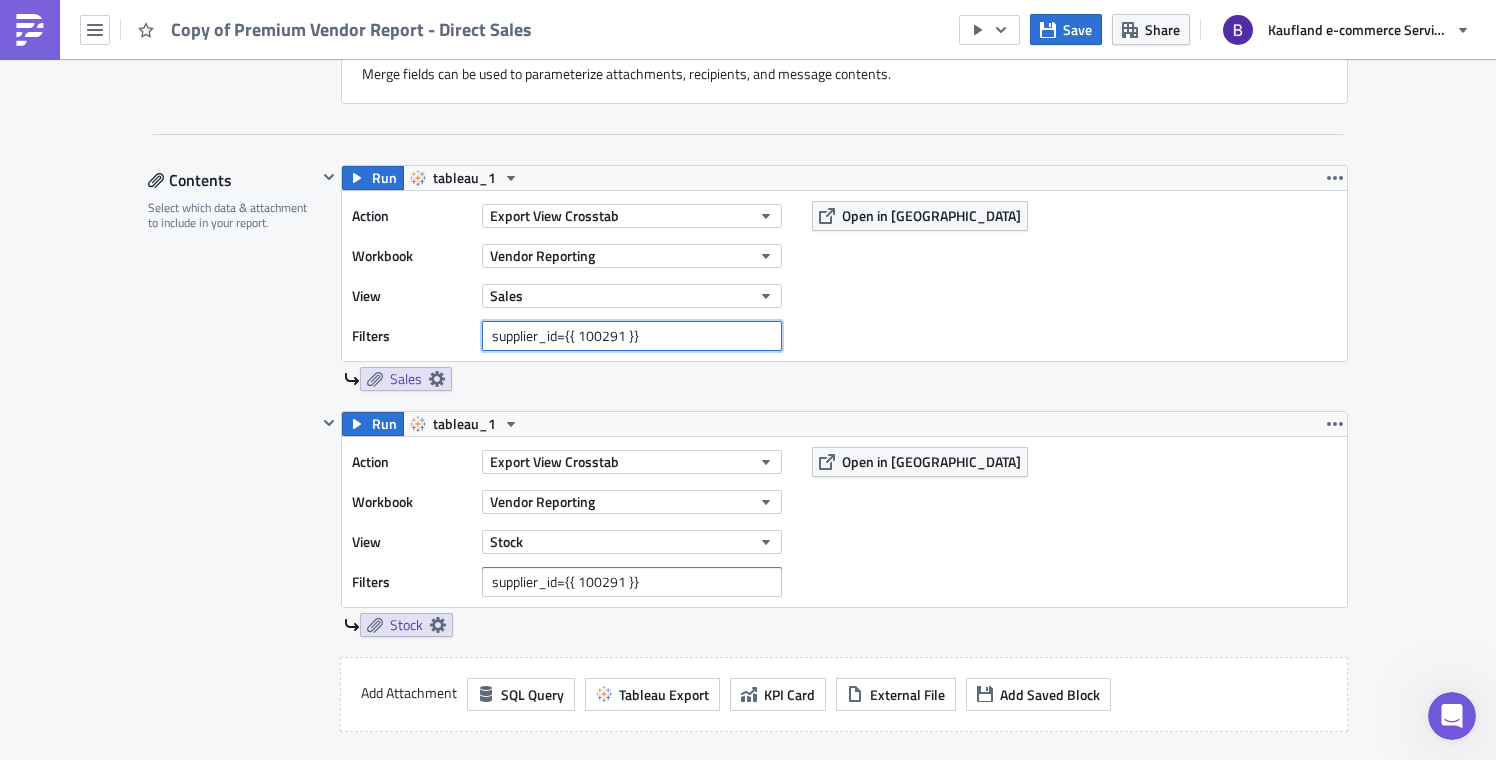 click on "supplier_id={{ 100291 }}" at bounding box center [632, 336] 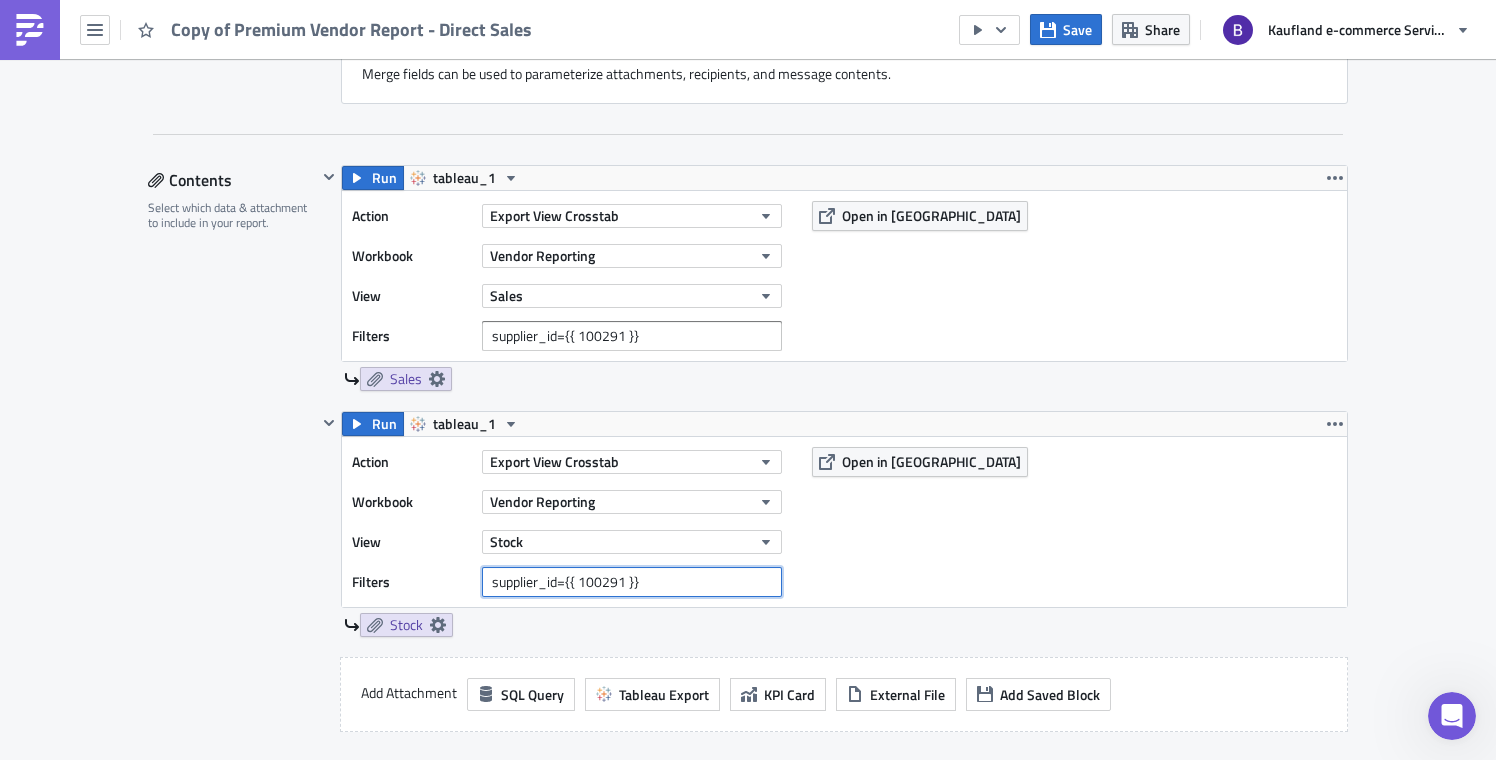 click on "supplier_id={{ 100291 }}" at bounding box center (632, 582) 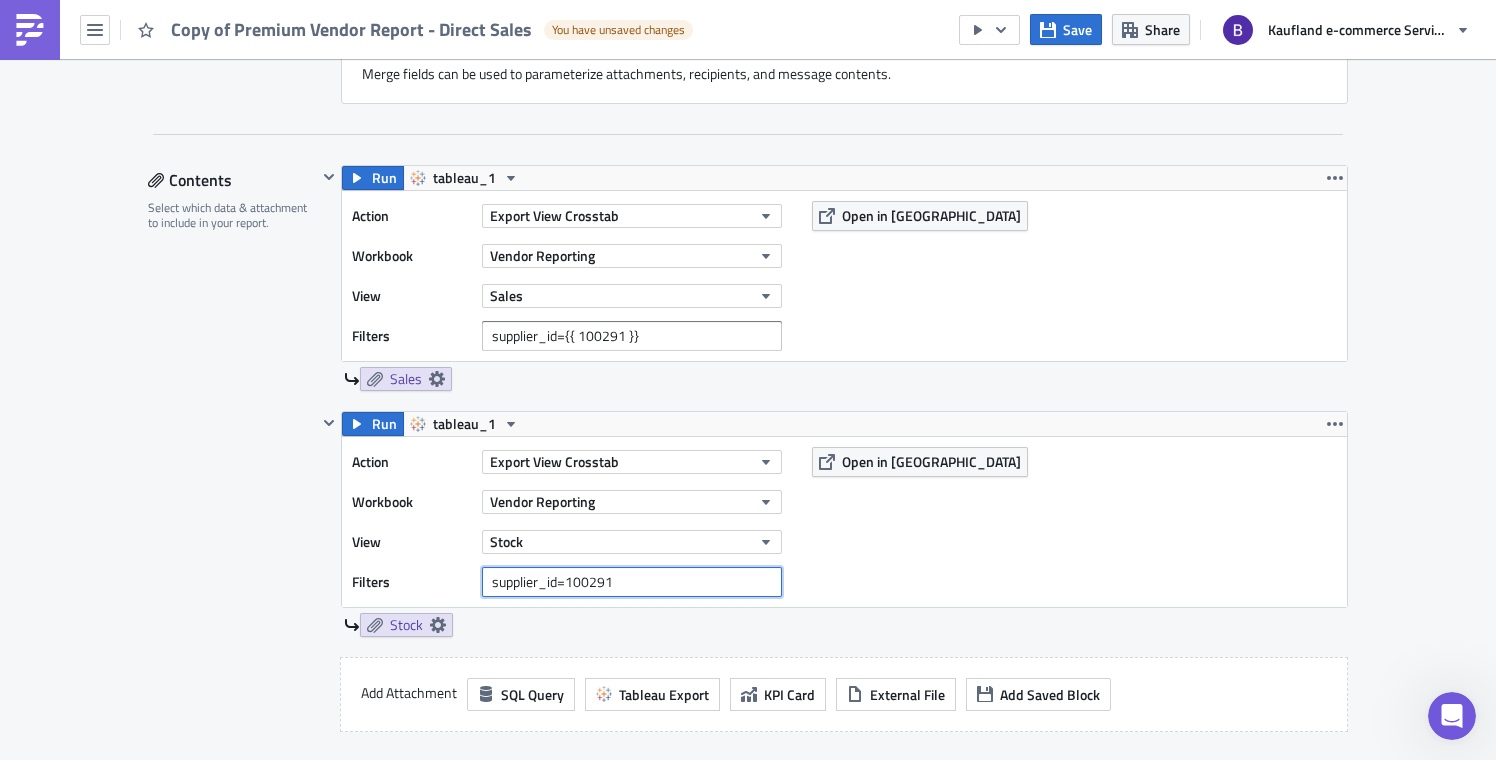drag, startPoint x: 661, startPoint y: 604, endPoint x: 416, endPoint y: 585, distance: 245.73563 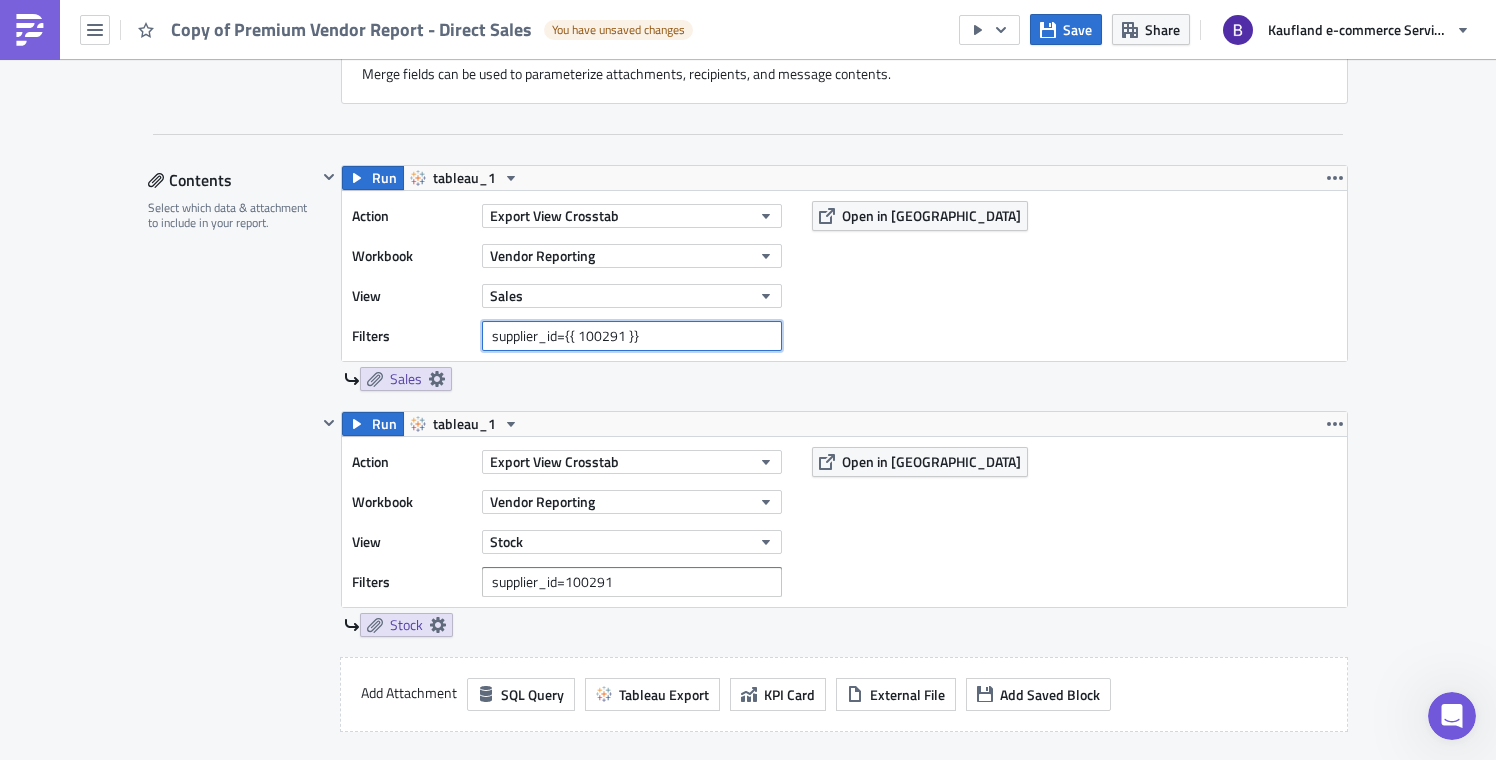 drag, startPoint x: 653, startPoint y: 357, endPoint x: 405, endPoint y: 358, distance: 248.00201 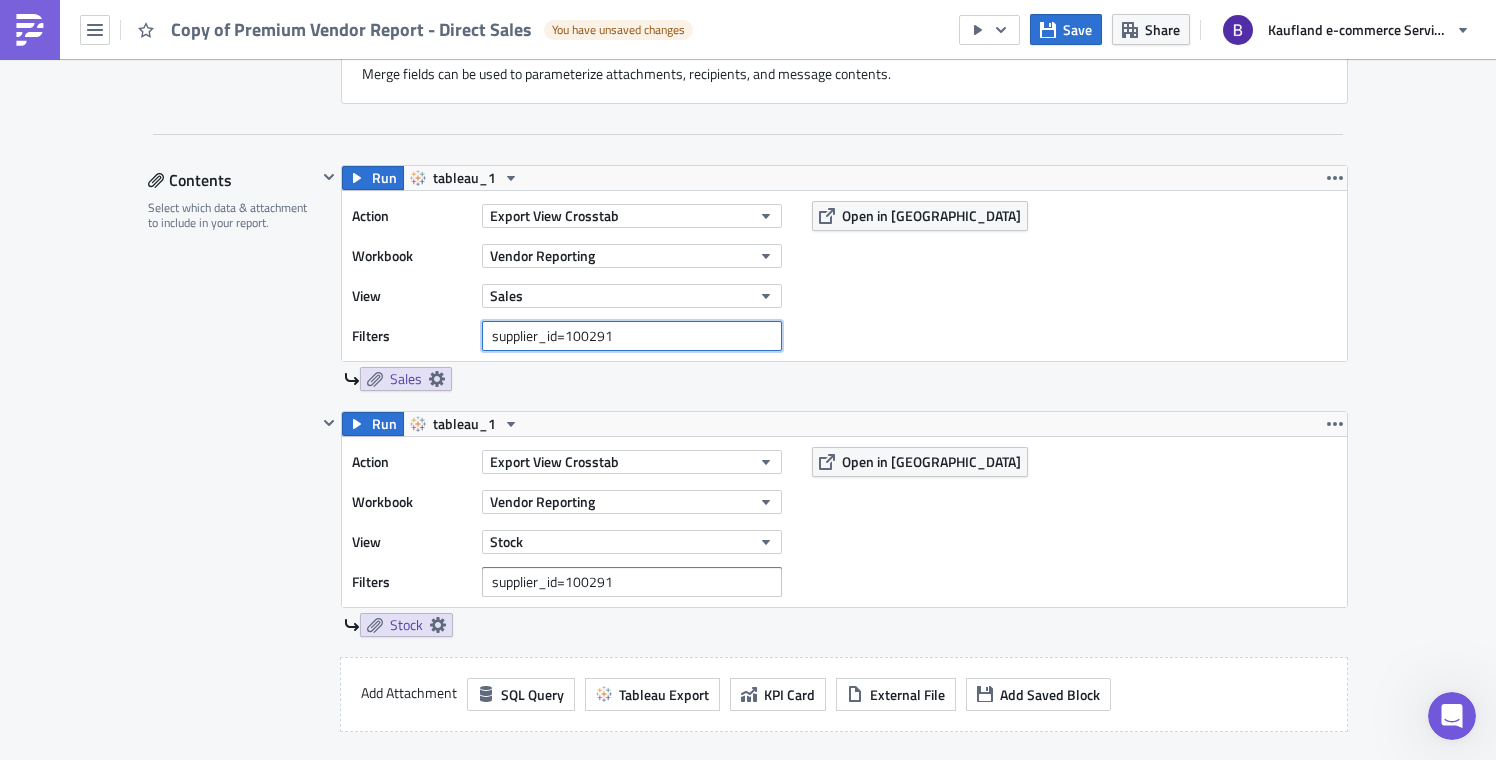 type on "supplier_id=100291" 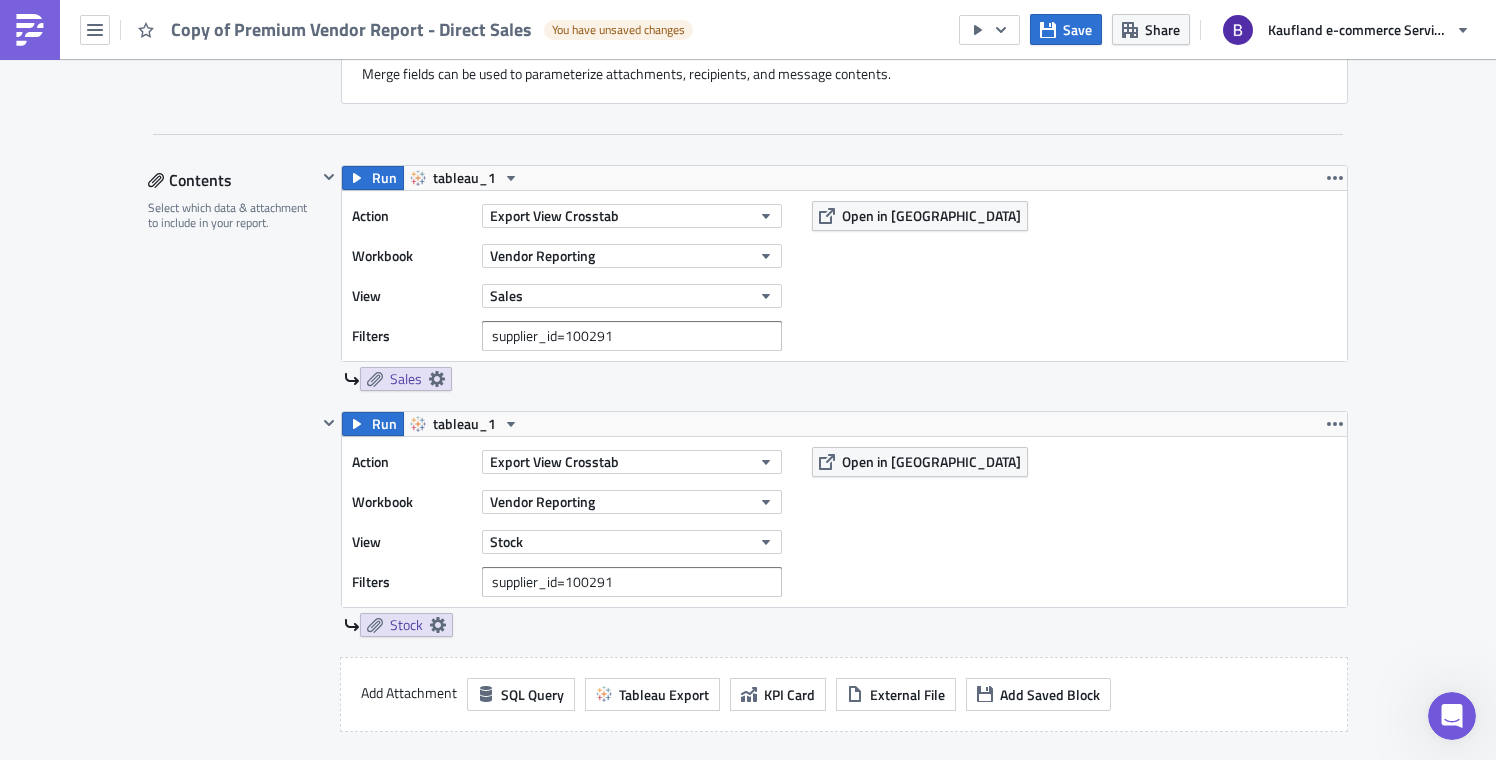 click on "Sales" at bounding box center (846, 379) 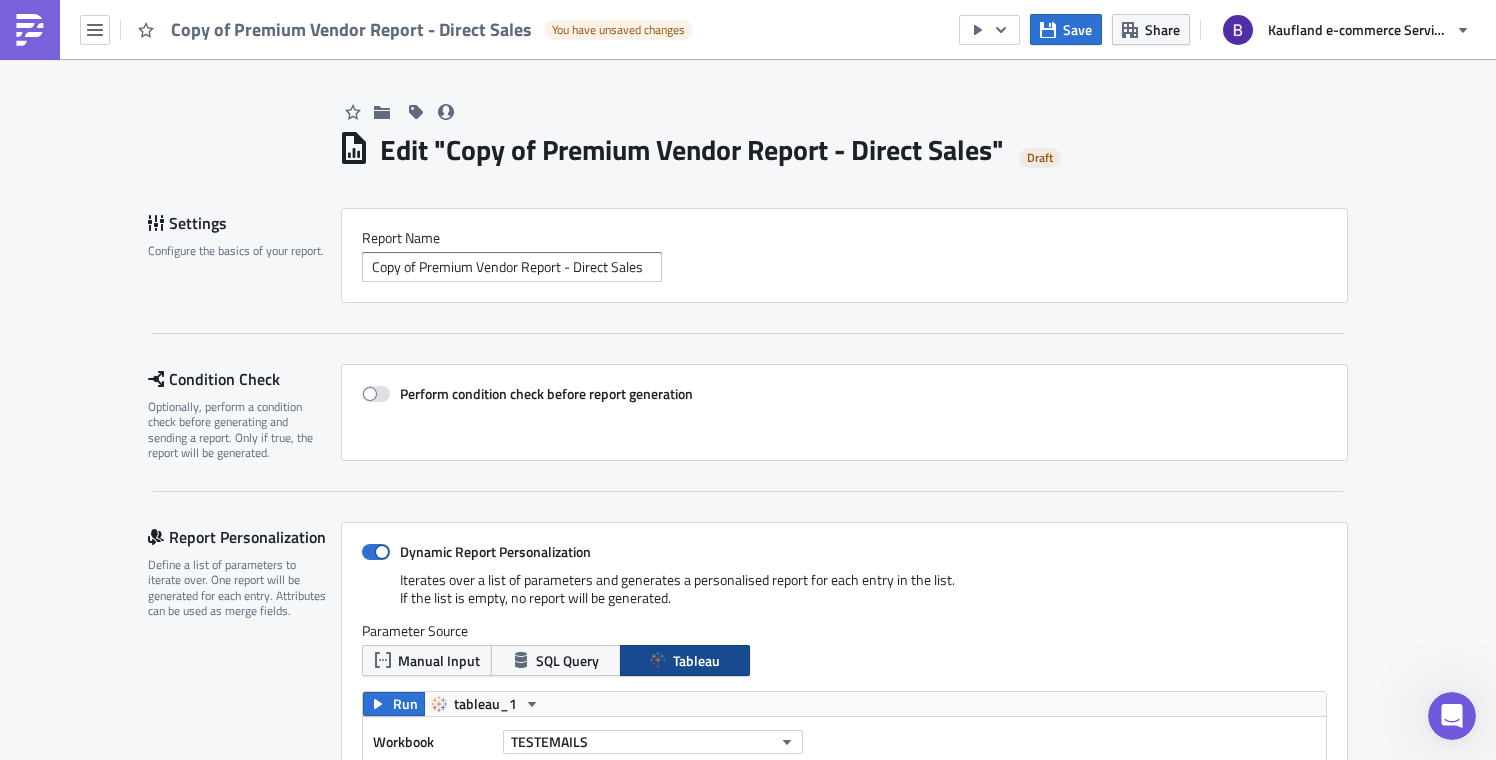 scroll, scrollTop: 0, scrollLeft: 0, axis: both 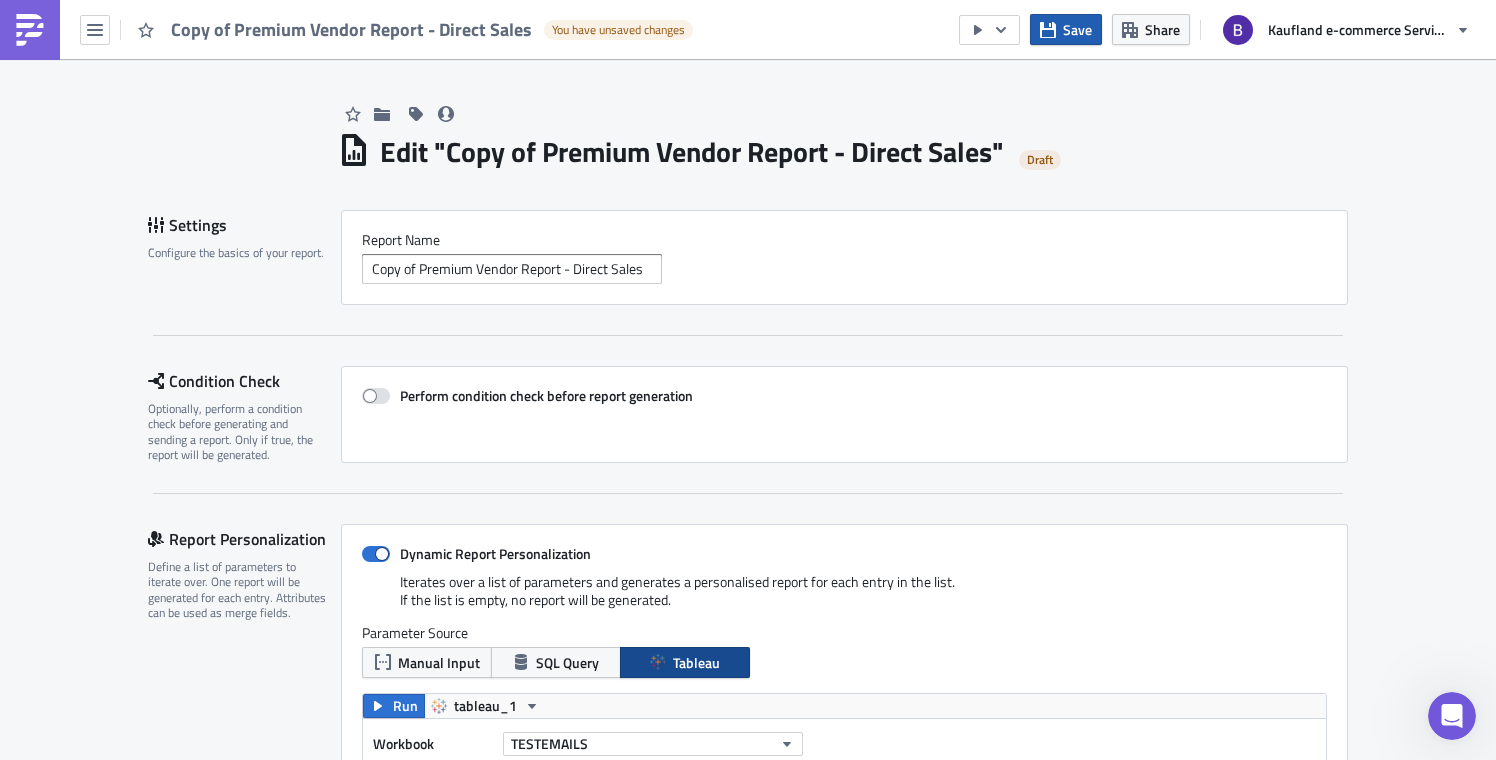 click on "Save" at bounding box center (1066, 29) 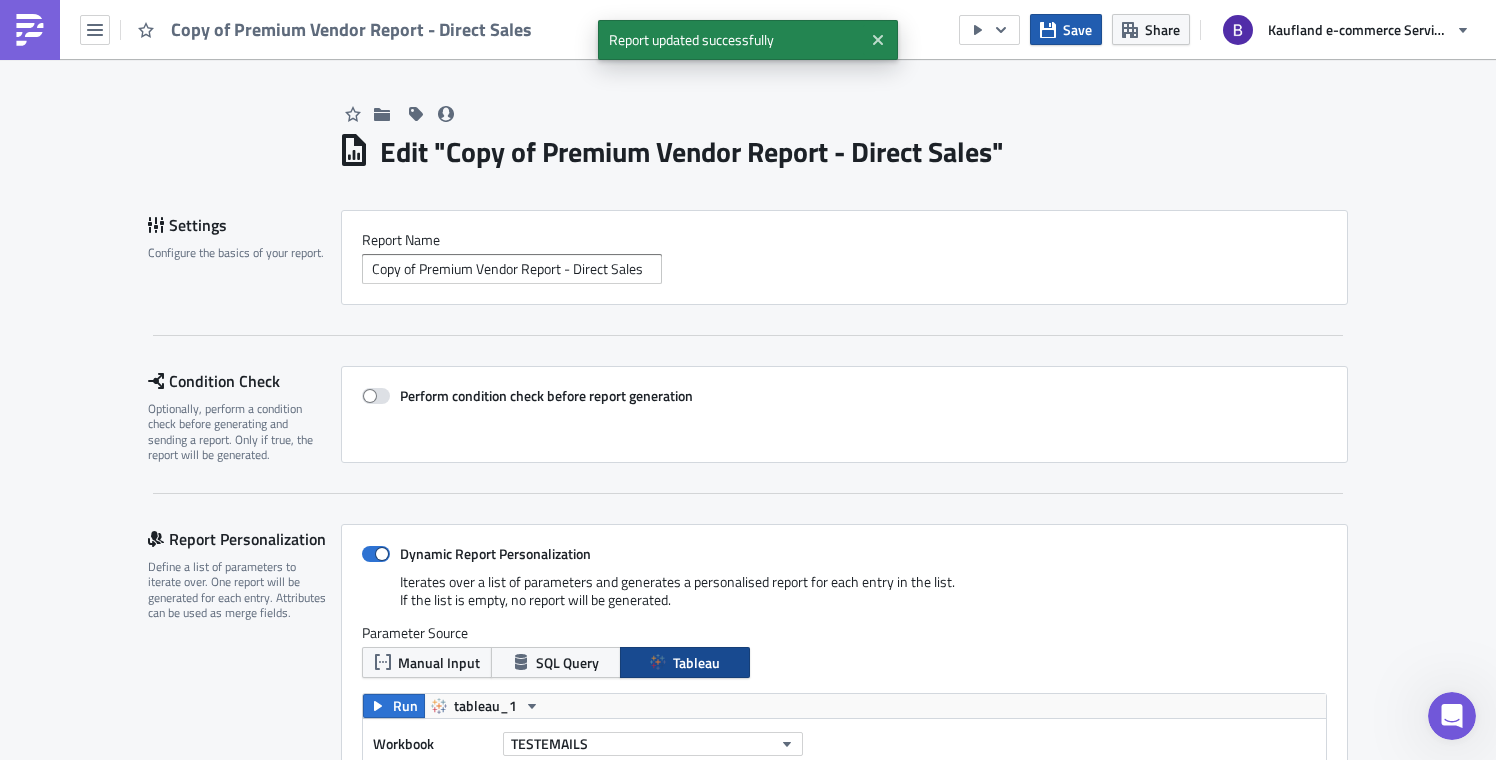 click on "Save" at bounding box center [1077, 29] 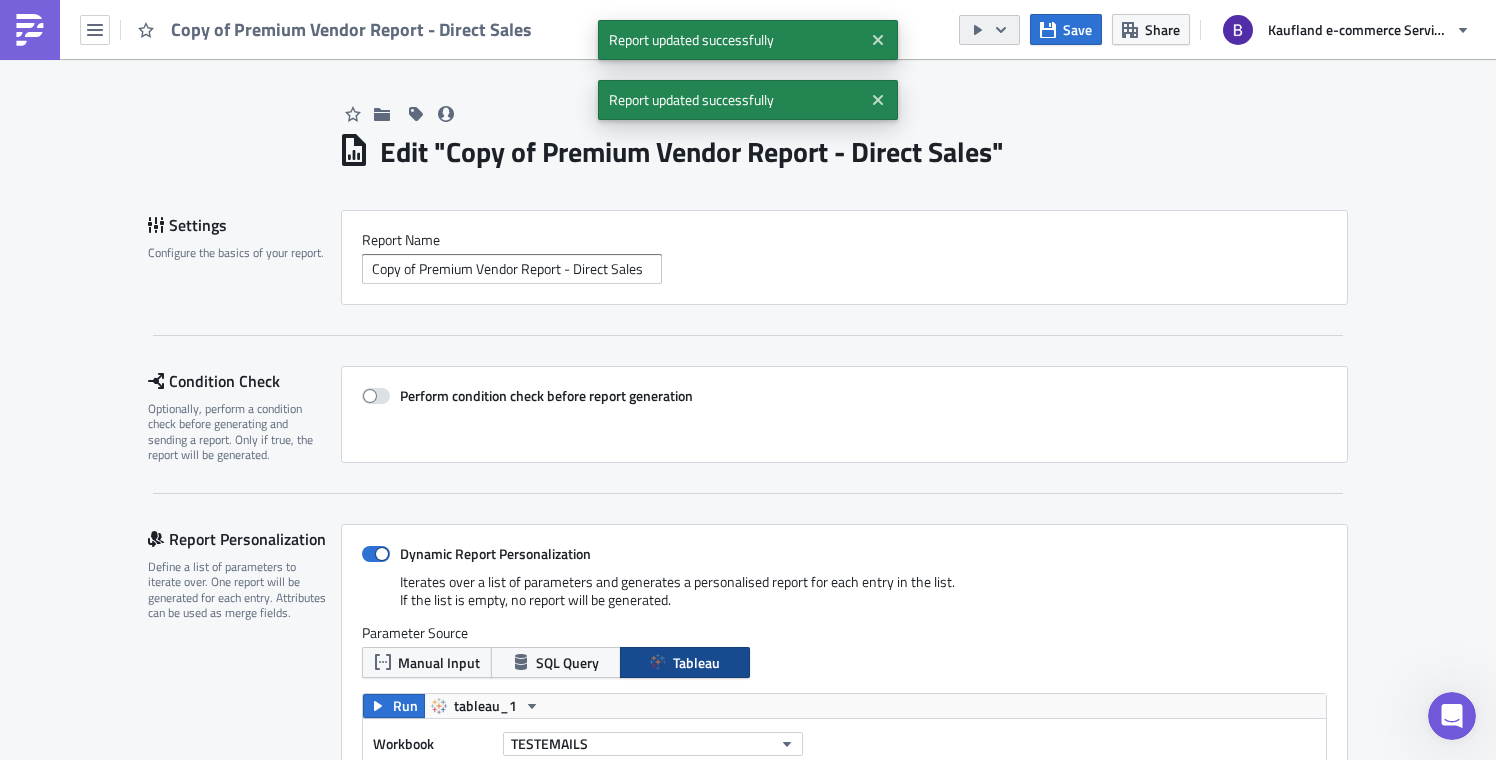 click 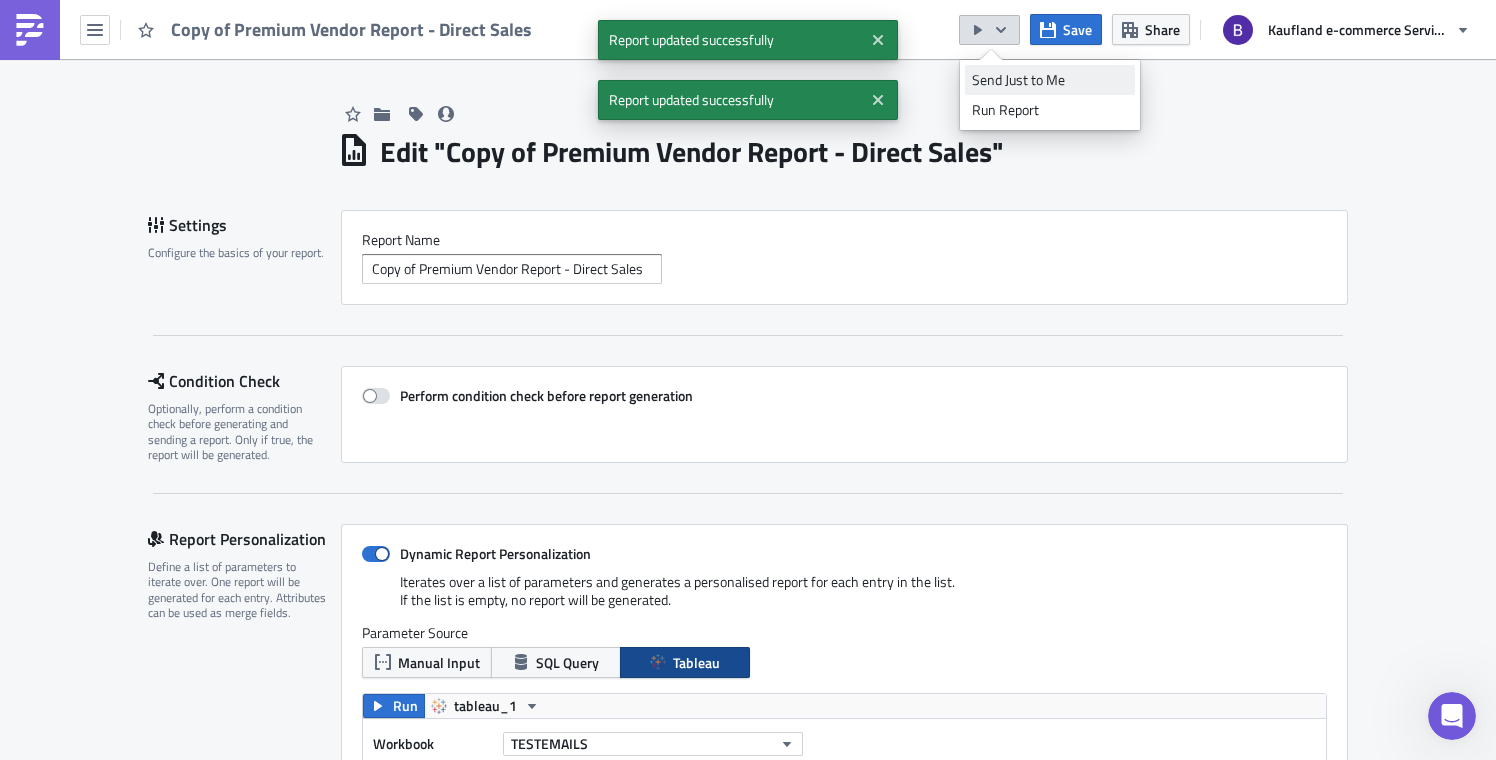 click on "Send Just to Me" at bounding box center (1050, 80) 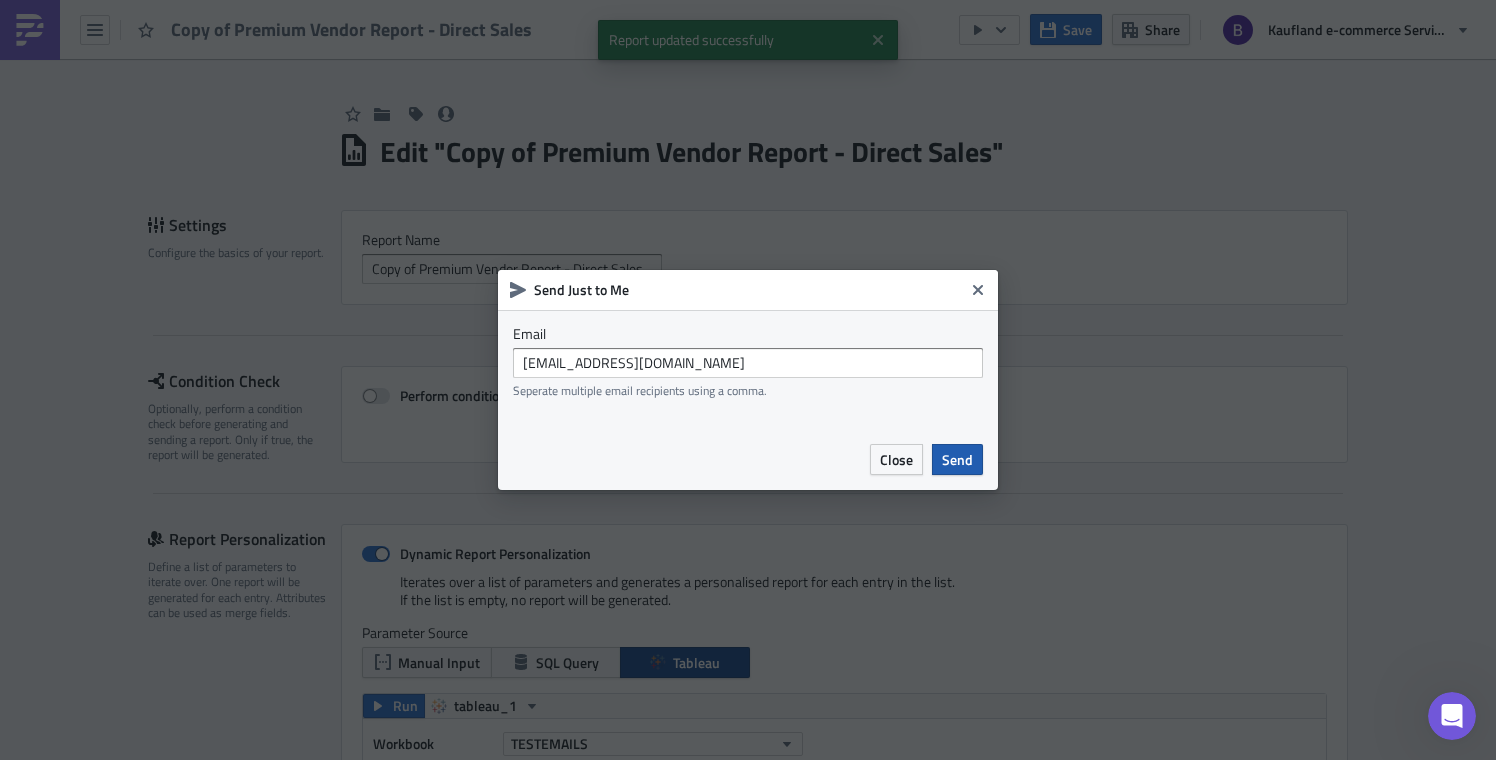 click on "Send" at bounding box center (957, 459) 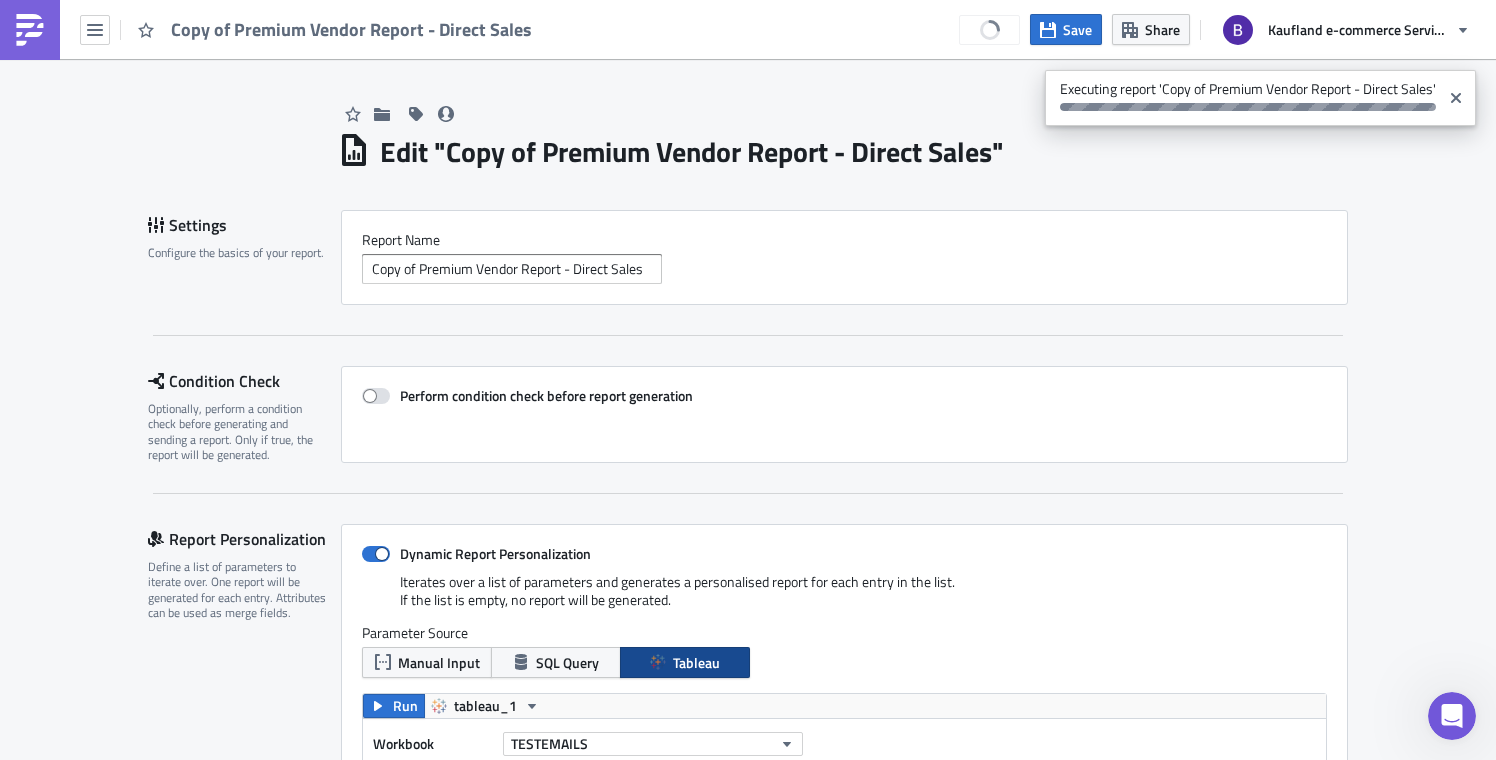 scroll, scrollTop: 403, scrollLeft: 0, axis: vertical 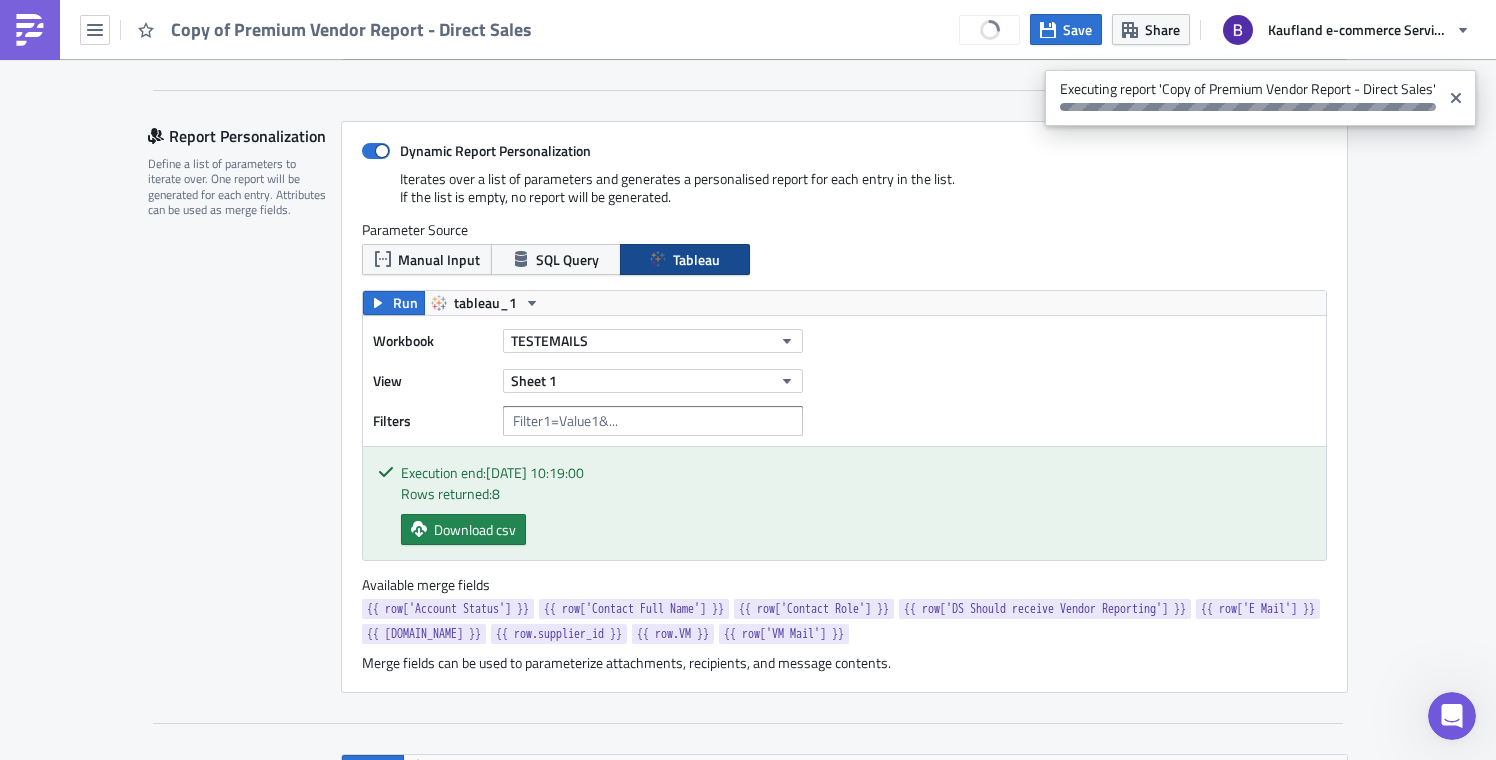 click at bounding box center (30, 30) 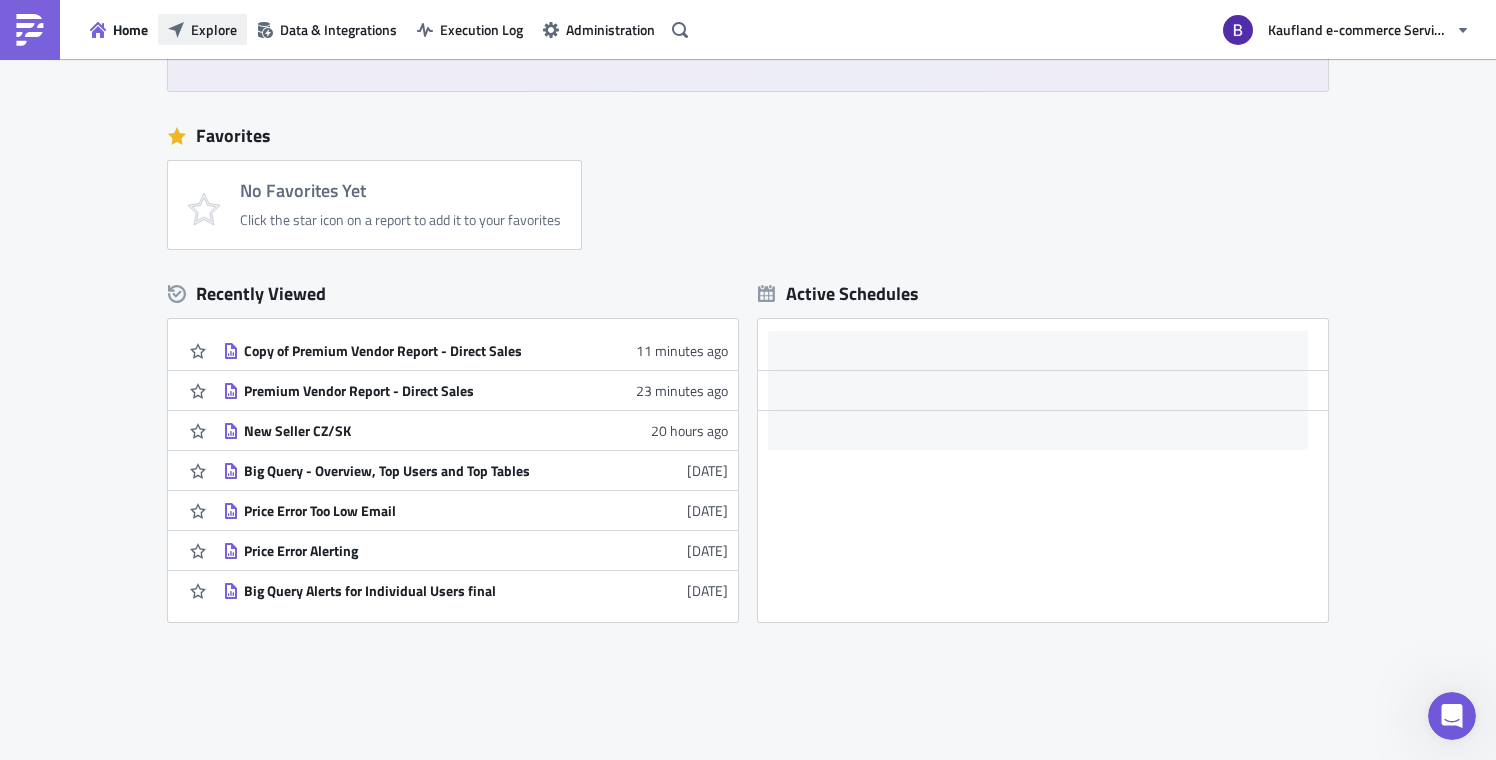 click on "Explore" at bounding box center [214, 29] 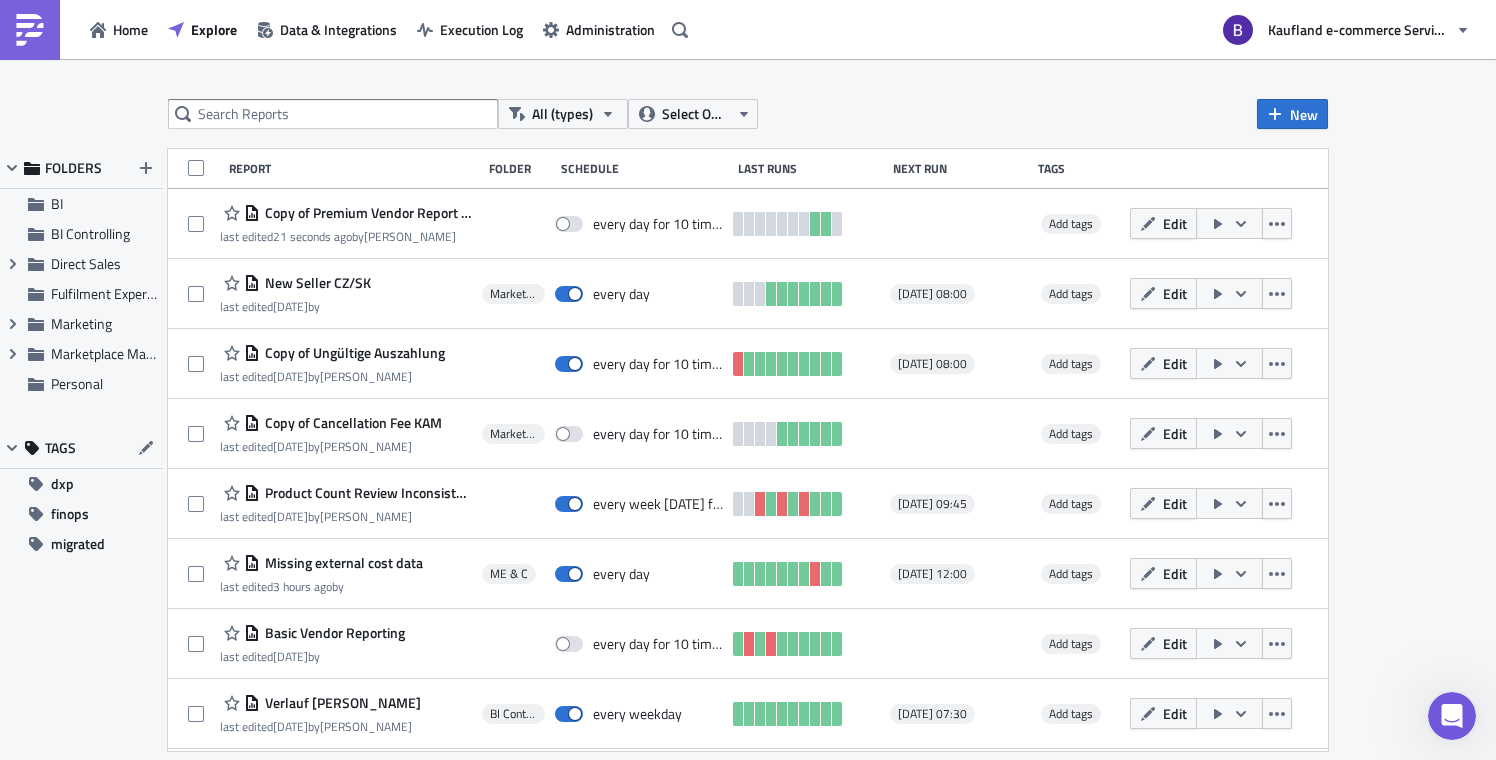 click on "Edit" at bounding box center [1175, 223] 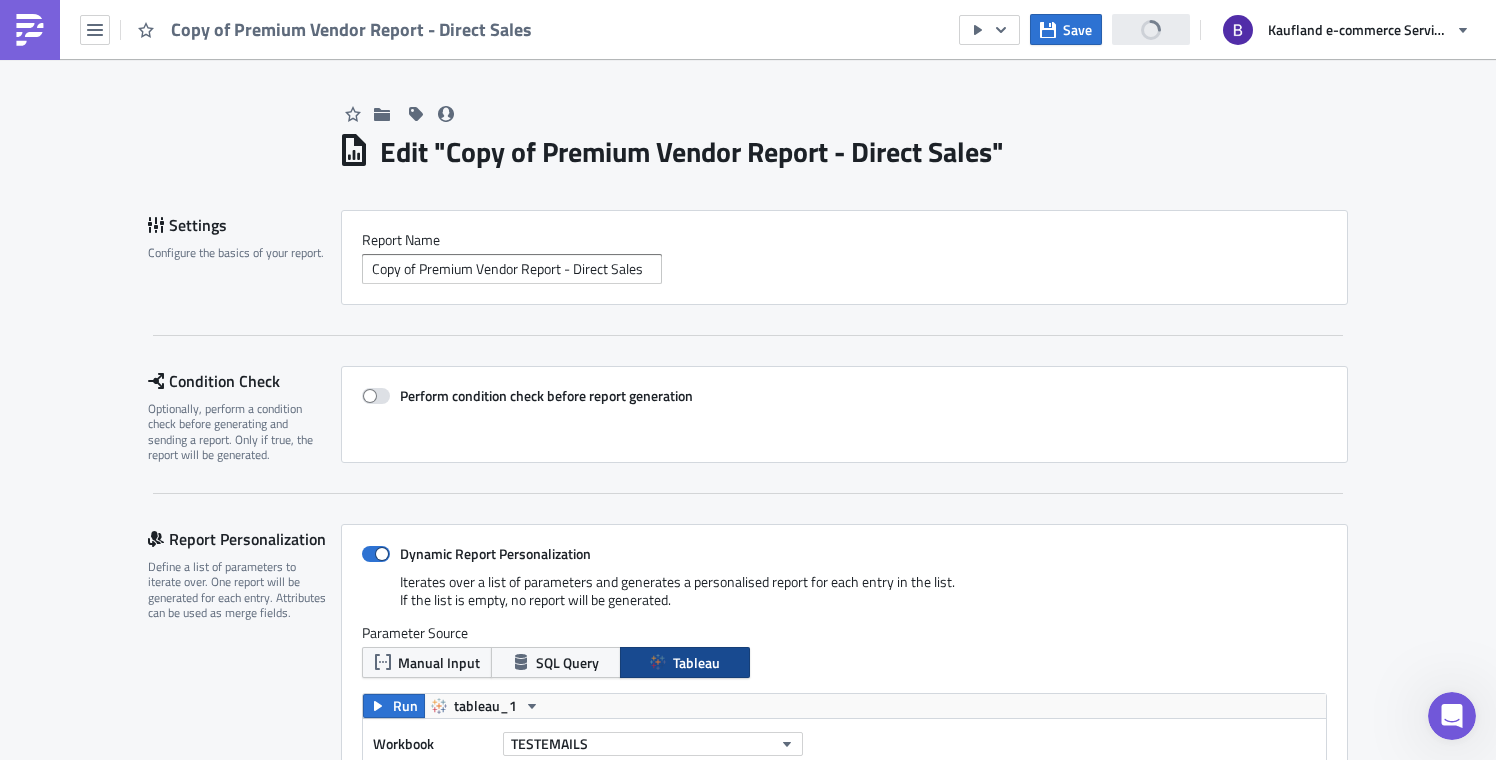 scroll, scrollTop: 0, scrollLeft: 0, axis: both 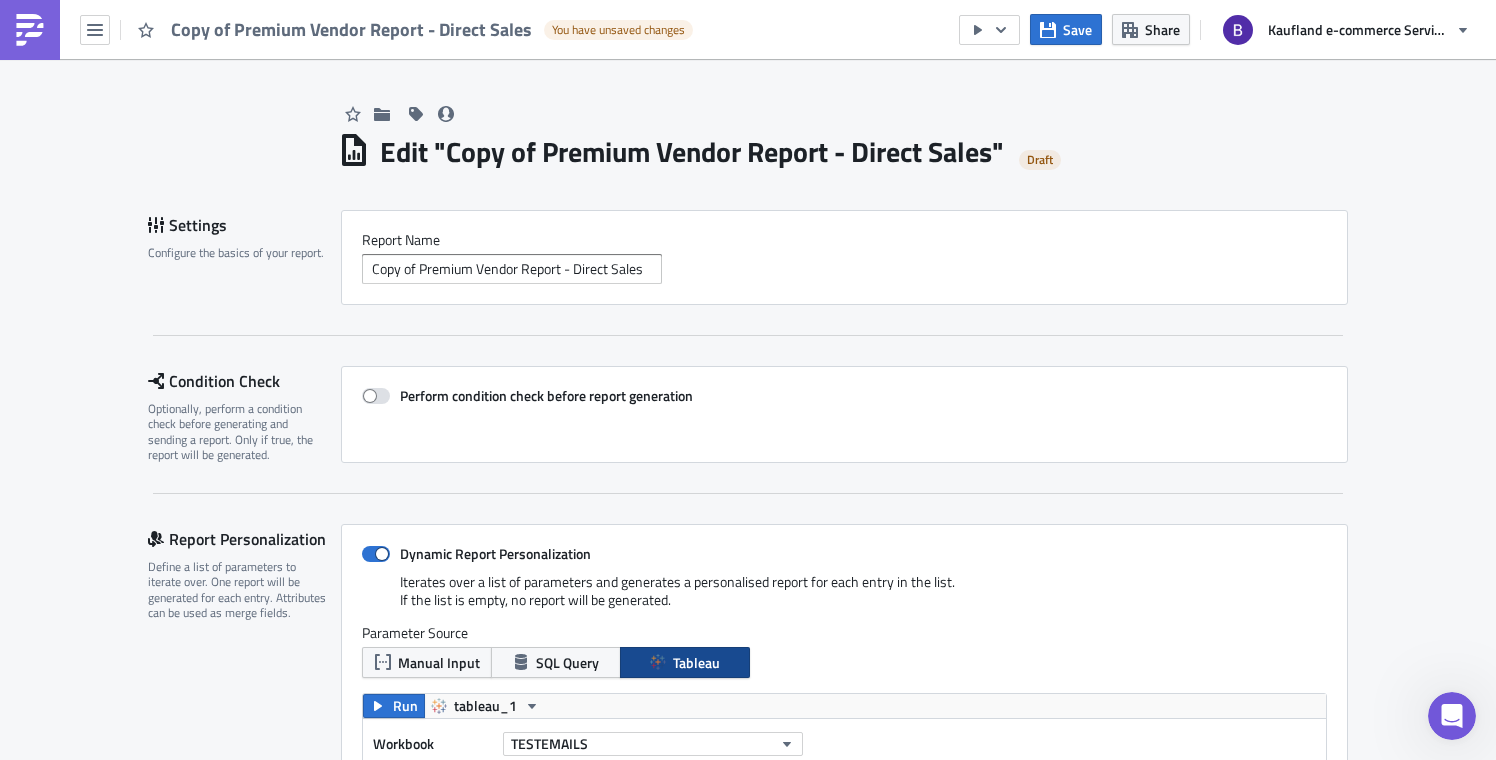 click at bounding box center [30, 30] 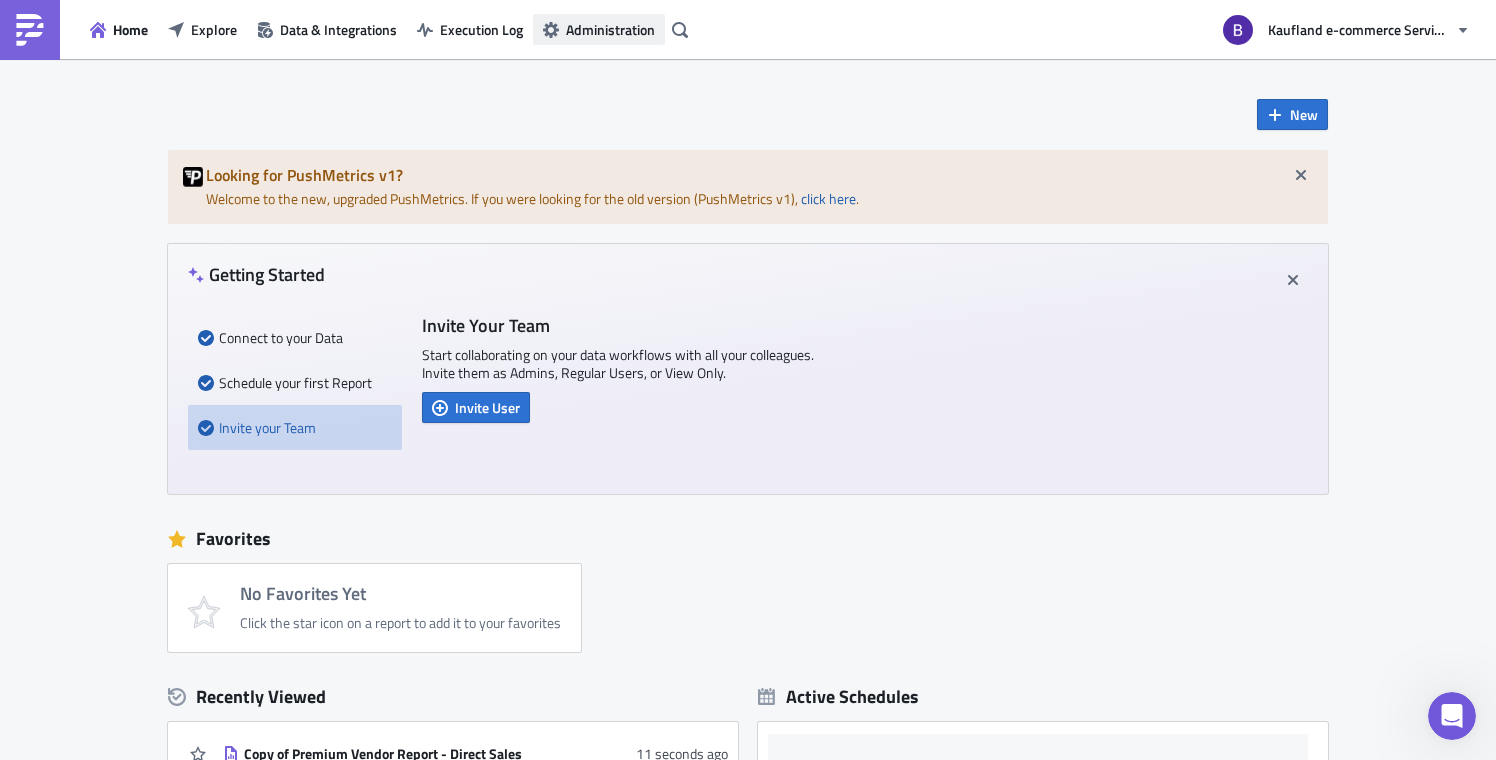 click on "Administration" at bounding box center [610, 29] 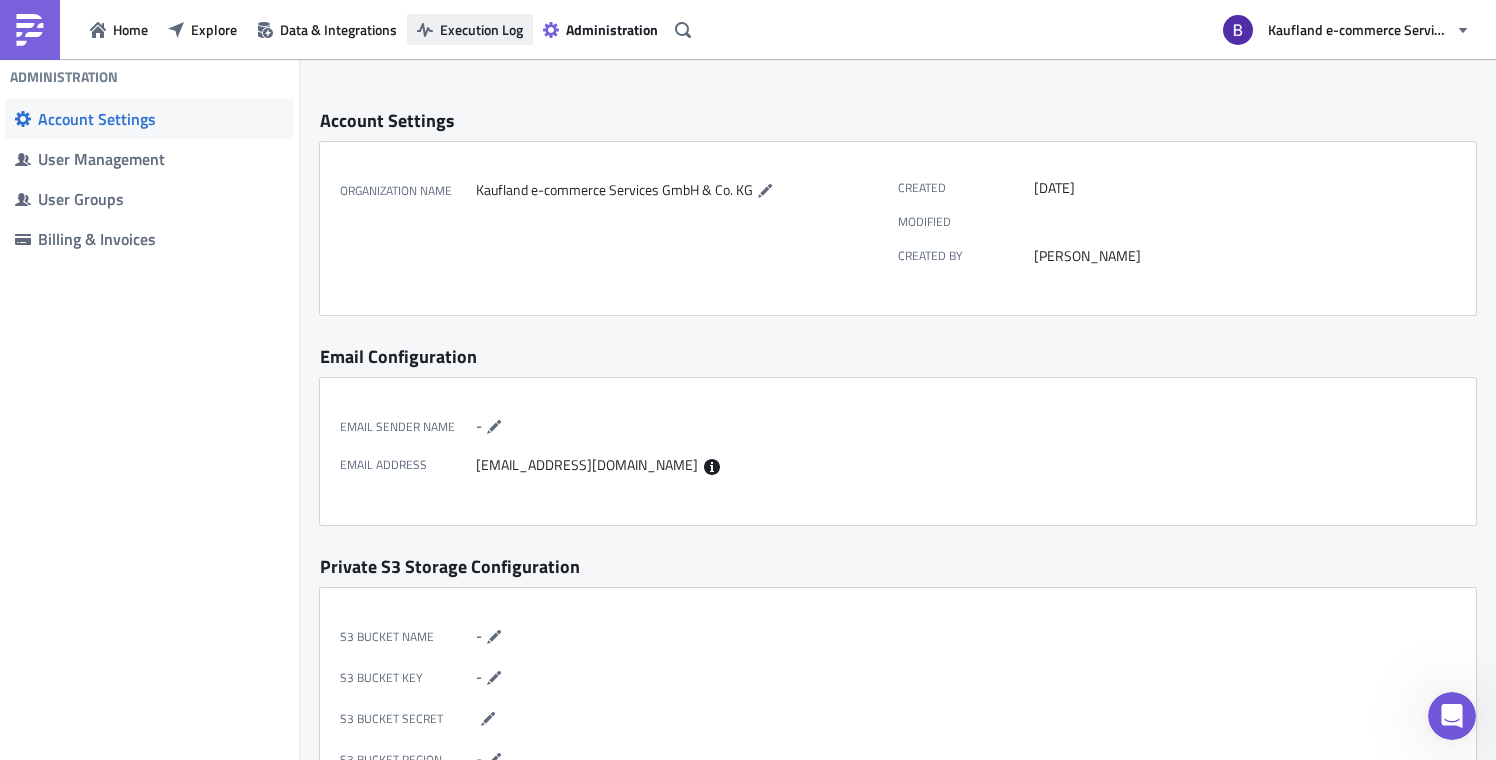 click on "Execution Log" at bounding box center [481, 29] 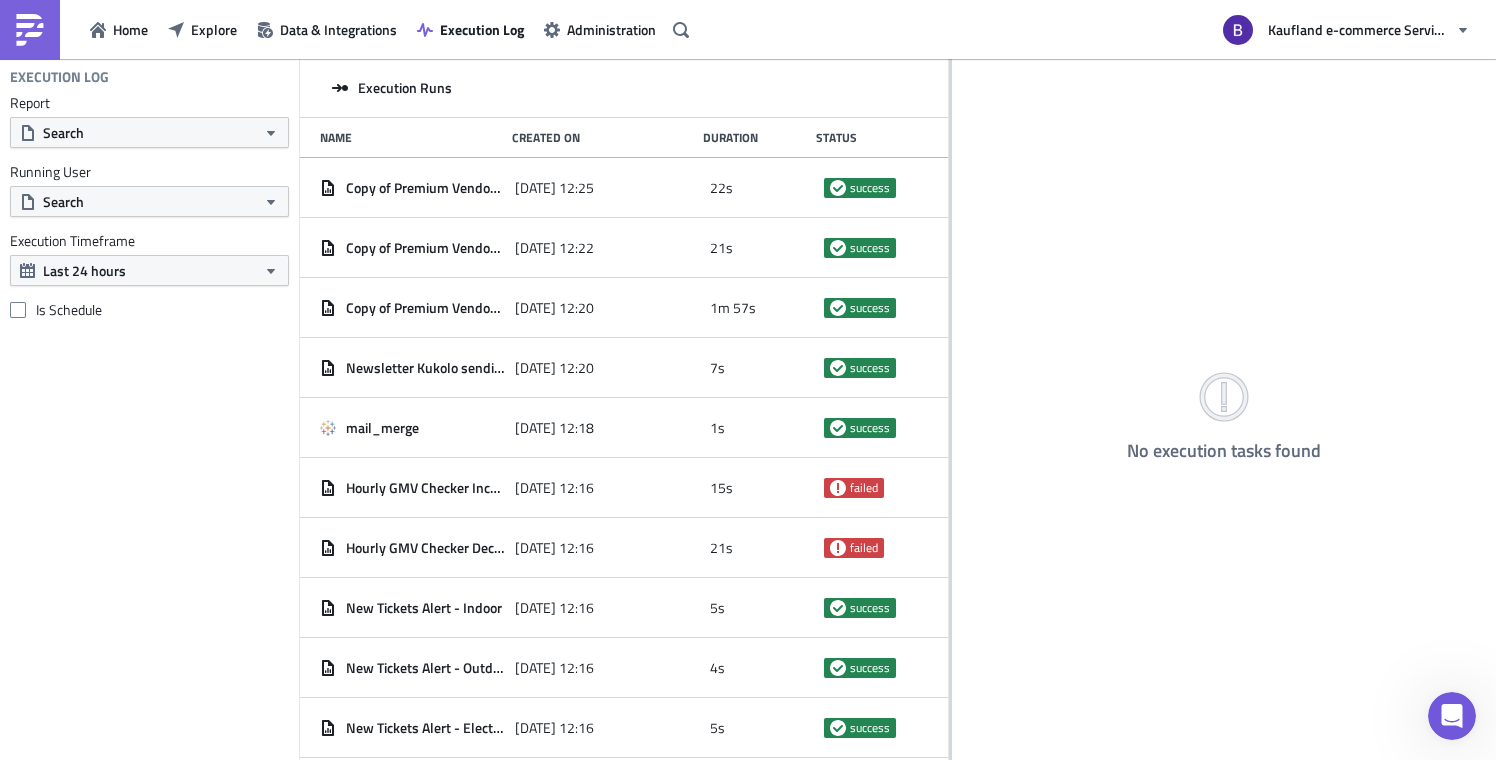 drag, startPoint x: 539, startPoint y: 220, endPoint x: 949, endPoint y: 225, distance: 410.0305 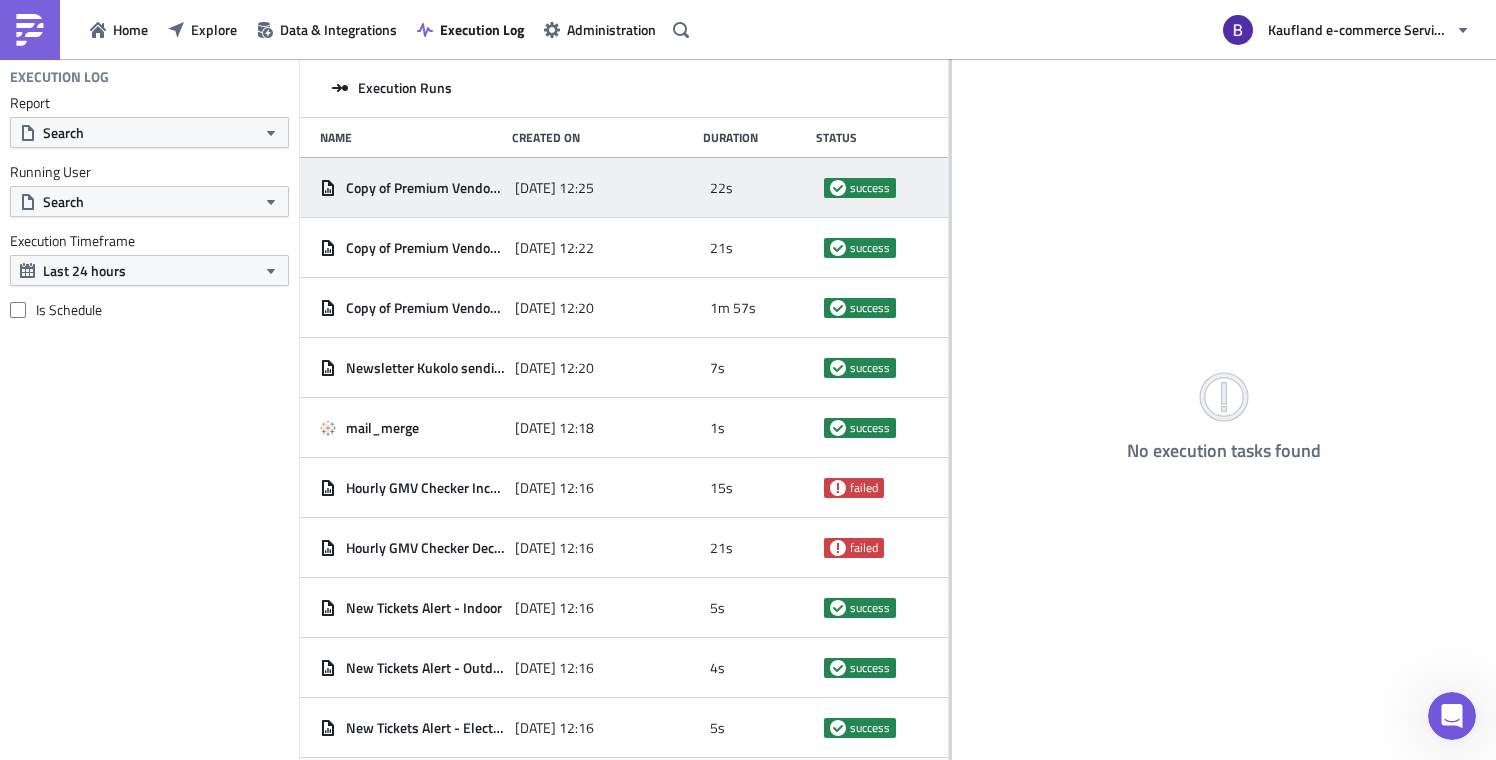 click on "2025-07-10 12:25" at bounding box center [554, 188] 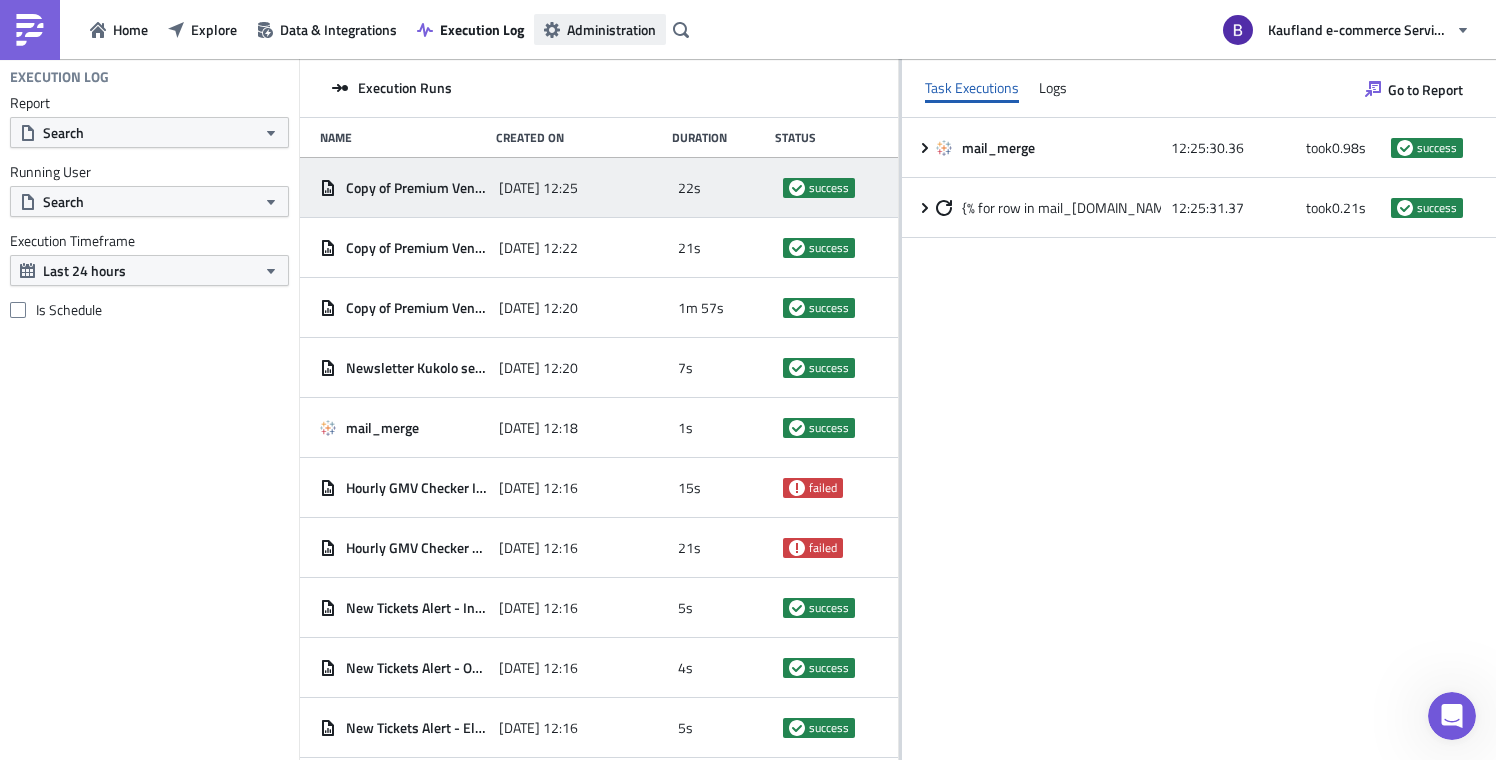 click on "Administration" at bounding box center (611, 29) 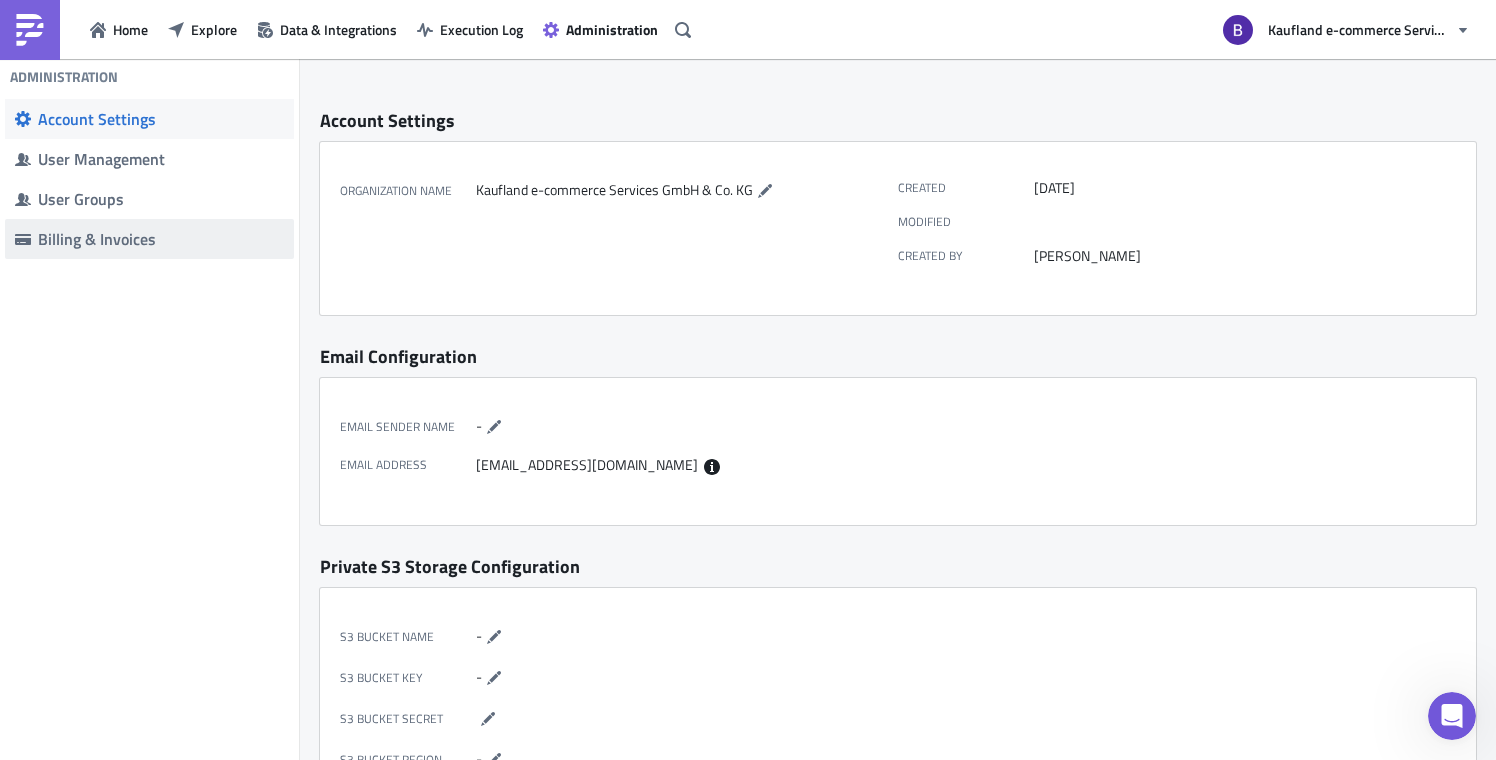 click on "Billing & Invoices" at bounding box center (161, 239) 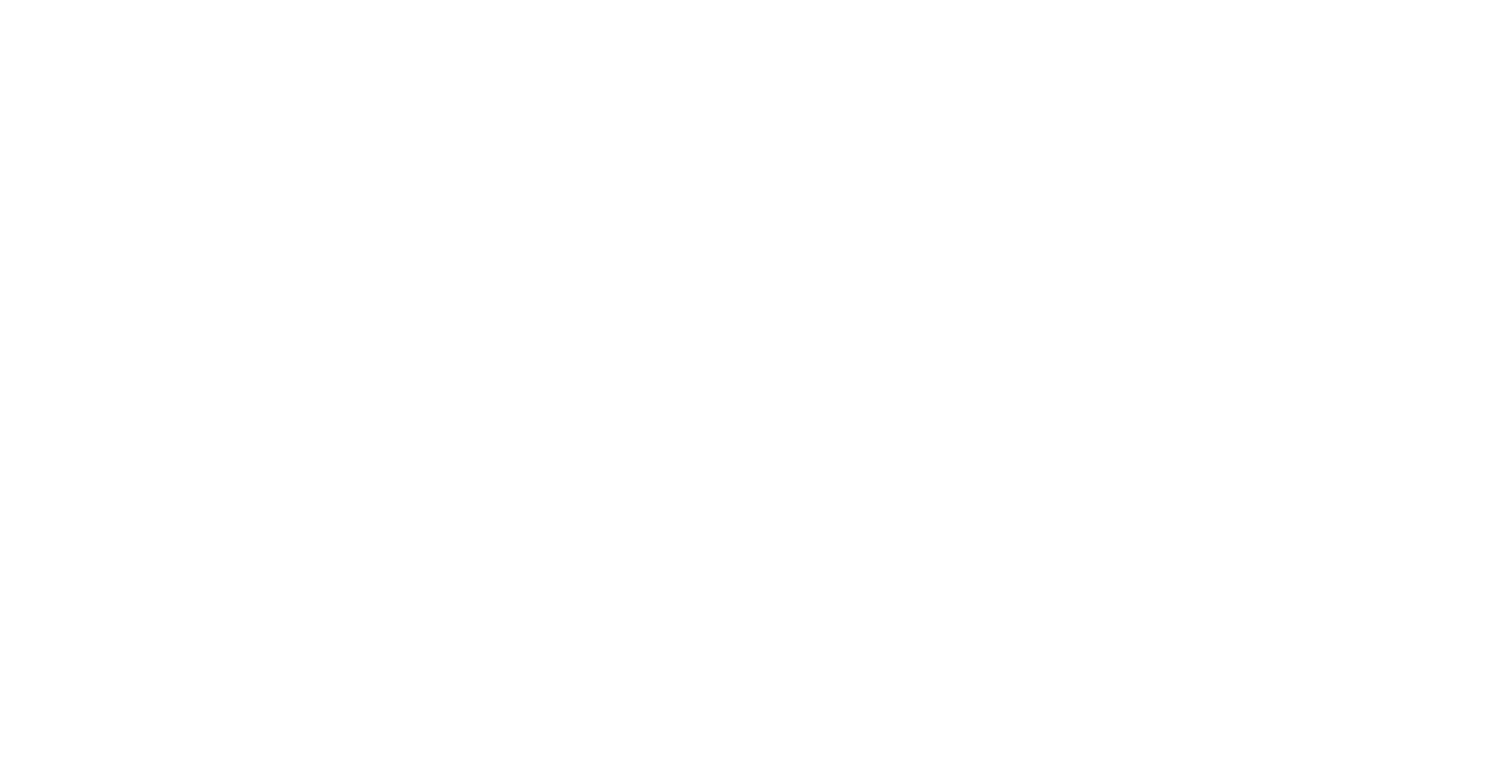 scroll, scrollTop: 0, scrollLeft: 0, axis: both 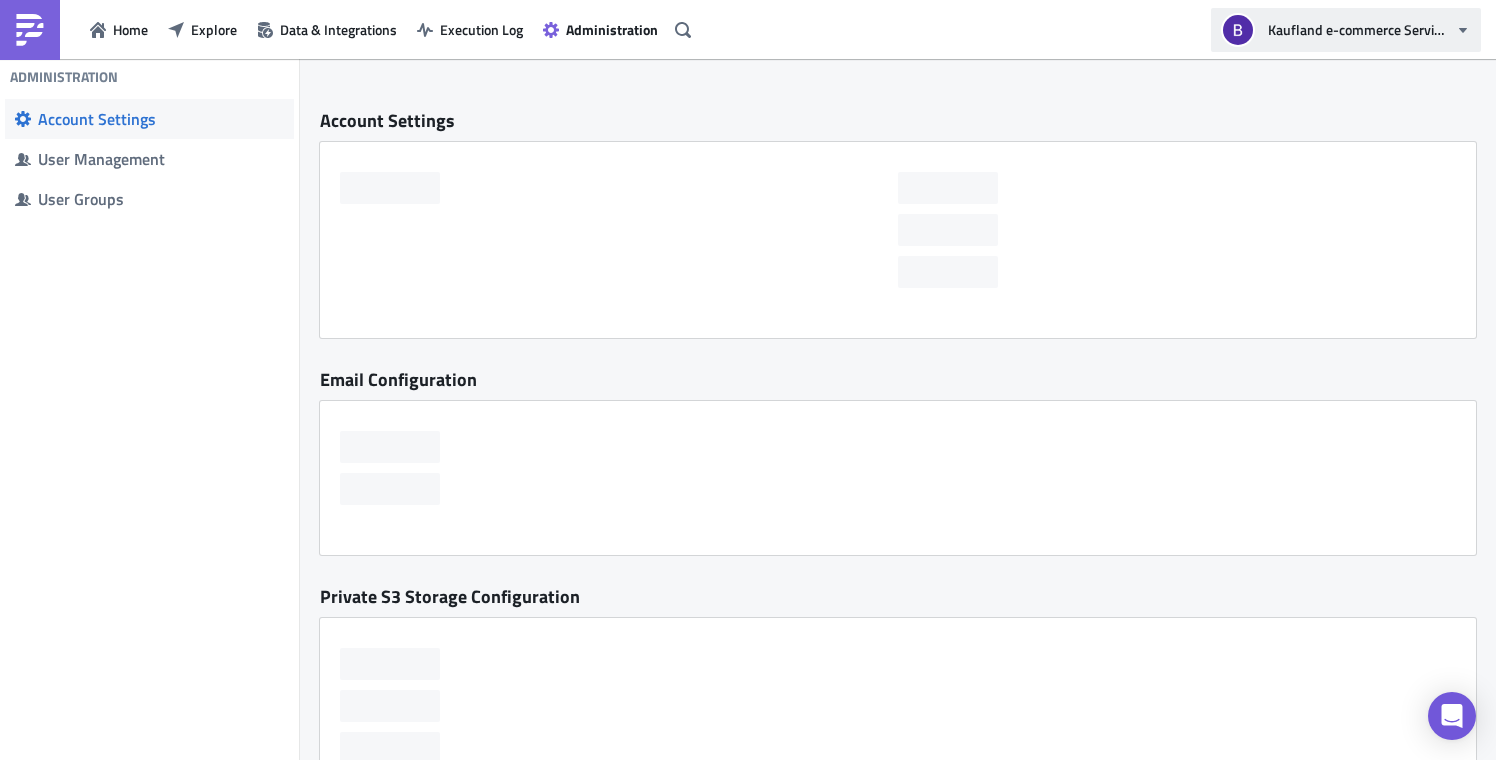 checkbox on "false" 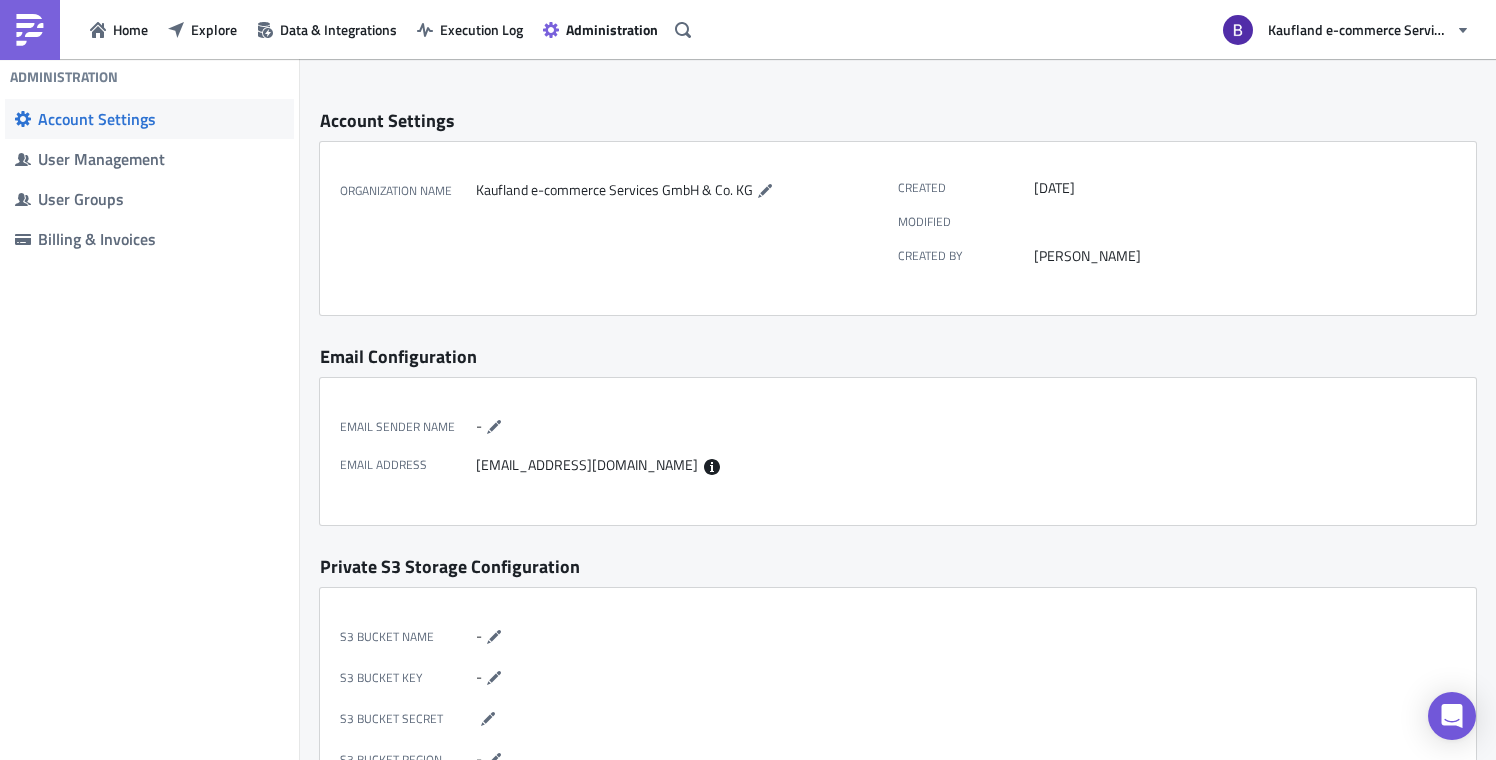 click on "Account Settings Organization Name Kaufland e-commerce Services GmbH & Co. KG Created [DATE] Modified Created by [PERSON_NAME] Email Configuration Email Sender Name - Email Address [EMAIL_ADDRESS][DOMAIN_NAME]    Private S3 Storage Configuration S3 Bucket Name - S3 Bucket Key - S3 Bucket Secret S3 Bucket Region - S3 Bucket Presigned URL expiration 168 Test S3 Bucket Connection Test Connection Data Retention Policy You can specify the duration for which  PushMetrics  retains files, such as those sent through reports. Once files reach the end of this retention period, they will be automatically deleted. Please note that once deleted, these files cannot be restored. Days - Show Create Options You can enable or disable different Create Options for "Users". Create Report Enabled Create Notebook Disabled Custom Homescreen Message Post a custom message for all users to the Home page of the PushMetrics app. Active Disabled" at bounding box center [898, 812] 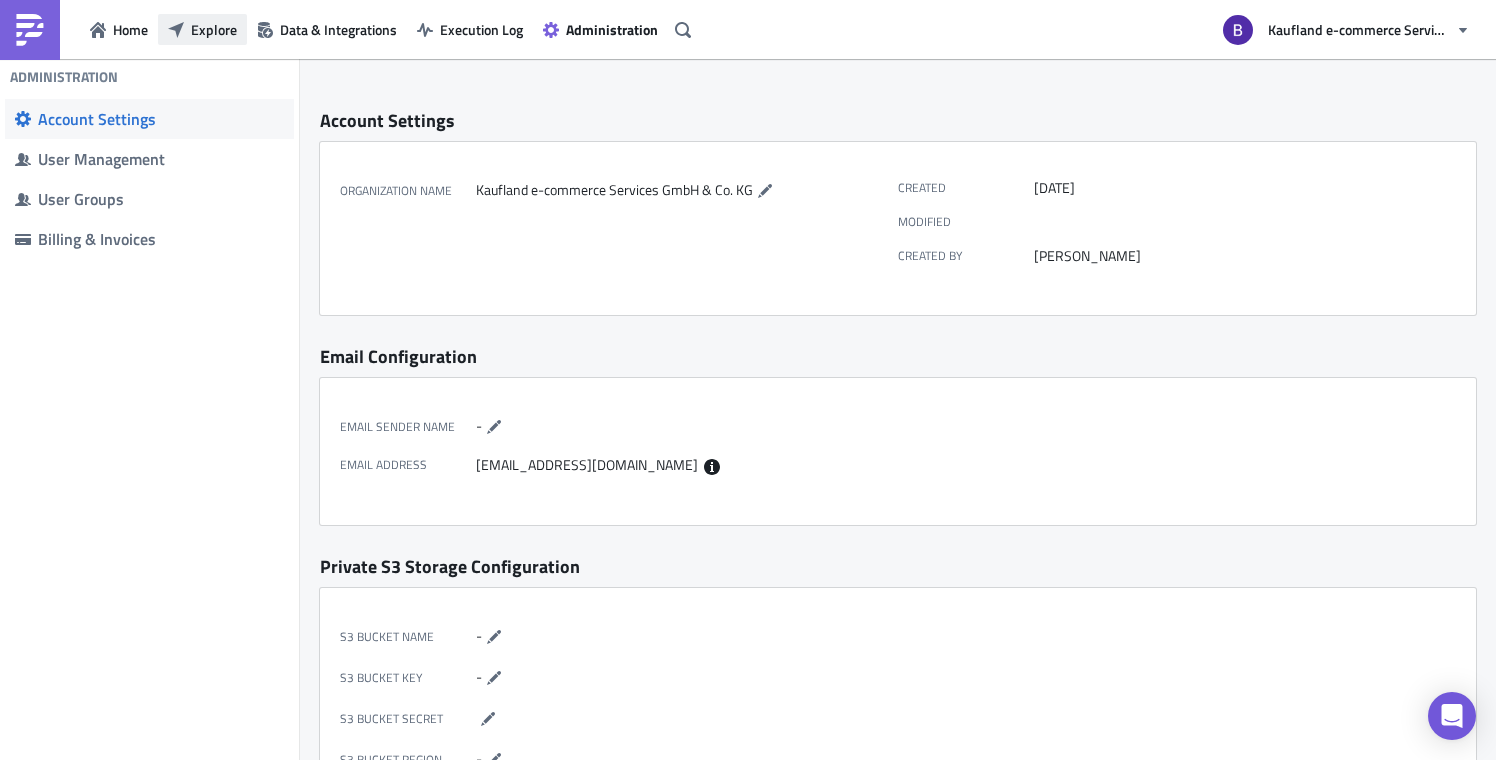 click on "Explore" at bounding box center (214, 29) 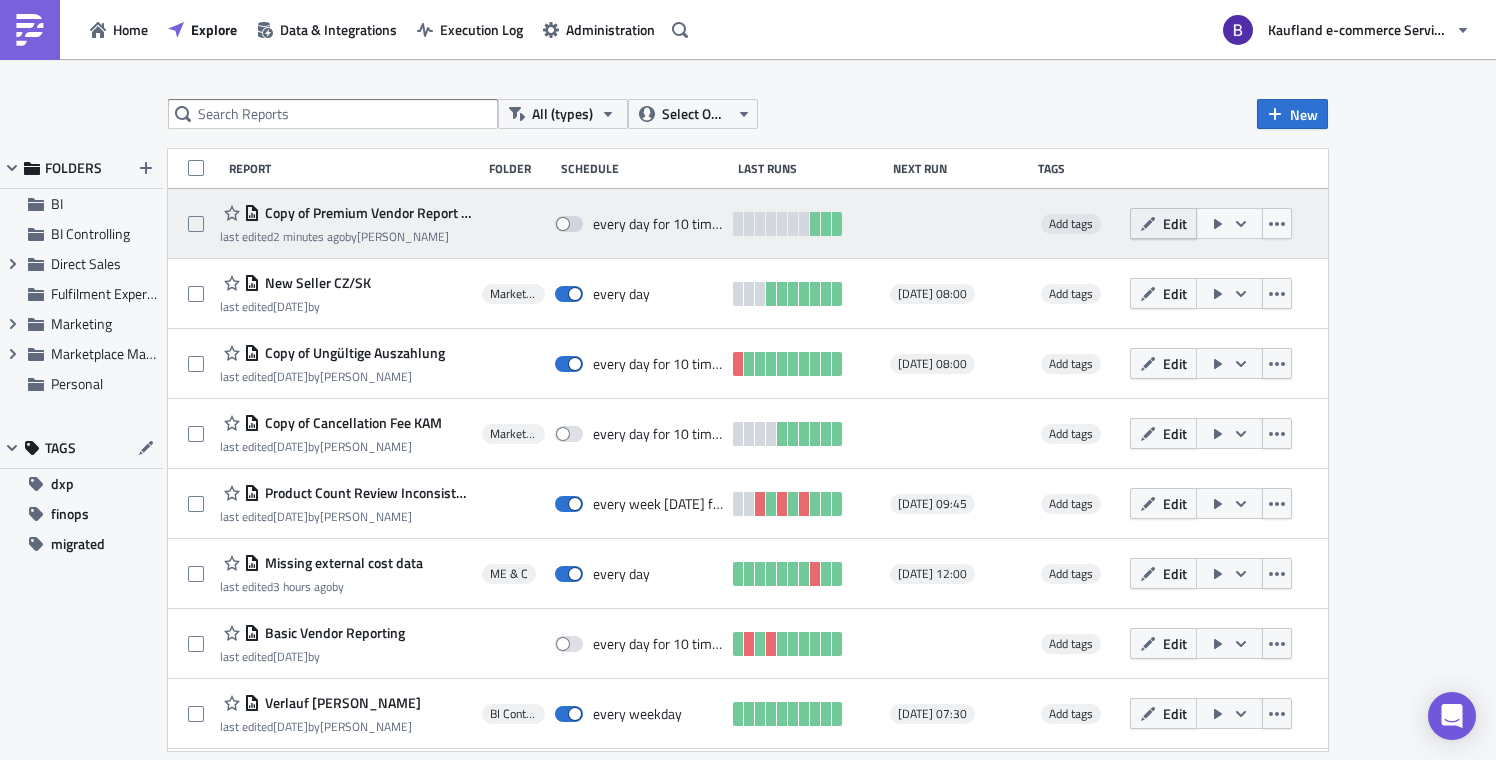 click 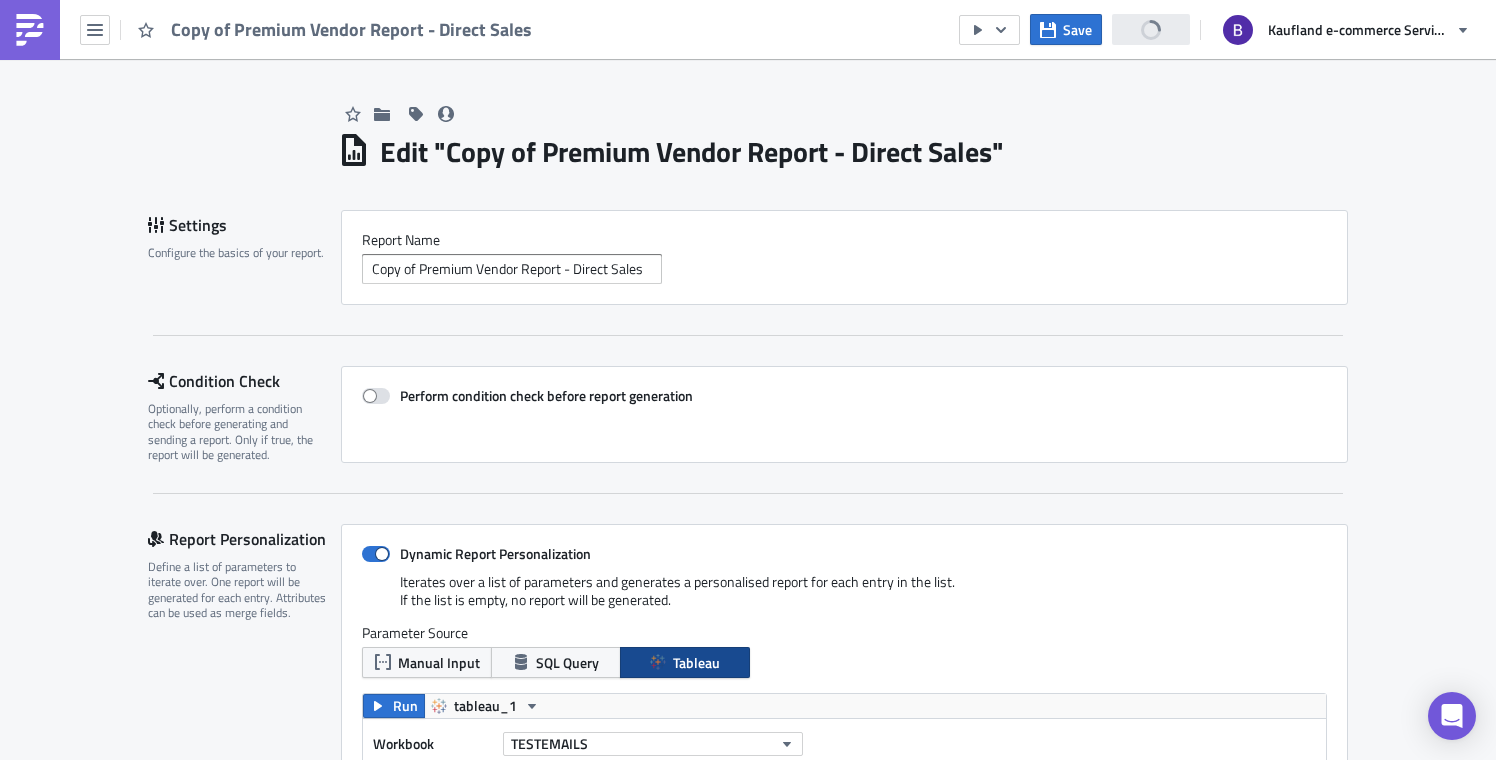 scroll, scrollTop: 0, scrollLeft: 0, axis: both 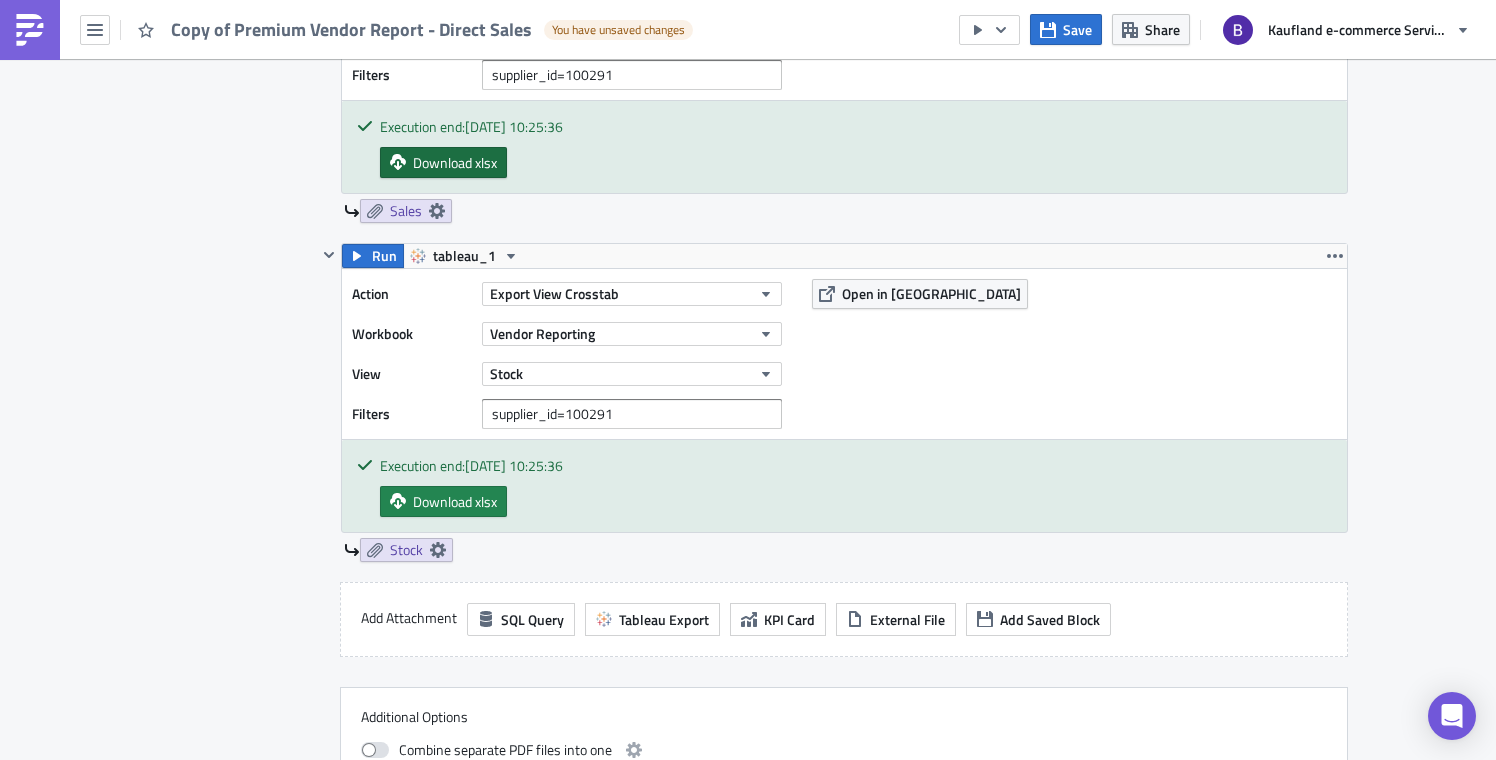 click on "Download xlsx" at bounding box center [455, 162] 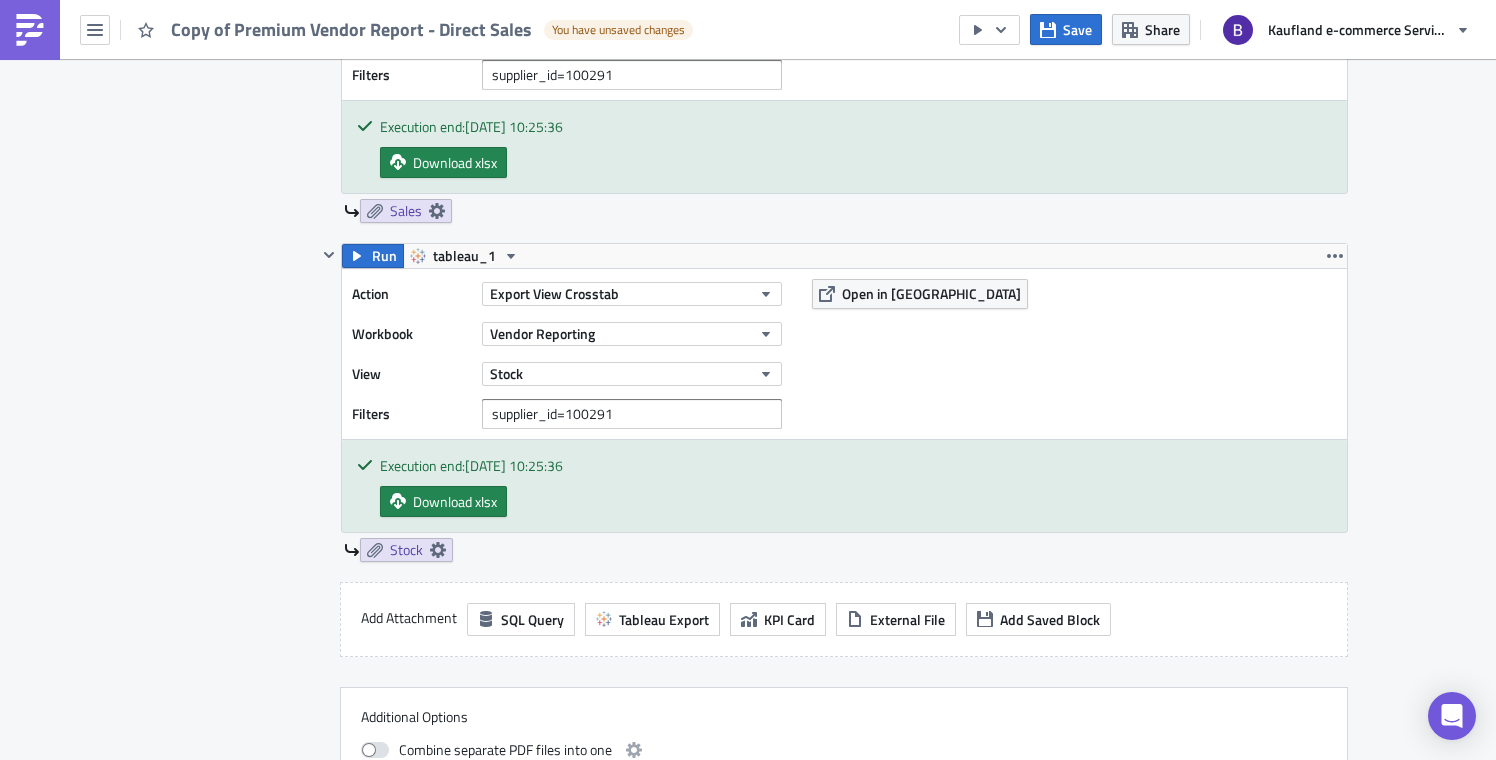 click on "Execution end:  10/07/2025, 10:25:36 Download xlsx" at bounding box center [844, 147] 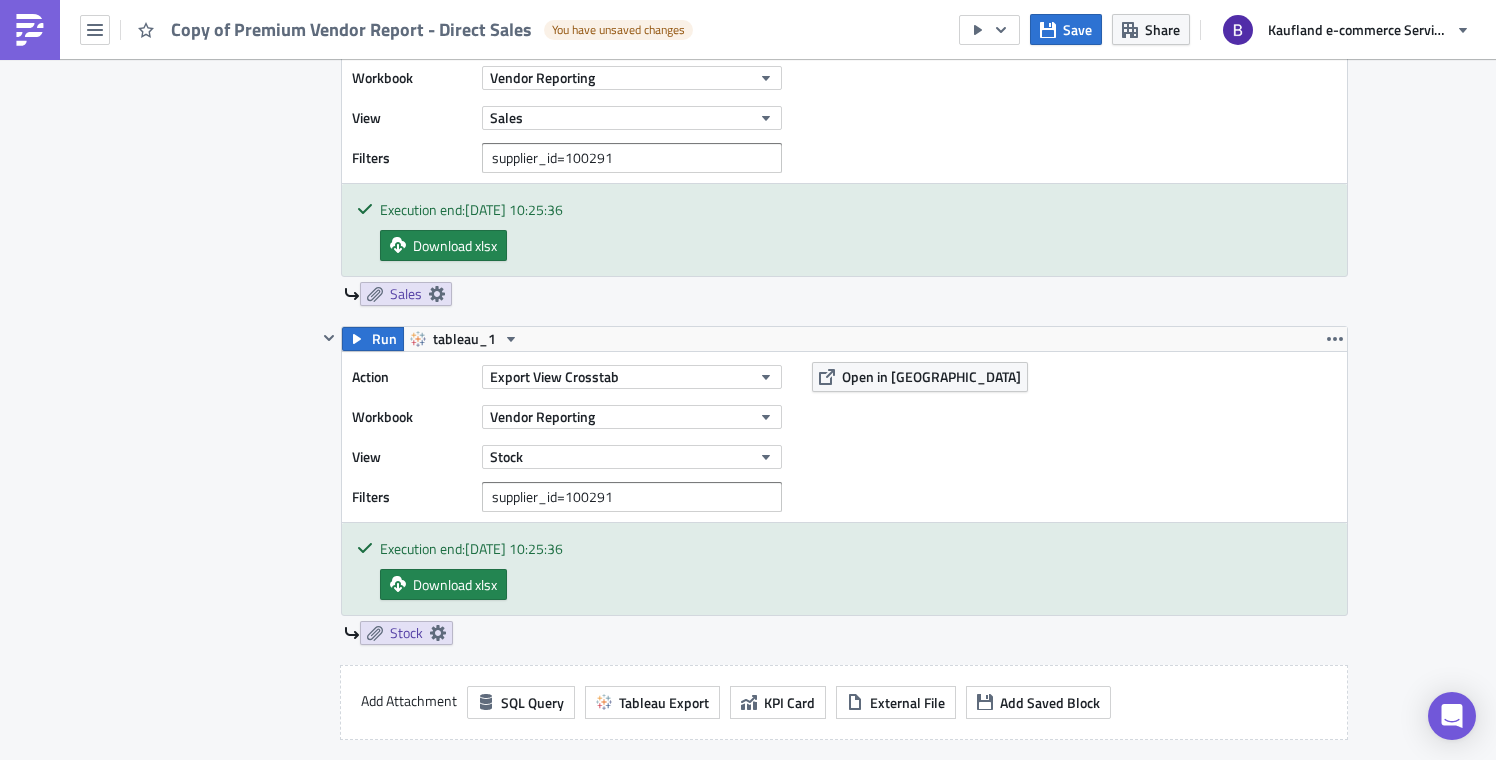 scroll, scrollTop: 1061, scrollLeft: 0, axis: vertical 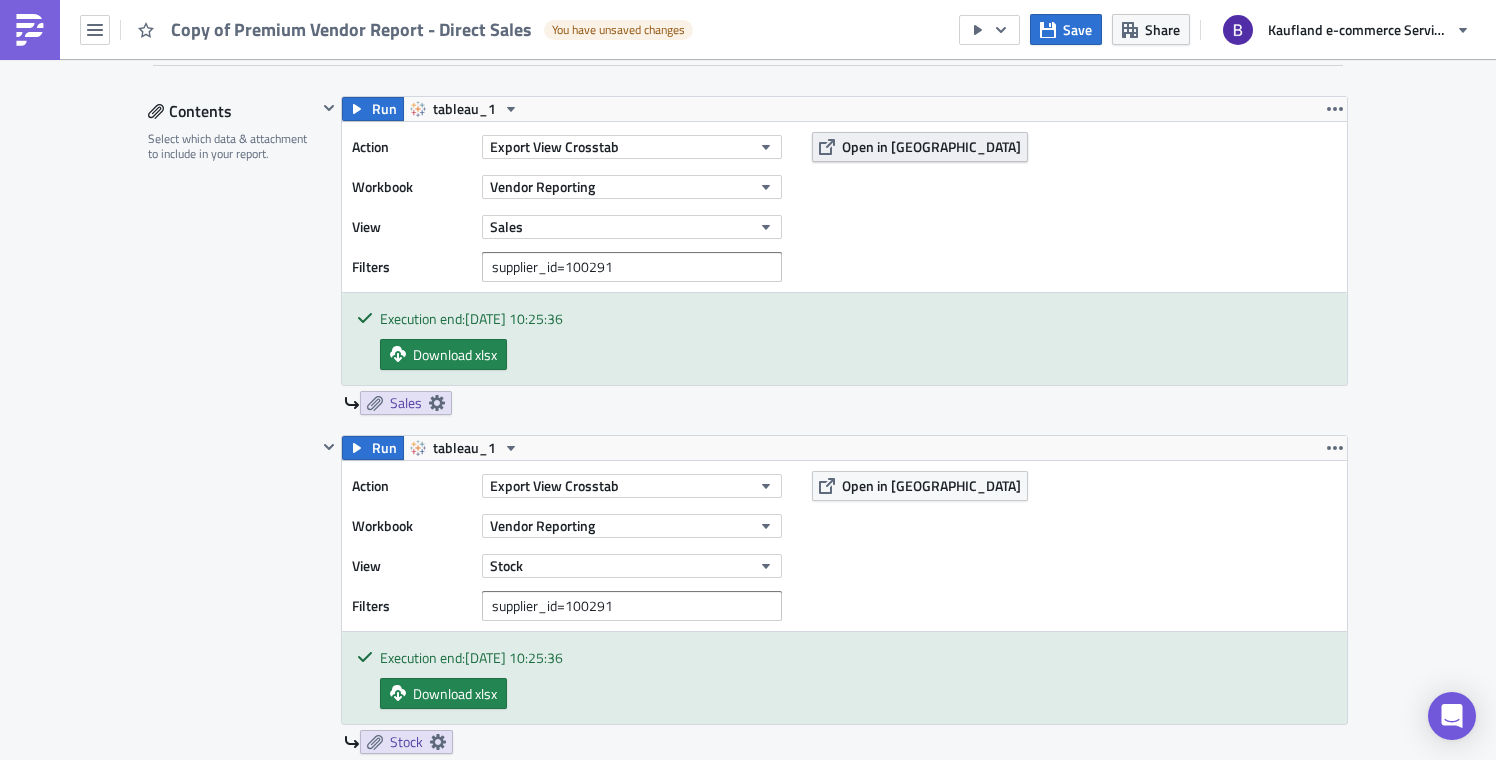 click on "Open in [GEOGRAPHIC_DATA]" at bounding box center (931, 146) 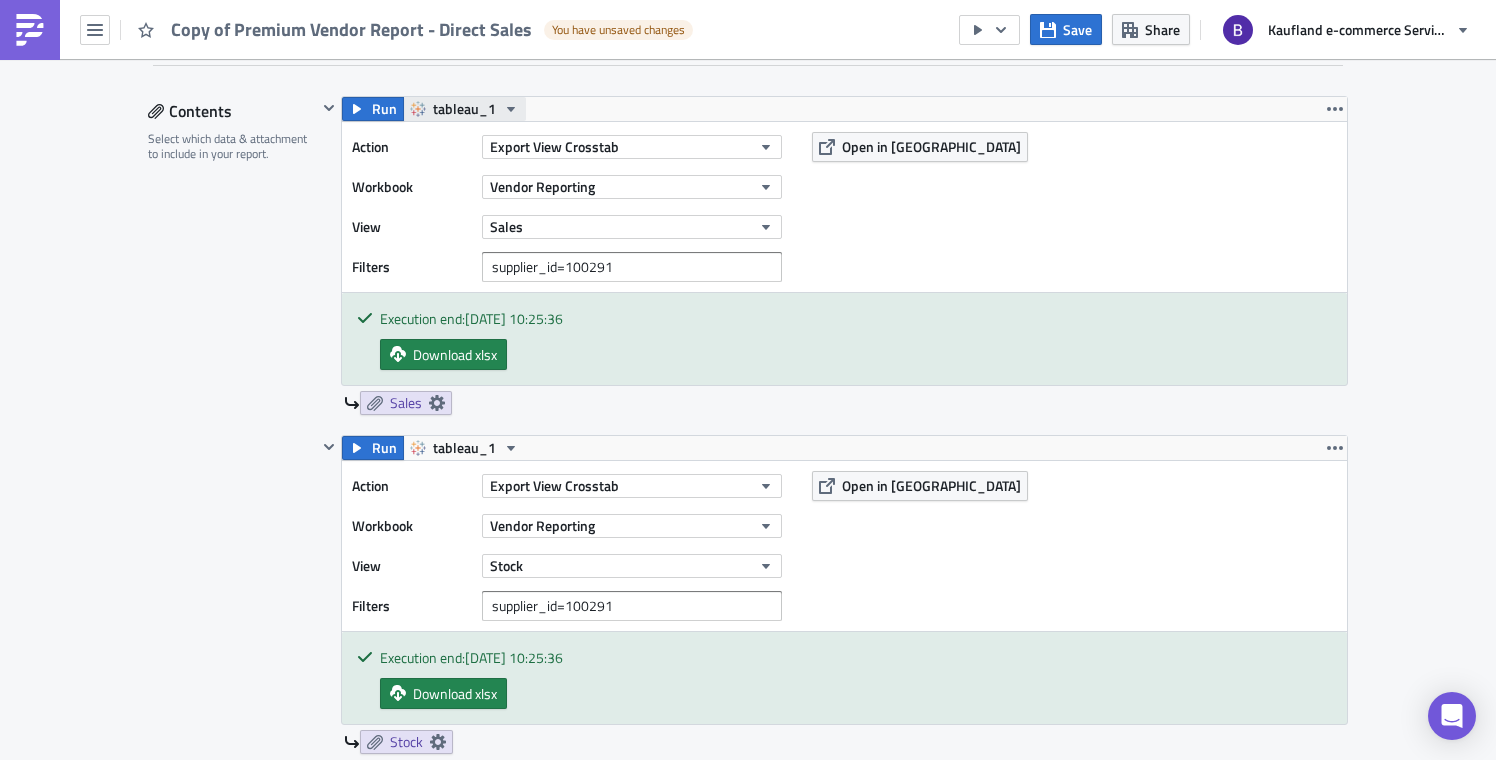 click on "tableau_1" at bounding box center [464, 109] 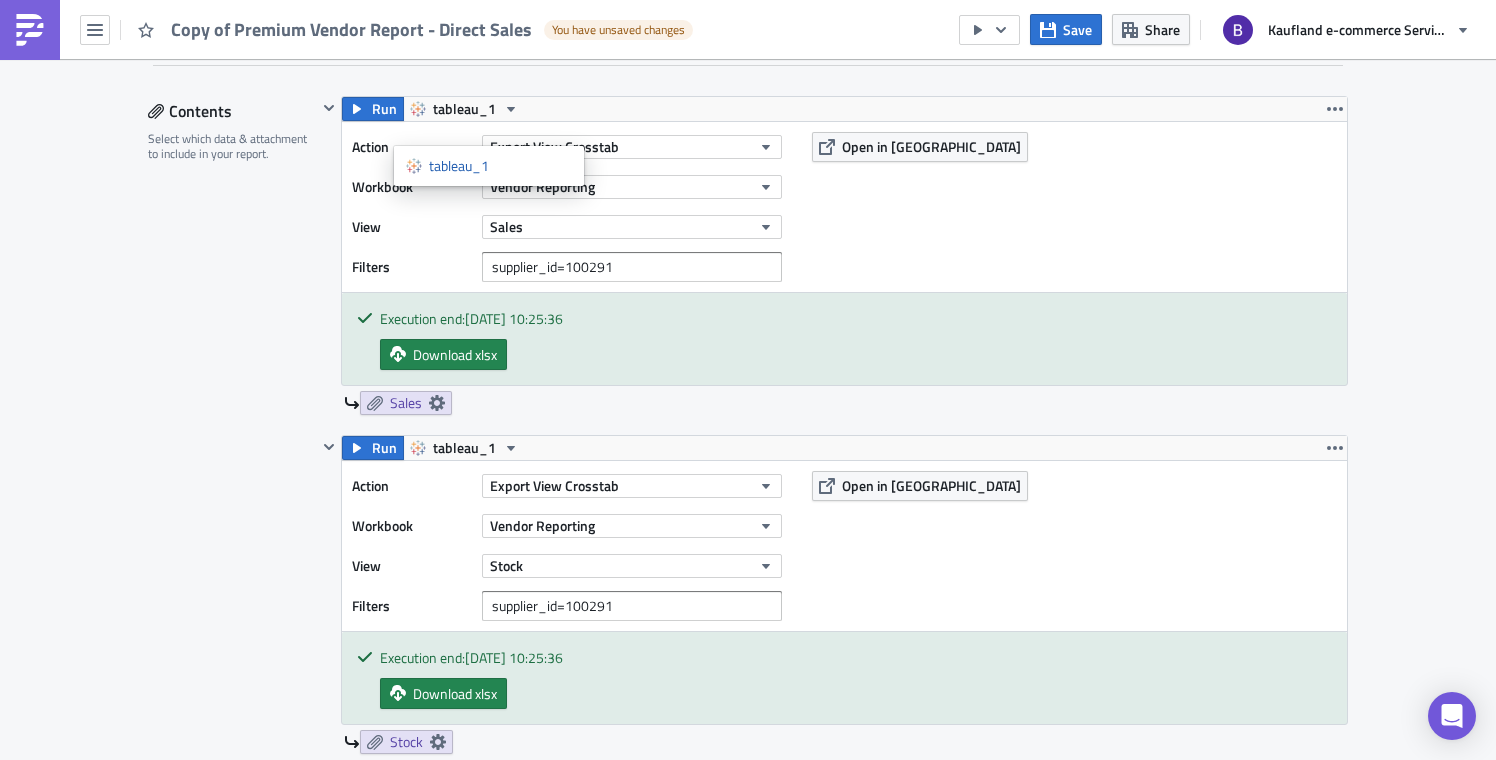 click on "Settings Configure the basics of your report. Report Nam﻿e   Copy of Premium Vendor Report - Direct Sales Condition Check Optionally, perform a condition check before generating and sending a report. Only if true, the report will be generated. Perform condition check before report generation Report Personalization Define a list of parameters to iterate over. One report will be generated for each entry. Attributes can be used as merge fields. Dynamic Report Personalization Iterates over a list of parameters and generates a personalised report for each entry in the list. If the list is empty, no report will be generated. Parameter Source   Manual Input SQL Query Tableau Import CSV to convert into JSON Choose CSV file... (max 10MB)     XXXXXXXXXXXXXXXXXXXXXXXXXXXXXXXXXXXXXXXXXXXXXXXXXXXXXXXXXXXXXXXXXXXXXXXXXXXXXXXXXXXXXXXXXXXXXXXXXXXXXXXXXXXXXXXXXXXXXXXXXXXXXXXXXXXXXXXXXXXXXXXXXXXXXXXXXXXXXXXXXXXXXXXXXXXXXXXXXXXXXXXXXXXXXXXXXXXXXXXXXXXXXXXXXXXXXXXXXXXXXXXXXXXXXXXXXXXXXXXXXXXXXXXXXXXXXXXX JSON Run     Run" at bounding box center (748, 704) 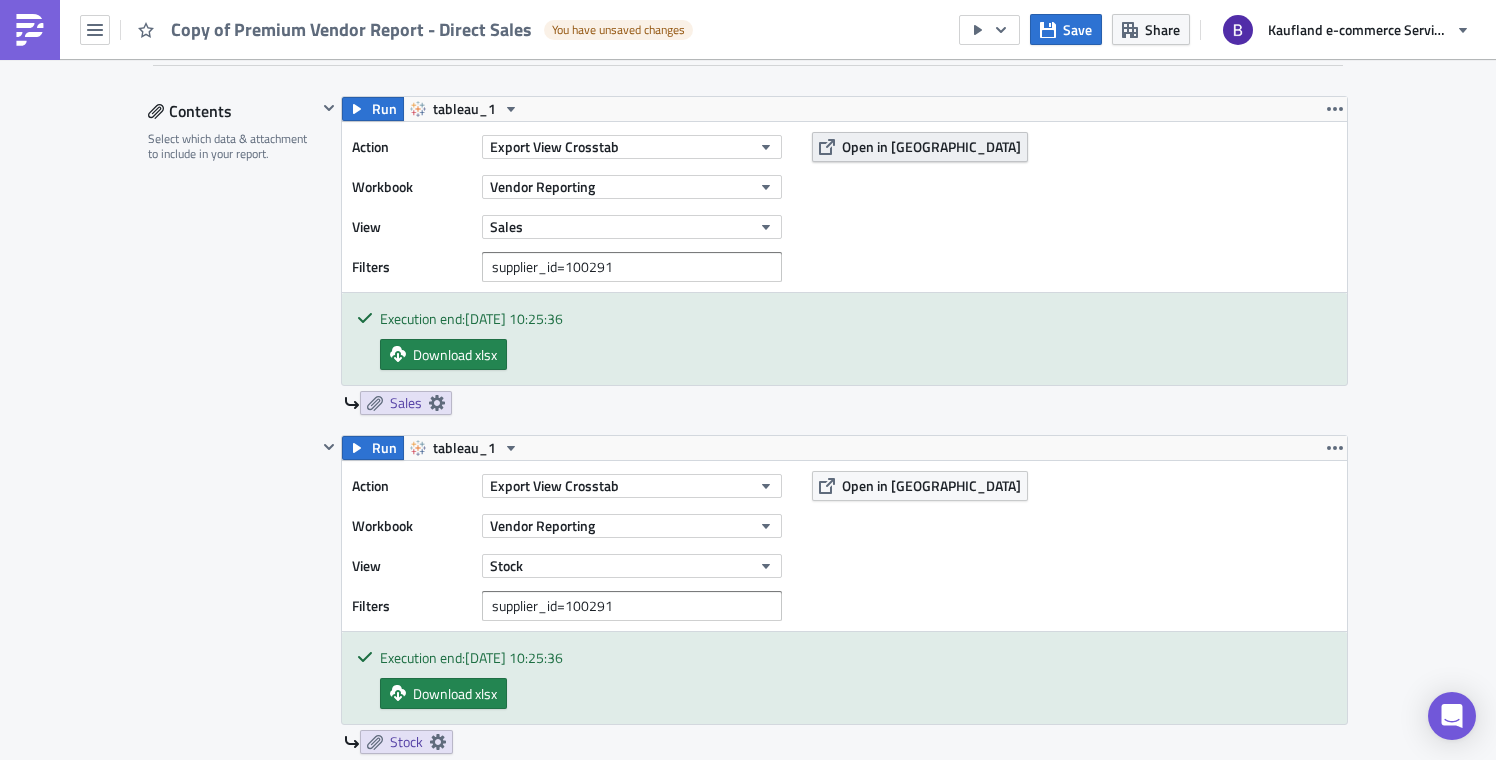 click on "Open in [GEOGRAPHIC_DATA]" at bounding box center [931, 146] 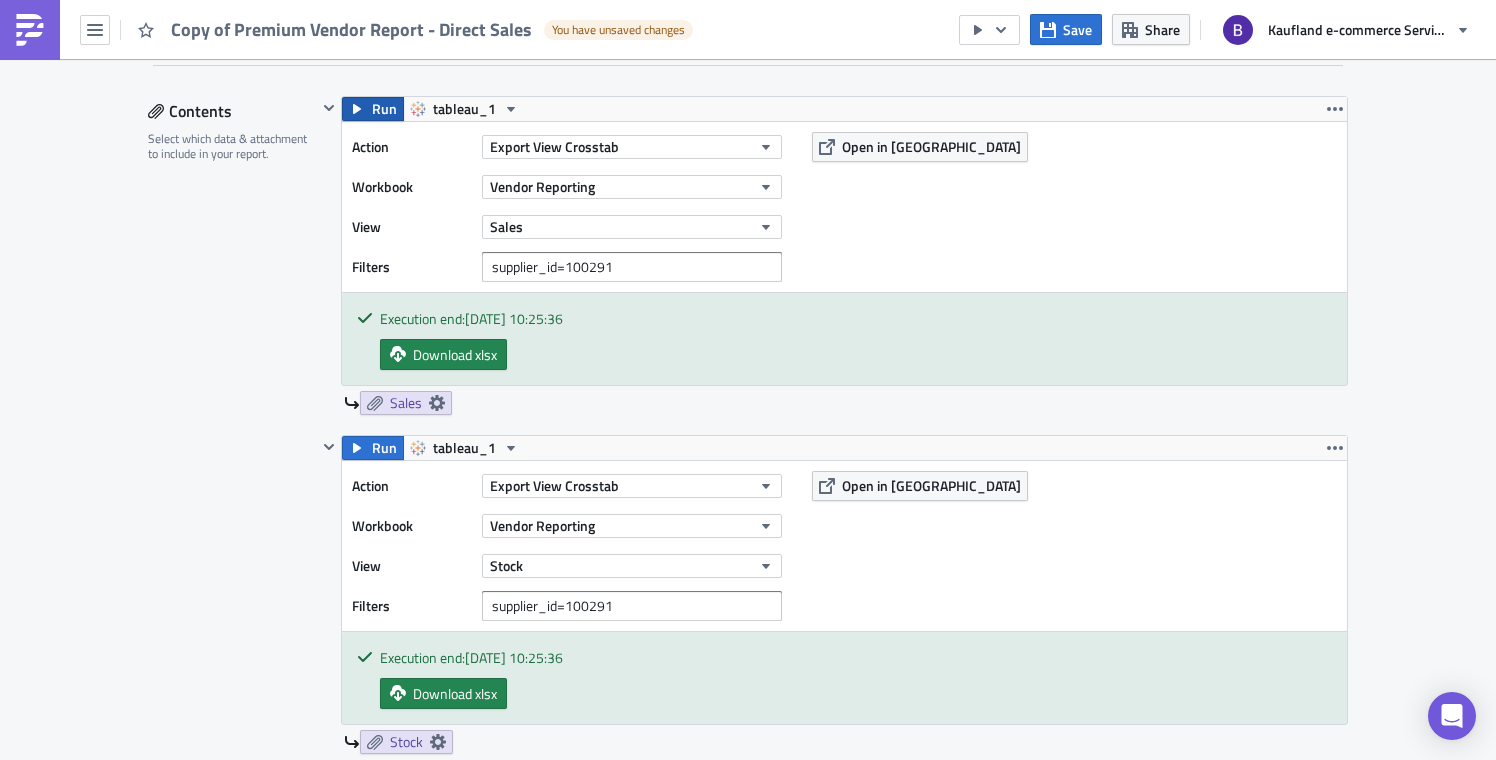 click on "Run" at bounding box center [384, 109] 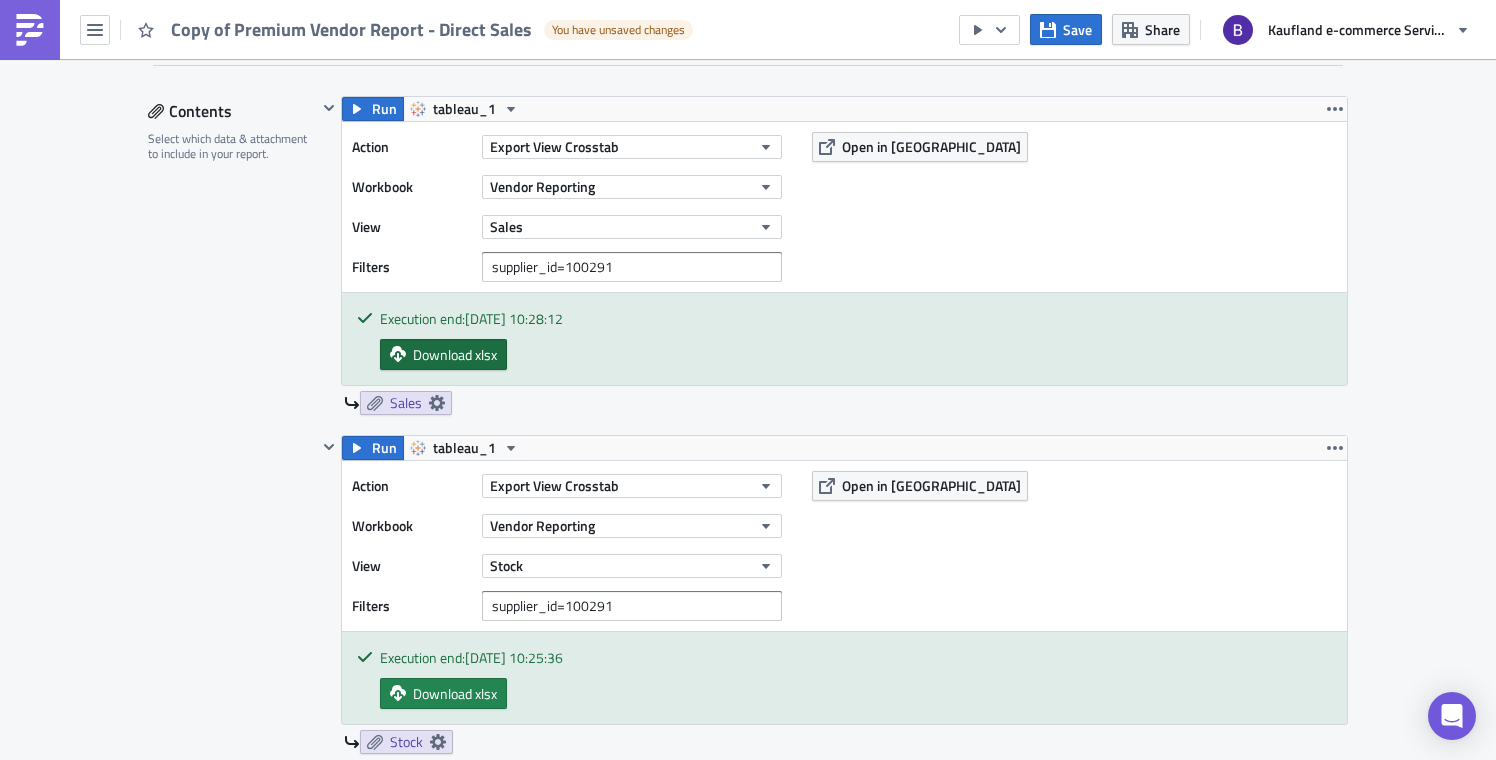 click on "Download xlsx" at bounding box center [455, 354] 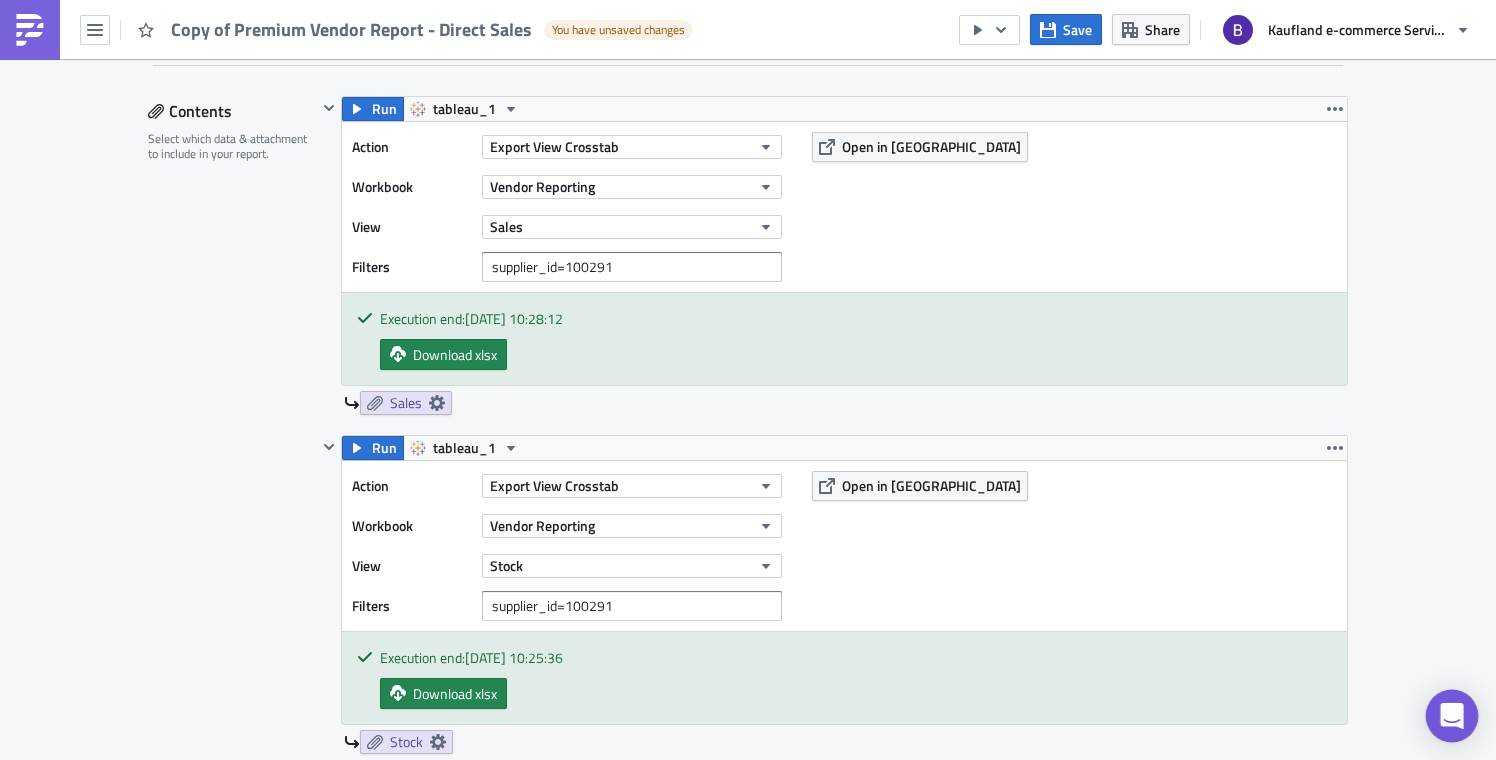 click at bounding box center [1452, 716] 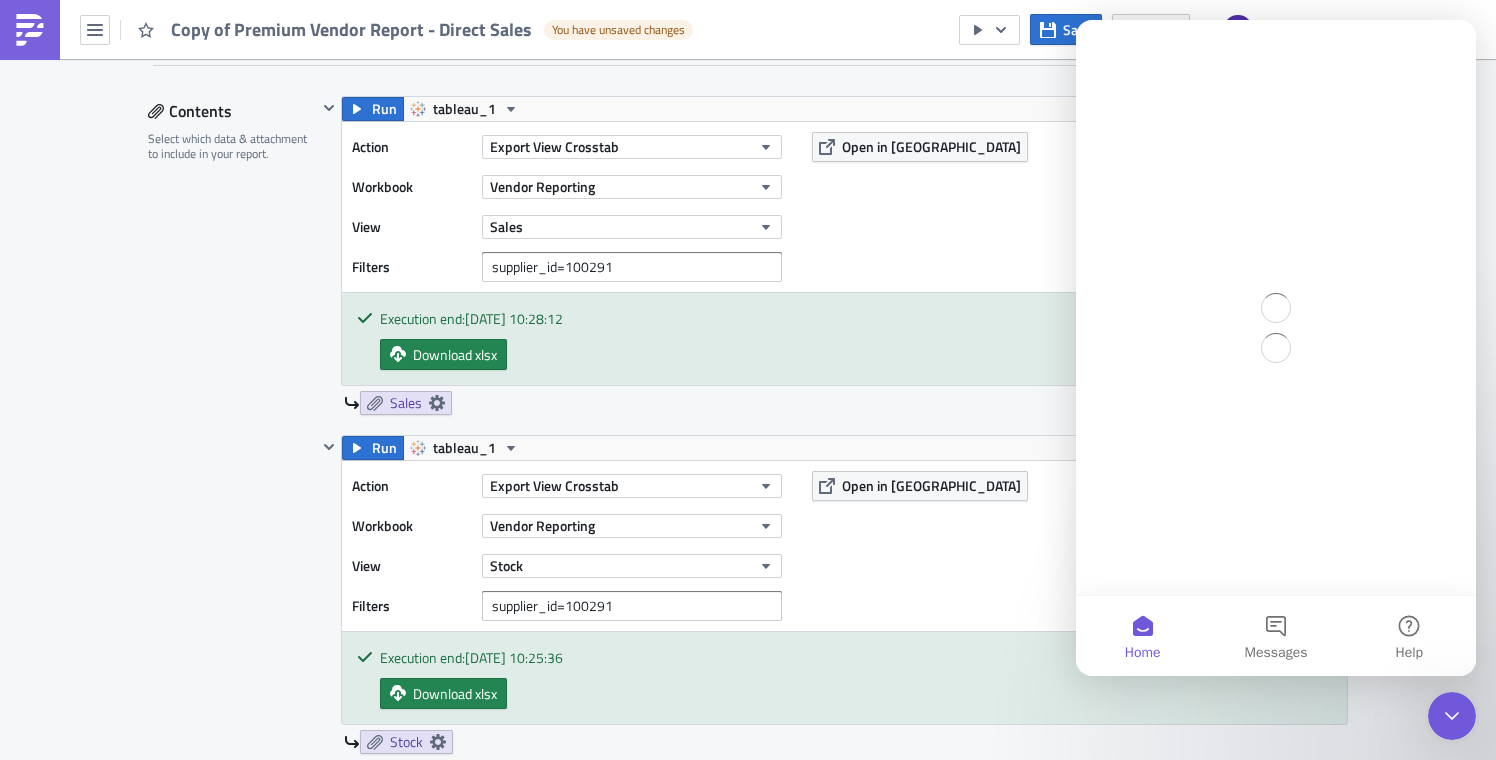 scroll, scrollTop: 0, scrollLeft: 0, axis: both 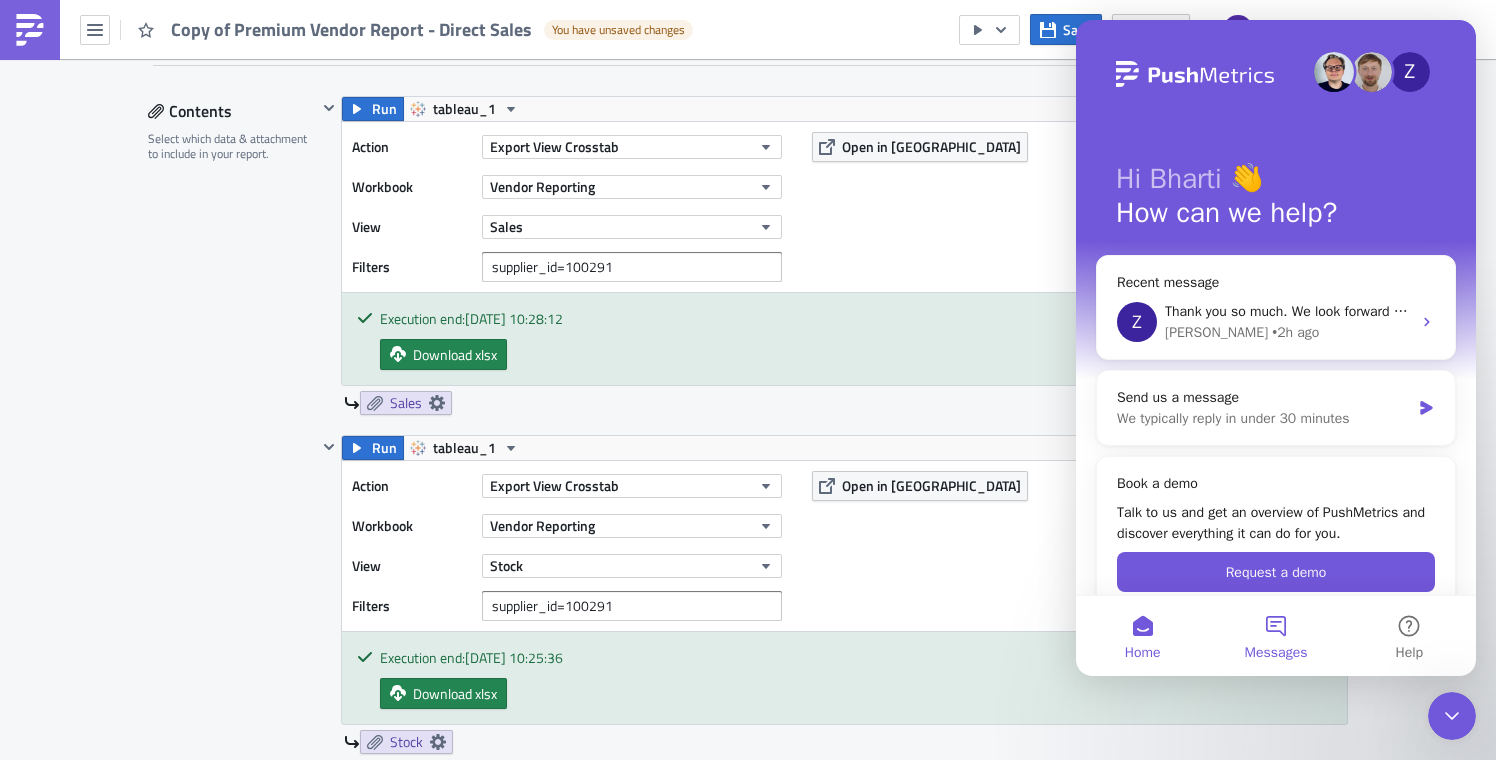 click on "Messages" at bounding box center (1275, 636) 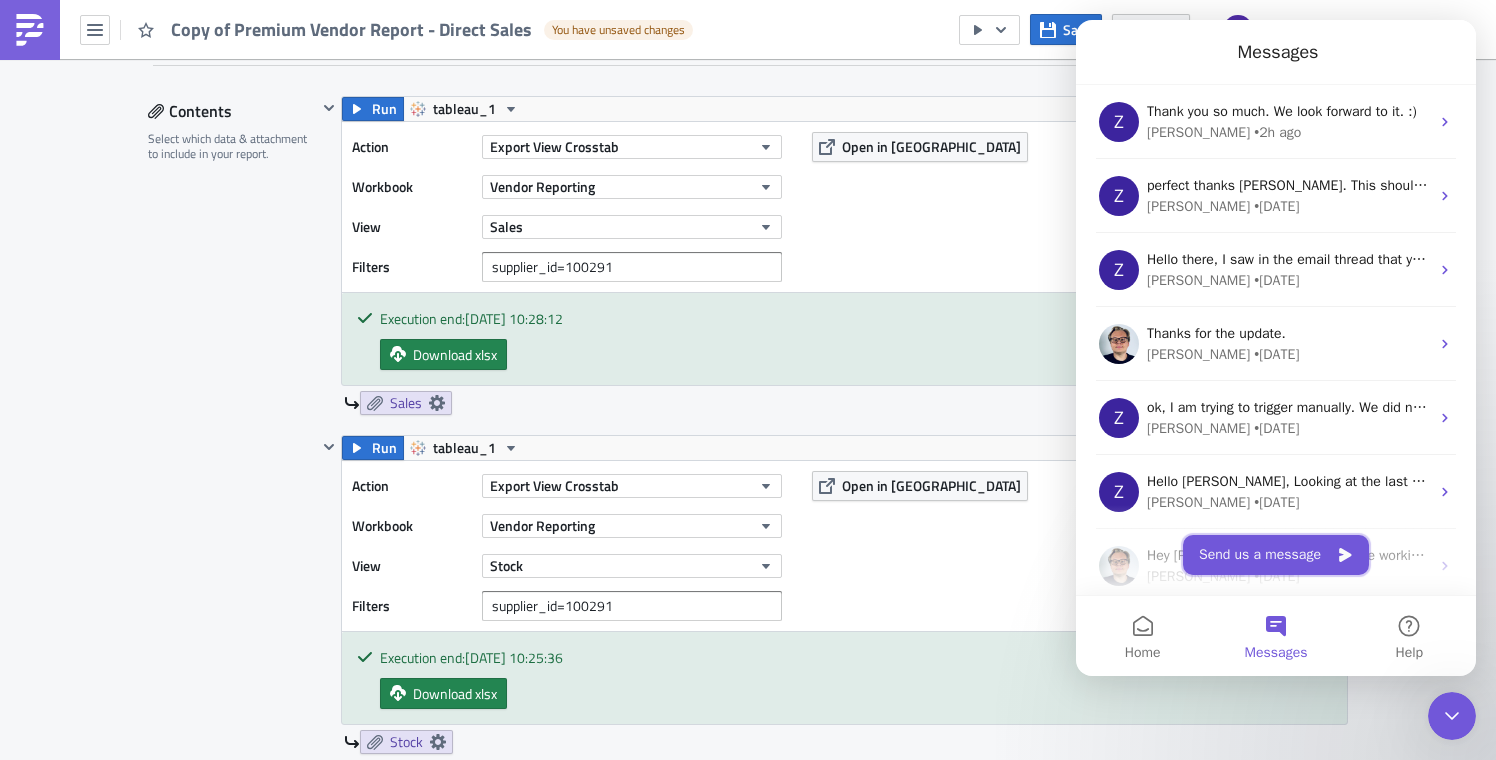 click on "Send us a message" at bounding box center (1276, 555) 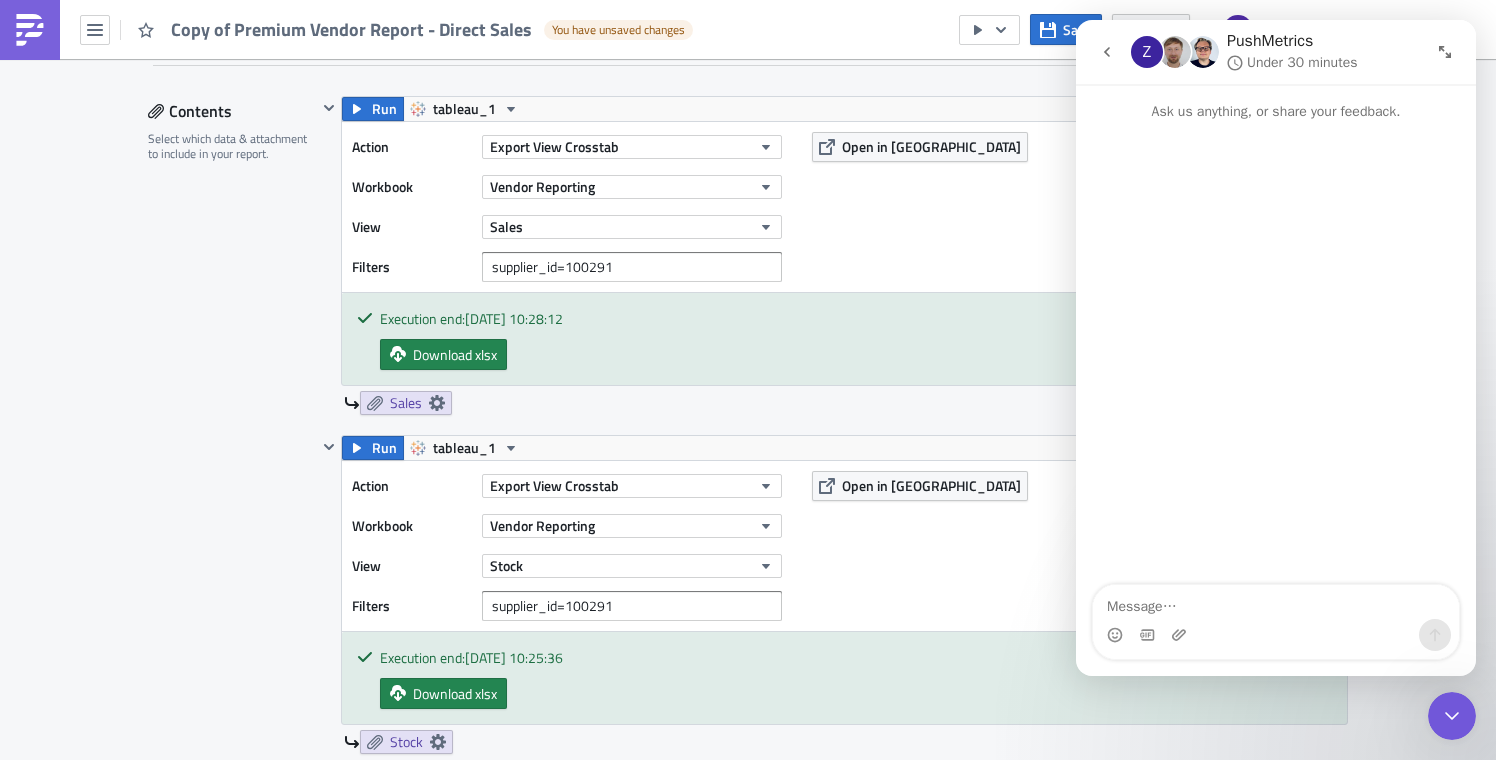 click at bounding box center [1276, 602] 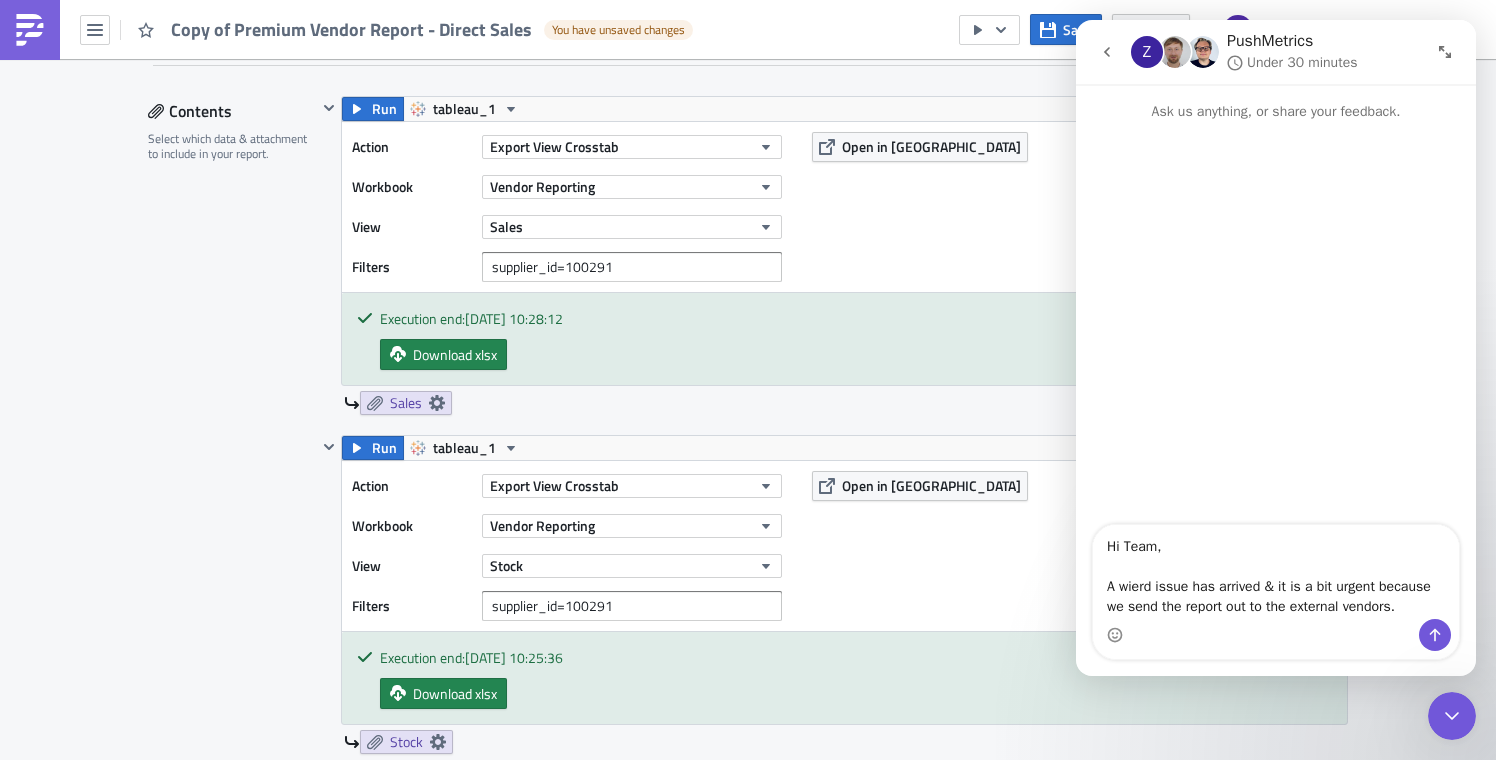 scroll, scrollTop: 16, scrollLeft: 0, axis: vertical 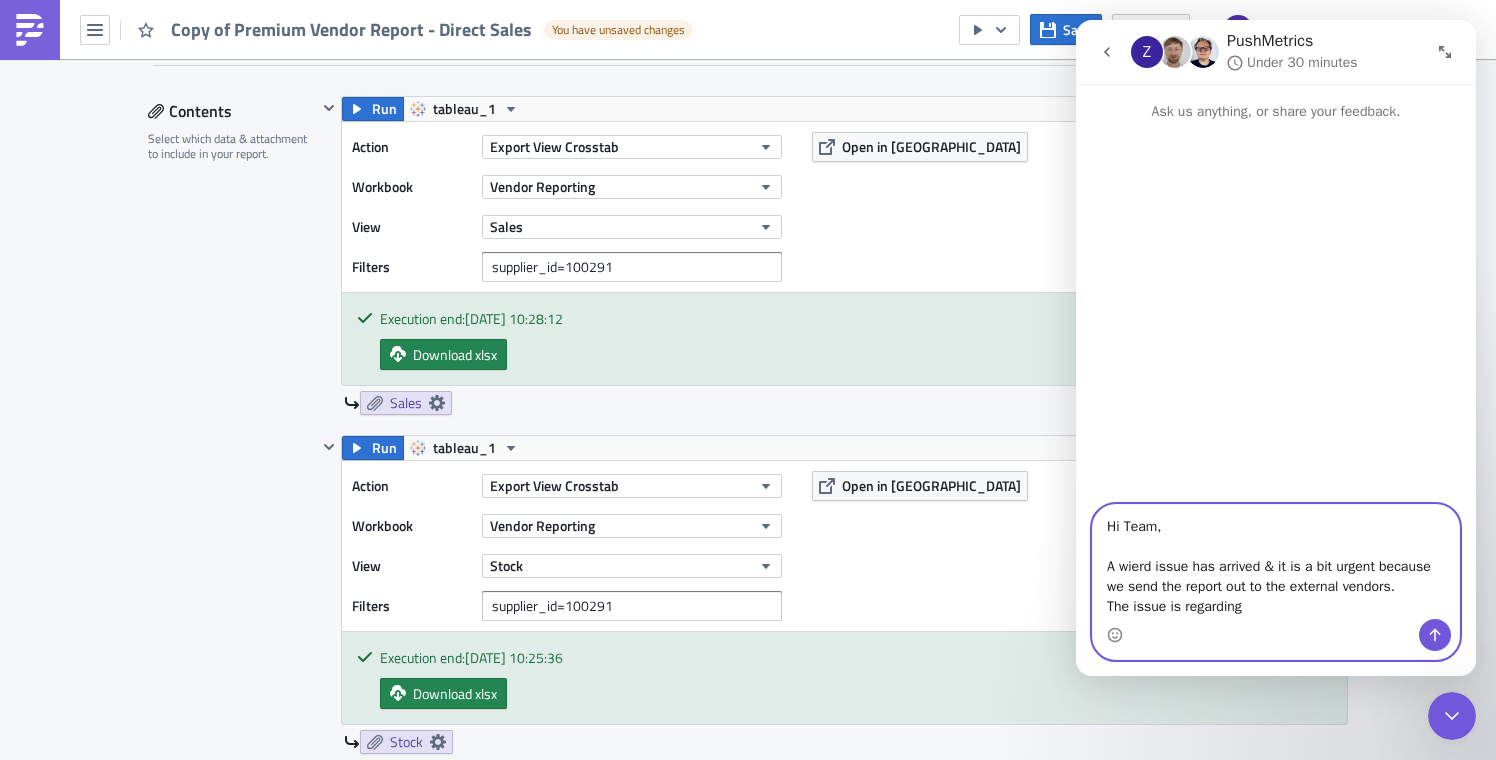 paste on "Pushmetrics report “Premium Vendor Report - Direct Sales”" 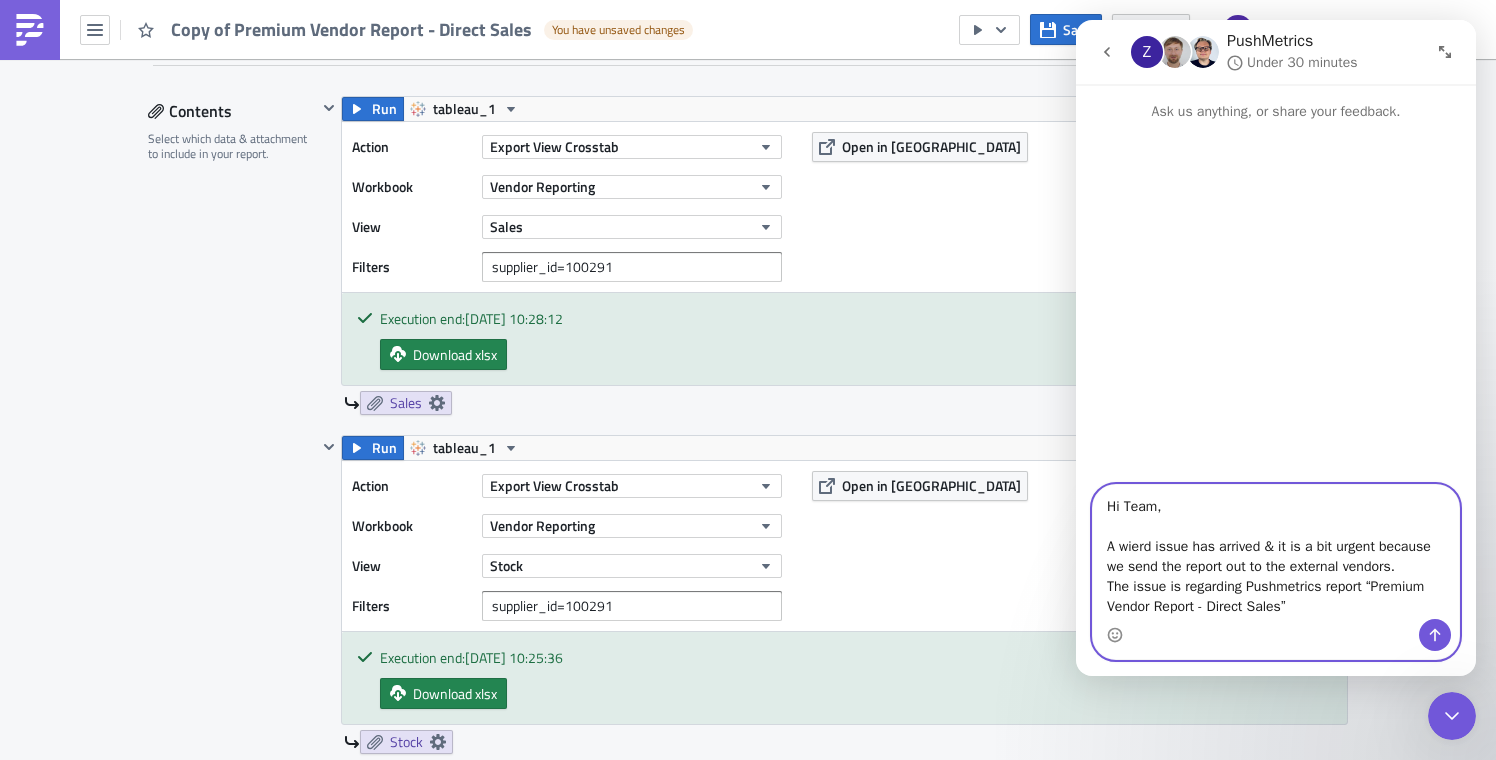 click on "Hi Team,
A wierd issue has arrived & it is a bit urgent because we send the report out to the external vendors.
The issue is regarding Pushmetrics report “Premium Vendor Report - Direct Sales”" at bounding box center [1276, 552] 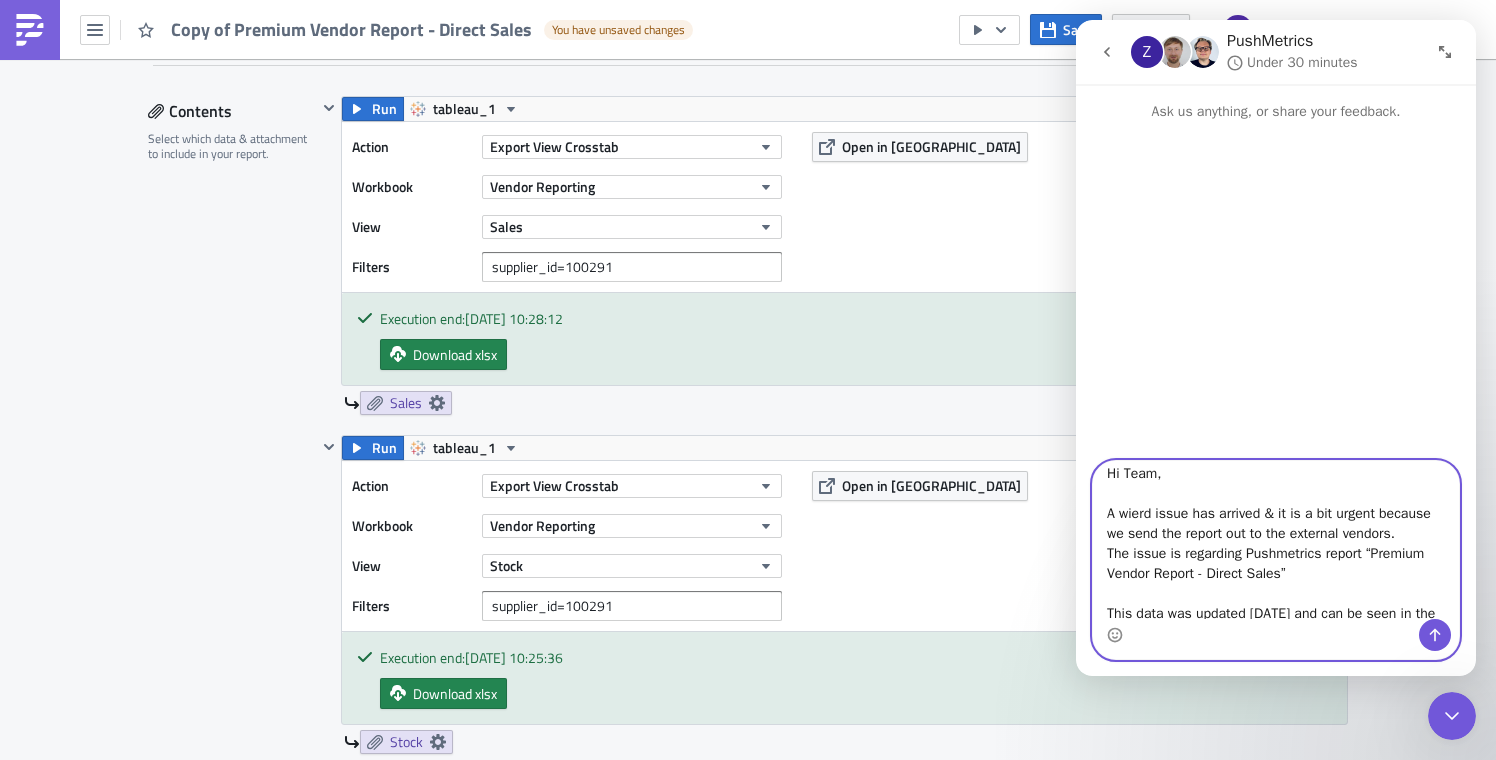 scroll, scrollTop: 0, scrollLeft: 0, axis: both 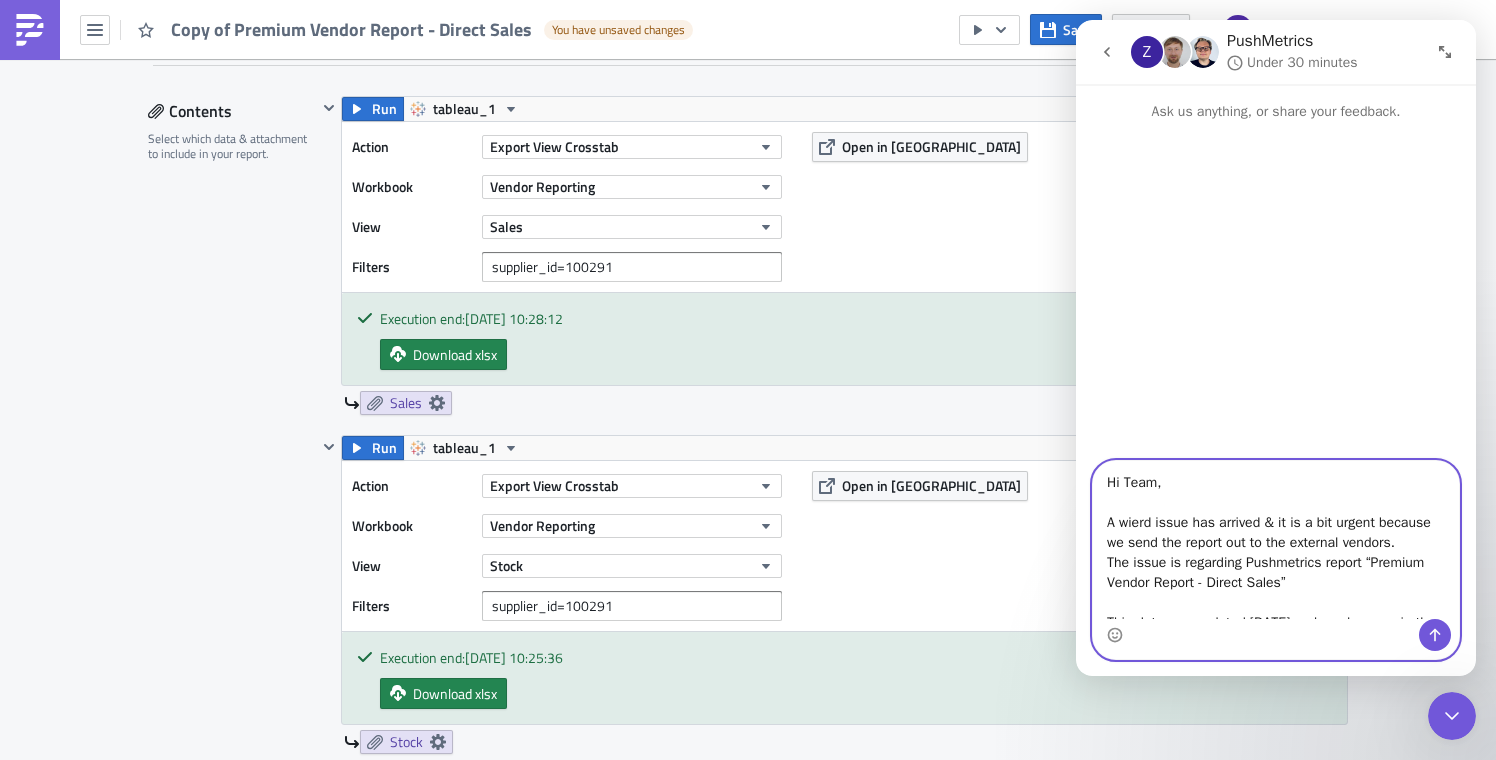 click on "Hi Team,
A wierd issue has arrived & it is a bit urgent because we send the report out to the external vendors.
The issue is regarding Pushmetrics report “Premium Vendor Report - Direct Sales”
This data was updated today and can be seen in the first screen as an example for one supplier. There are 54 sales there.
However, when I send the report filtered for the same supplier, I don't see the current data from the dashboard – it's the data from two days ago when I last ran the extract. There were 42 sales (see screen 2).
Do you have any idea what might be causing this? Could there be synchronization issues in Pushmetrics?" at bounding box center [1276, 540] 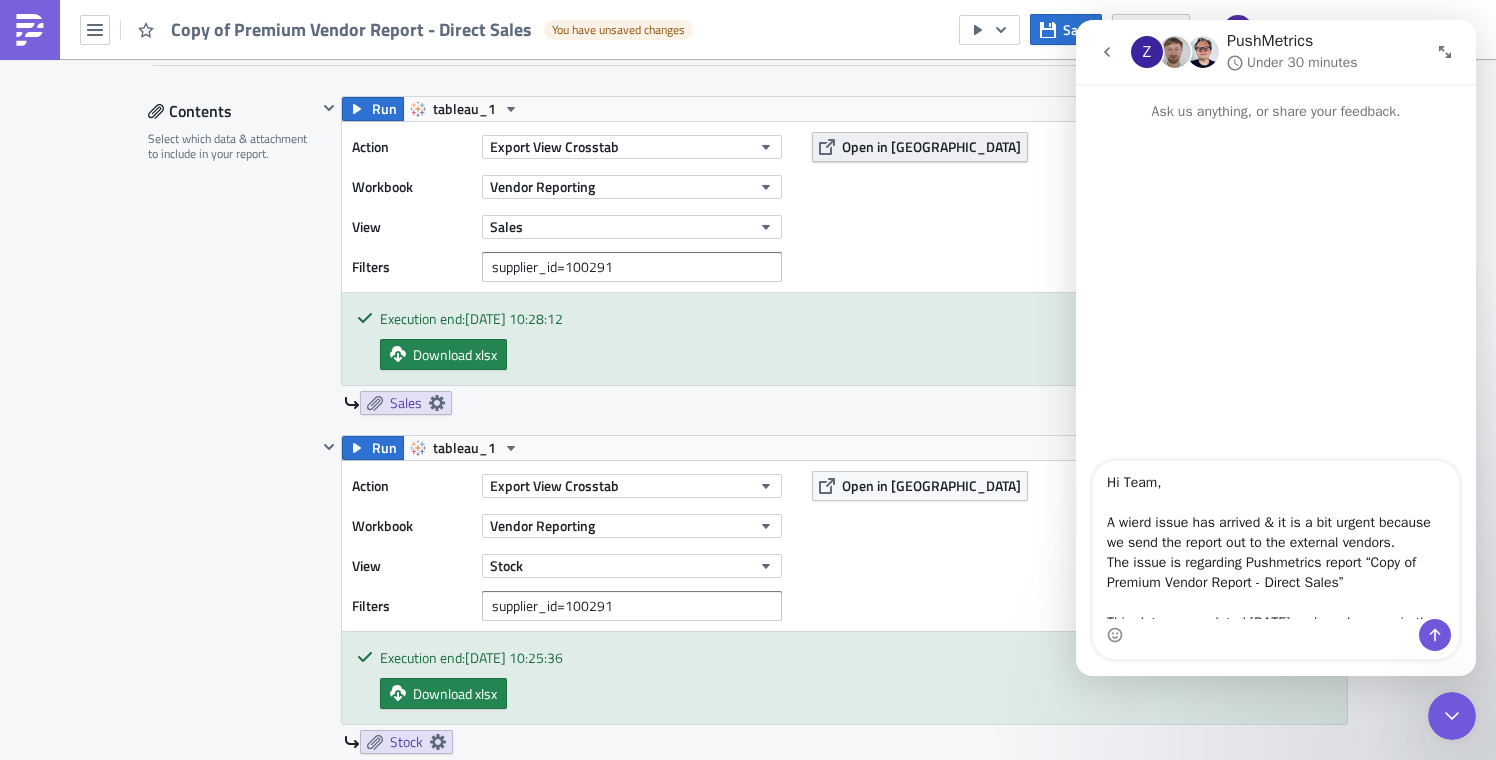 click on "Open in [GEOGRAPHIC_DATA]" at bounding box center (931, 146) 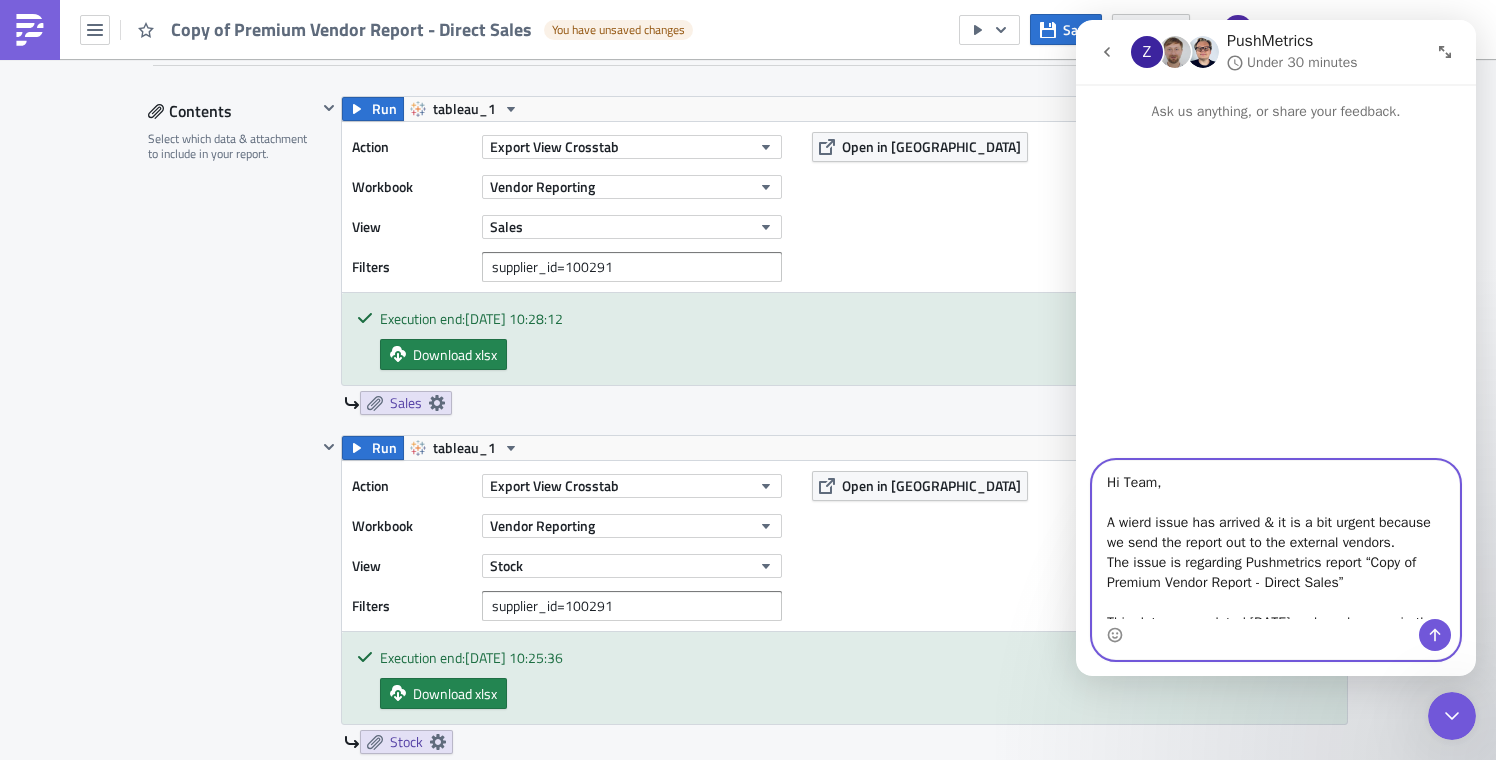 click on "Hi Team,
A wierd issue has arrived & it is a bit urgent because we send the report out to the external vendors.
The issue is regarding Pushmetrics report “Copy of Premium Vendor Report - Direct Sales”
This data was updated today and can be seen in the first screen as an example for one supplier. There are 54 sales there.
However, when I send the report filtered for the same supplier, I don't see the current data from the dashboard – it's the data from two days ago when I last ran the extract. There were 42 sales (see screen 2).
Do you have any idea what might be causing this? Could there be synchronization issues in Pushmetrics?" at bounding box center (1276, 540) 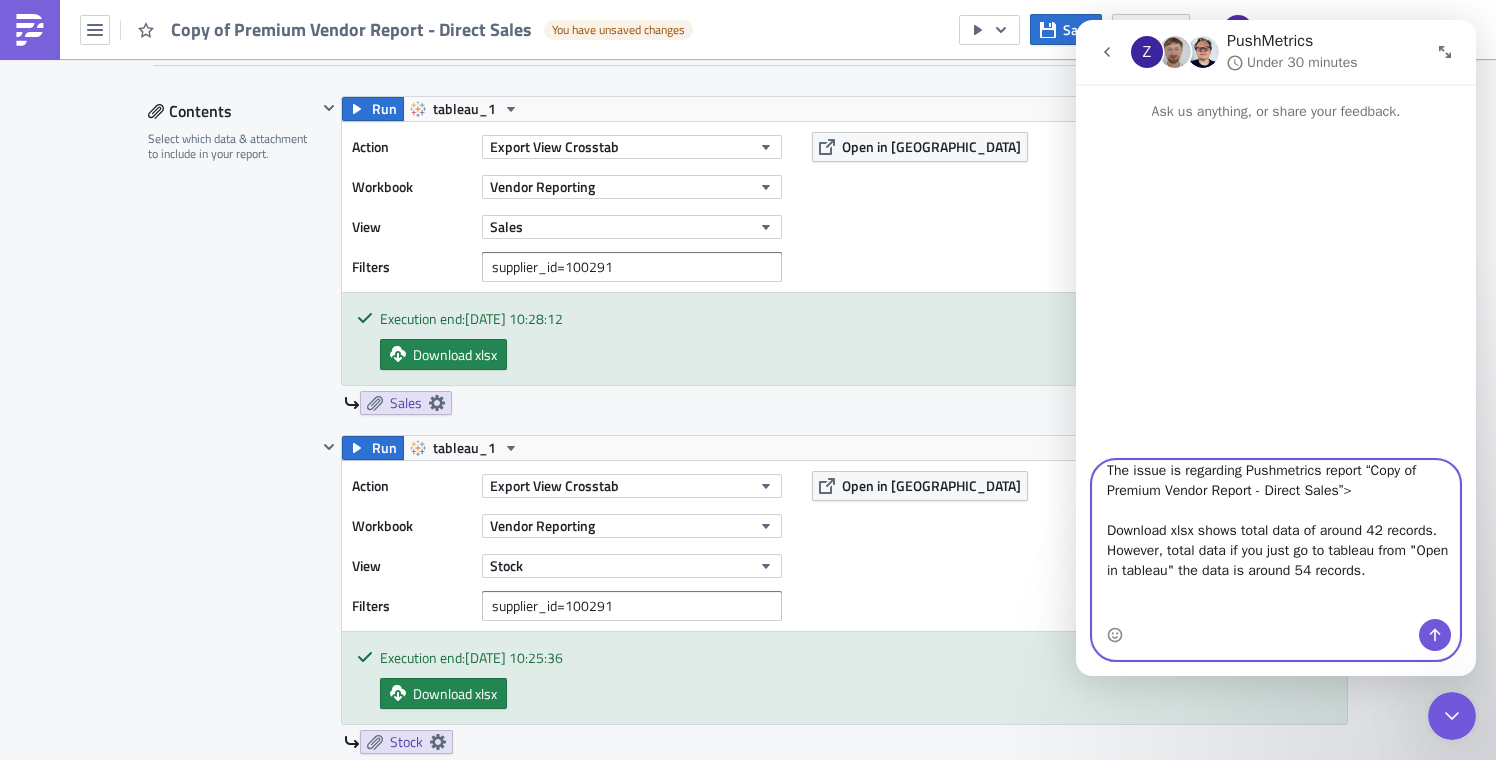 scroll, scrollTop: 112, scrollLeft: 0, axis: vertical 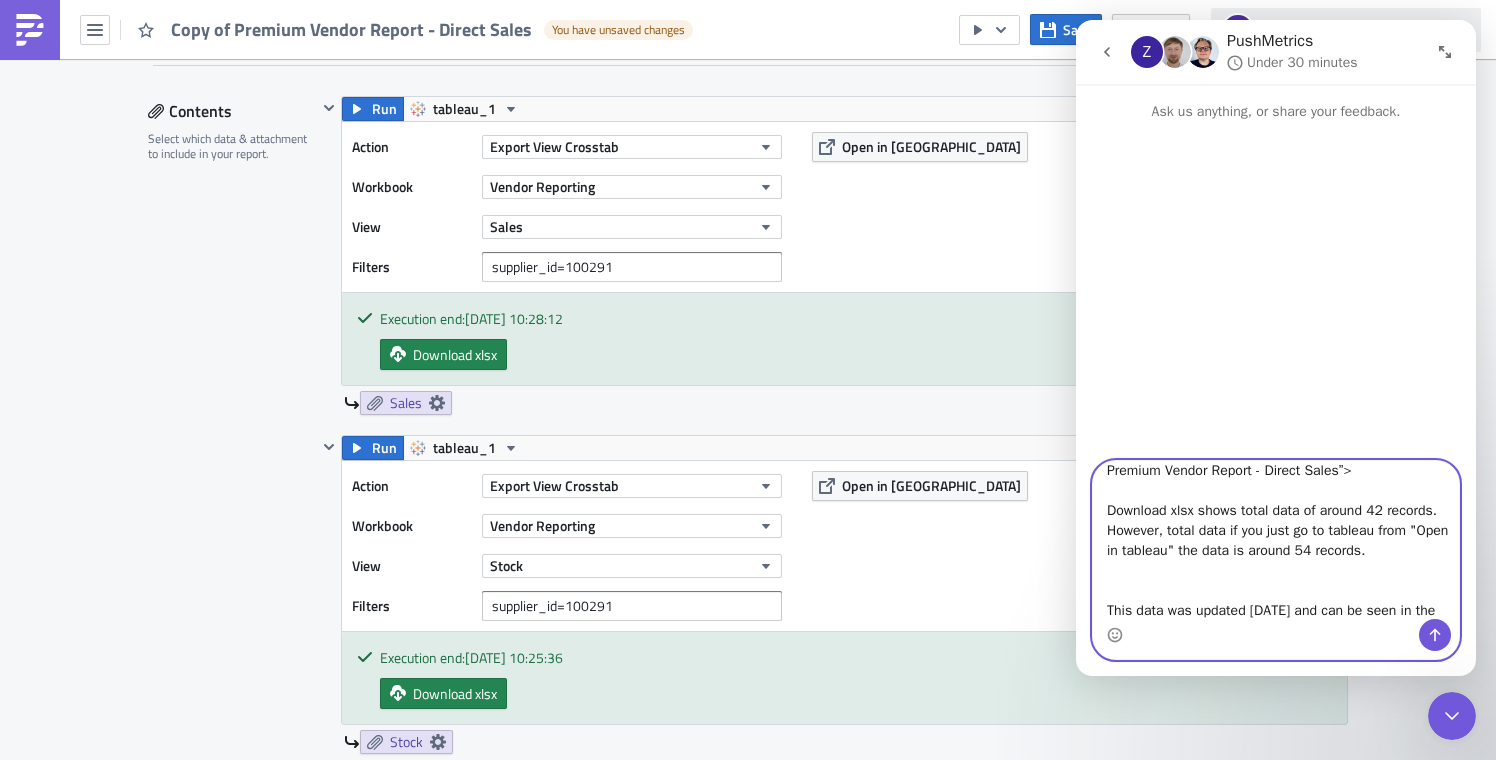 type on "Hi Team,
A wierd issue has arrived & it is a bit urgent because we send the report out to the external vendors.
The issue is regarding Pushmetrics report “Copy of Premium Vendor Report - Direct Sales”>
Download xlsx shows total data of around 42 records. However, total data if you just go to tableau from "Open in tableau" the data is around 54 records.
This data was updated today and can be seen in the first screen as an example for one supplier. There are 54 sales there.
However, when I send the report filtered for the same supplier, I don't see the current data from the dashboard – it's the data from two days ago when I last ran the extract. There were 42 sales (see screen 2).
Do you have any idea what might be causing this? Could there be synchronization issues in Pushmetrics?" 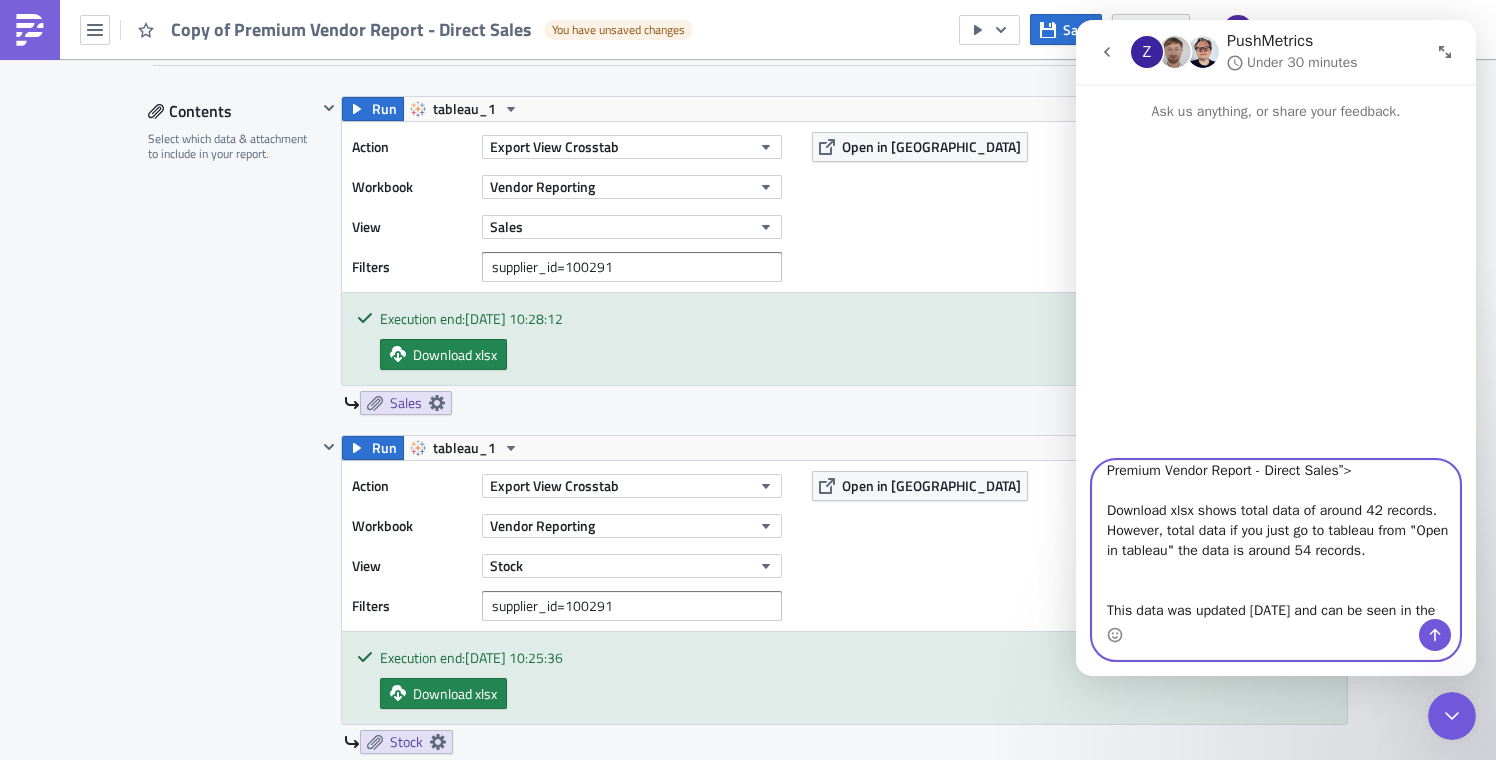 click on "Hi Team,
A wierd issue has arrived & it is a bit urgent because we send the report out to the external vendors.
The issue is regarding Pushmetrics report “Copy of Premium Vendor Report - Direct Sales”>
Download xlsx shows total data of around 42 records. However, total data if you just go to tableau from "Open in tableau" the data is around 54 records.
This data was updated today and can be seen in the first screen as an example for one supplier. There are 54 sales there.
However, when I send the report filtered for the same supplier, I don't see the current data from the dashboard – it's the data from two days ago when I last ran the extract. There were 42 sales (see screen 2).
Do you have any idea what might be causing this? Could there be synchronization issues in Pushmetrics?" at bounding box center (1276, 540) 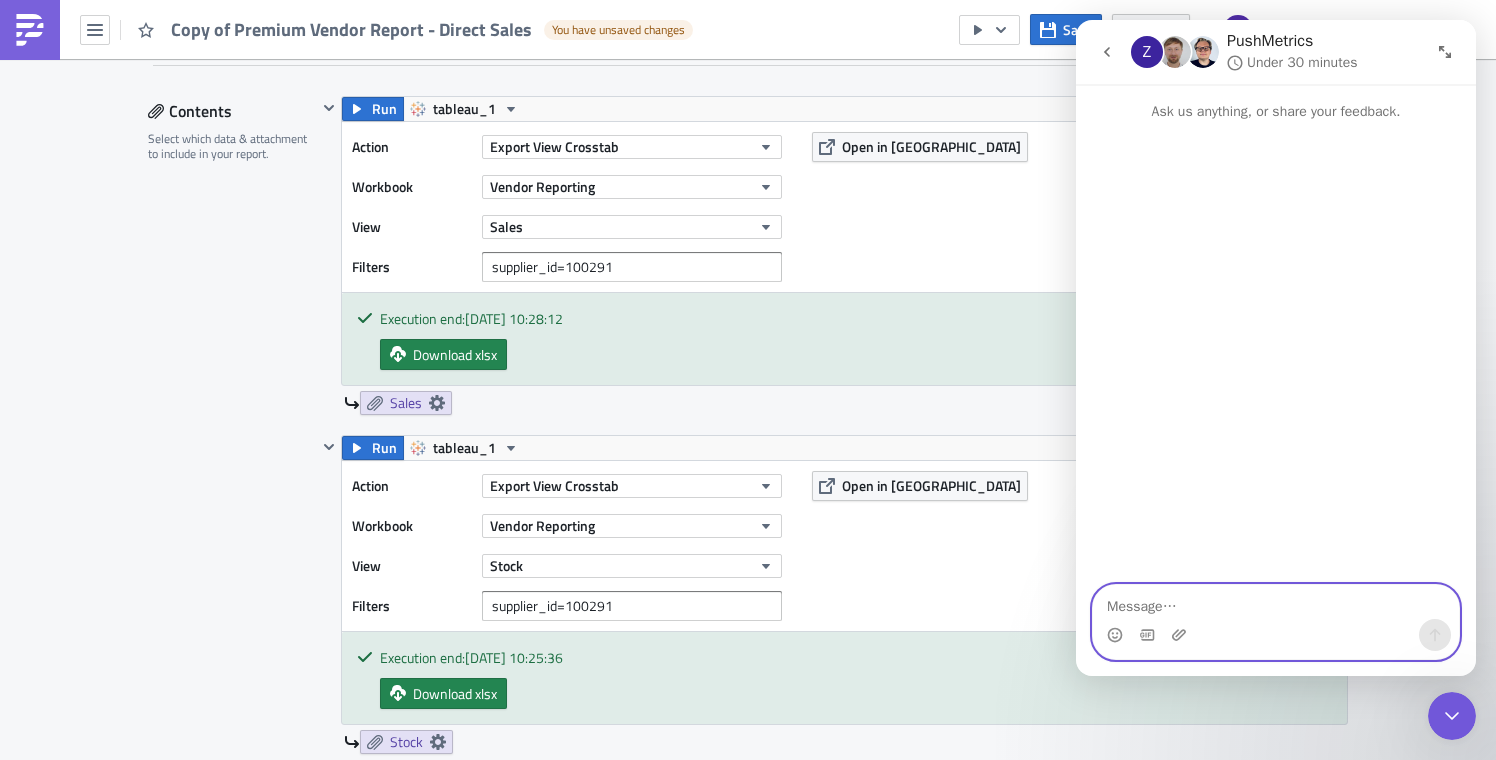 scroll, scrollTop: 0, scrollLeft: 0, axis: both 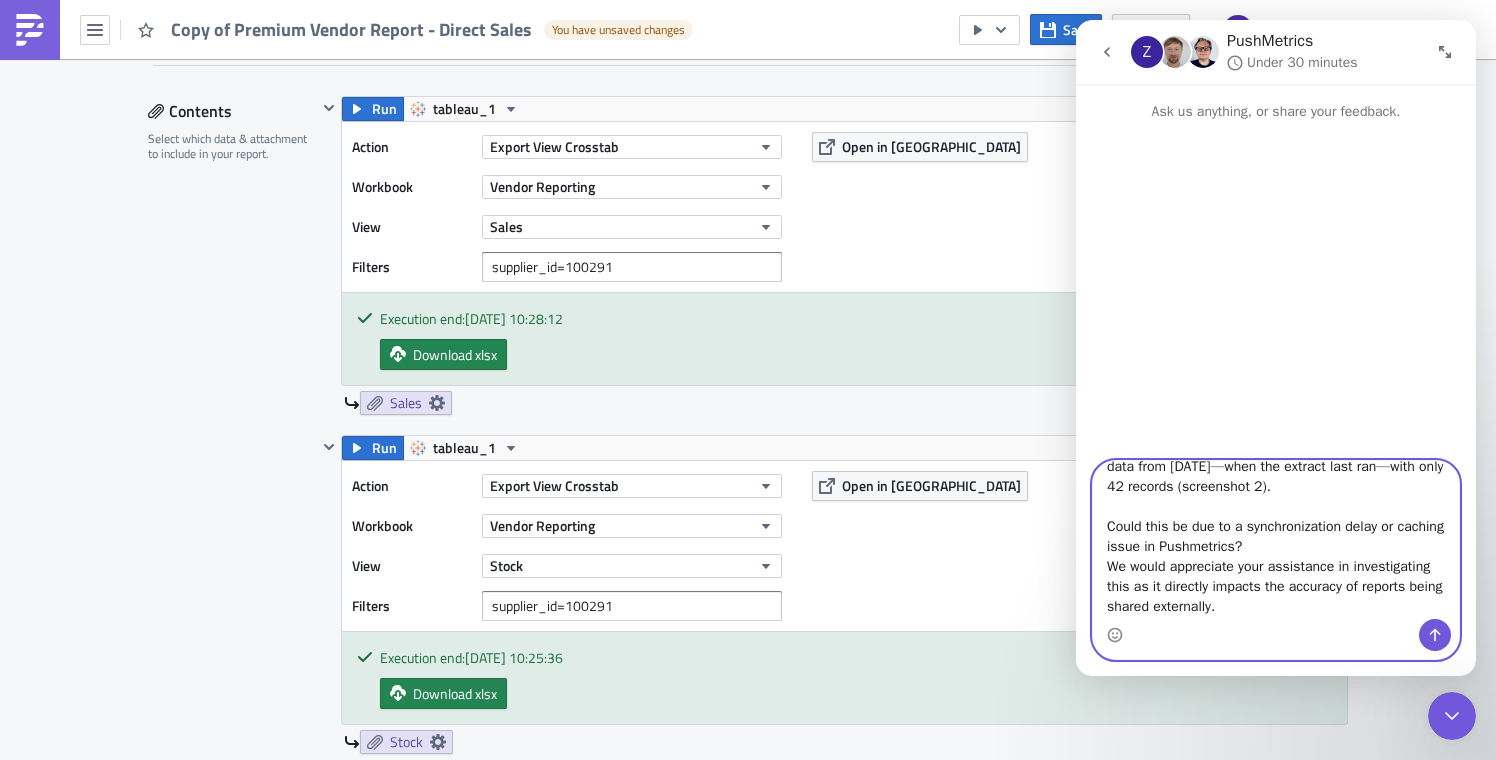 type 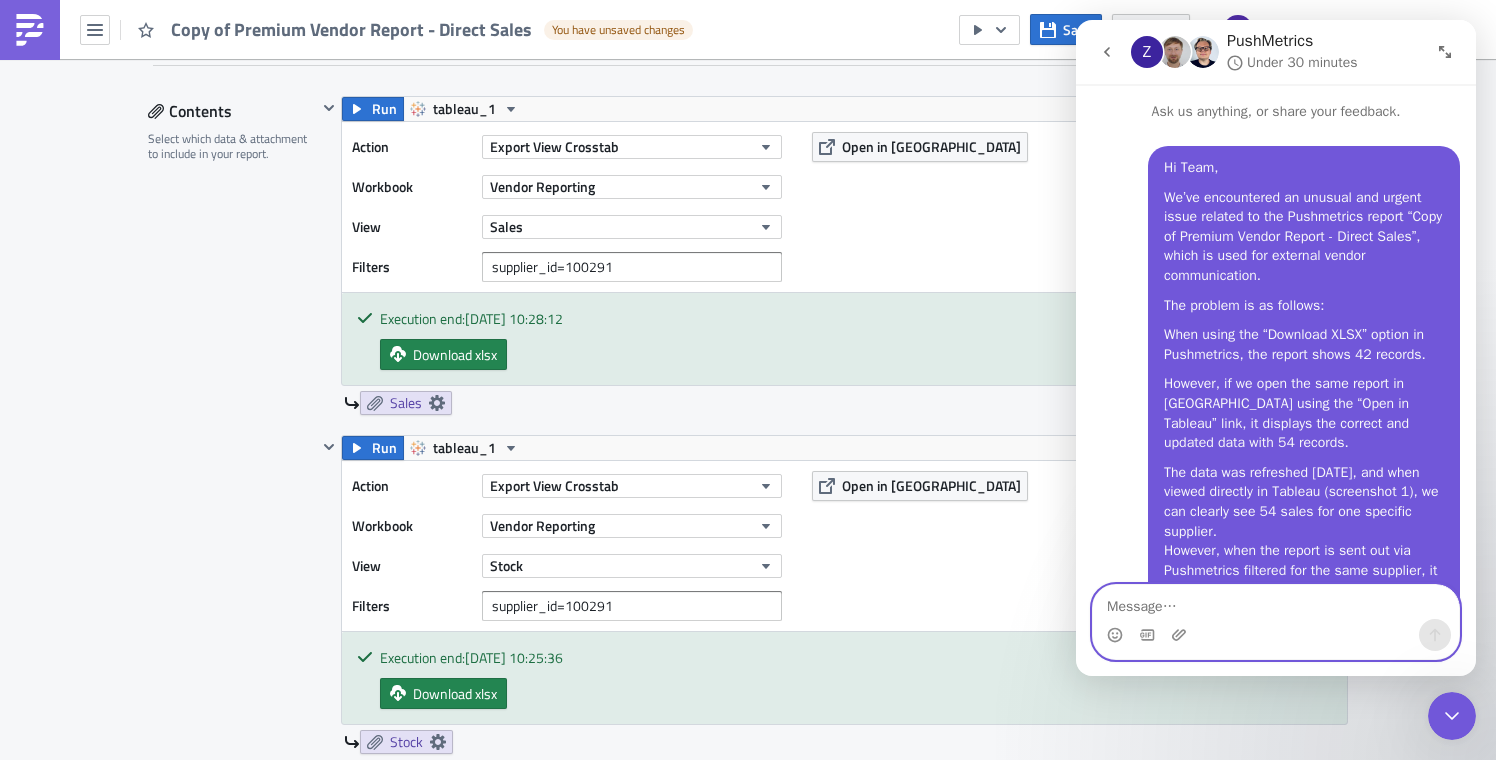 scroll, scrollTop: 0, scrollLeft: 0, axis: both 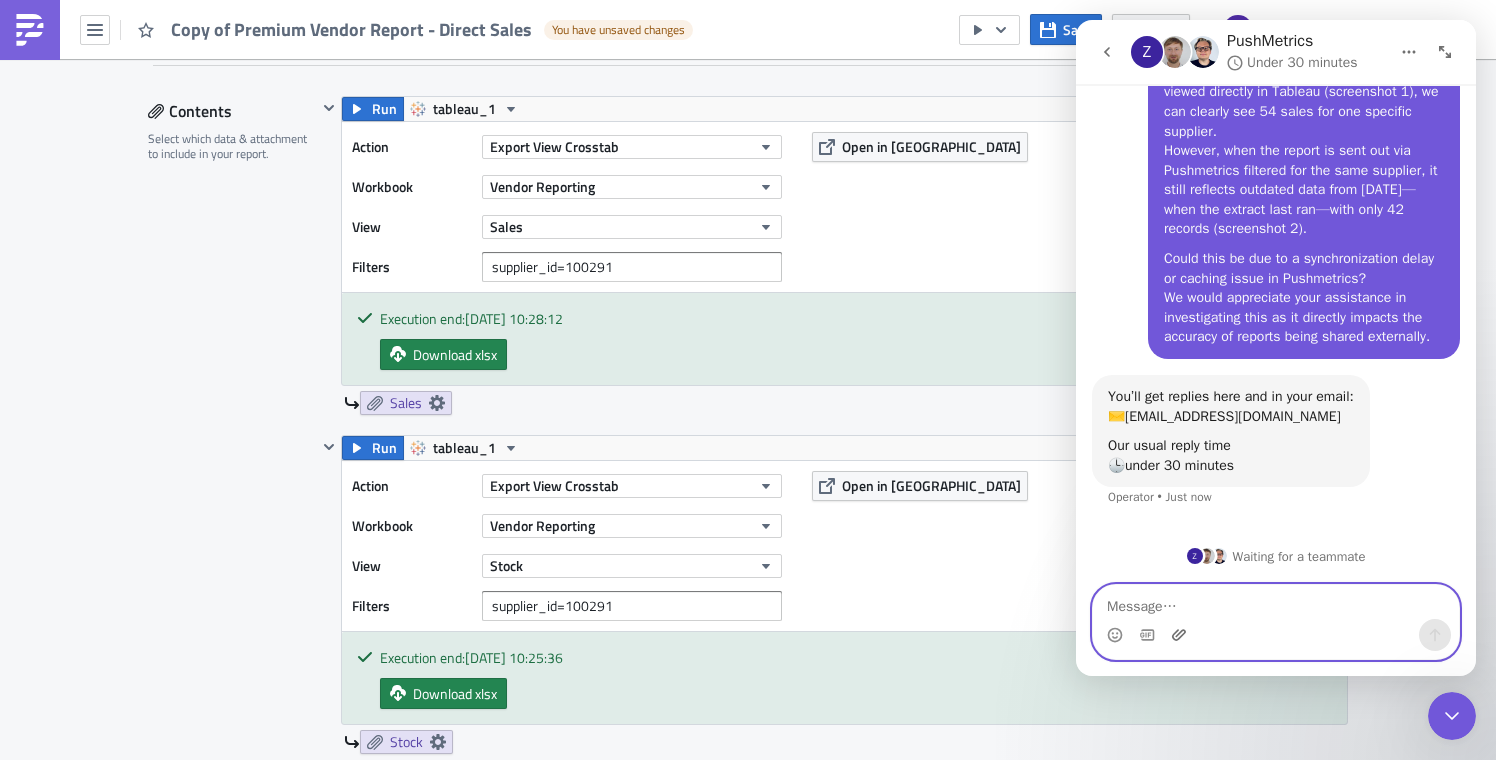 click 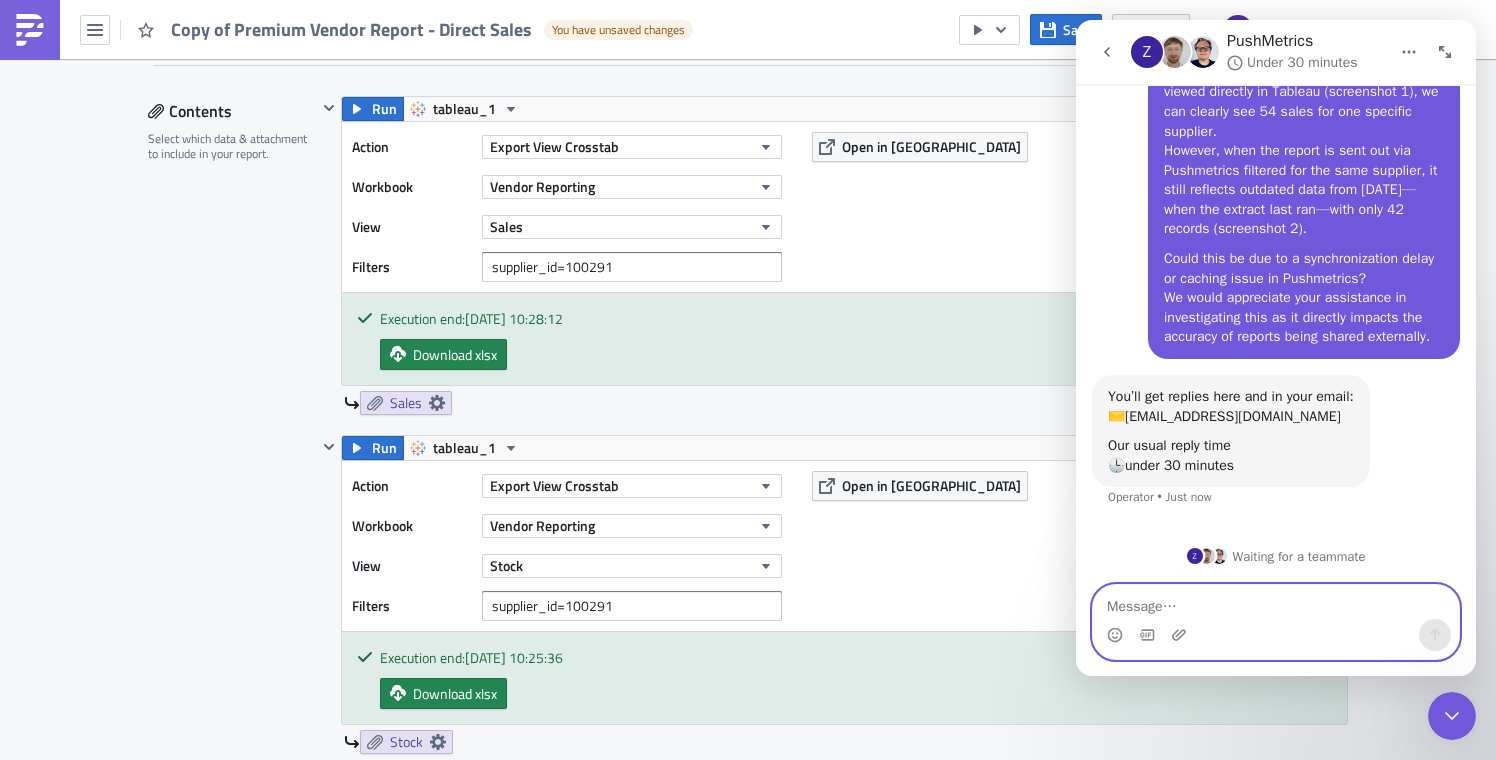 scroll, scrollTop: 584, scrollLeft: 0, axis: vertical 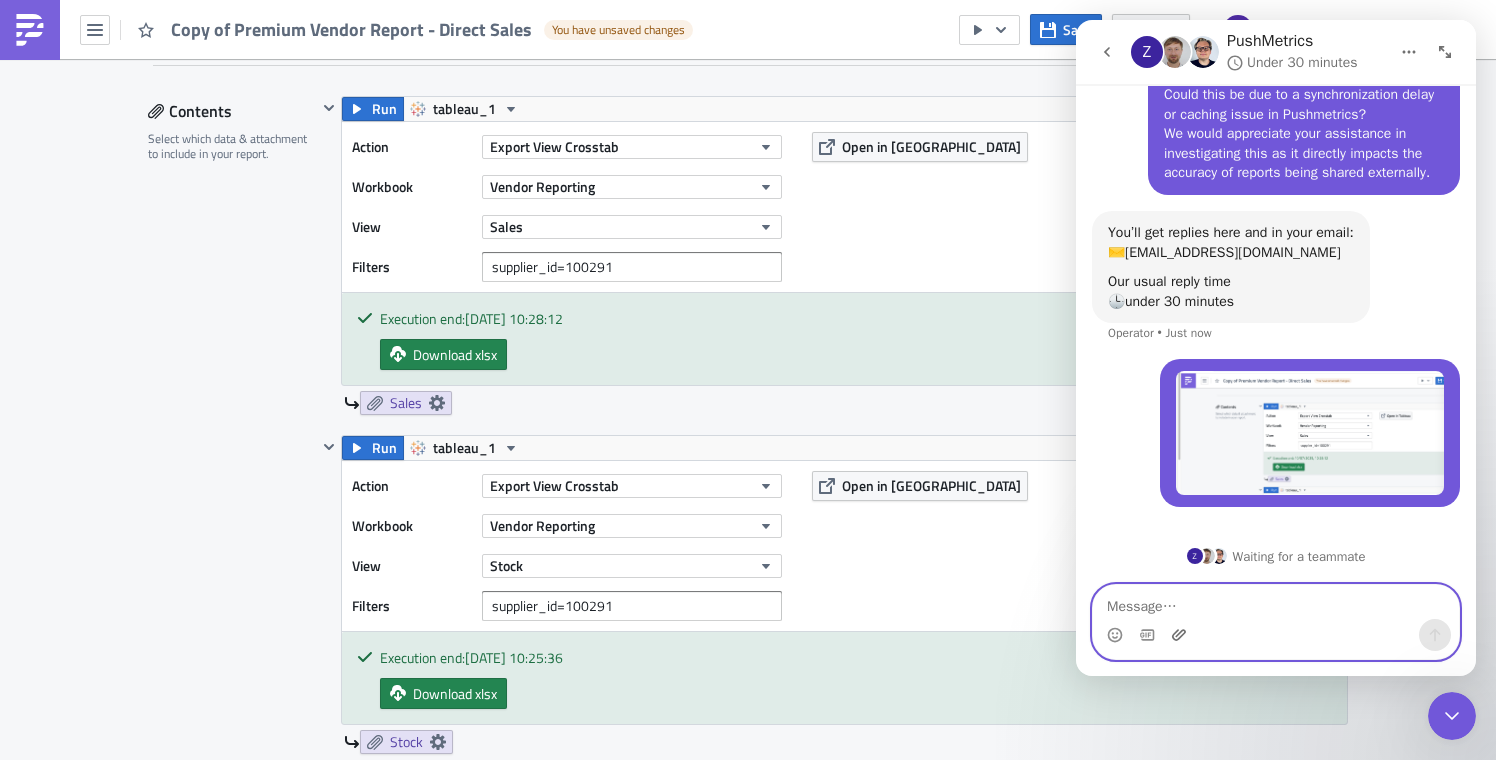click 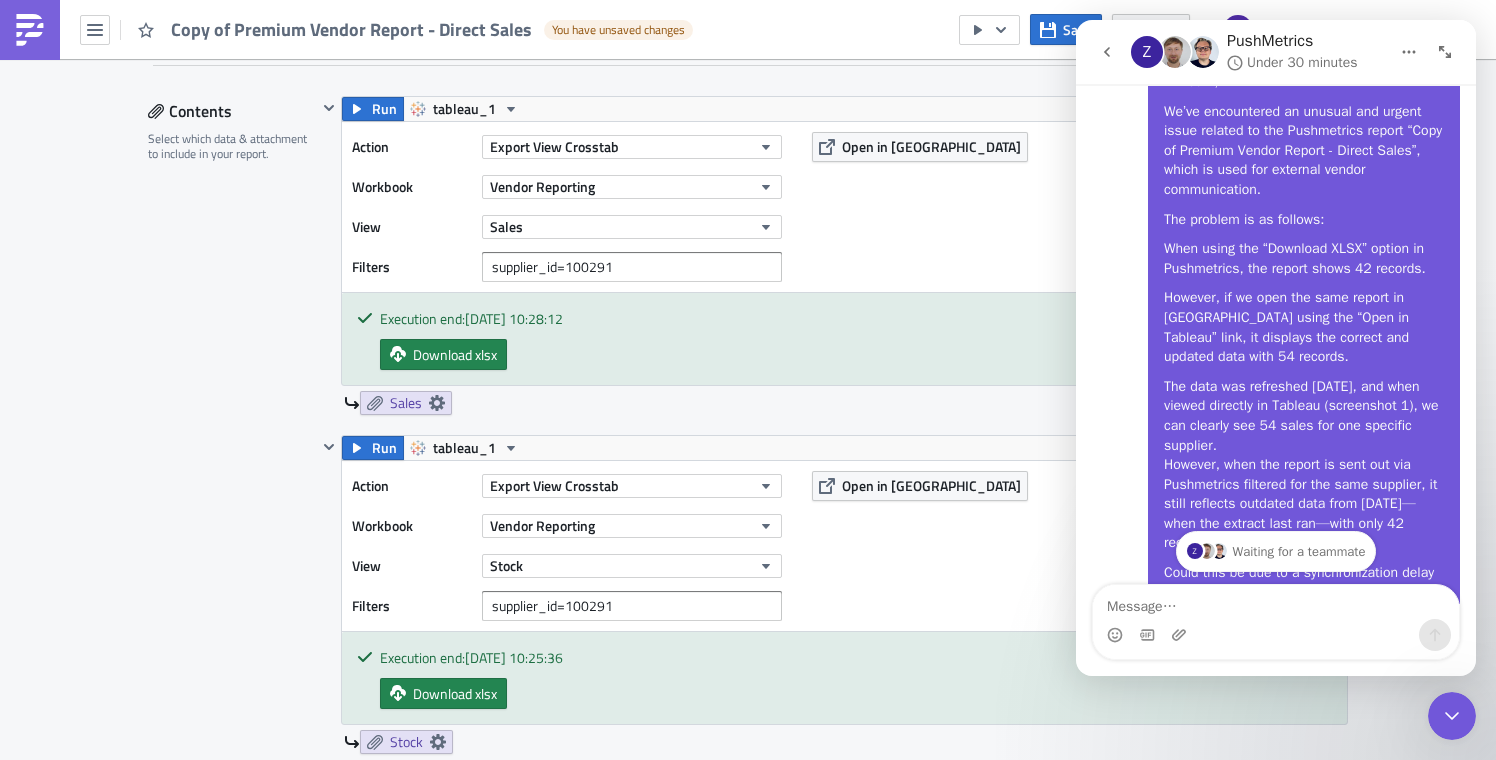 scroll, scrollTop: 0, scrollLeft: 0, axis: both 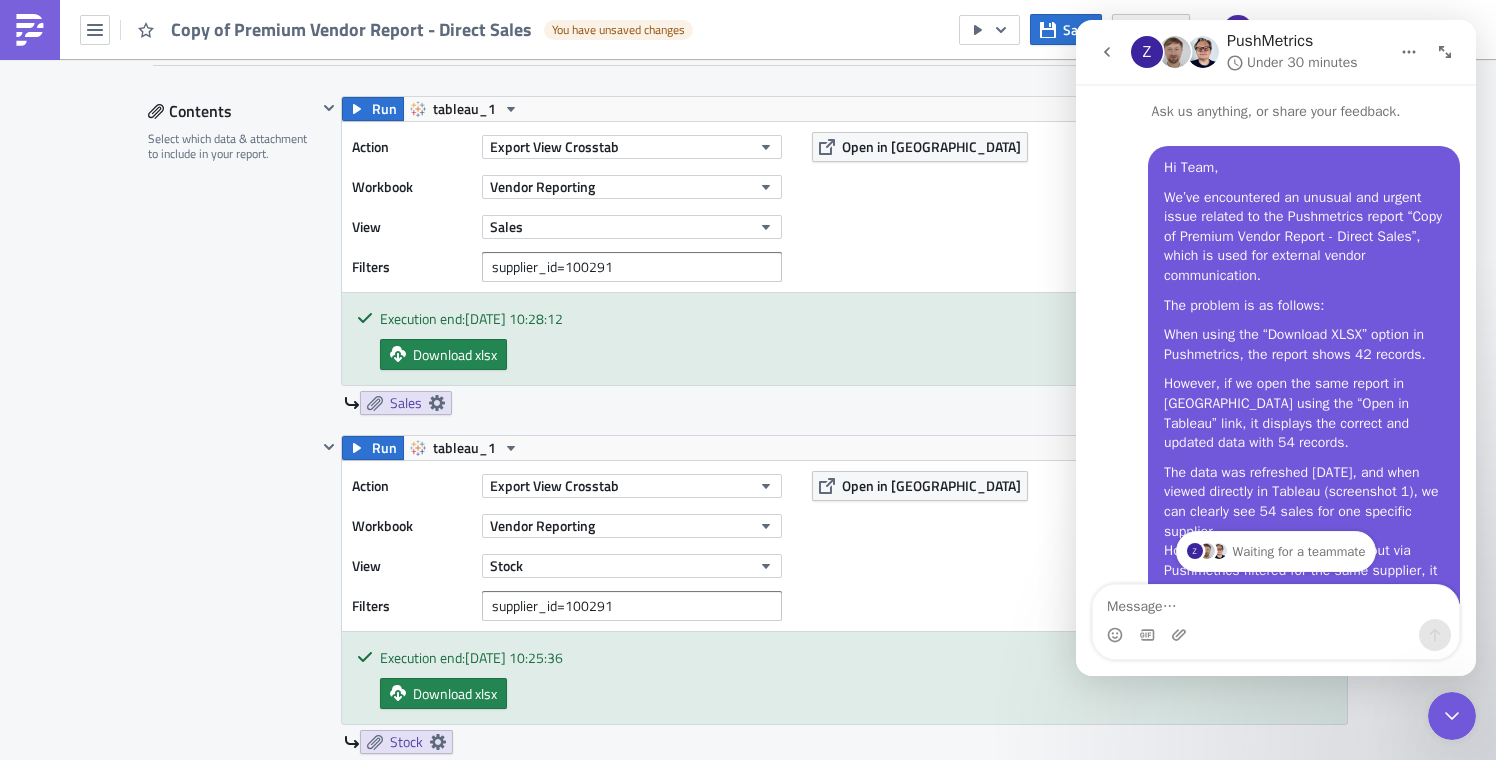 click at bounding box center (1452, 716) 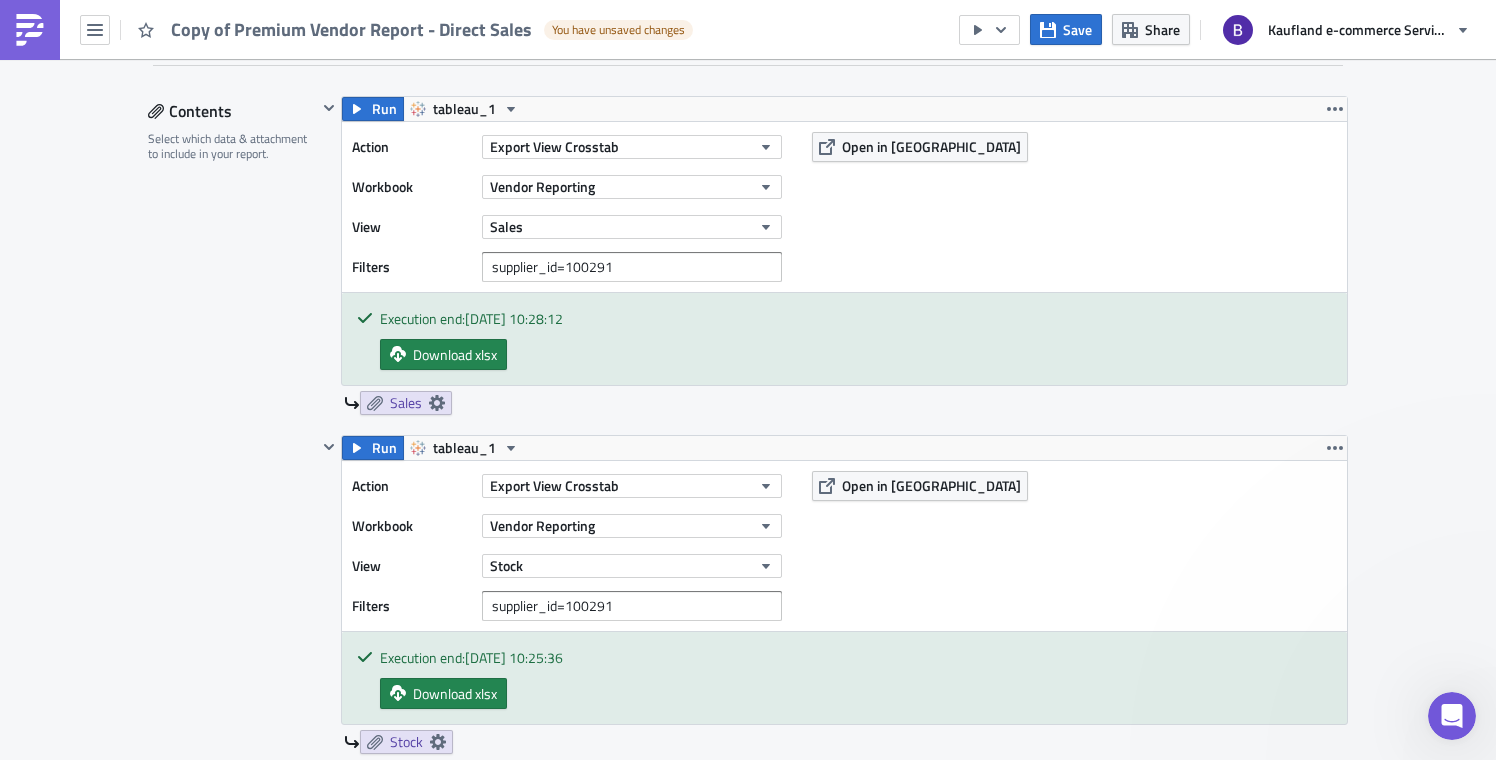 scroll, scrollTop: 0, scrollLeft: 0, axis: both 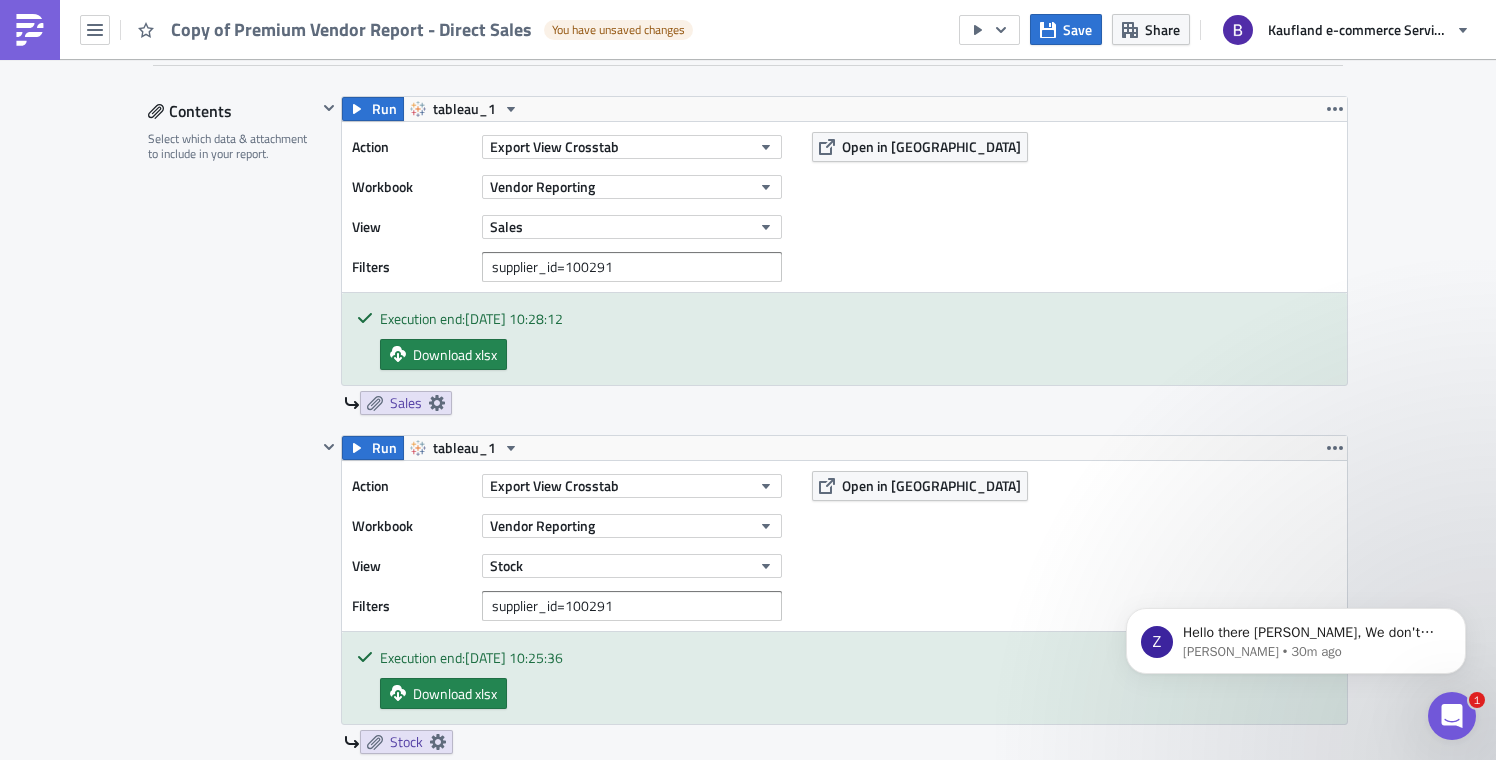 click at bounding box center (30, 30) 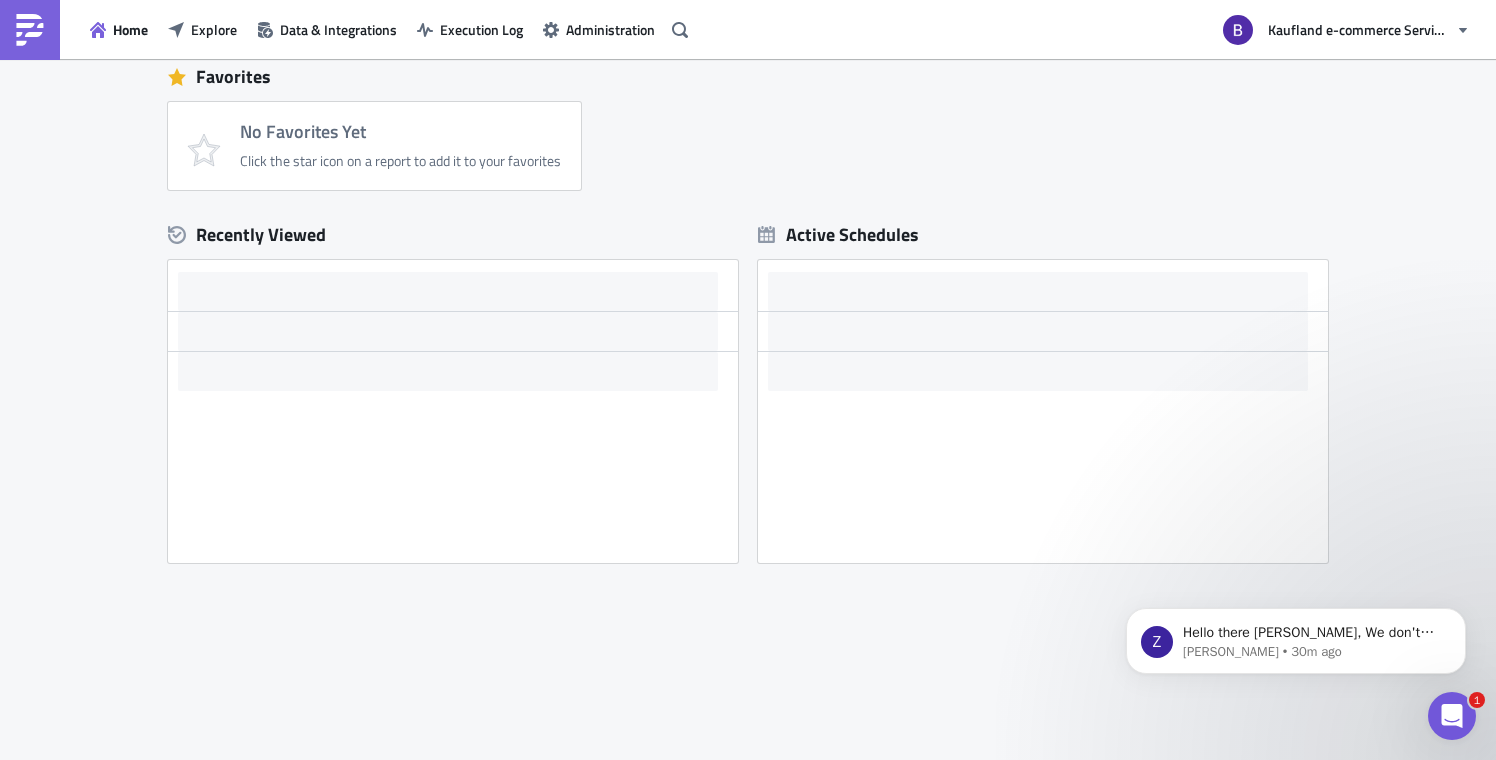 scroll, scrollTop: 462, scrollLeft: 0, axis: vertical 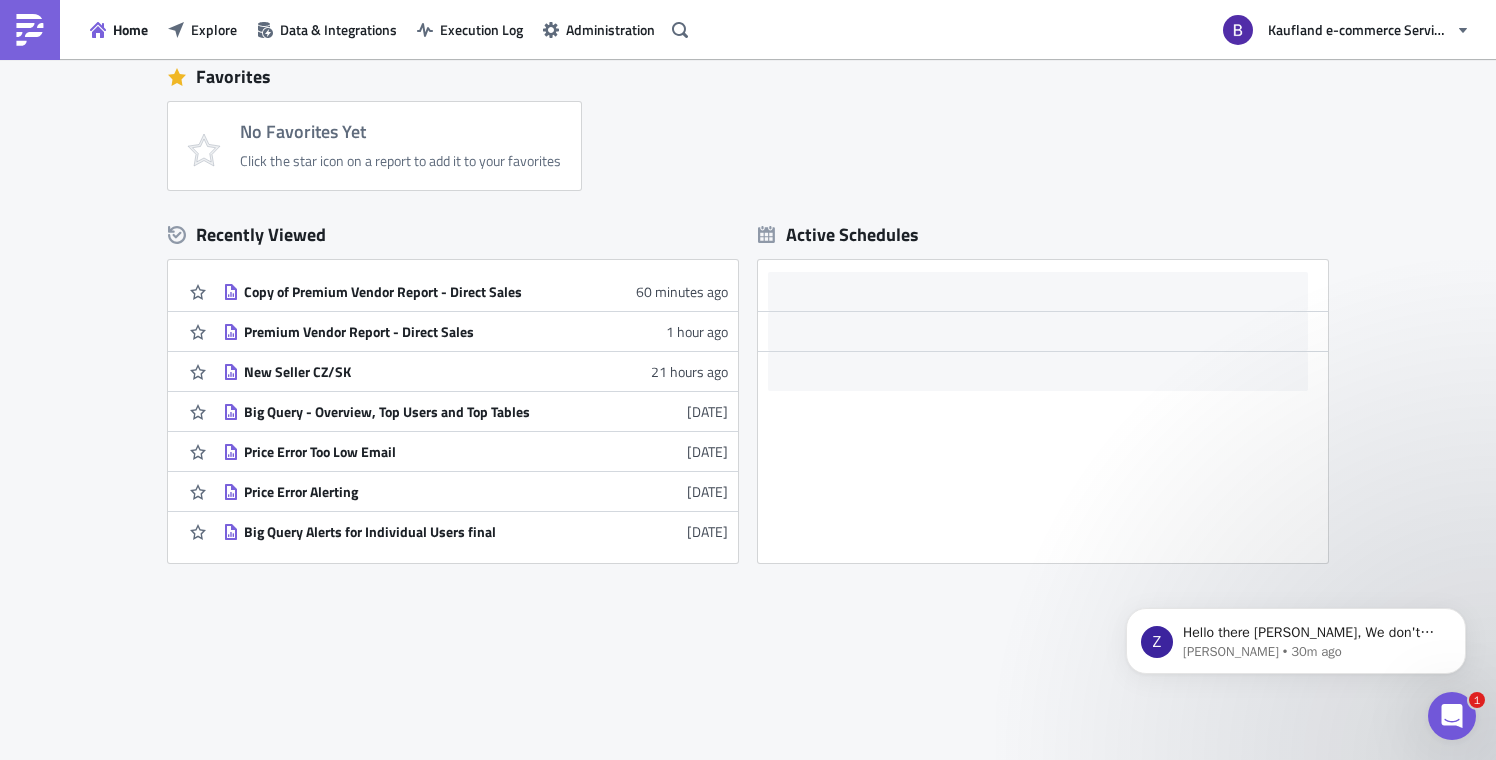 click 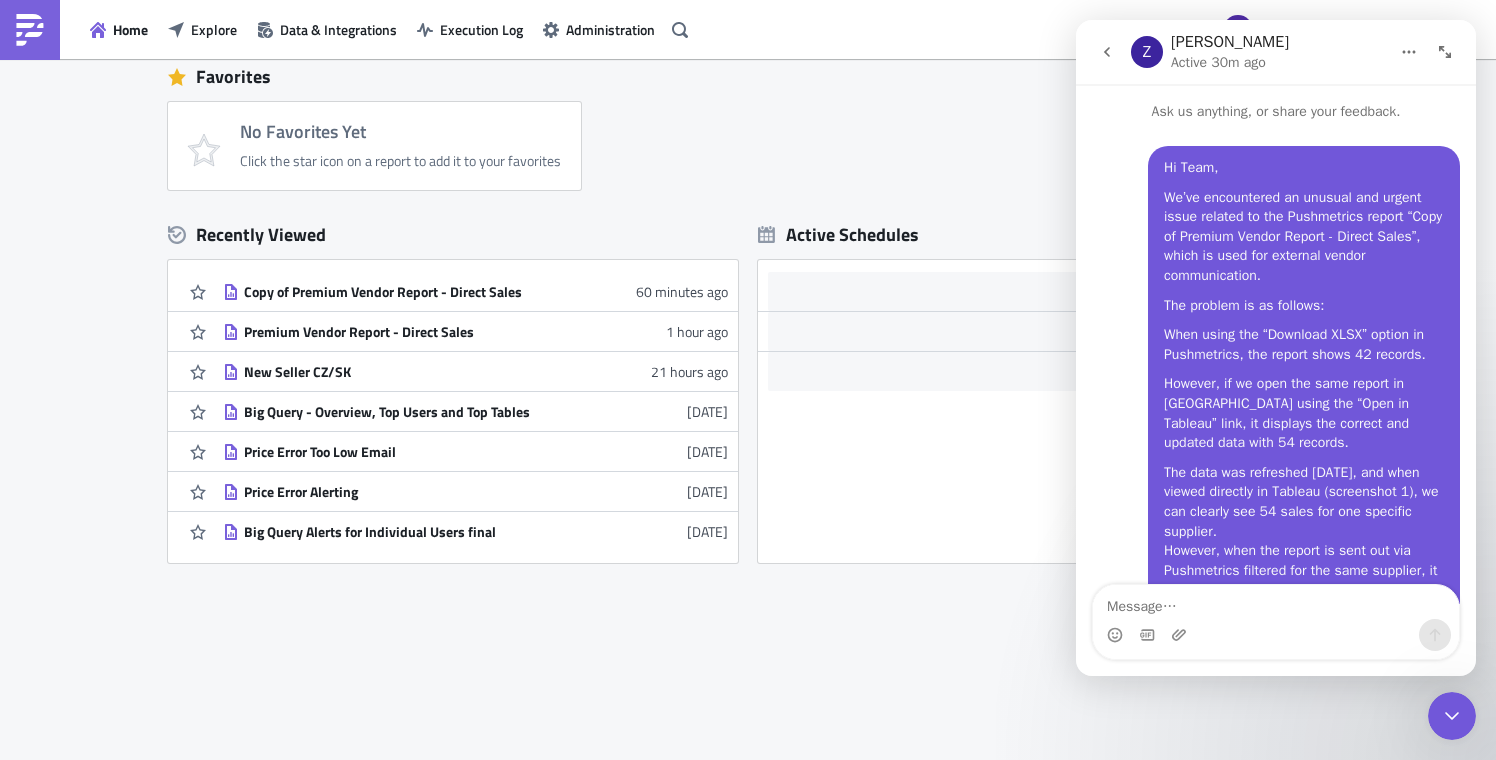 scroll, scrollTop: 387, scrollLeft: 0, axis: vertical 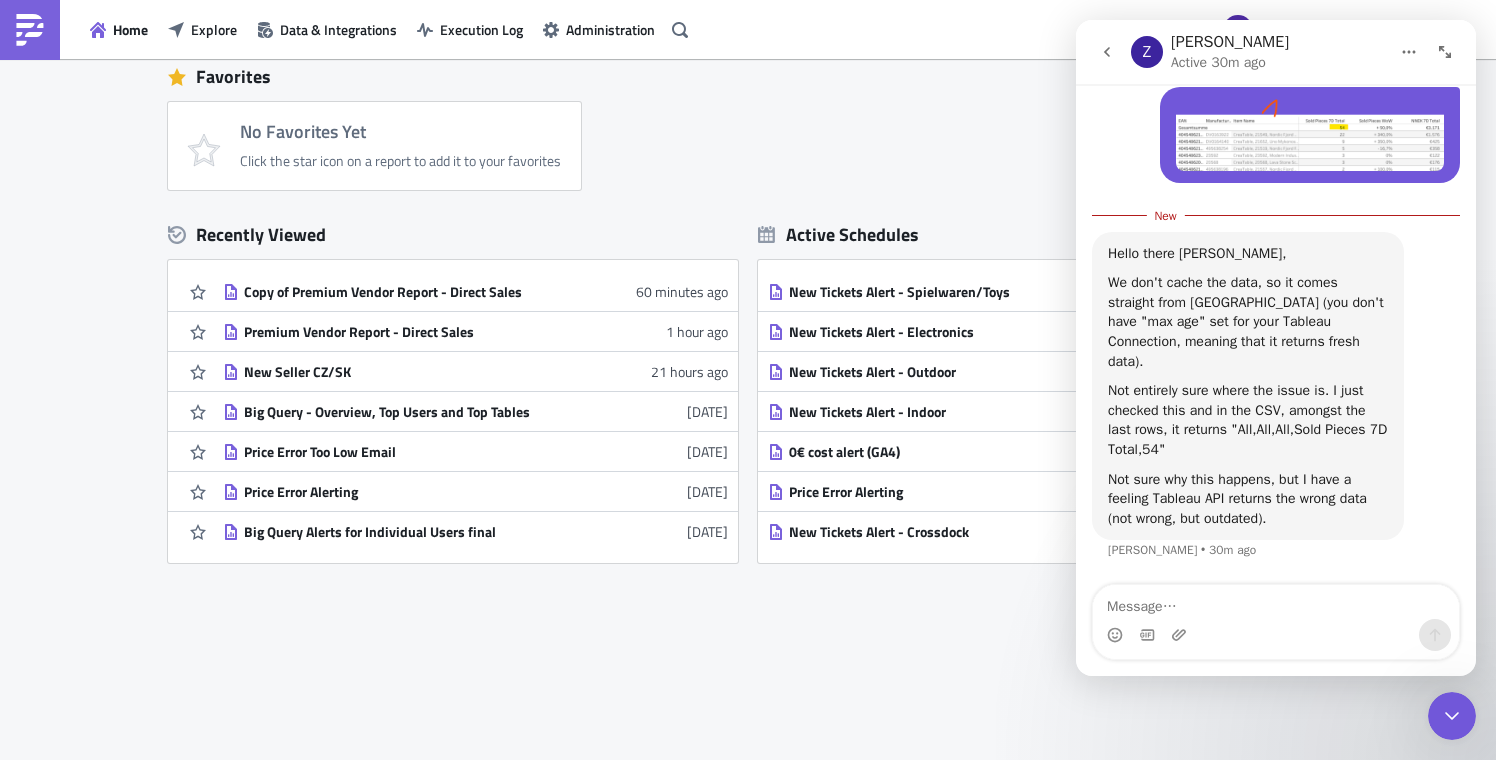 click on "Hello there Bharti,   We don't cache the data, so it comes straight from Tableau (you don't have "max age" set for your Tableau Connection, meaning that it returns fresh data).   Not entirely sure where the issue is. I just checked this and in the CSV, amongst the last rows, it returns "All,All,All,Sold Pieces 7D Total,54"   Not sure why this happens, but I have a feeling Tableau API returns the wrong data (not wrong, but outdated). Zsolt    •   30m ago" at bounding box center [1248, 386] 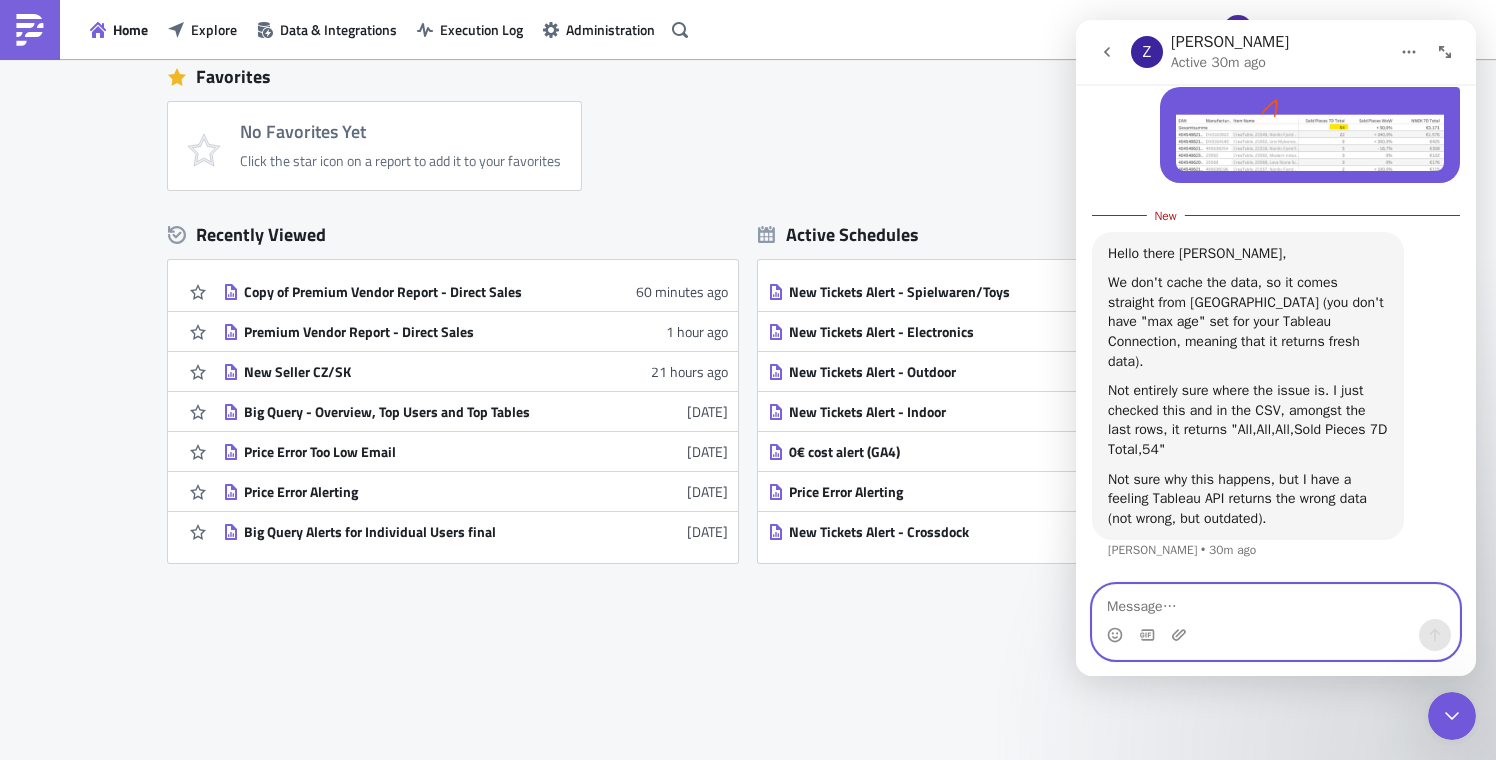 click at bounding box center [1276, 602] 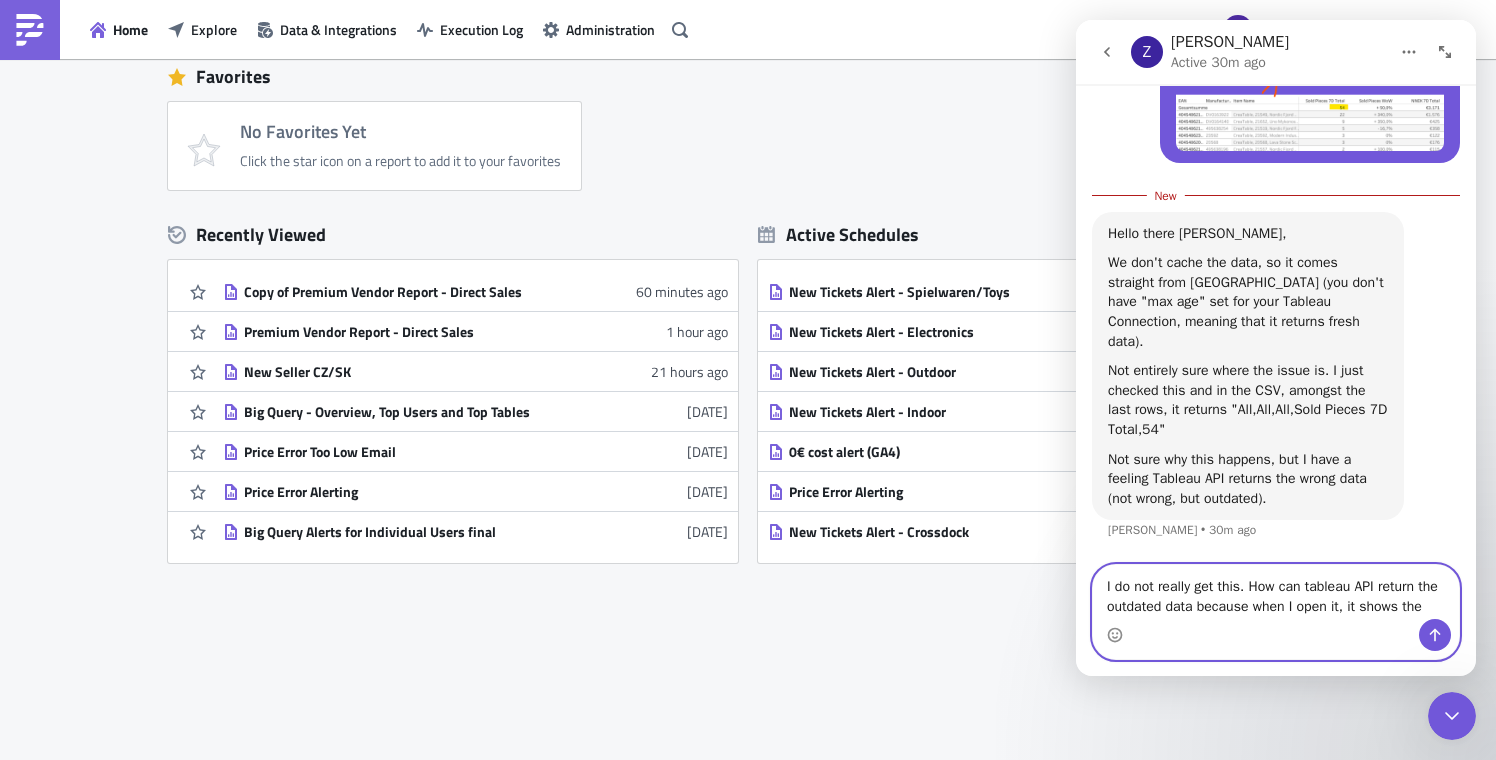 scroll, scrollTop: 1184, scrollLeft: 0, axis: vertical 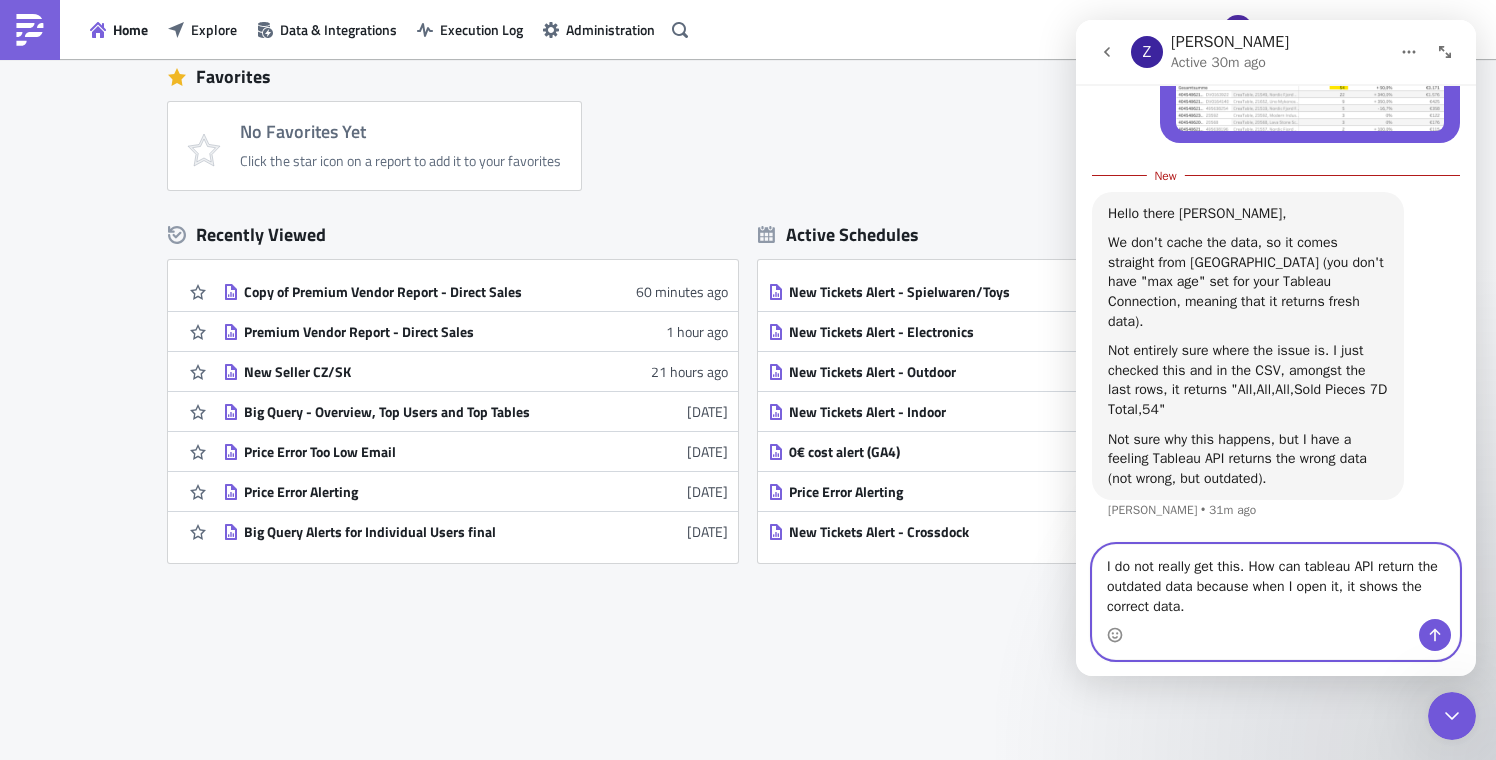 type on "I do not really get this. How can tableau API return the outdated data because when I open it, it shows the correct data." 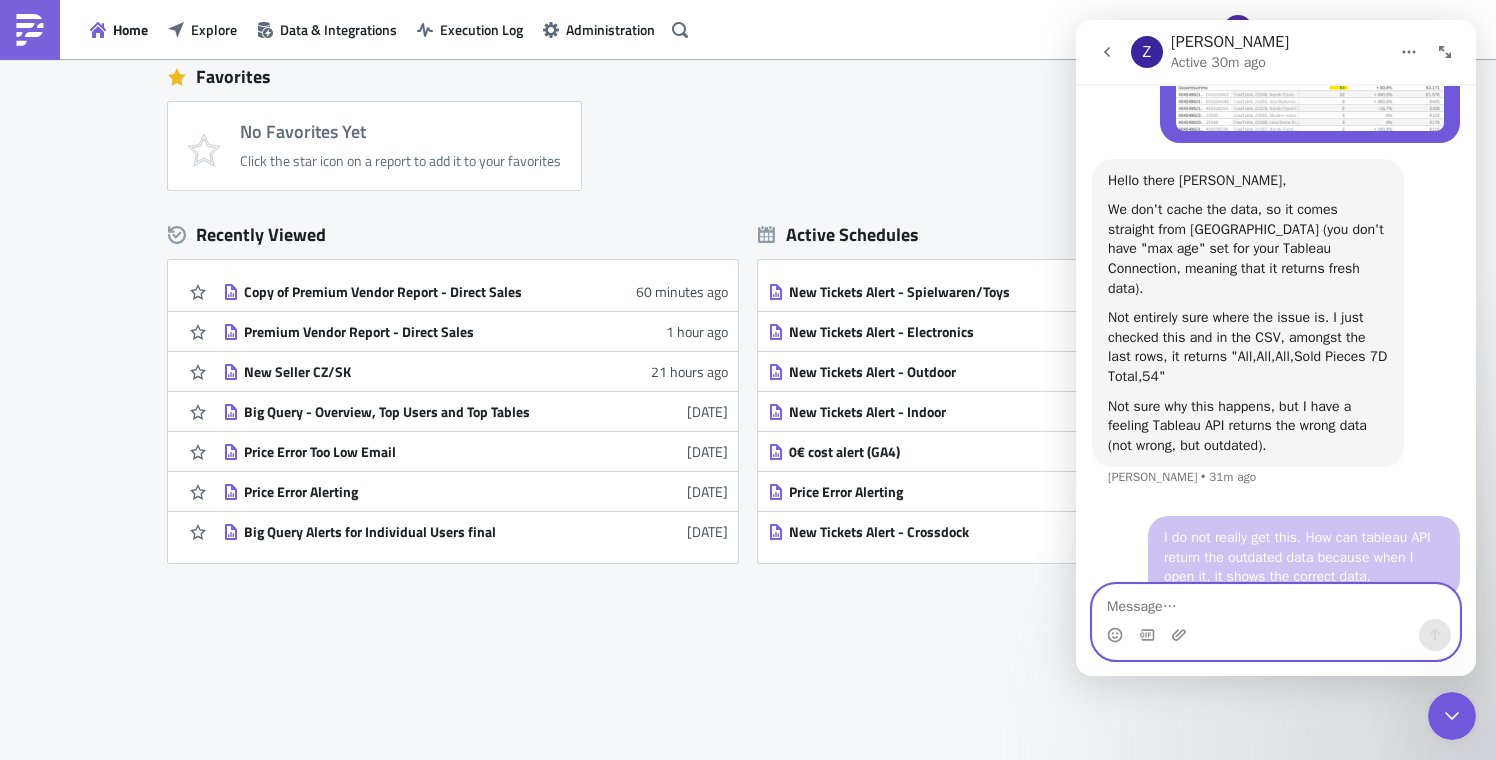 scroll, scrollTop: 1210, scrollLeft: 0, axis: vertical 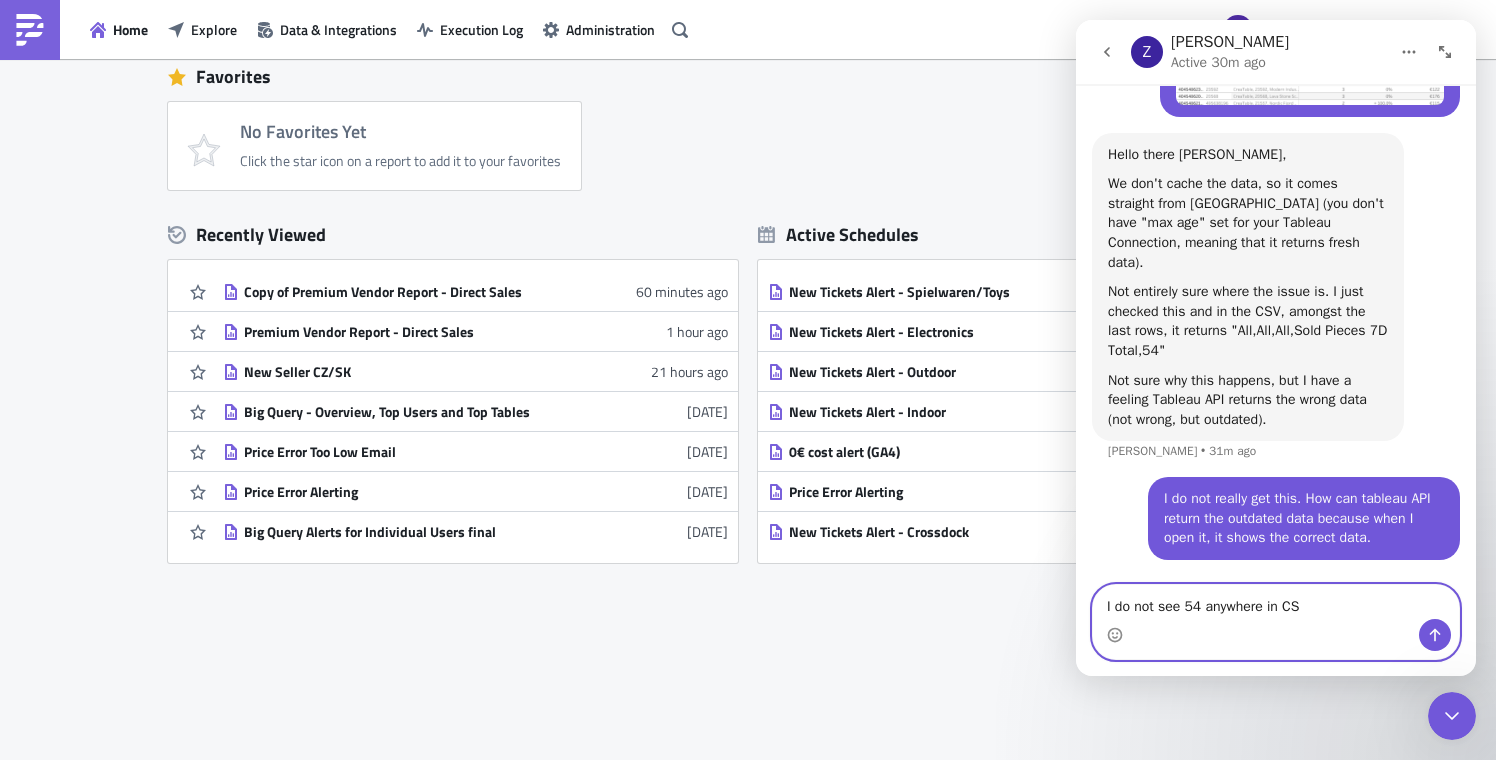 type on "I do not see 54 anywhere in CSV" 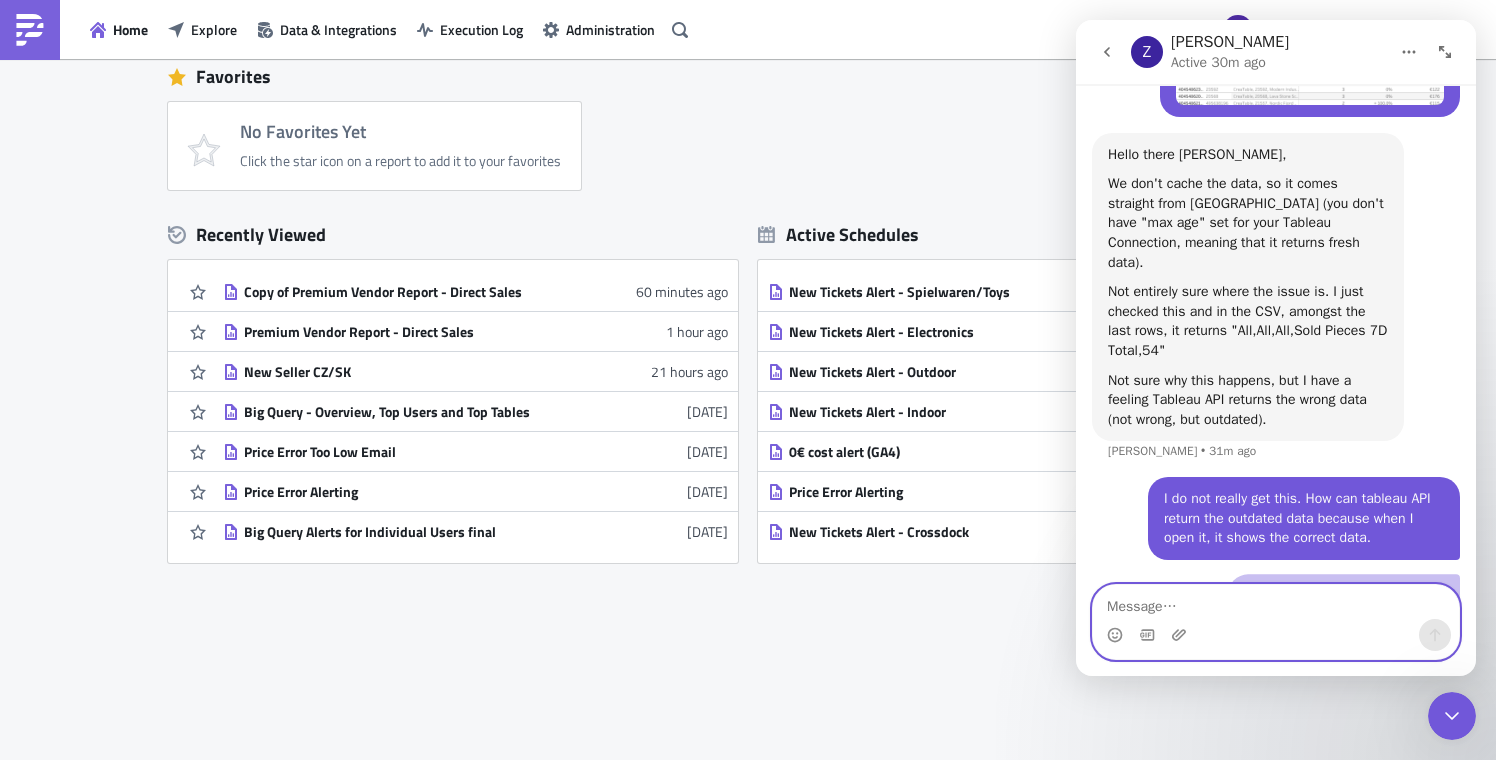 scroll, scrollTop: 1255, scrollLeft: 0, axis: vertical 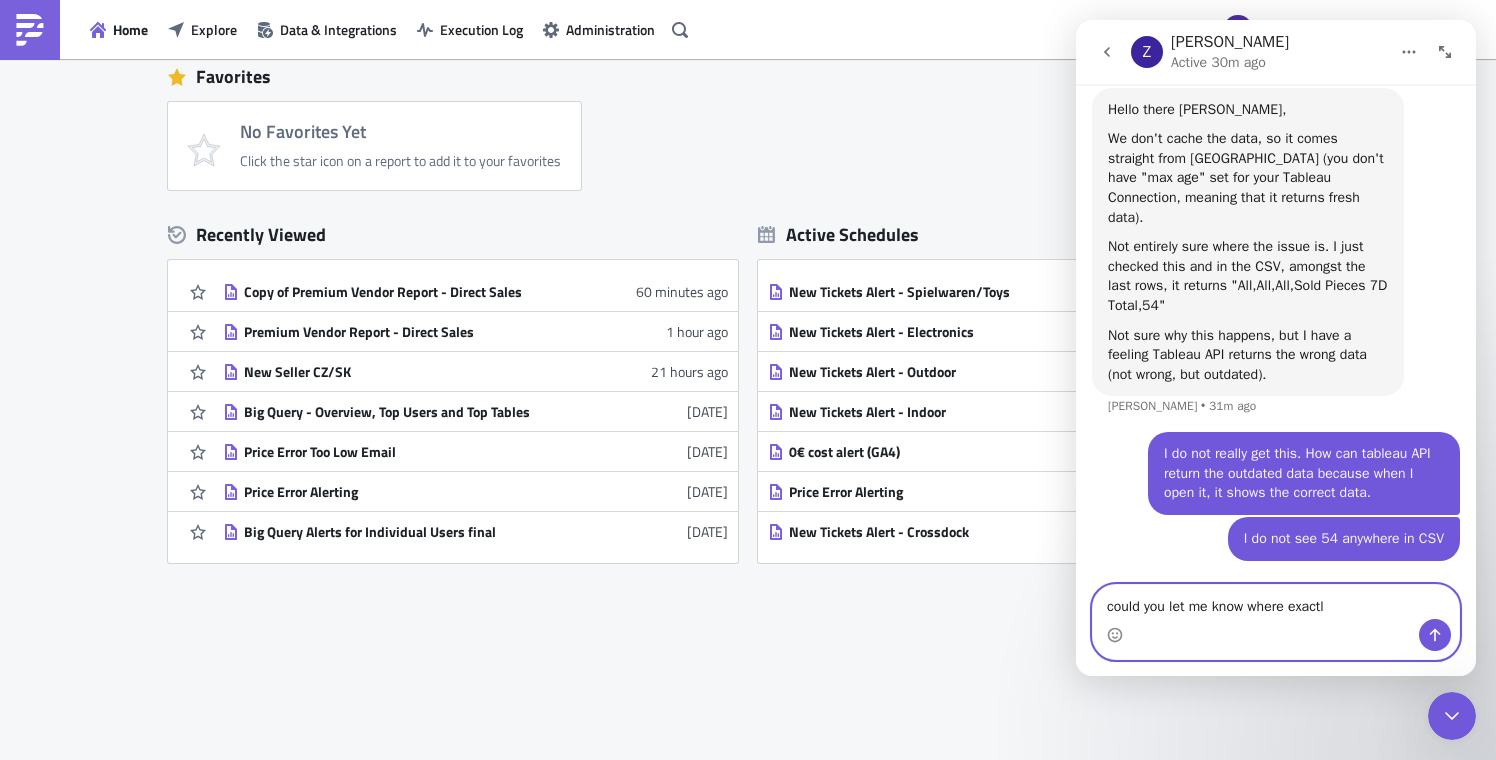 type on "could you let me know where exactly" 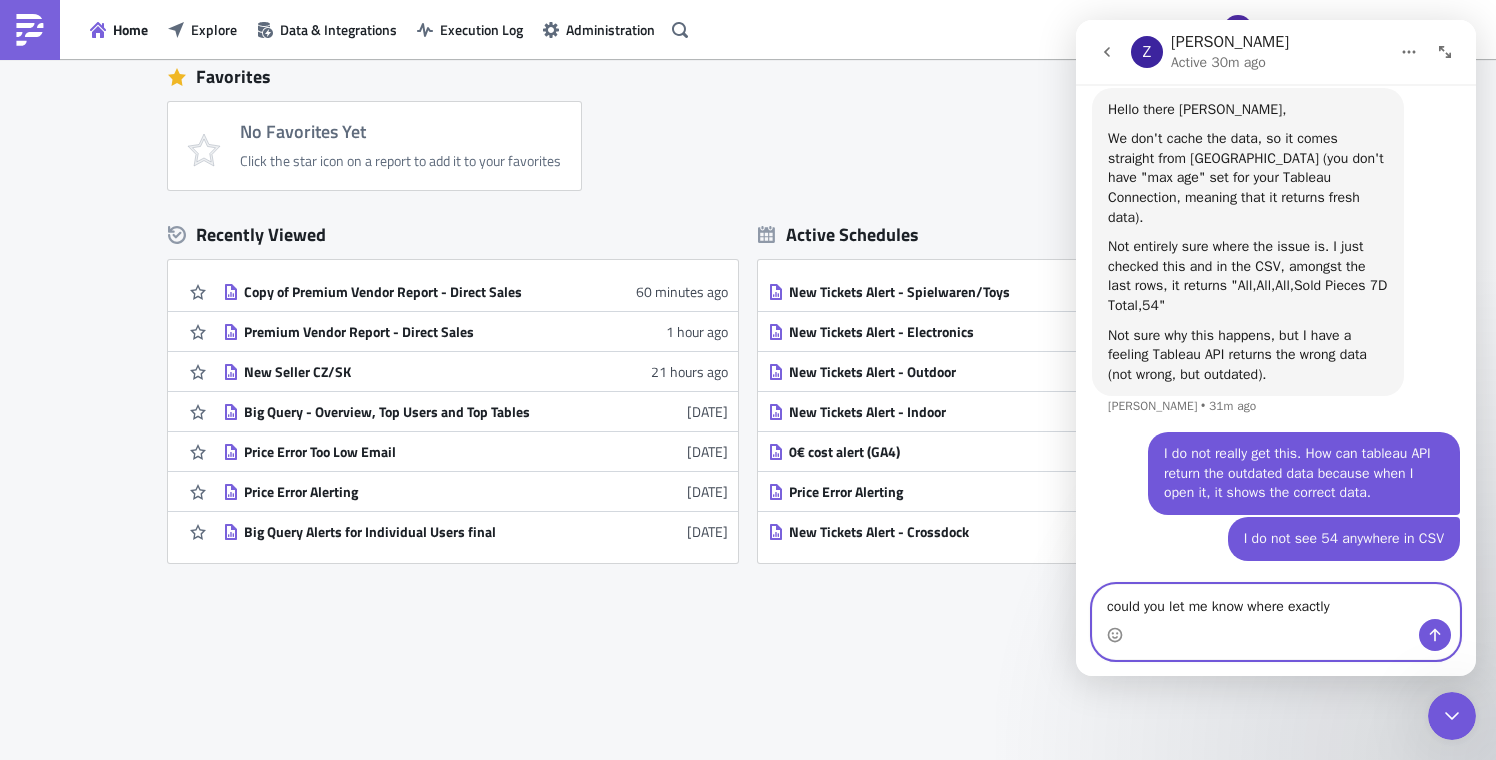 type 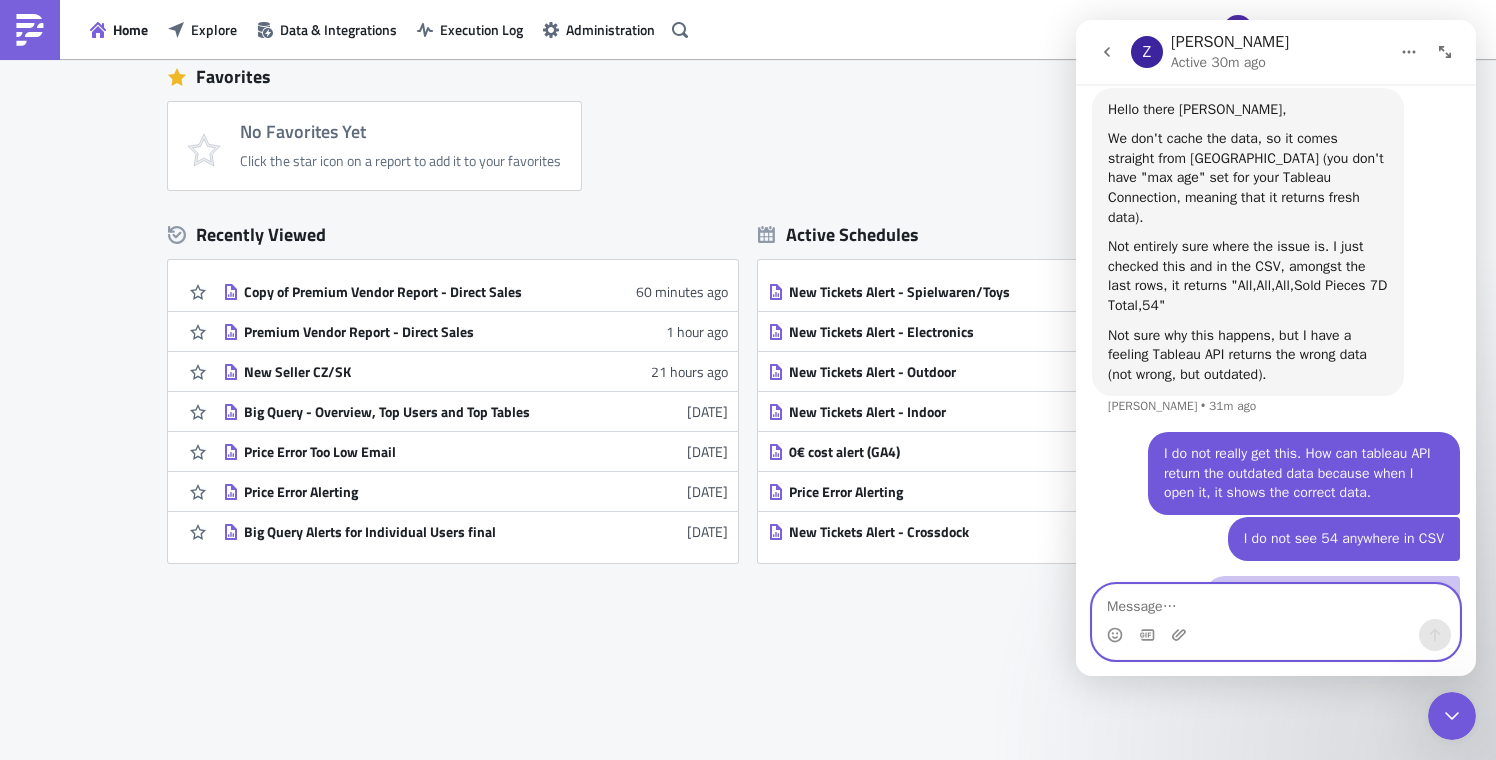 scroll, scrollTop: 1301, scrollLeft: 0, axis: vertical 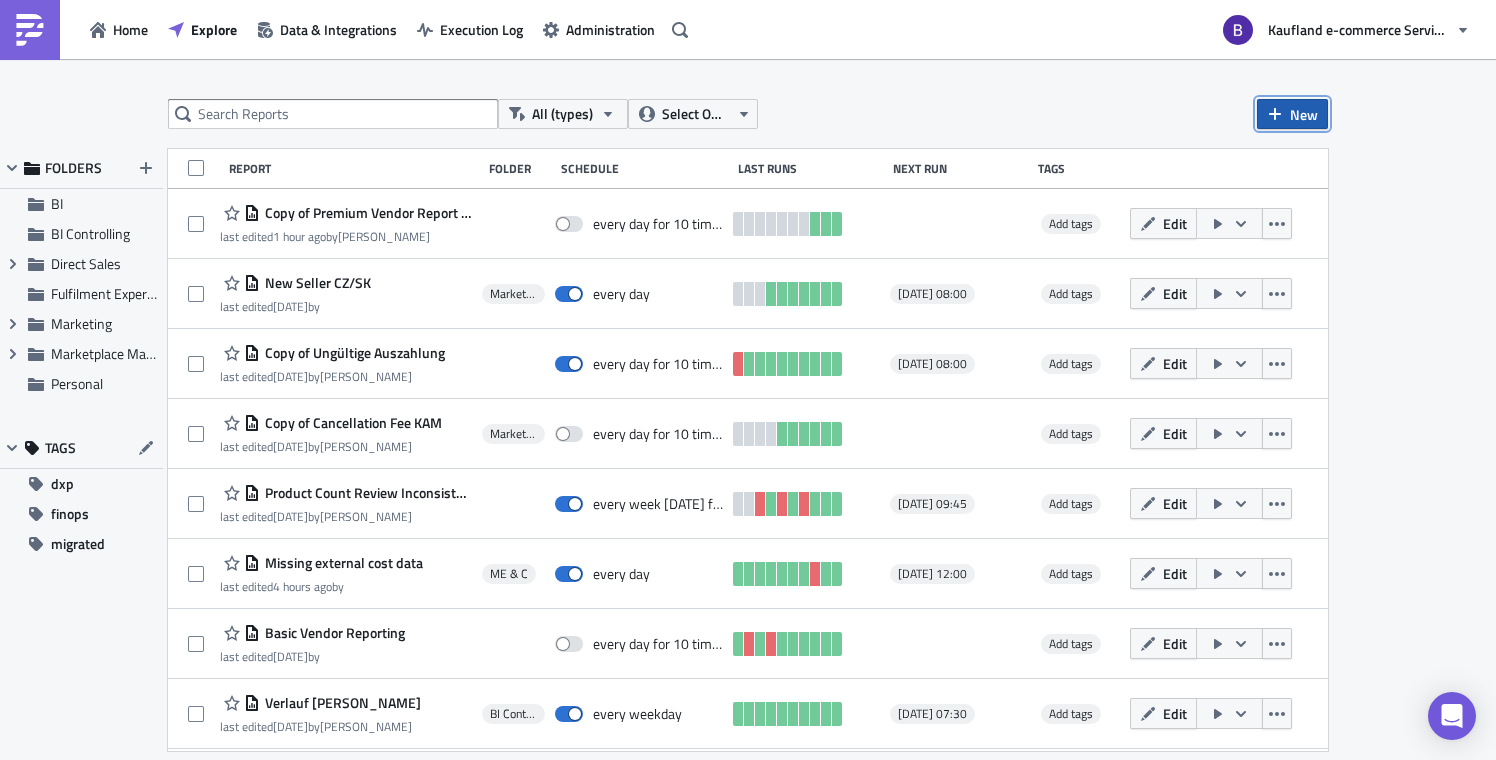click on "New" at bounding box center (1304, 114) 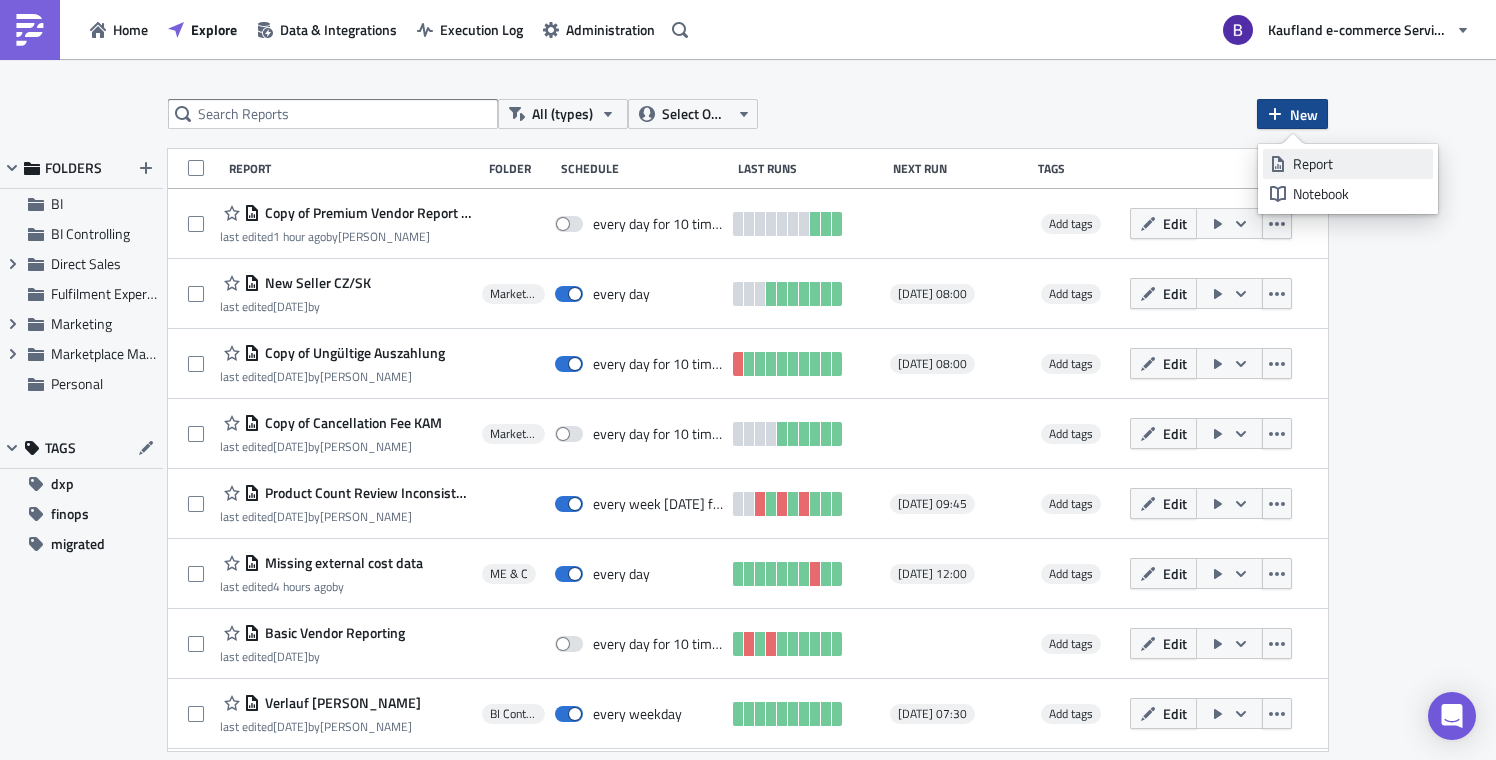 click on "Report" at bounding box center (1348, 164) 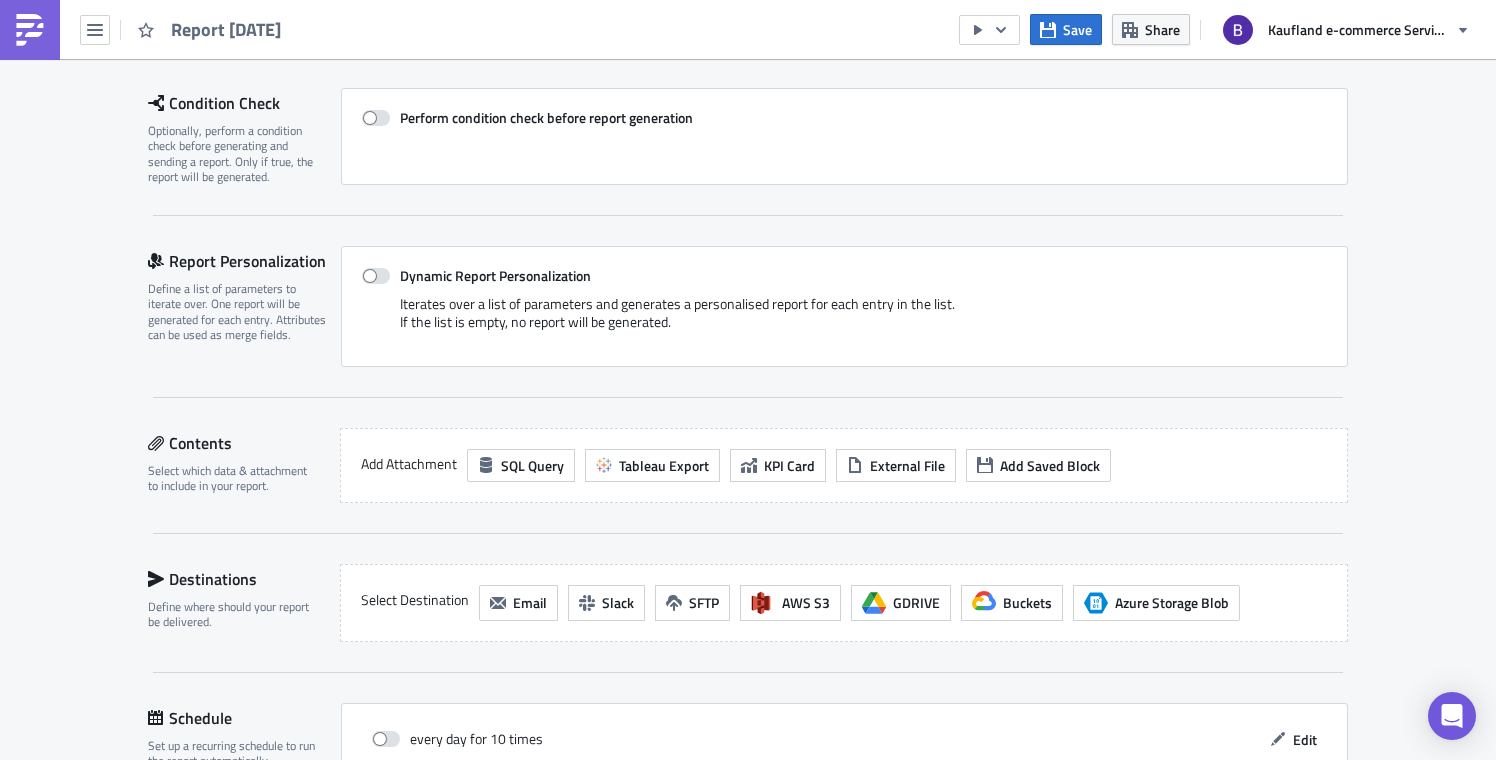 scroll, scrollTop: 288, scrollLeft: 0, axis: vertical 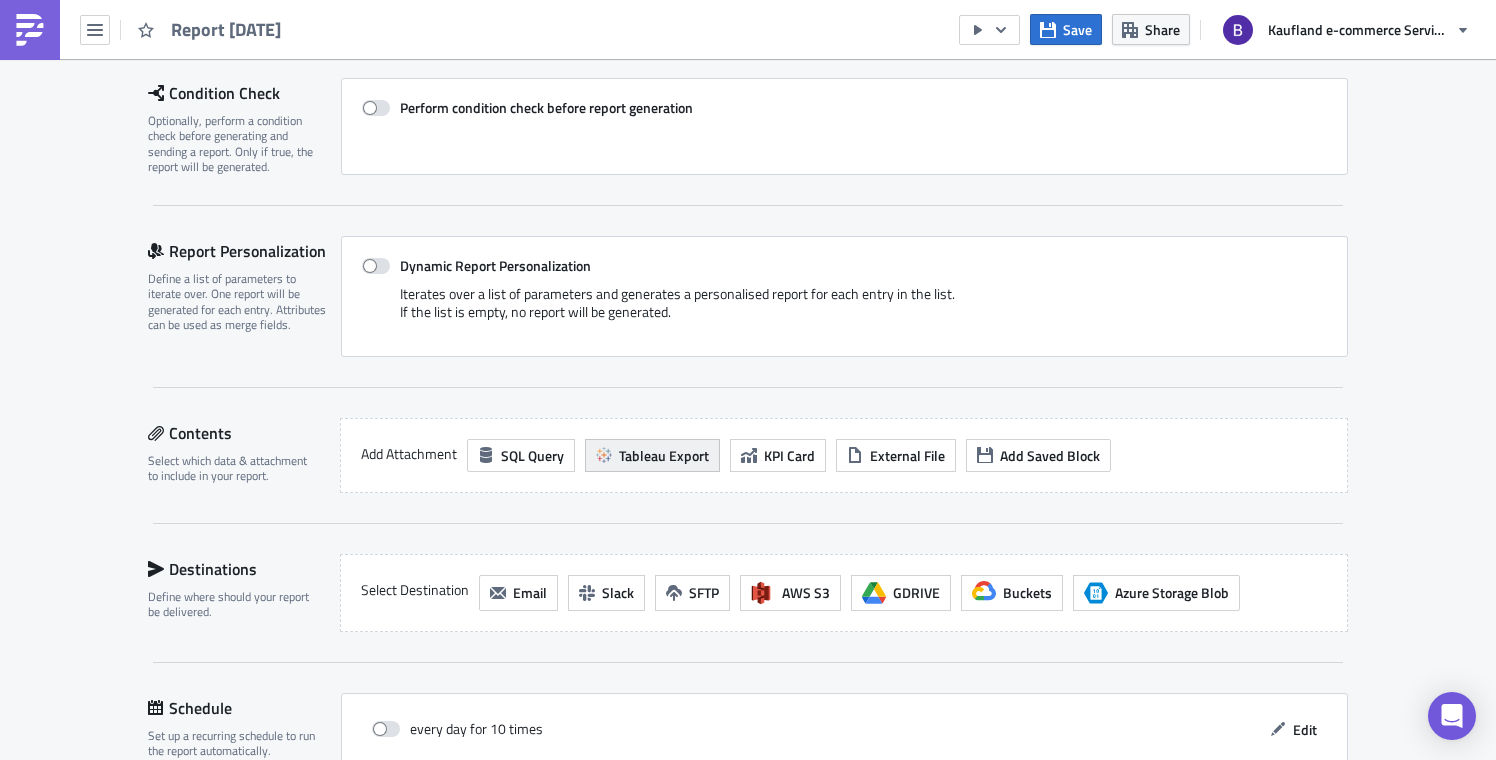 click on "Tableau Export" at bounding box center (664, 455) 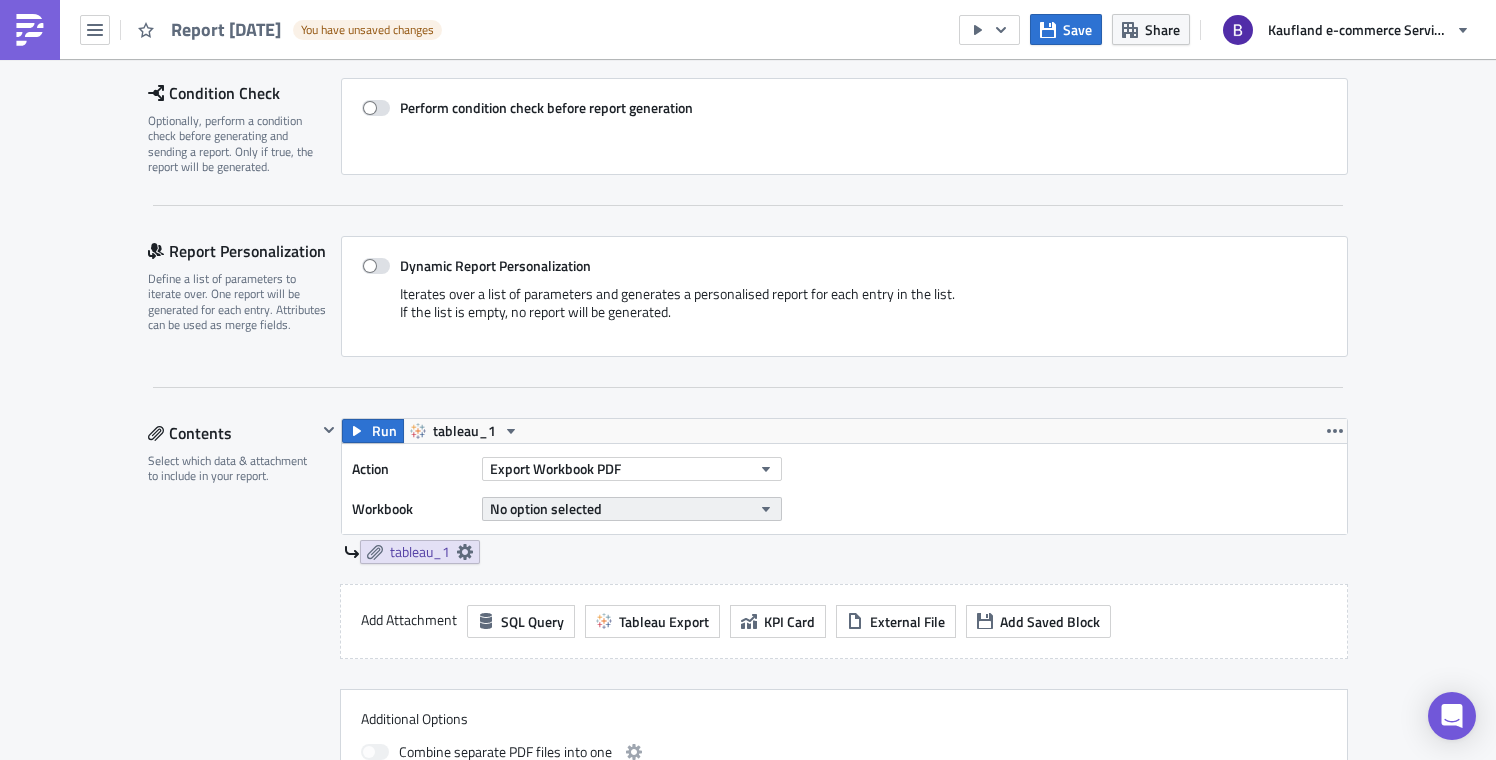 click on "No option selected" at bounding box center [546, 508] 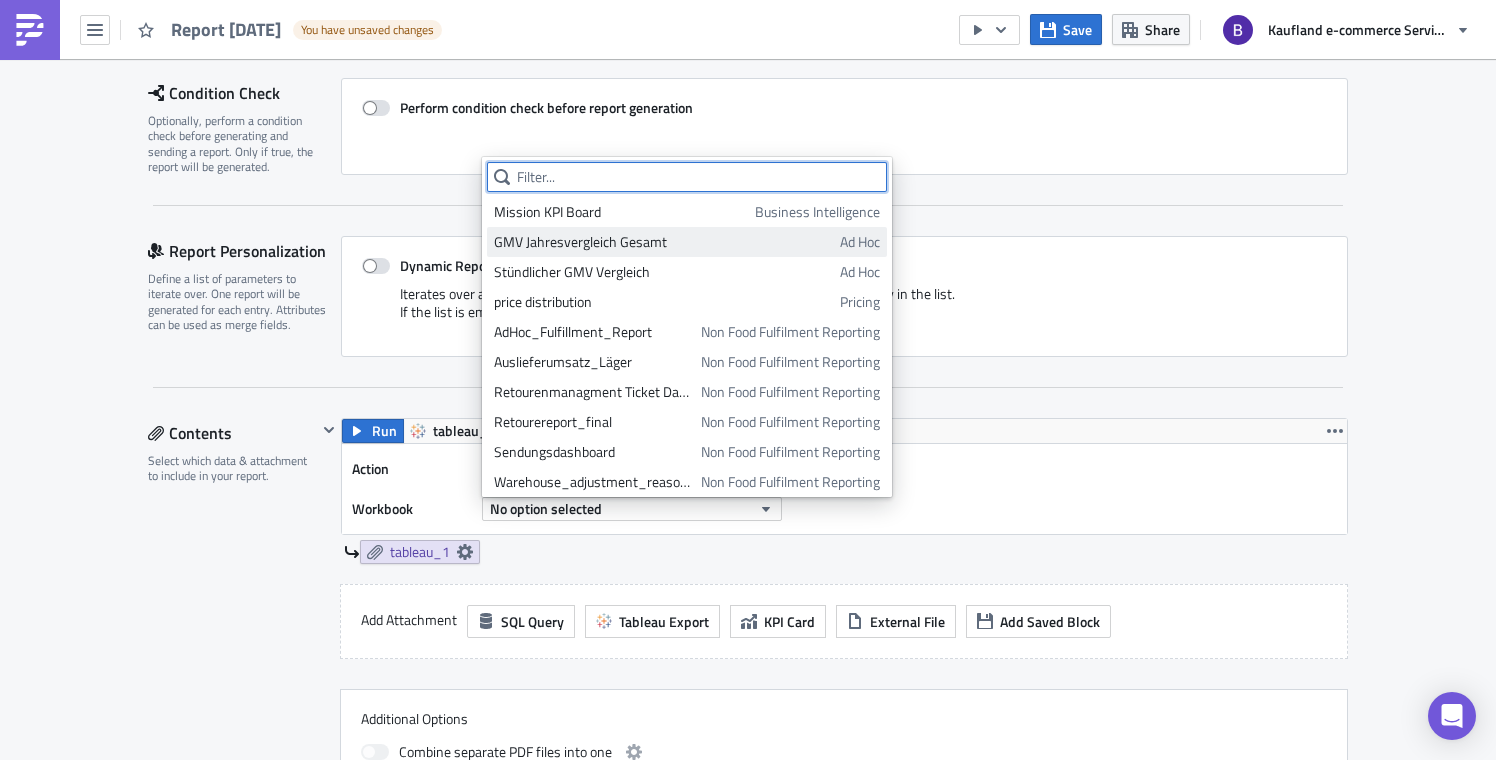 paste on "Lagerauslastung - BOE" 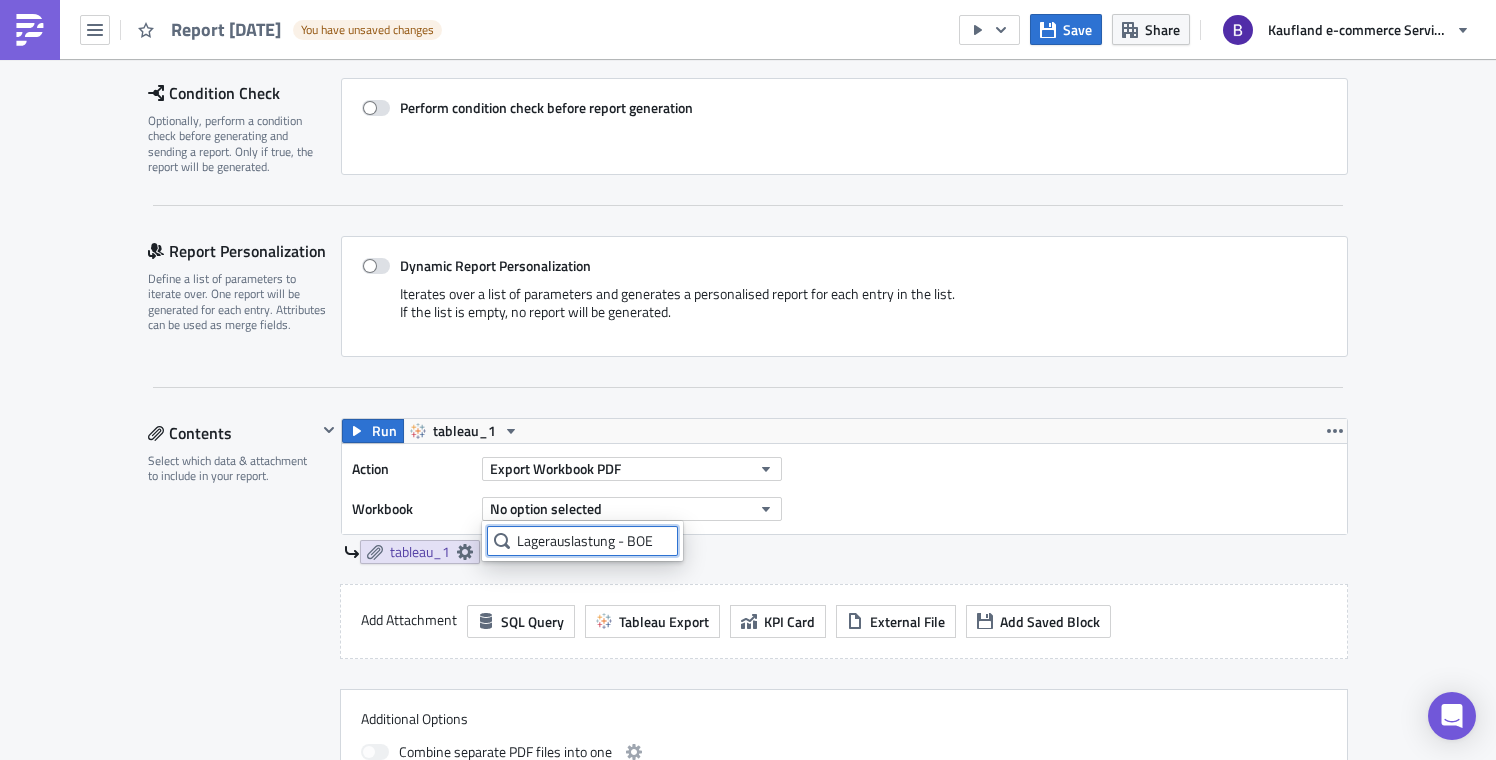 click on "Lagerauslastung - BOE" at bounding box center (582, 541) 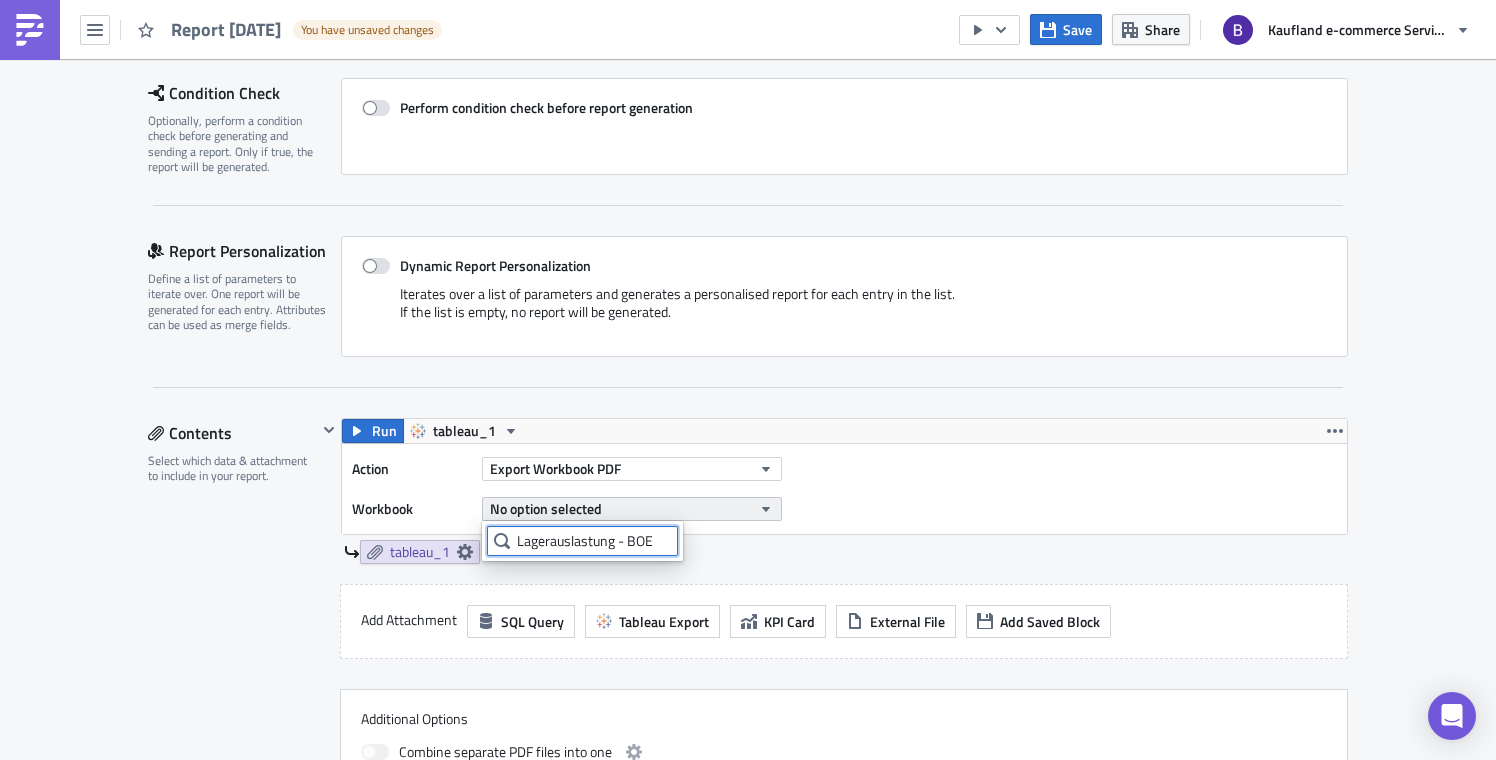 type on "Lagerauslastung - BOE" 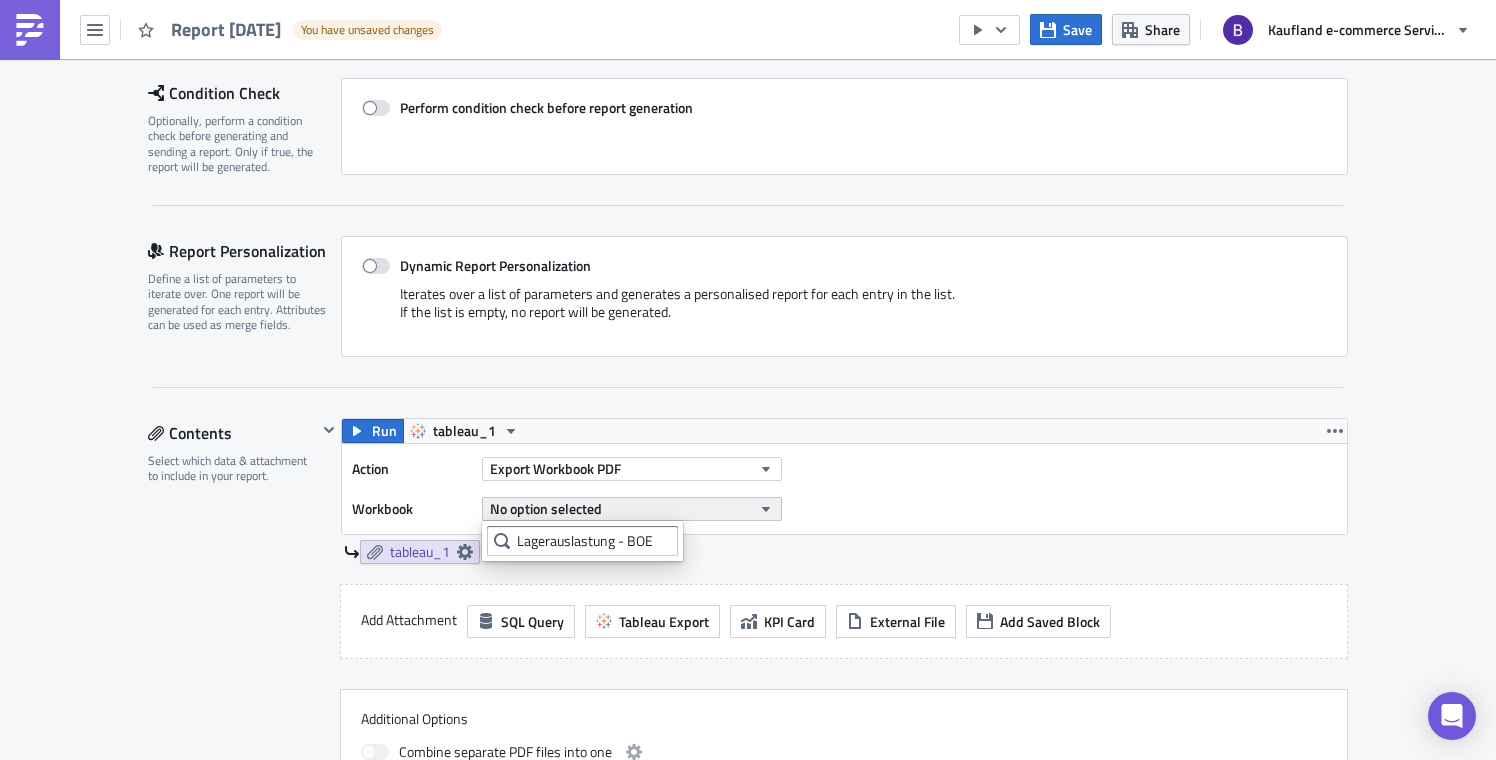 click on "No option selected" at bounding box center [632, 509] 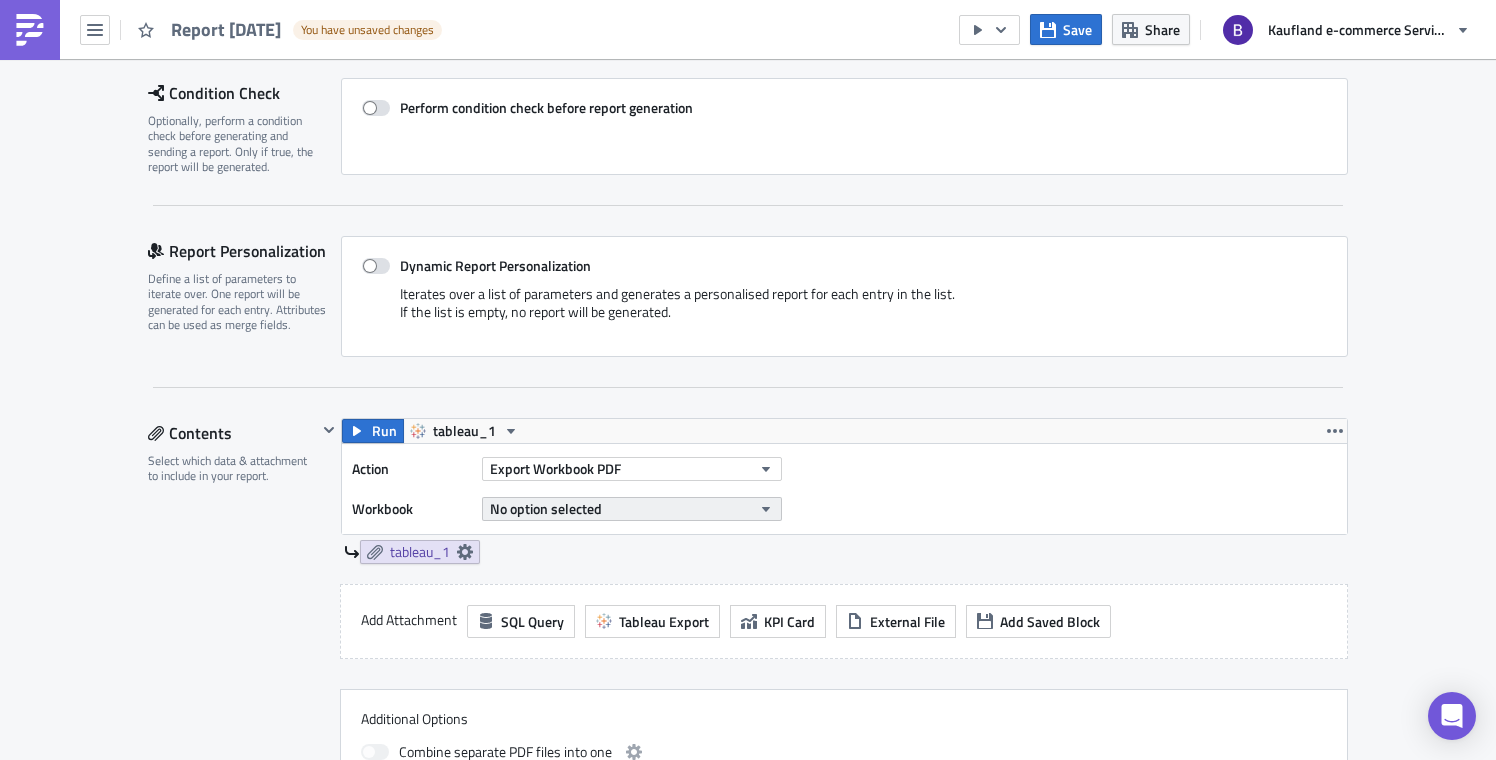 click on "No option selected" at bounding box center (632, 509) 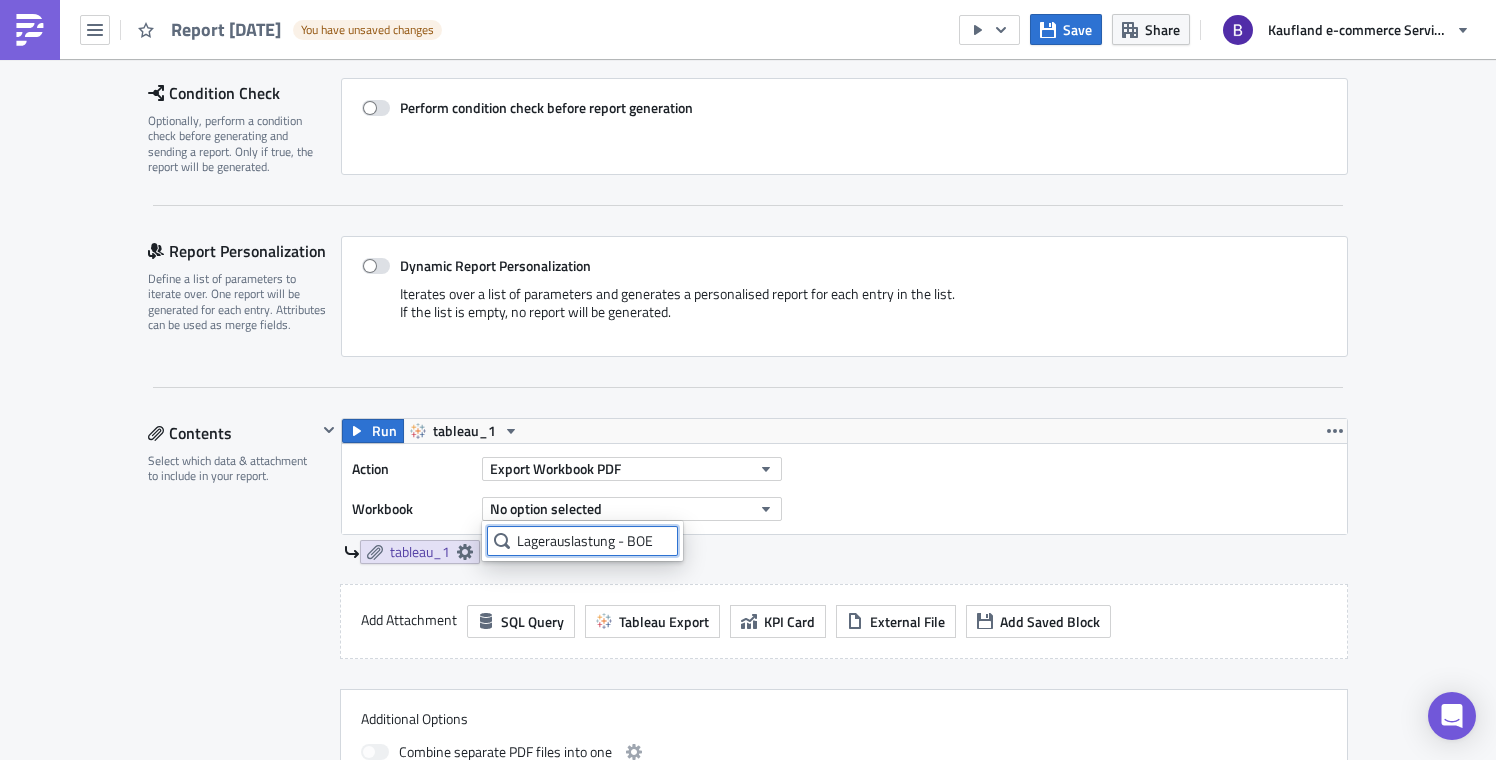 click on "Lagerauslastung - BOE" at bounding box center [582, 541] 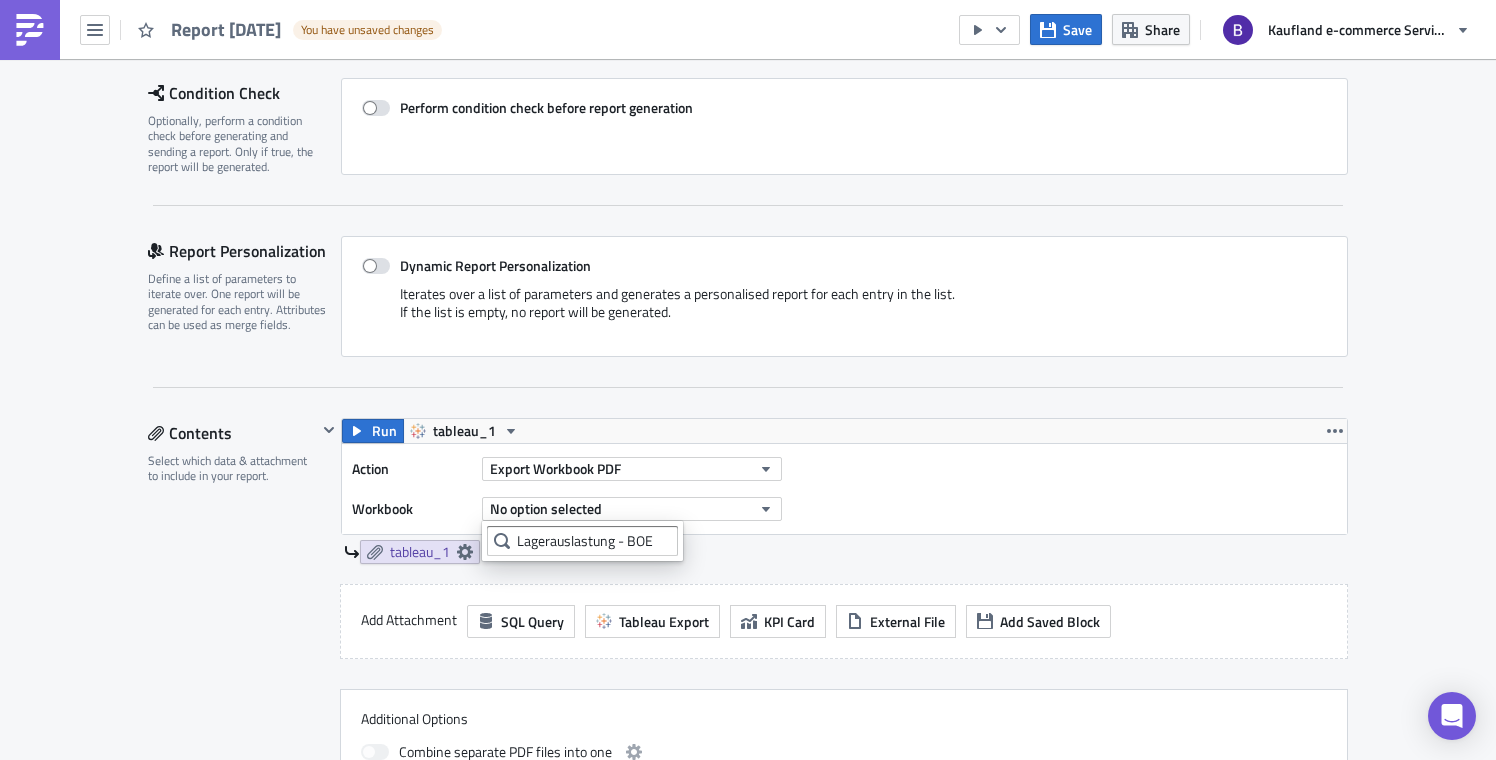 click 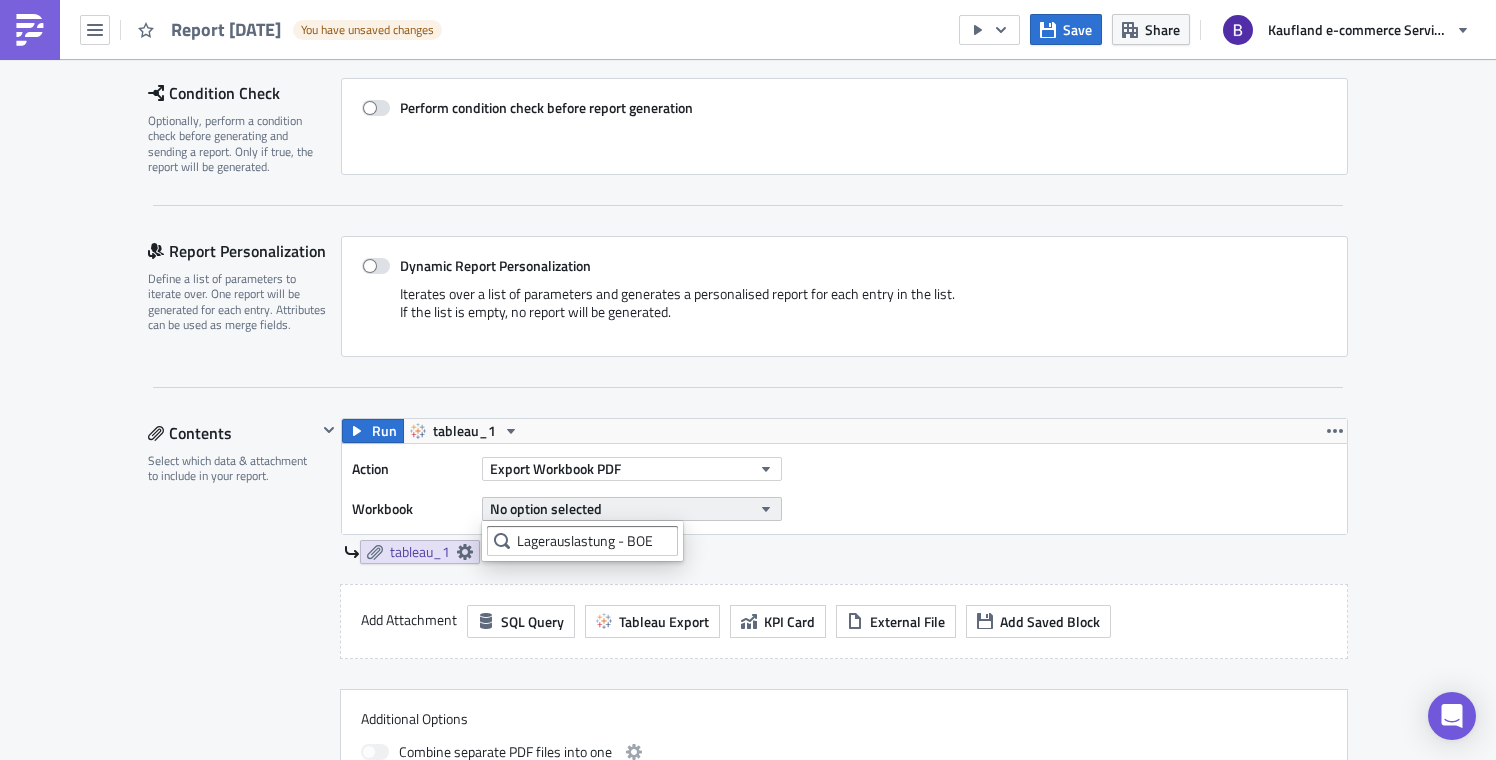 click on "No option selected" at bounding box center [632, 509] 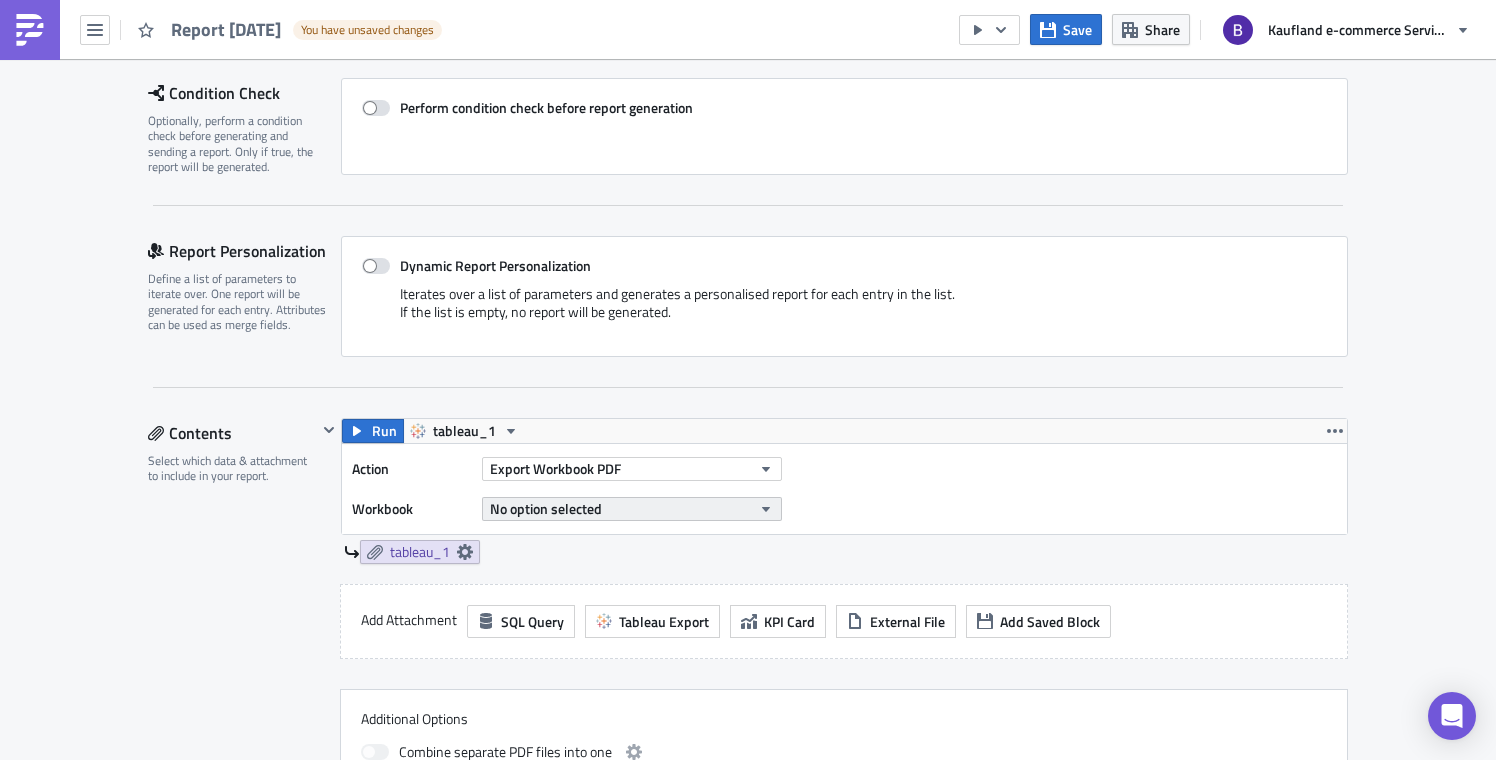 click on "No option selected" at bounding box center [632, 509] 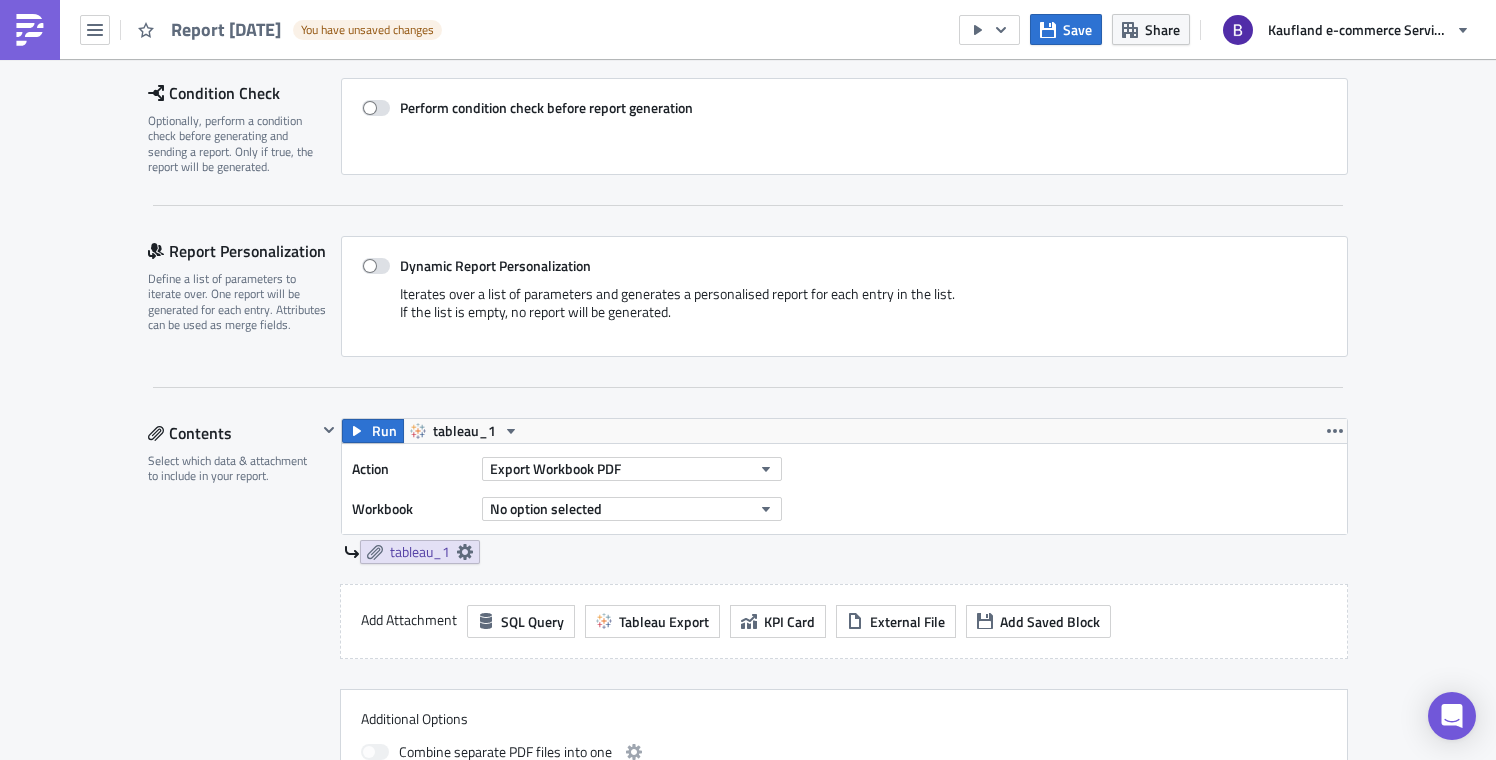 click on "Settings Configure the basics of your report. Report Nam﻿e   Report 2025-07-10 Condition Check Optionally, perform a condition check before generating and sending a report. Only if true, the report will be generated. Perform condition check before report generation Report Personalization Define a list of parameters to iterate over. One report will be generated for each entry. Attributes can be used as merge fields. Dynamic Report Personalization Iterates over a list of parameters and generates a personalised report for each entry in the list. If the list is empty, no report will be generated. Contents Select which data & attachment to include in your report. Run tableau_1 Action   Export Workbook PDF Workbook   No option selected tableau_1 Add Attachment   SQL Query Tableau Export KPI Card External File Add Saved Block Additional Options   Combine separate PDF files into one Combine separate CSV and XLSX files into one XLSX file Destinations Define where should your report be delivered. Select Destination" at bounding box center [748, 594] 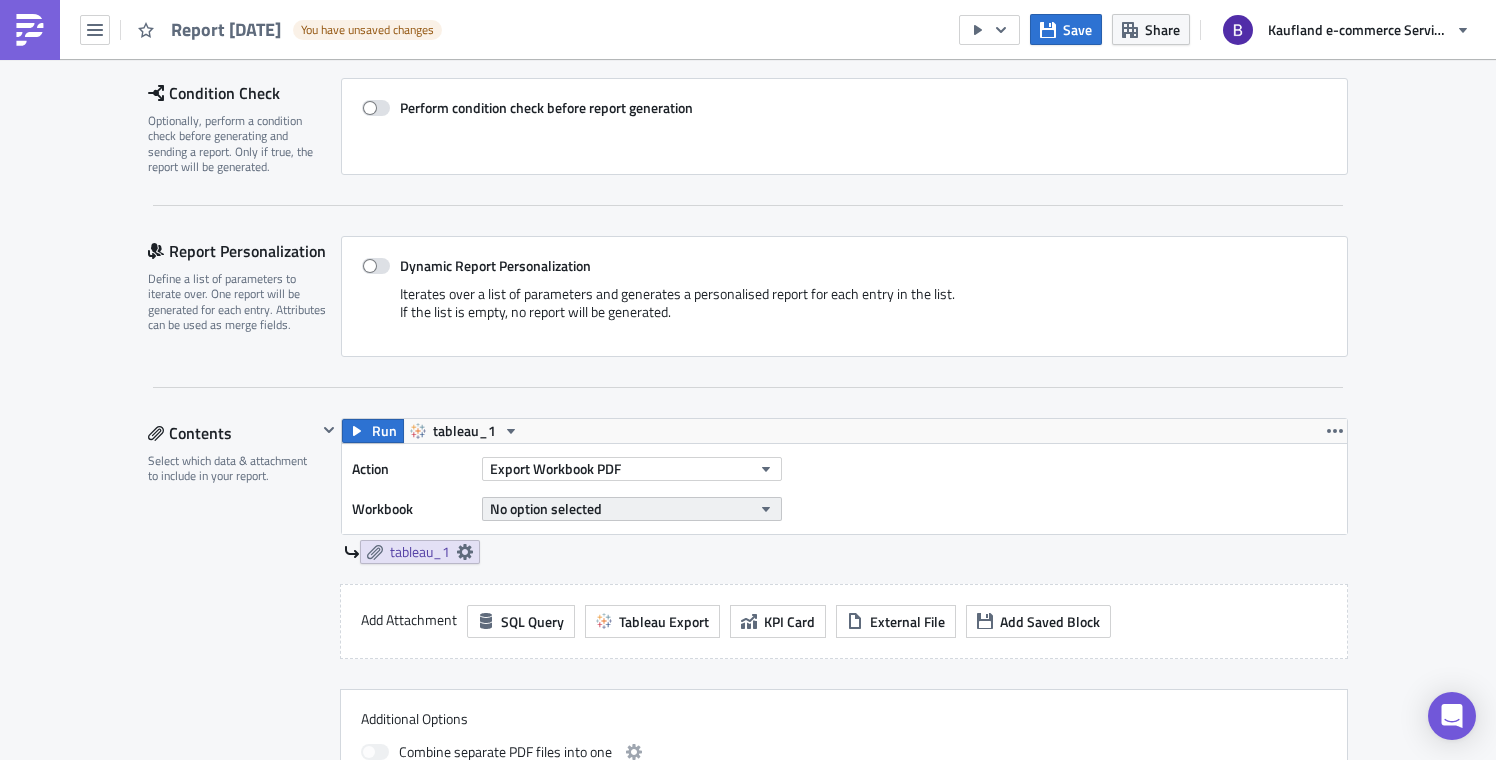 click on "No option selected" at bounding box center (546, 508) 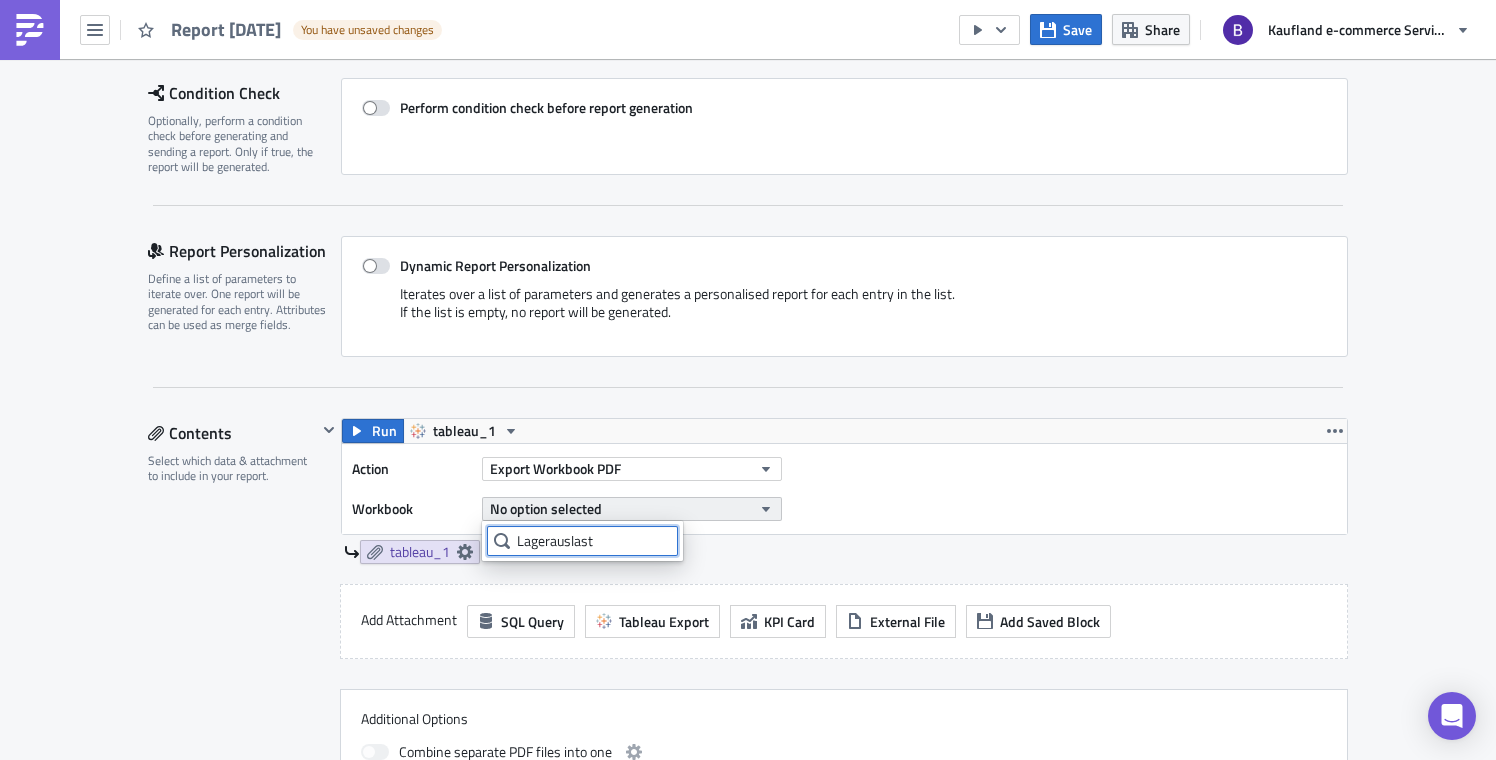 type on "Lagerauslast" 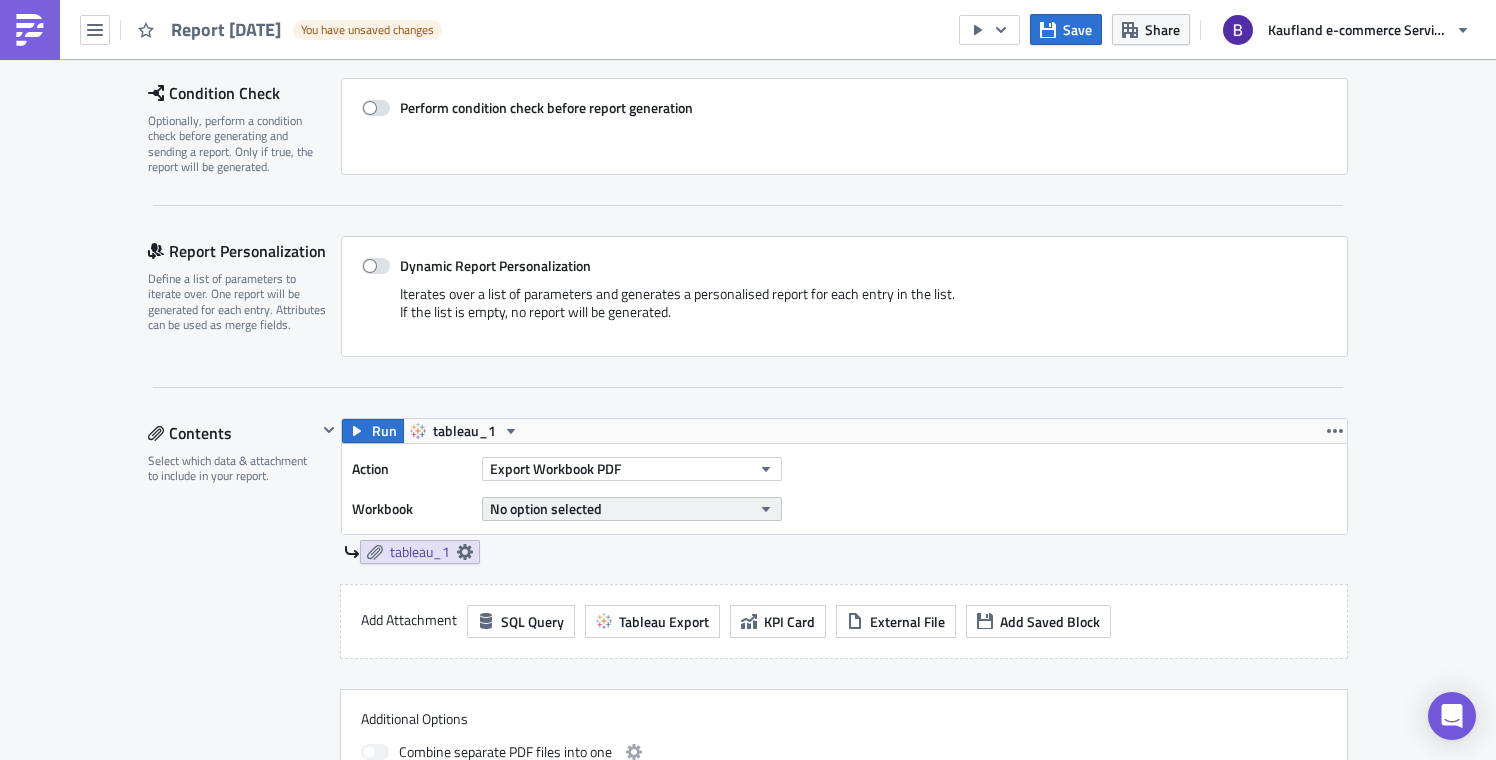 click on "No option selected" at bounding box center (546, 508) 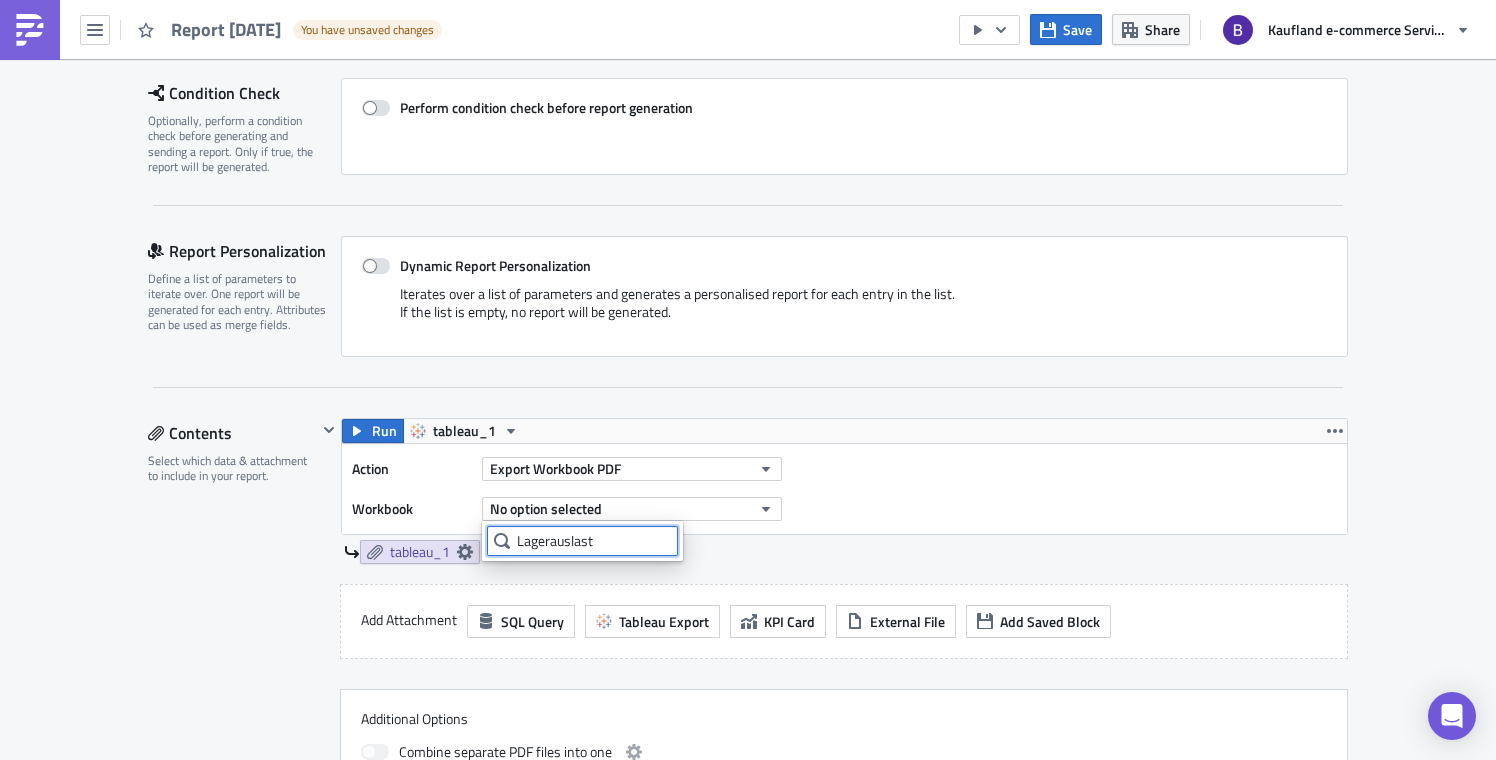 drag, startPoint x: 622, startPoint y: 539, endPoint x: 484, endPoint y: 532, distance: 138.17743 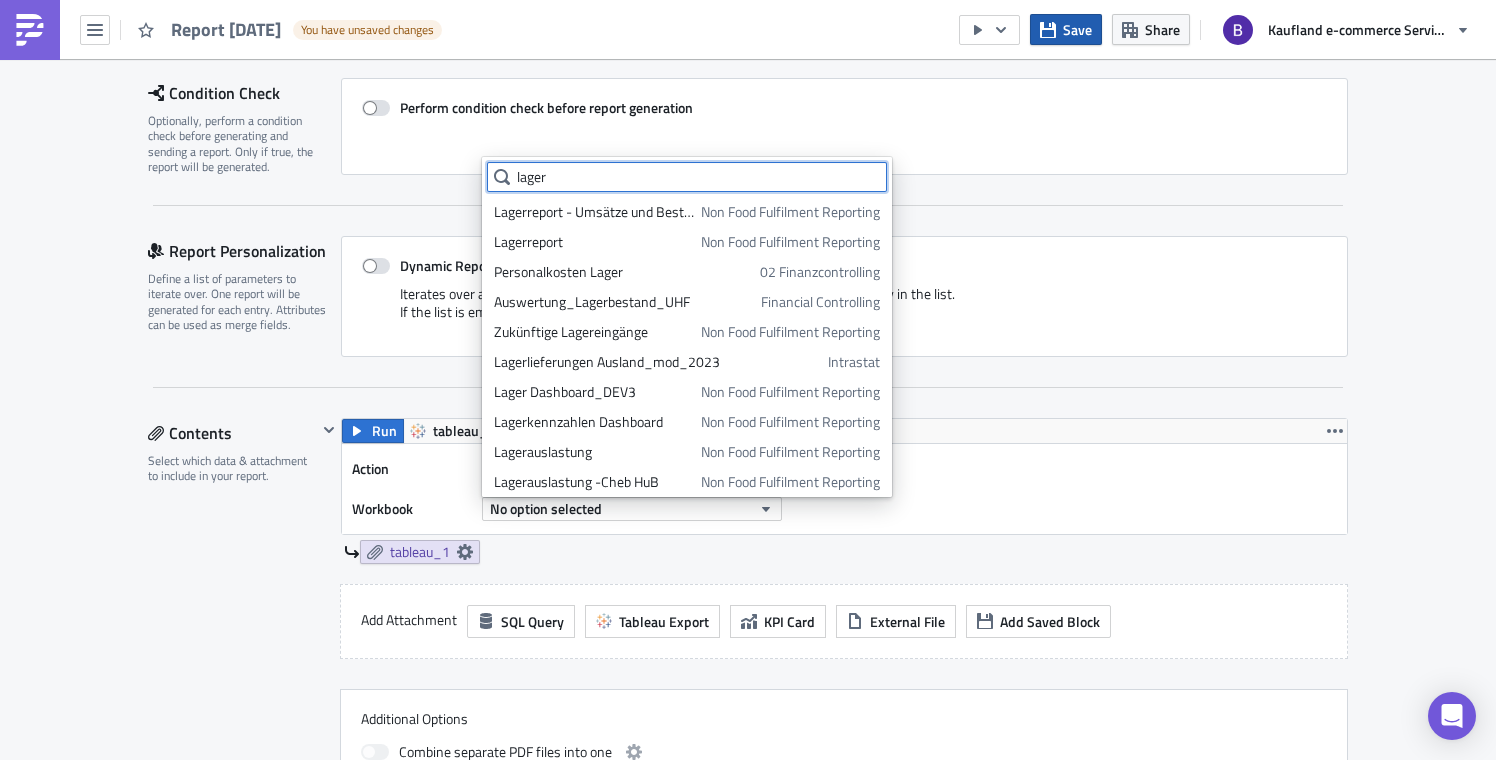 type on "lager" 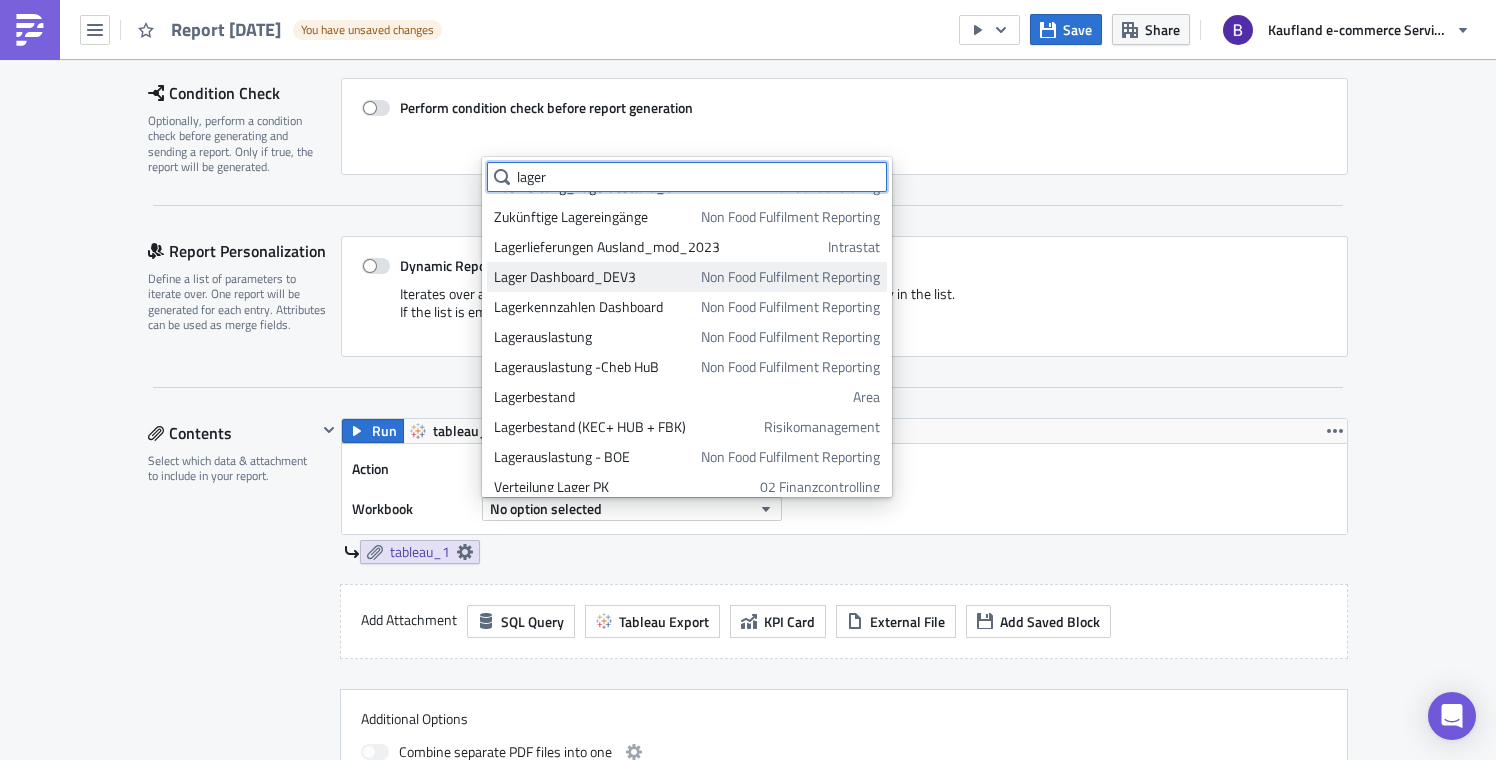scroll, scrollTop: 125, scrollLeft: 0, axis: vertical 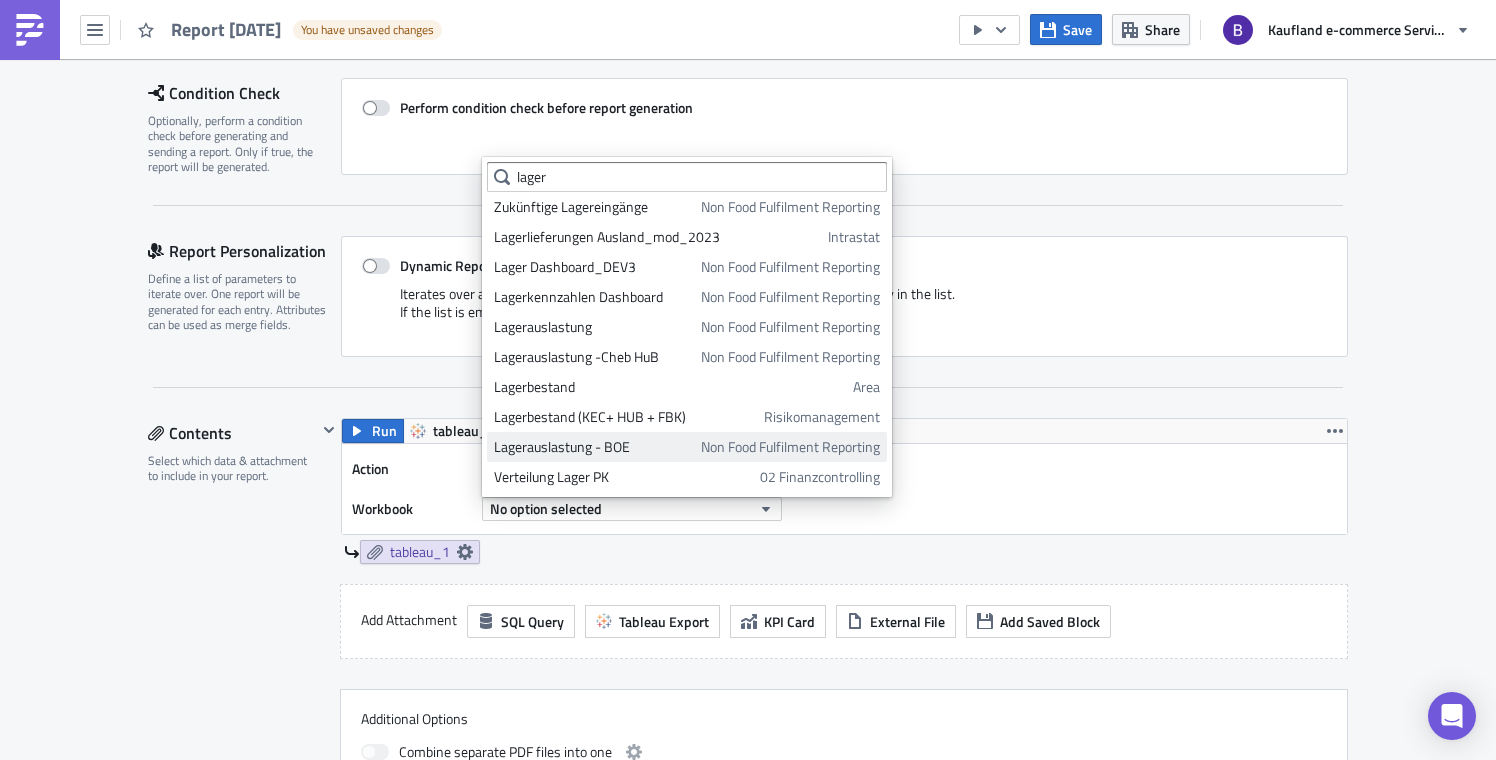 click on "Non Food Fulfilment Reporting" at bounding box center [790, 447] 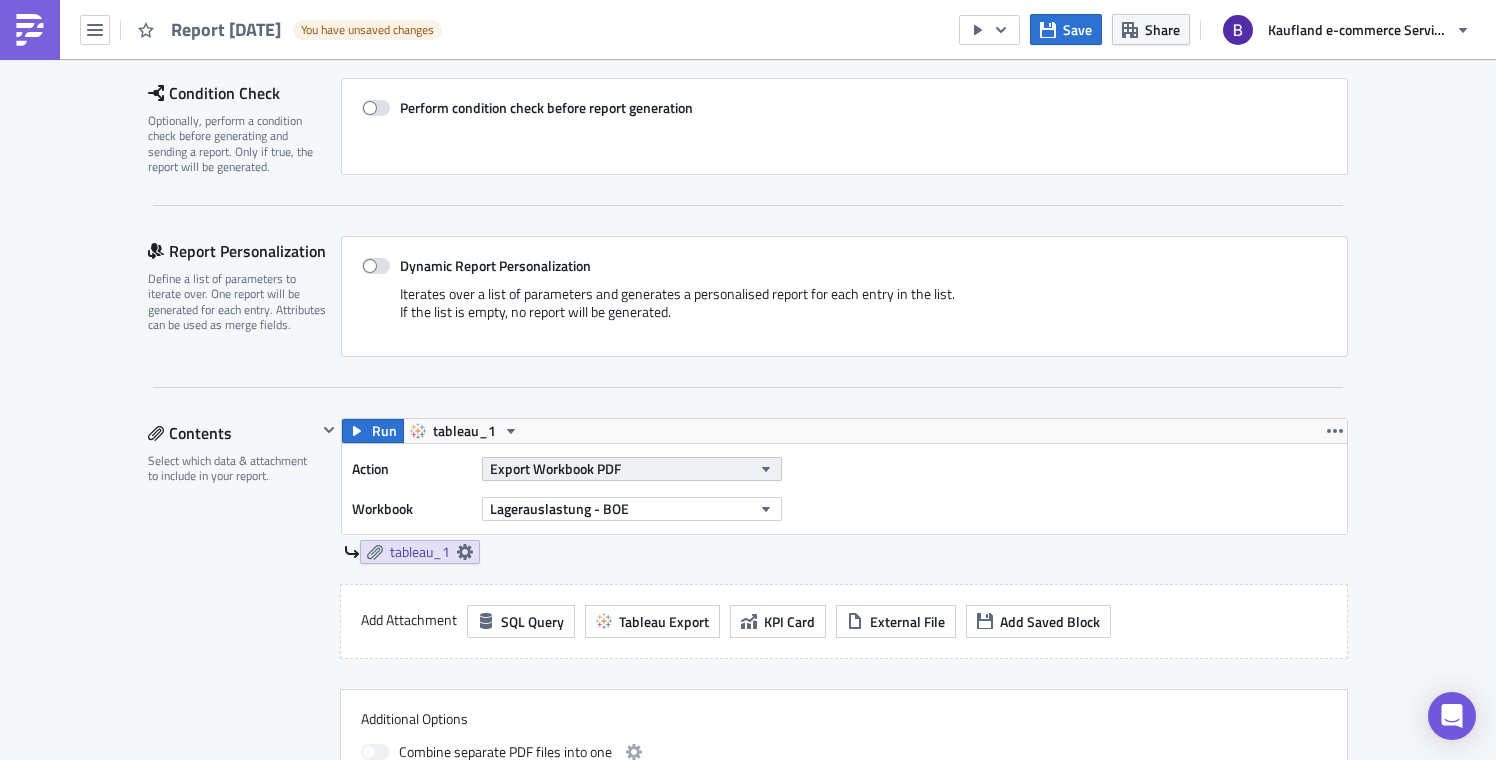 click on "Export Workbook PDF" at bounding box center [555, 468] 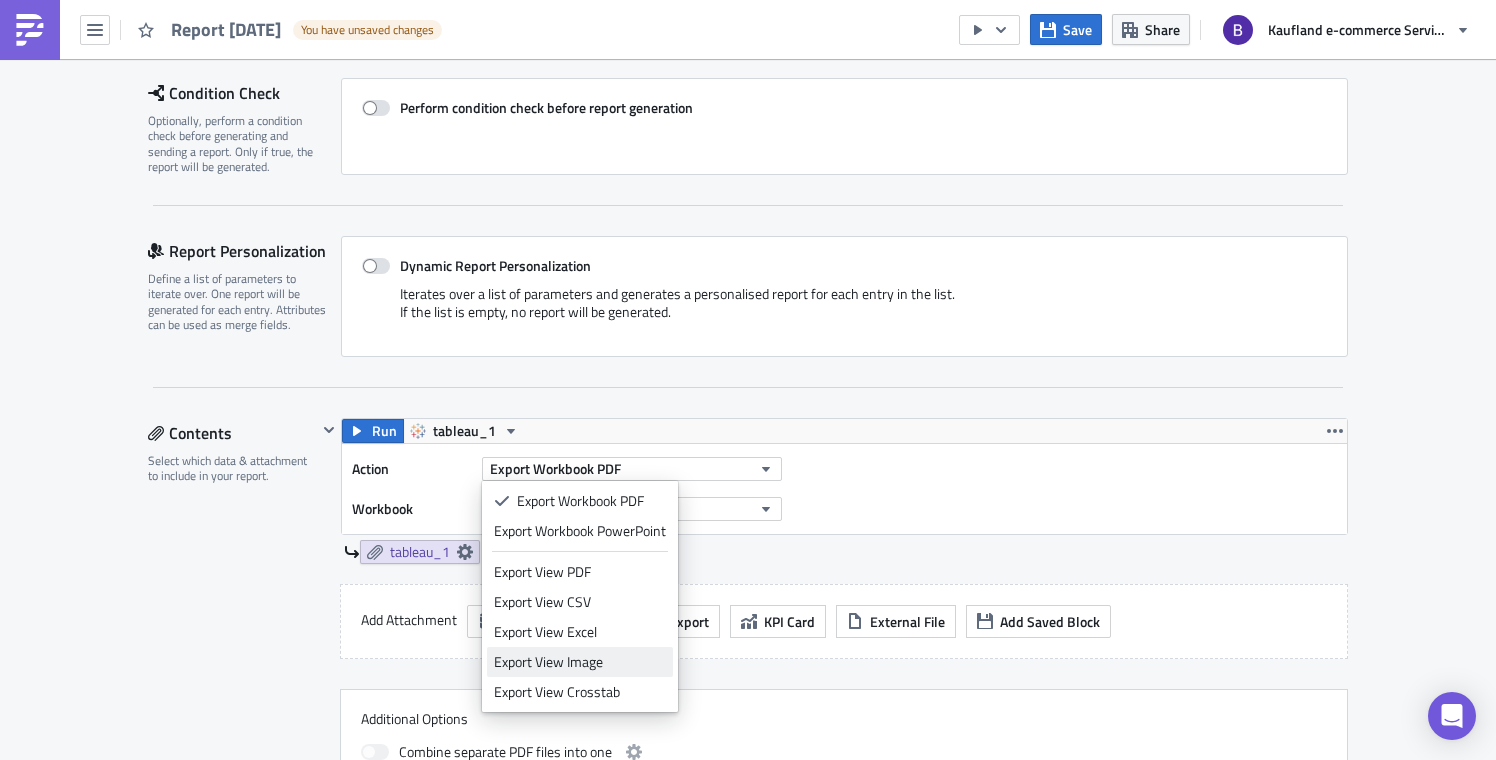 click on "Export View Image" at bounding box center [580, 662] 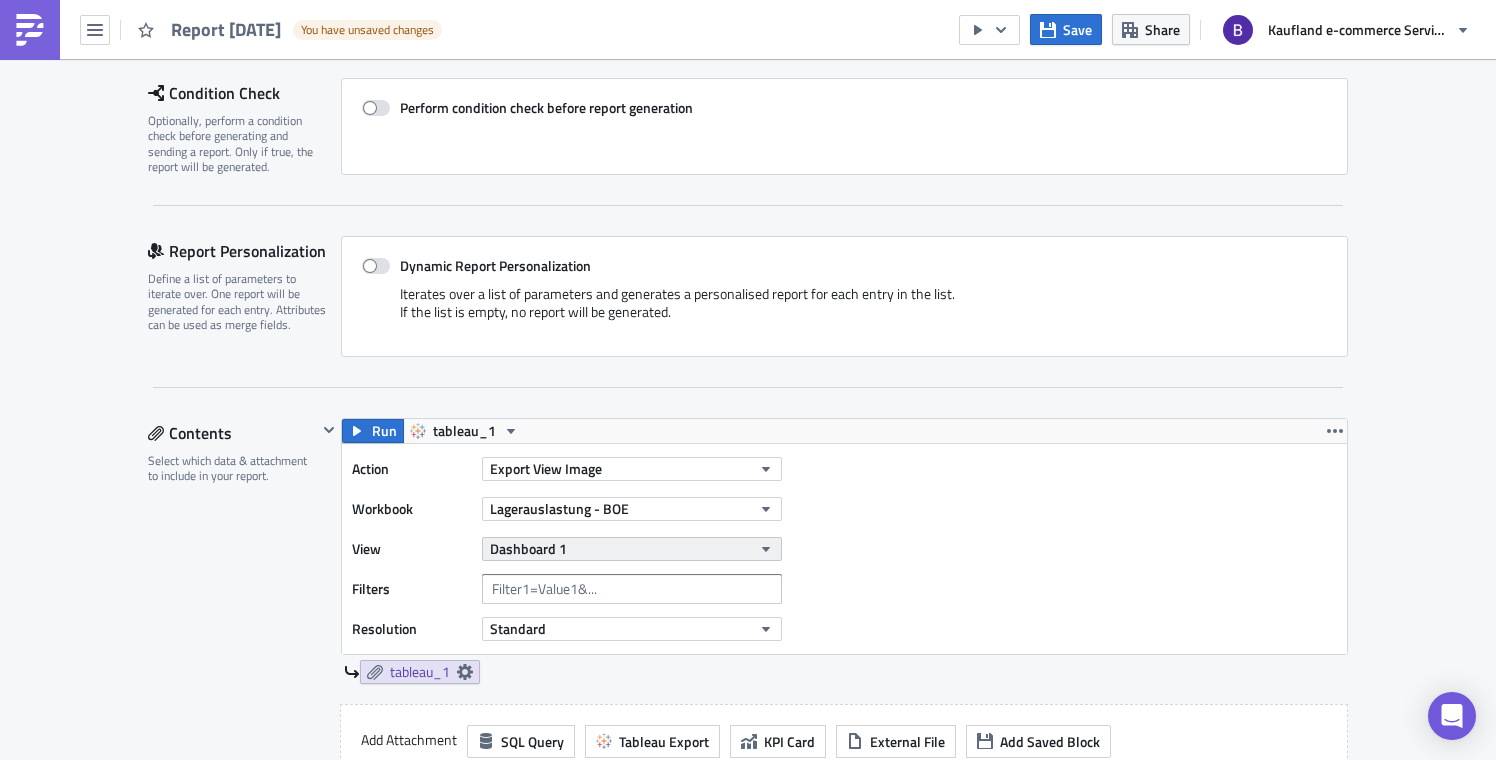 click on "Dashboard 1" at bounding box center (528, 548) 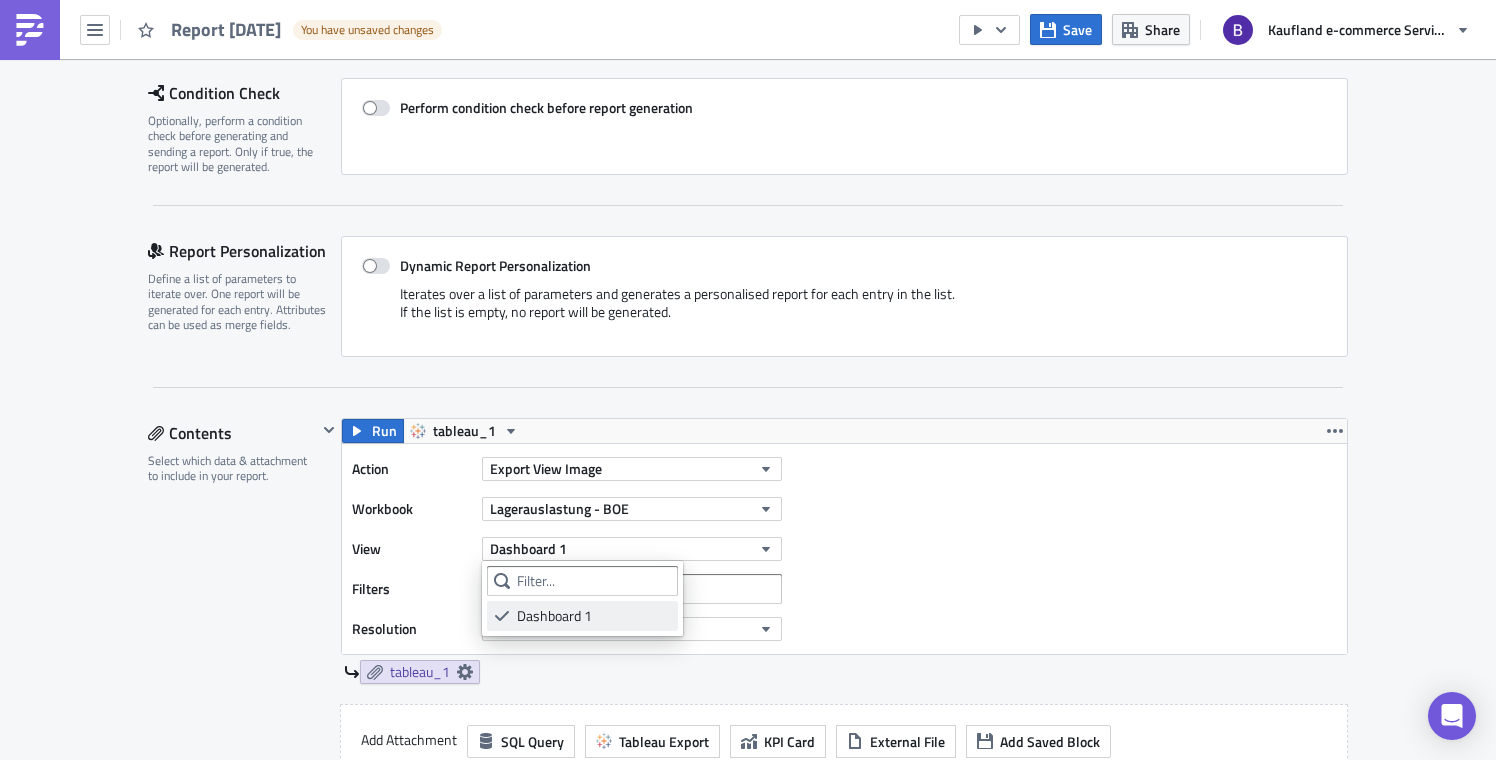 click on "Dashboard 1" at bounding box center [594, 616] 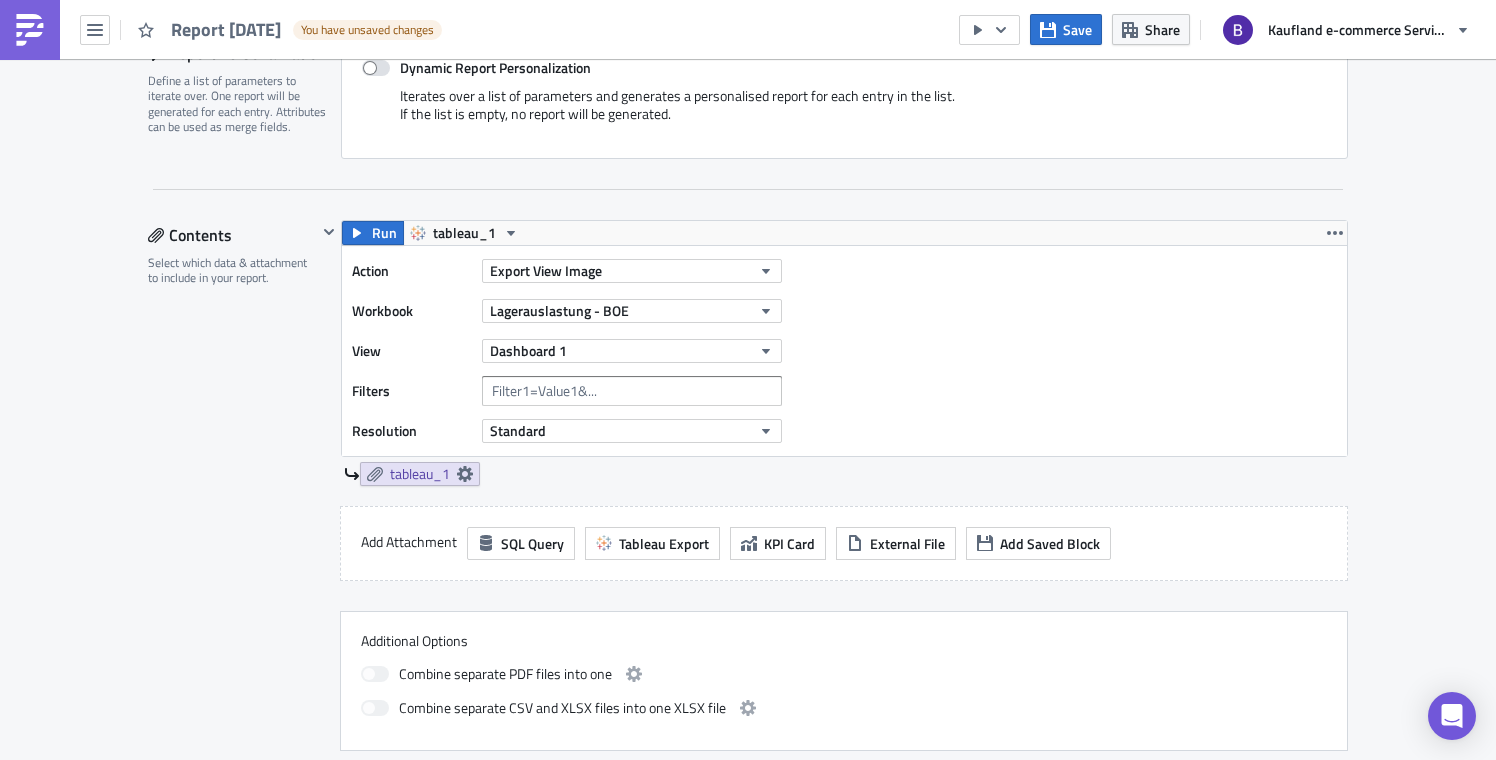 scroll, scrollTop: 485, scrollLeft: 0, axis: vertical 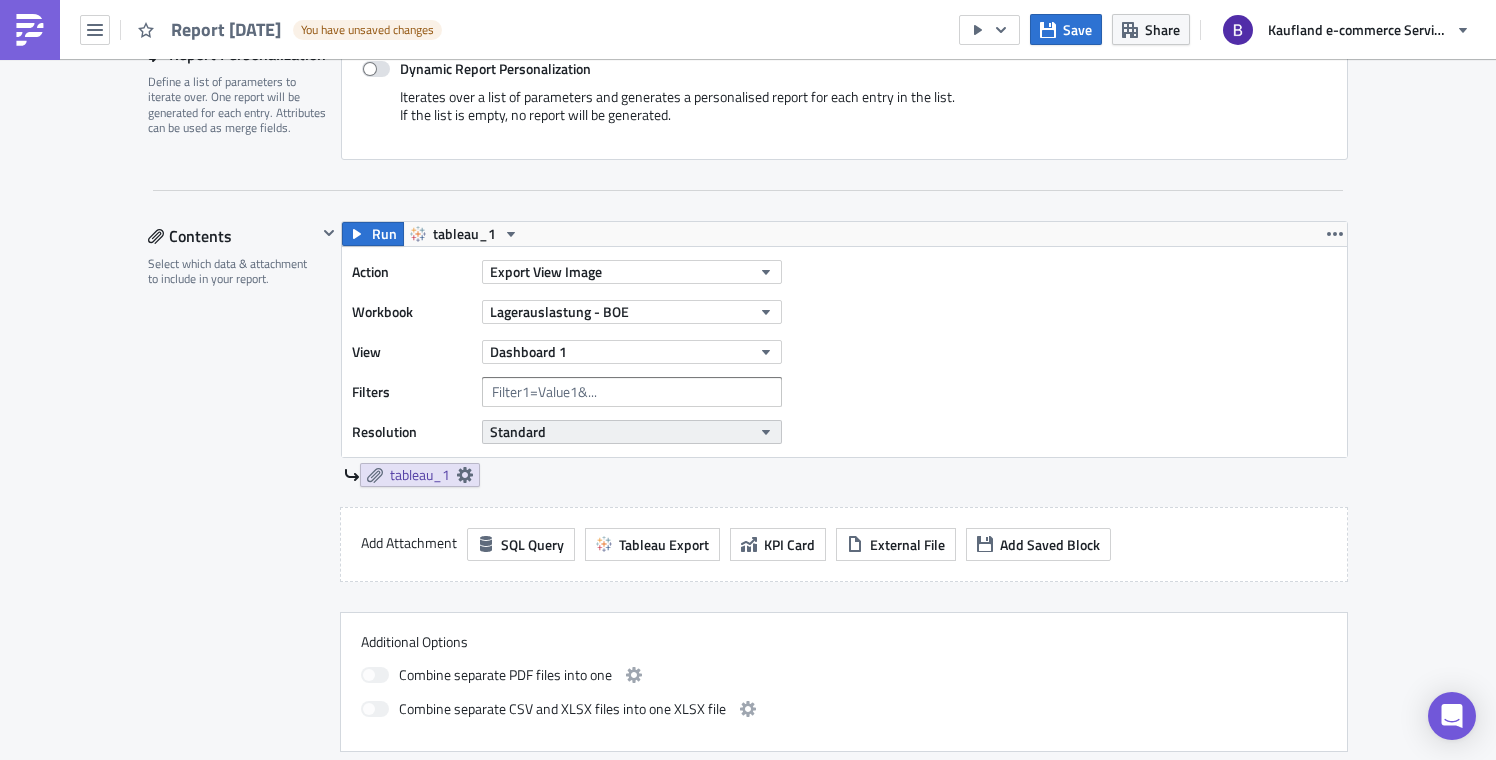 click on "Standard" at bounding box center [632, 432] 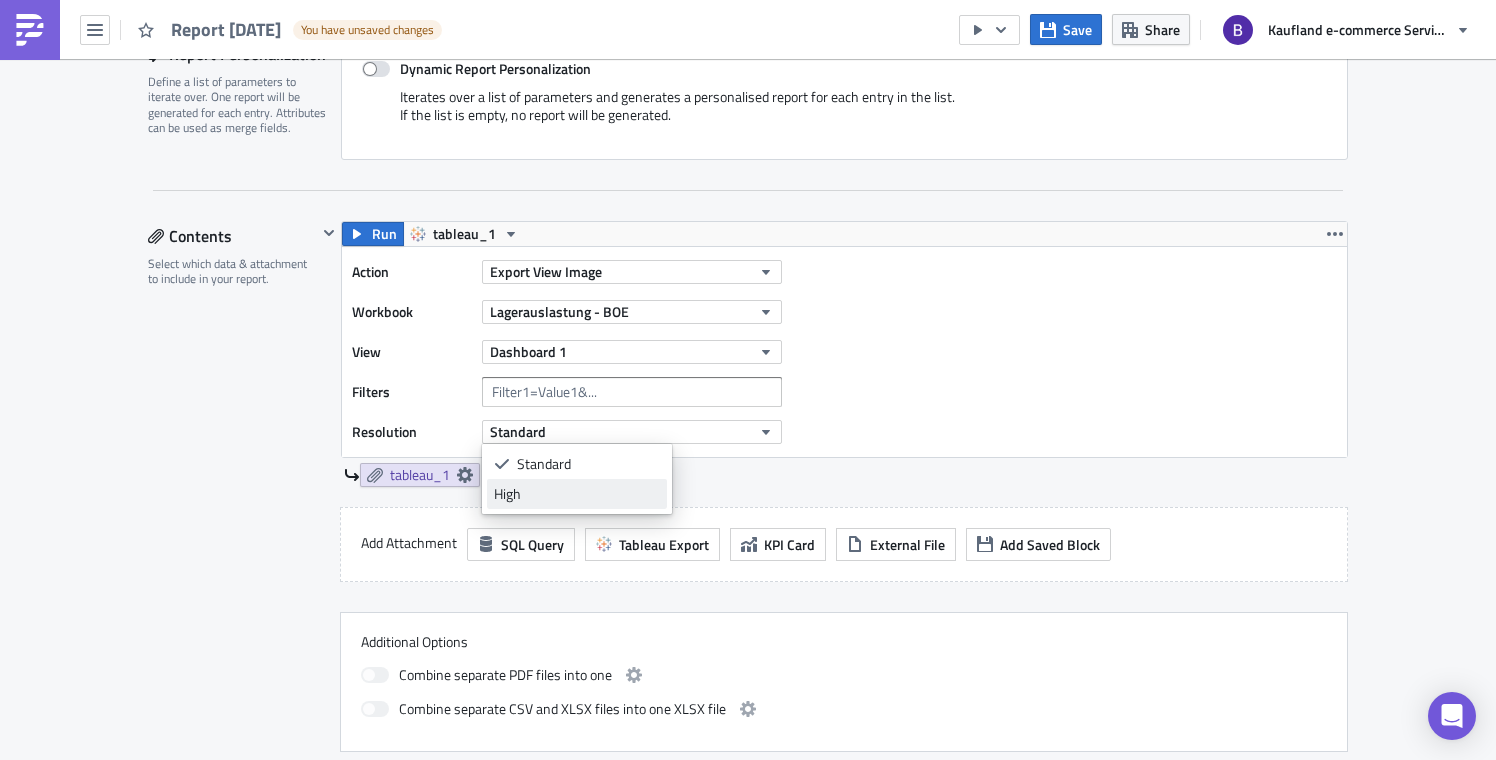 click on "High" at bounding box center [577, 494] 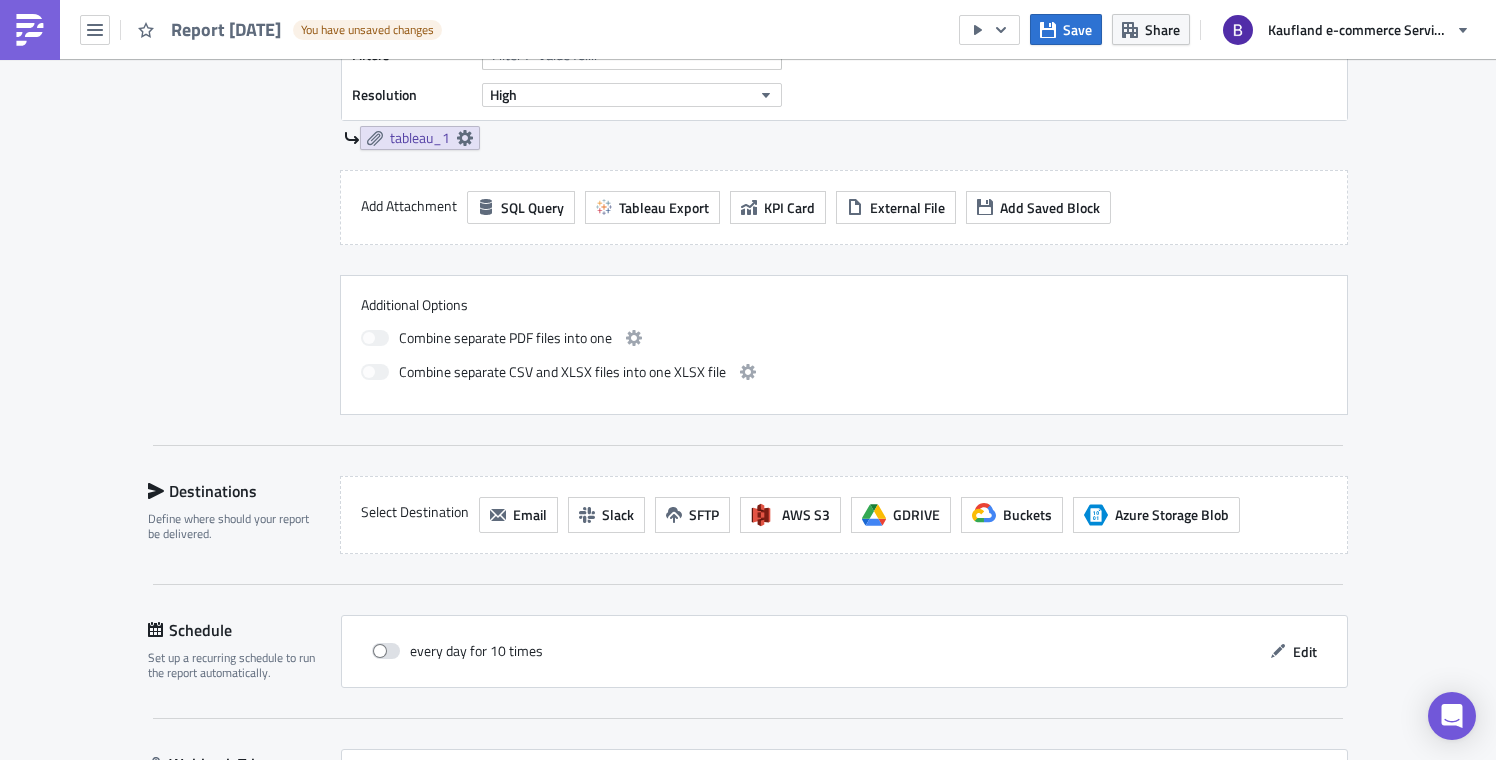 scroll, scrollTop: 832, scrollLeft: 0, axis: vertical 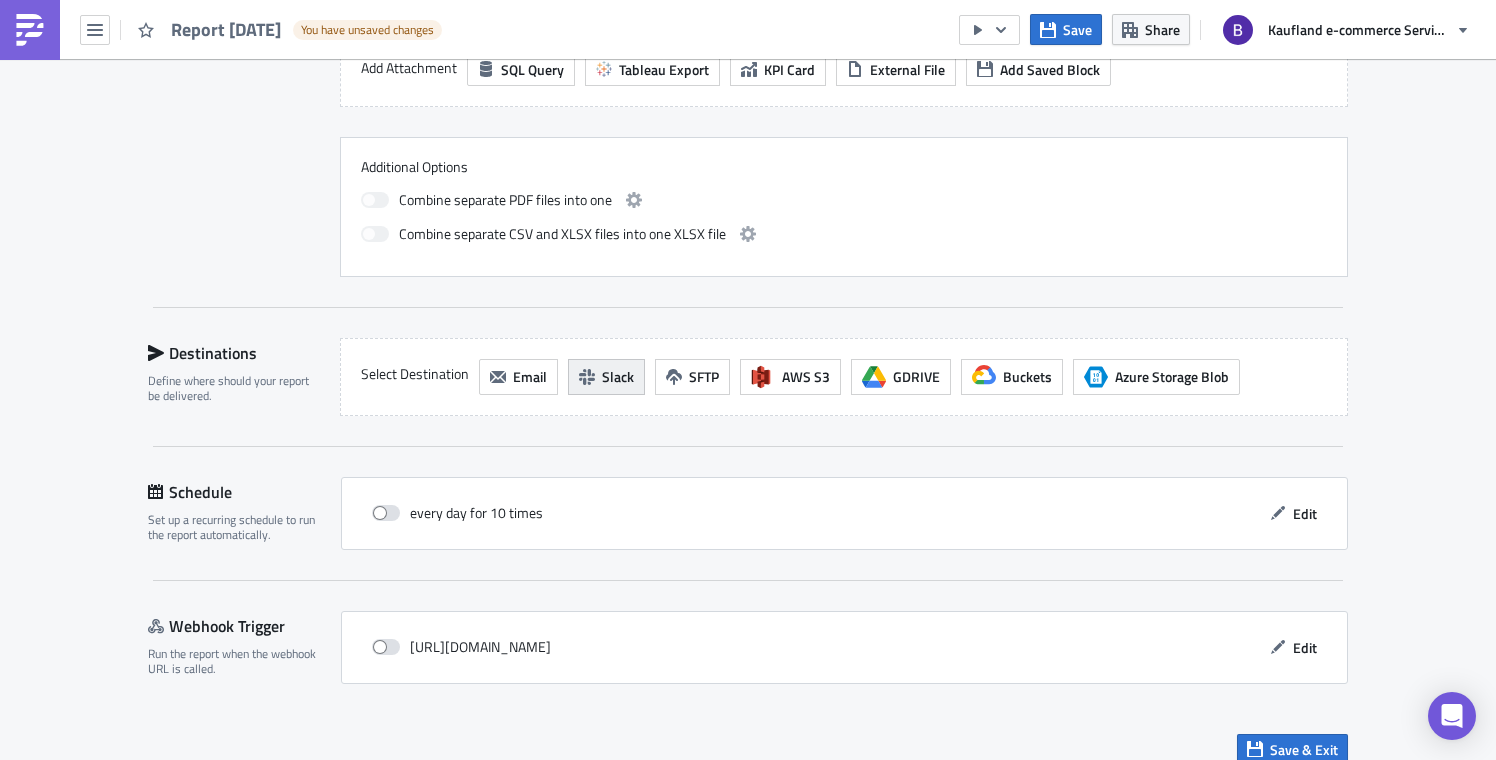 click on "Slack" at bounding box center (618, 376) 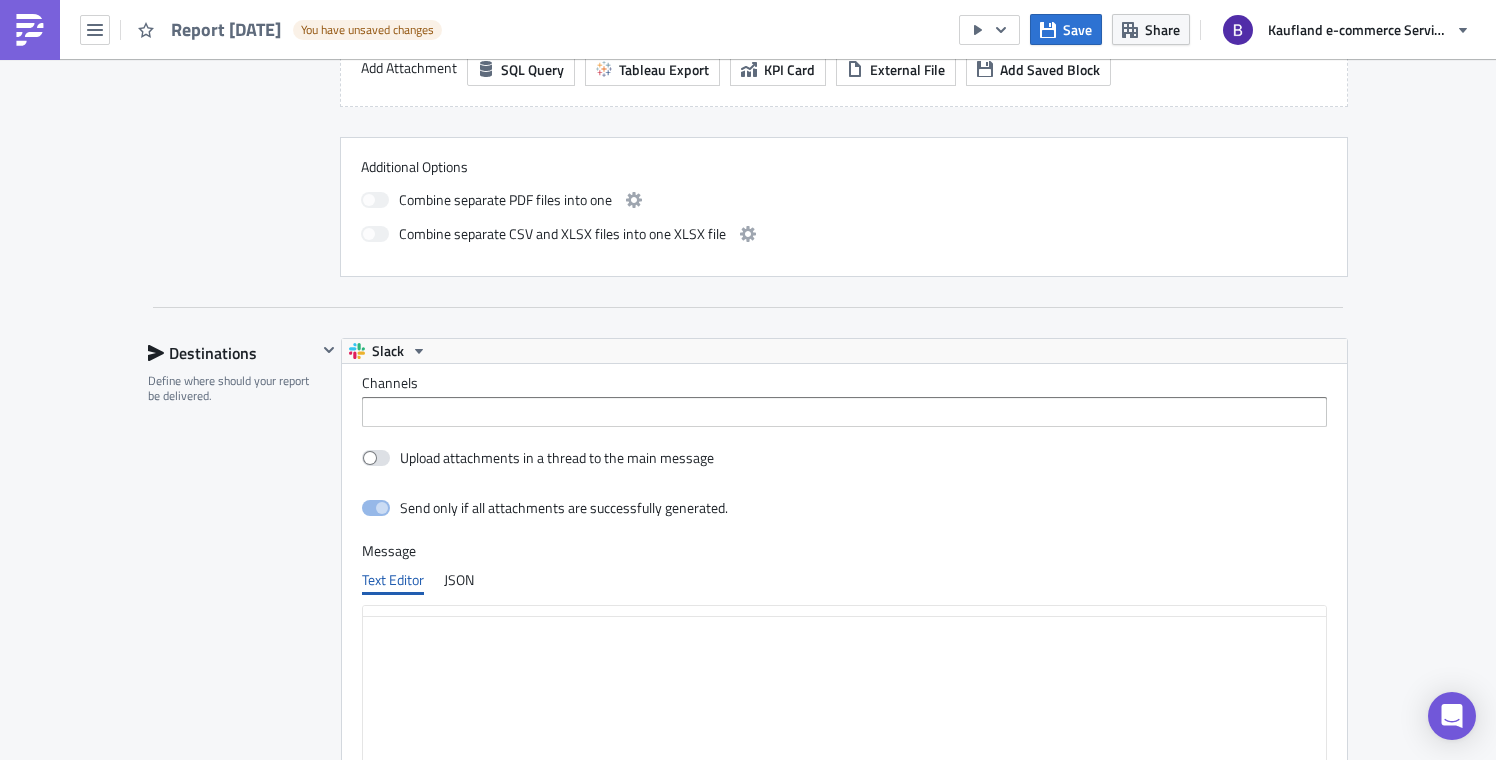 scroll, scrollTop: 0, scrollLeft: 0, axis: both 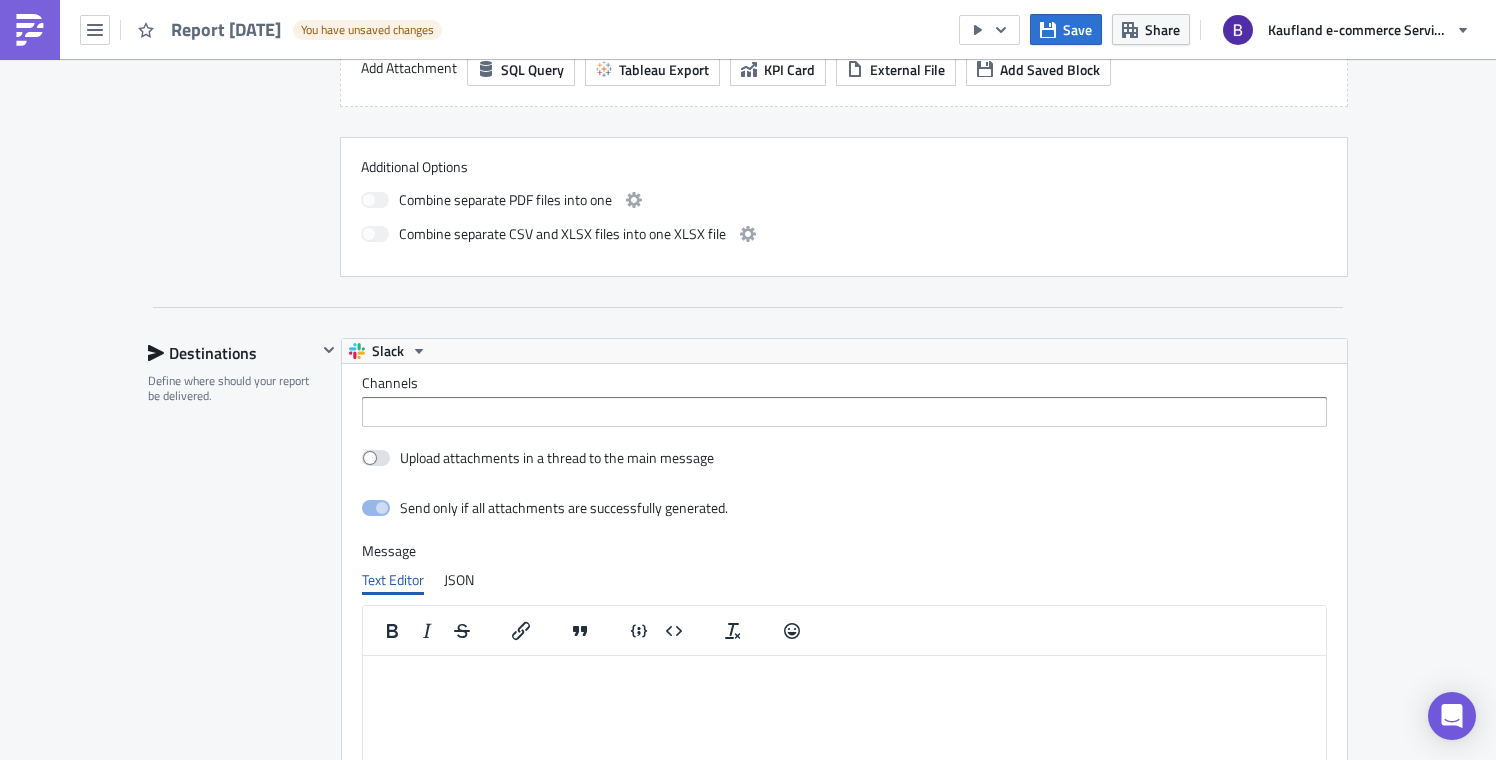 click at bounding box center (843, 412) 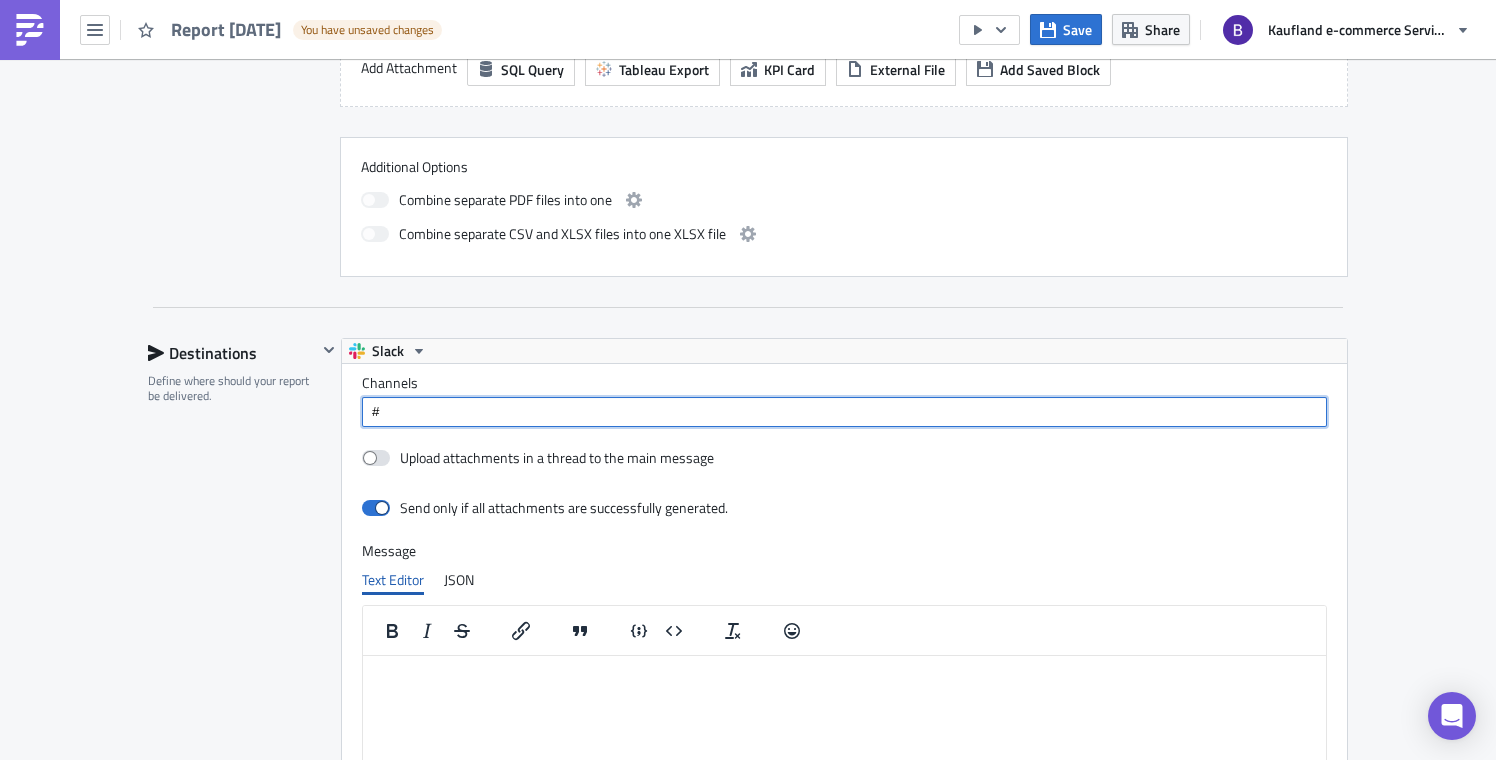 type on "#" 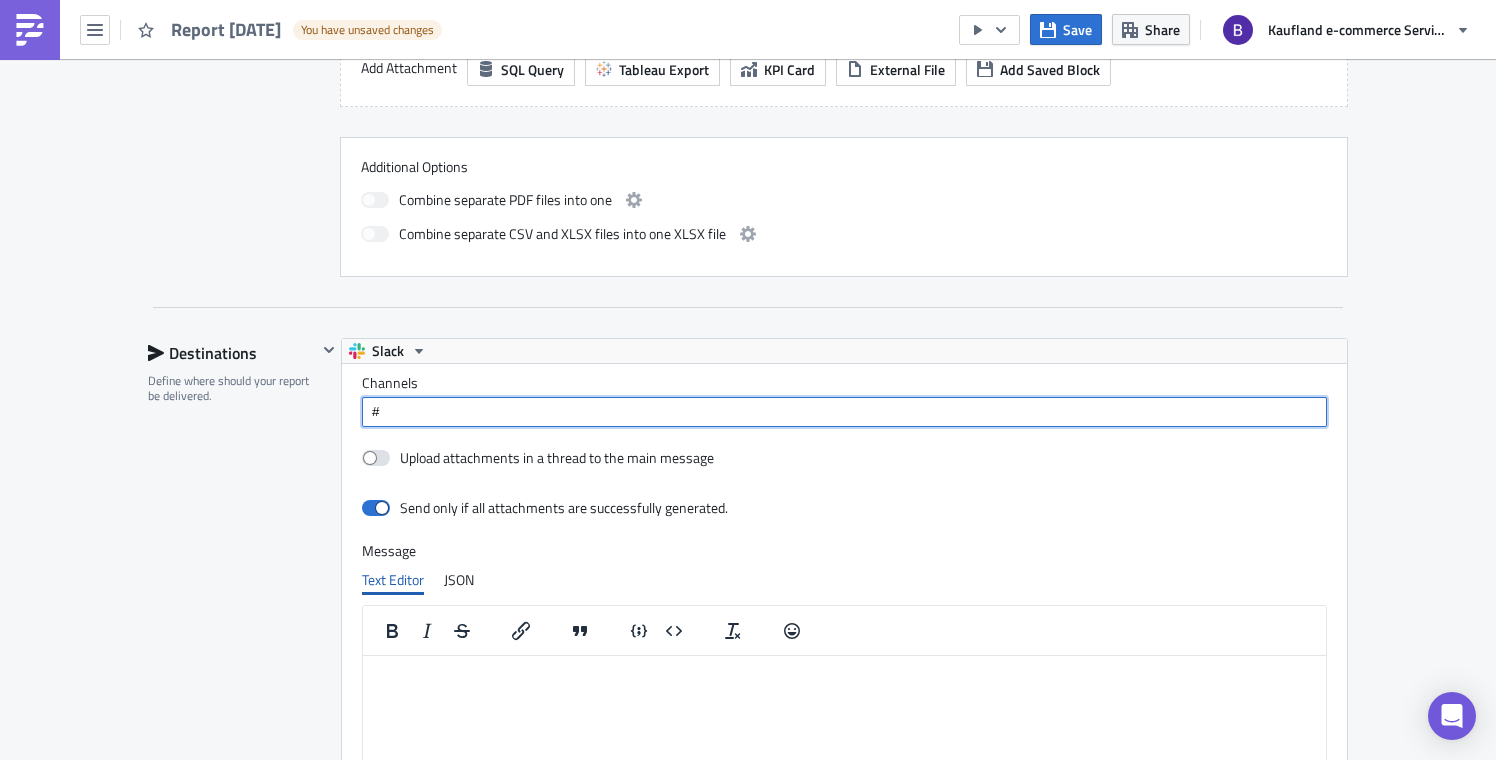 paste 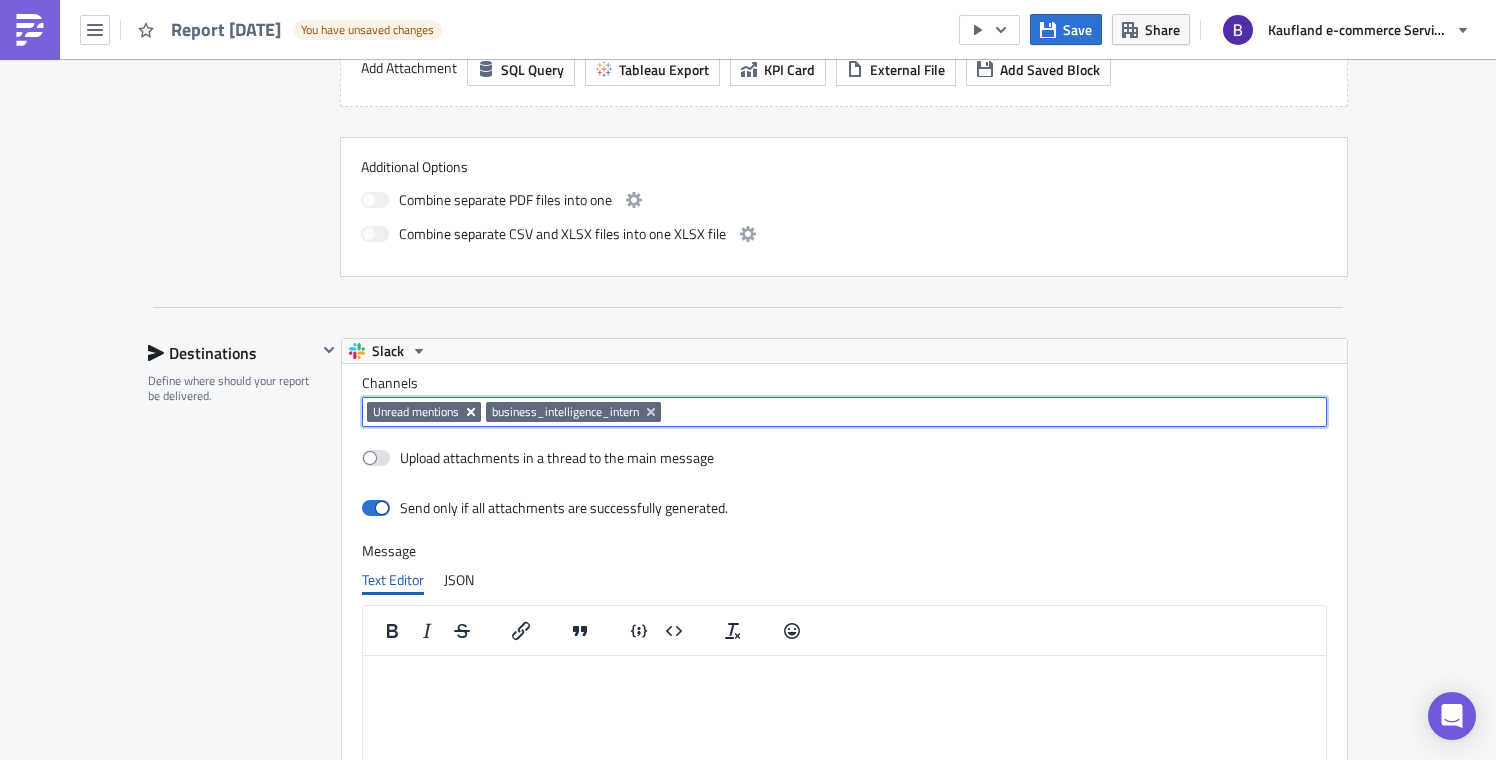 click 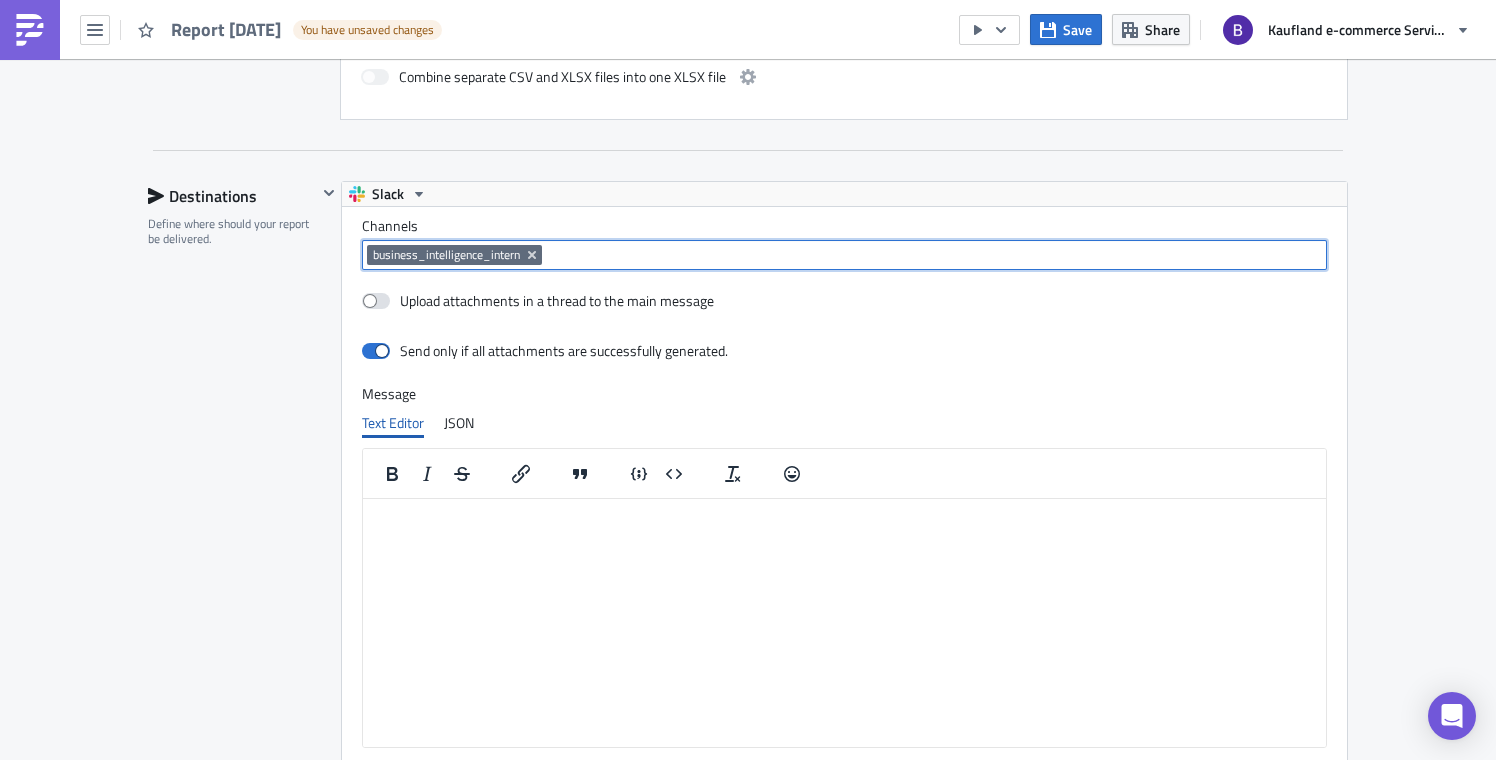 scroll, scrollTop: 1123, scrollLeft: 0, axis: vertical 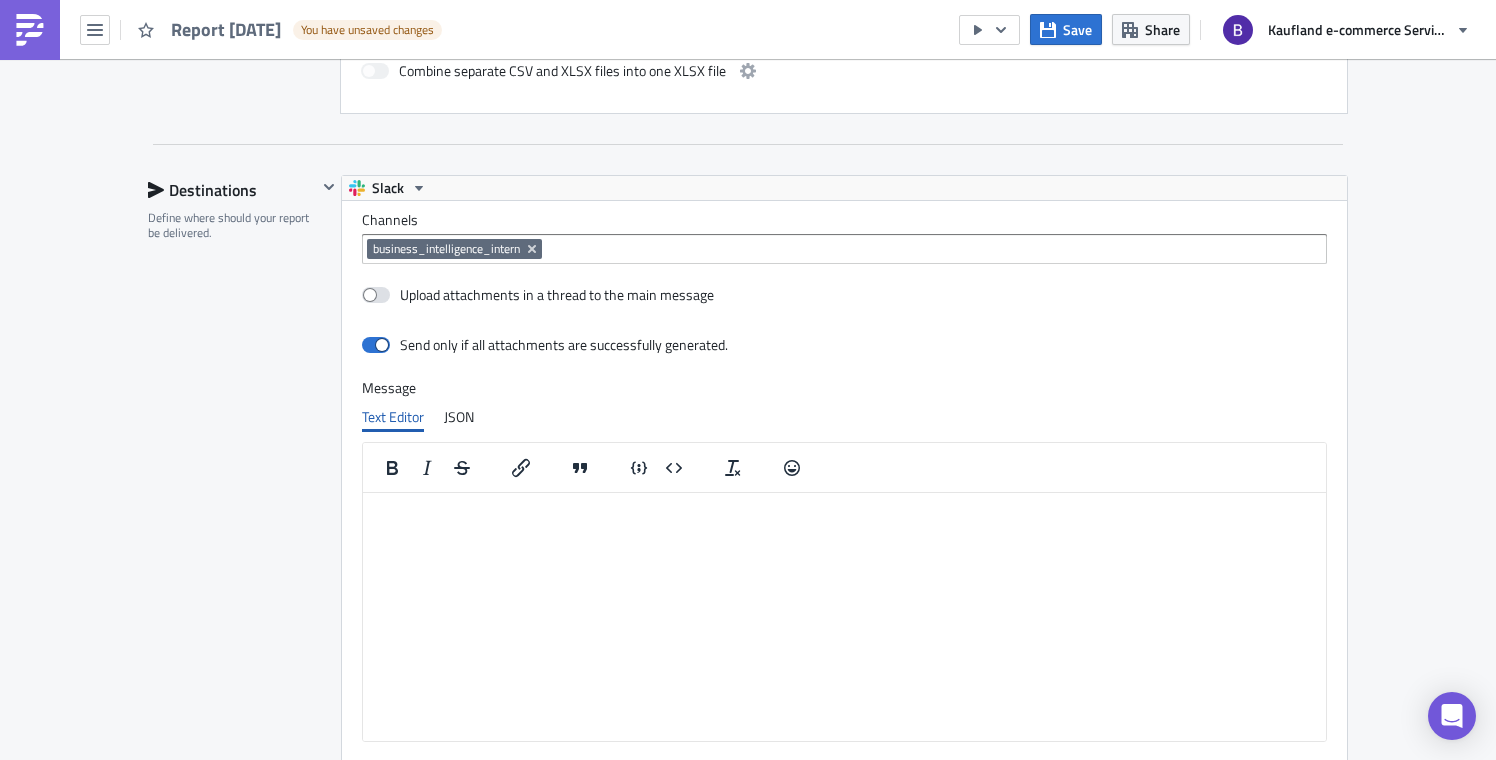 click at bounding box center [844, 508] 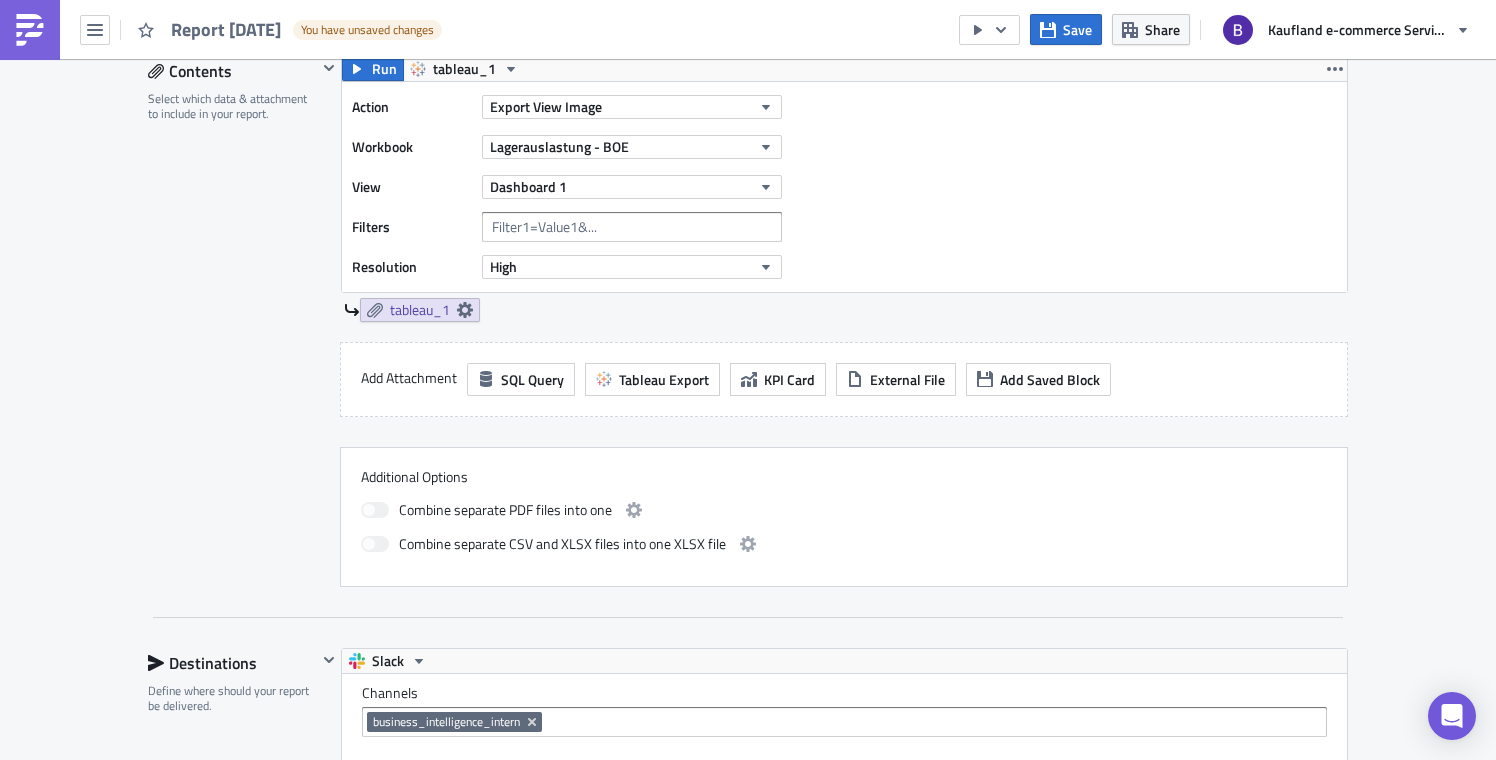 scroll, scrollTop: 0, scrollLeft: 0, axis: both 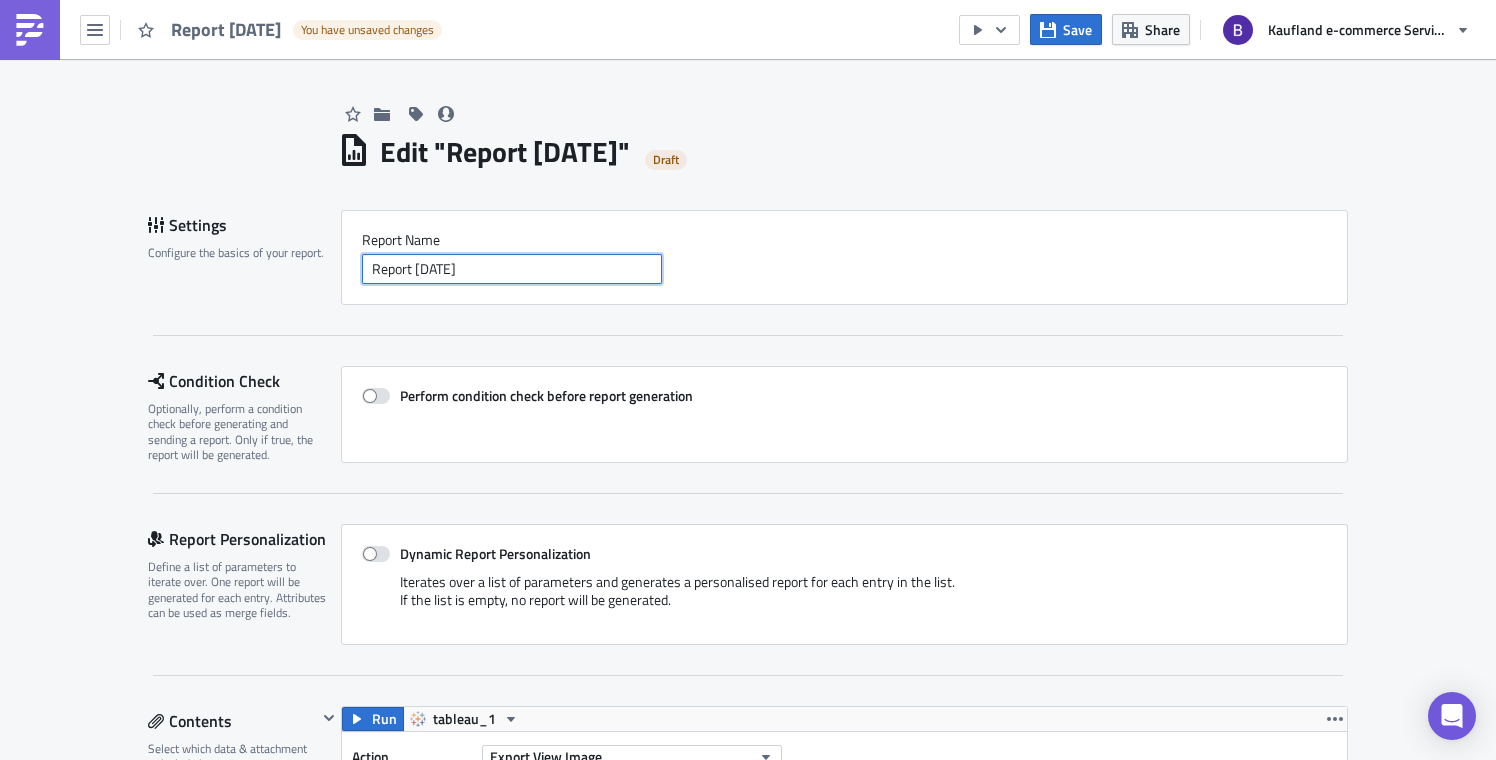 drag, startPoint x: 550, startPoint y: 274, endPoint x: 327, endPoint y: 257, distance: 223.64705 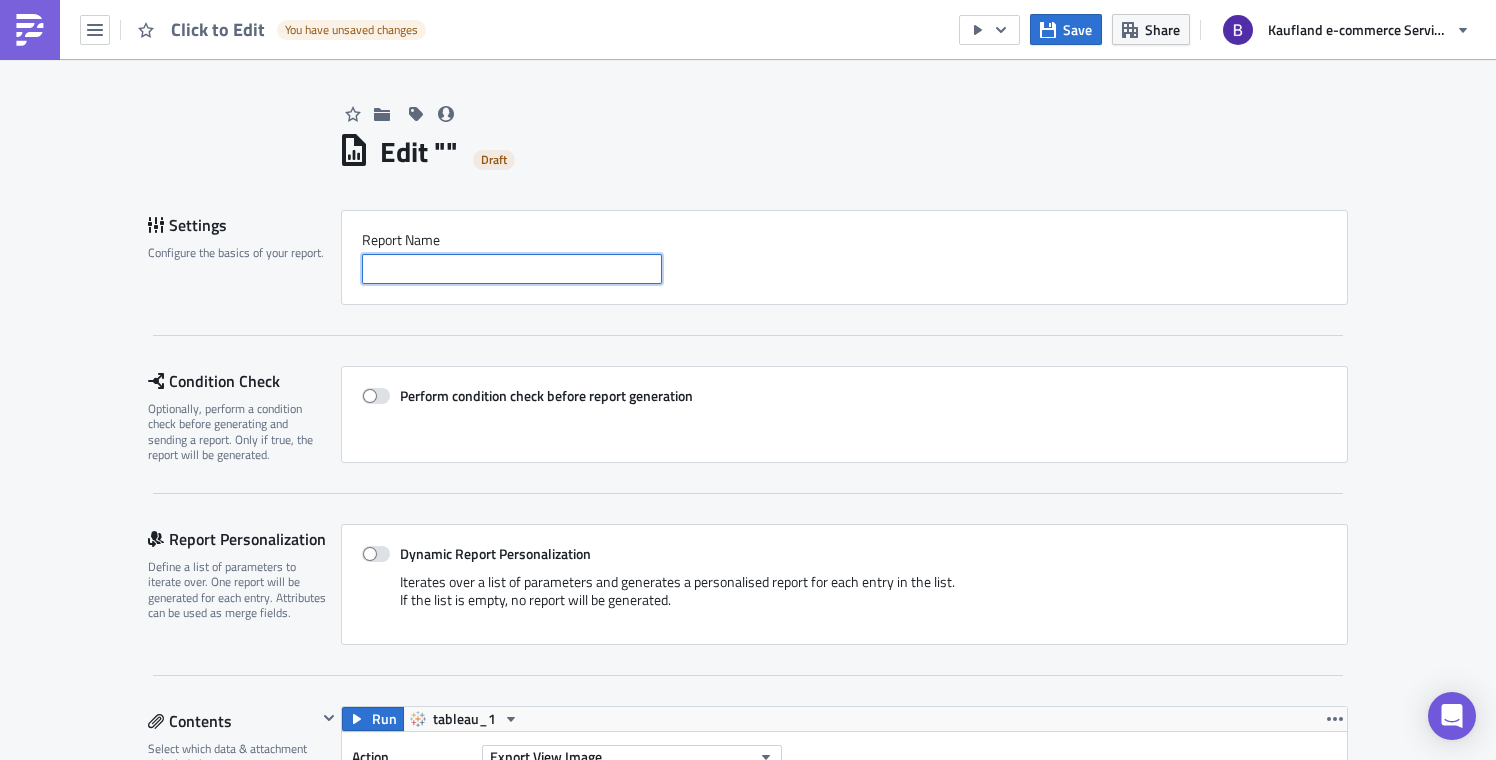 type 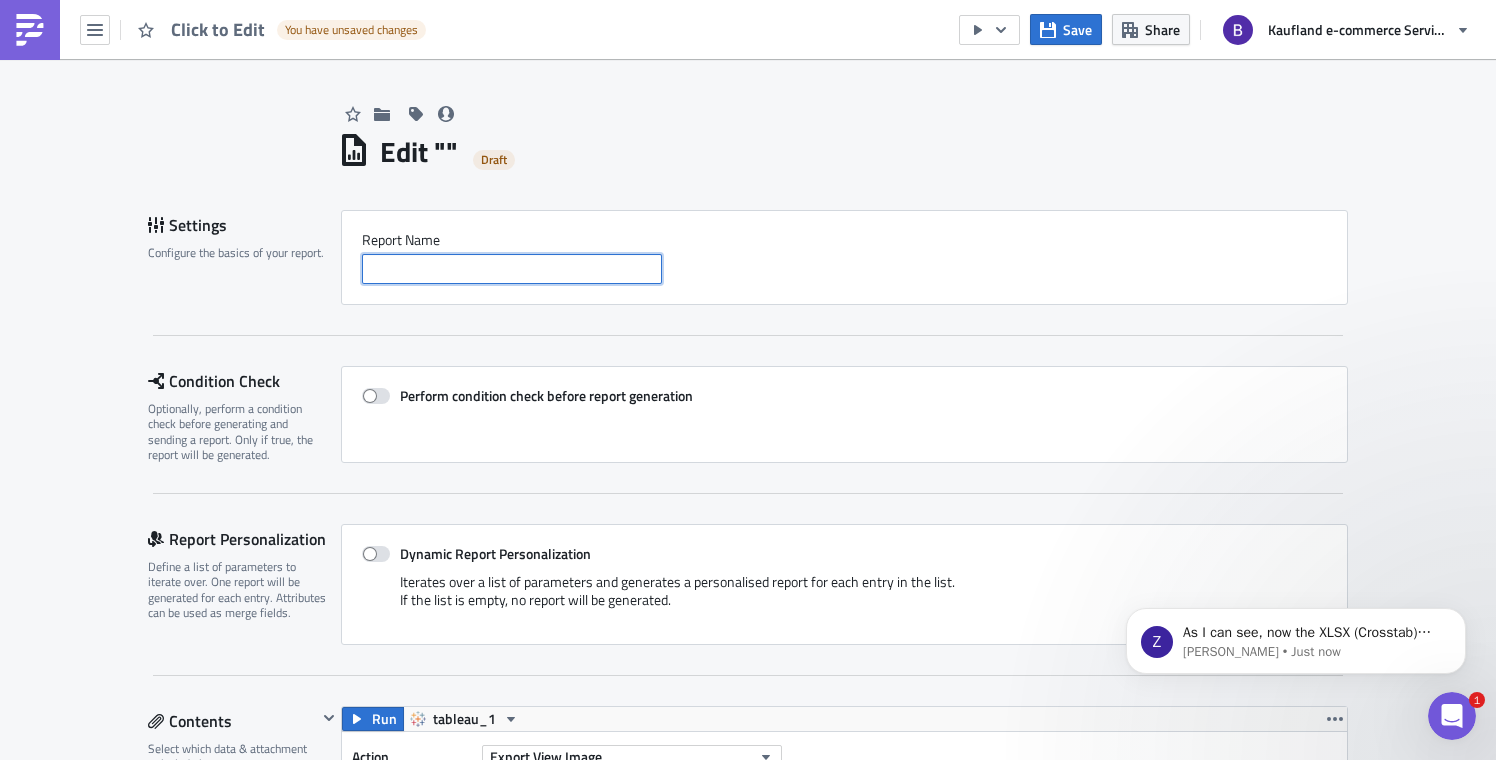 scroll, scrollTop: 0, scrollLeft: 0, axis: both 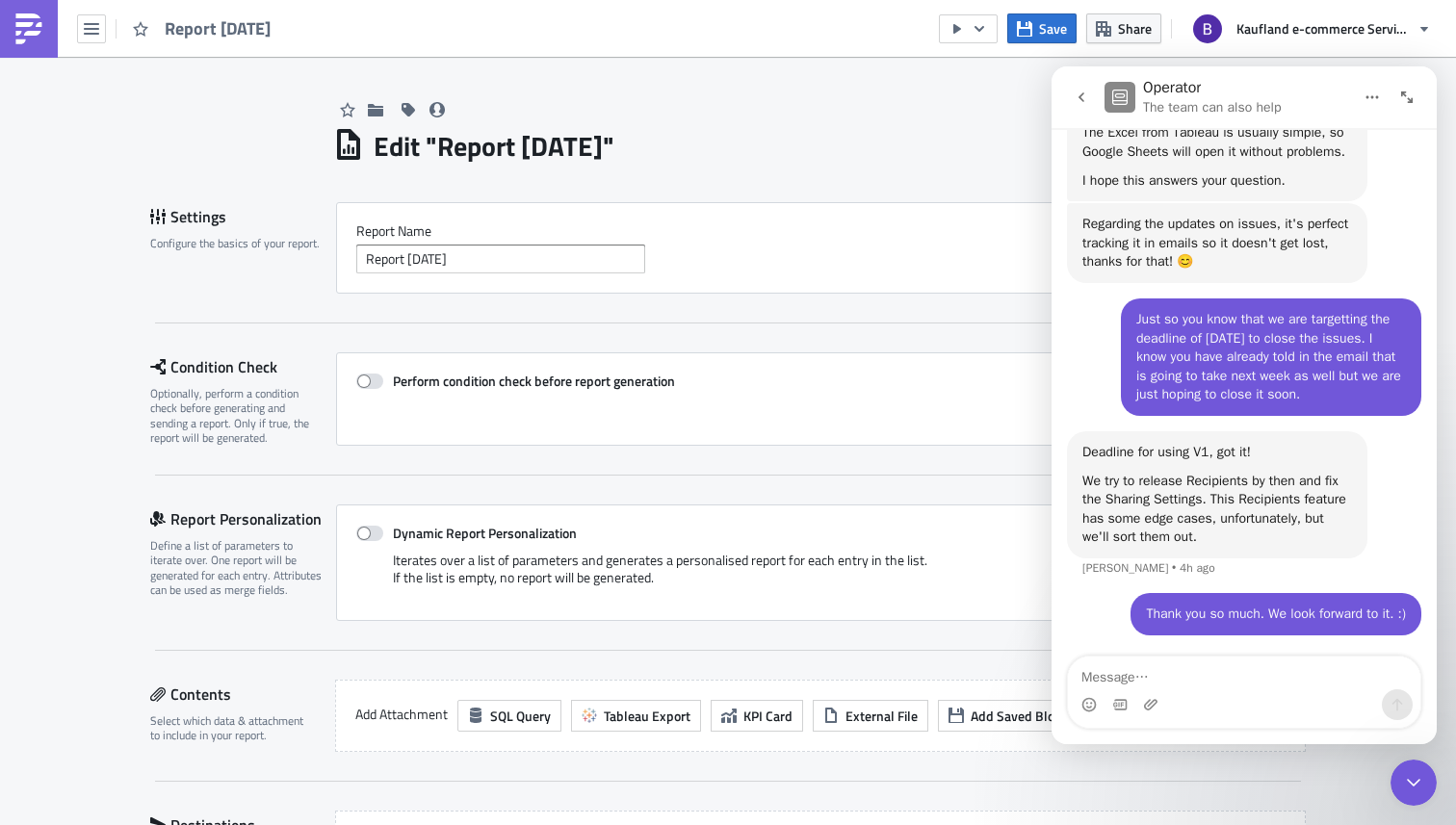 click on "Edit " Report 2025-07-10 "" at bounding box center (819, 143) 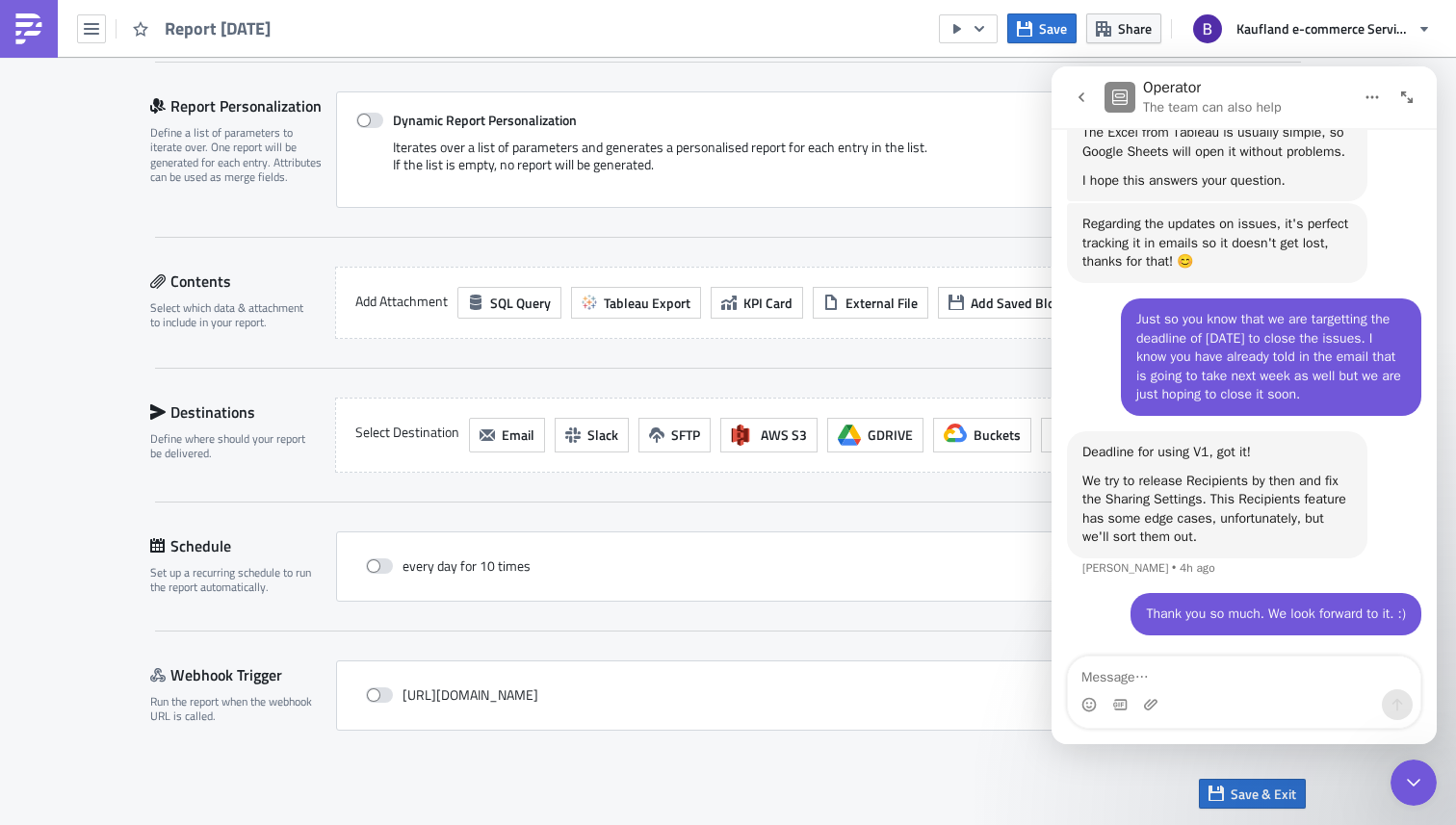 scroll, scrollTop: 0, scrollLeft: 0, axis: both 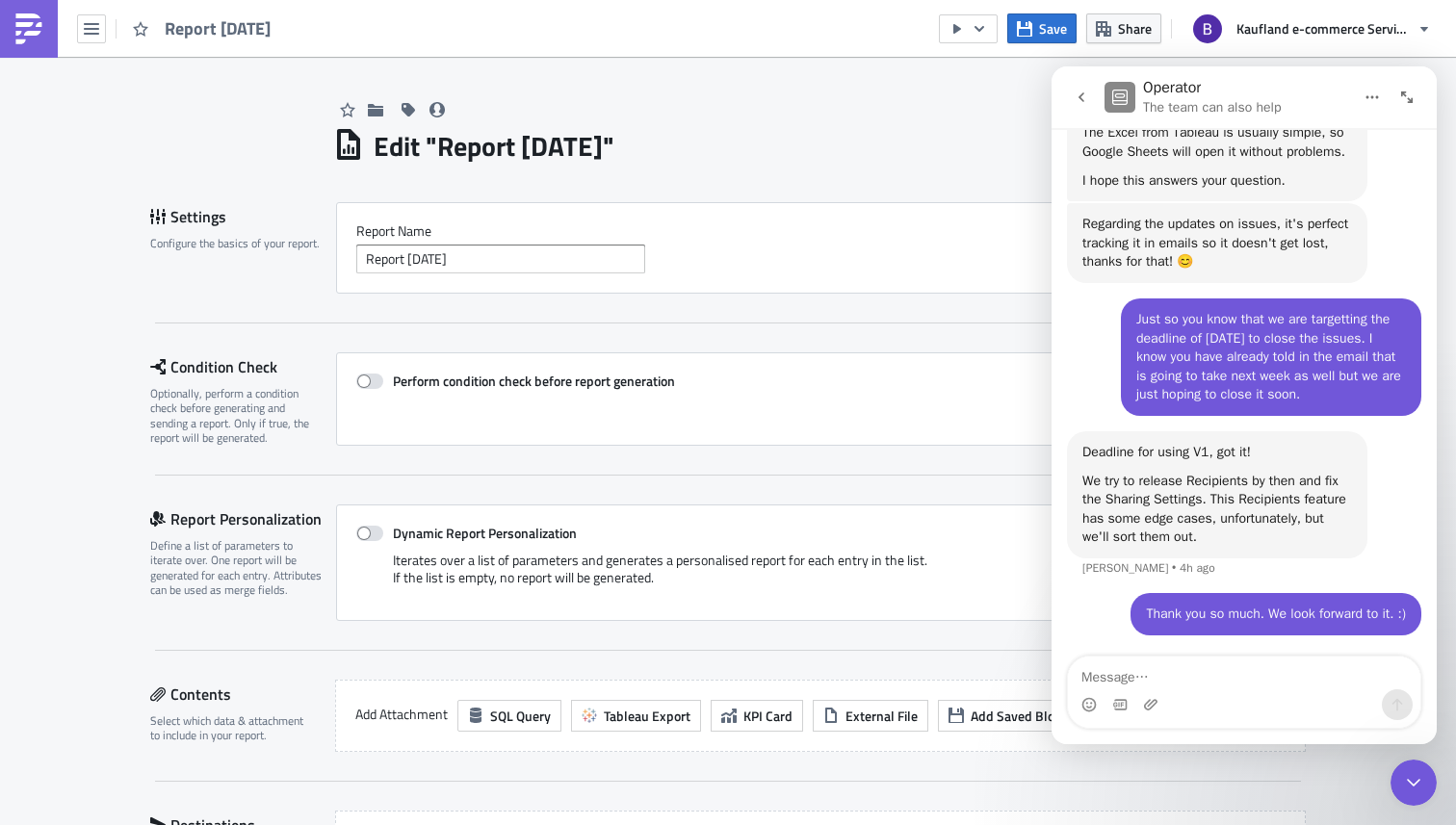 click 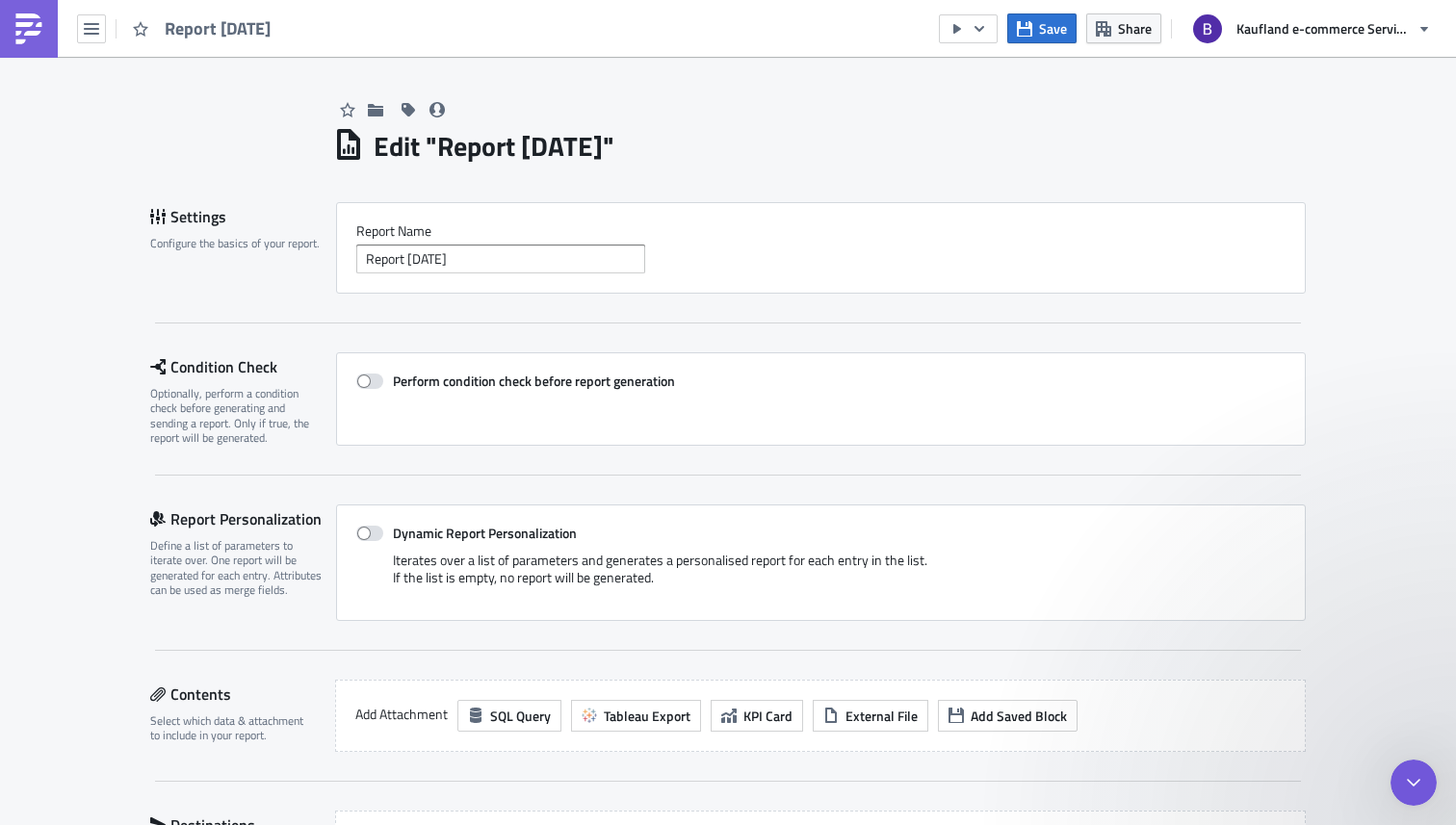 scroll, scrollTop: 0, scrollLeft: 0, axis: both 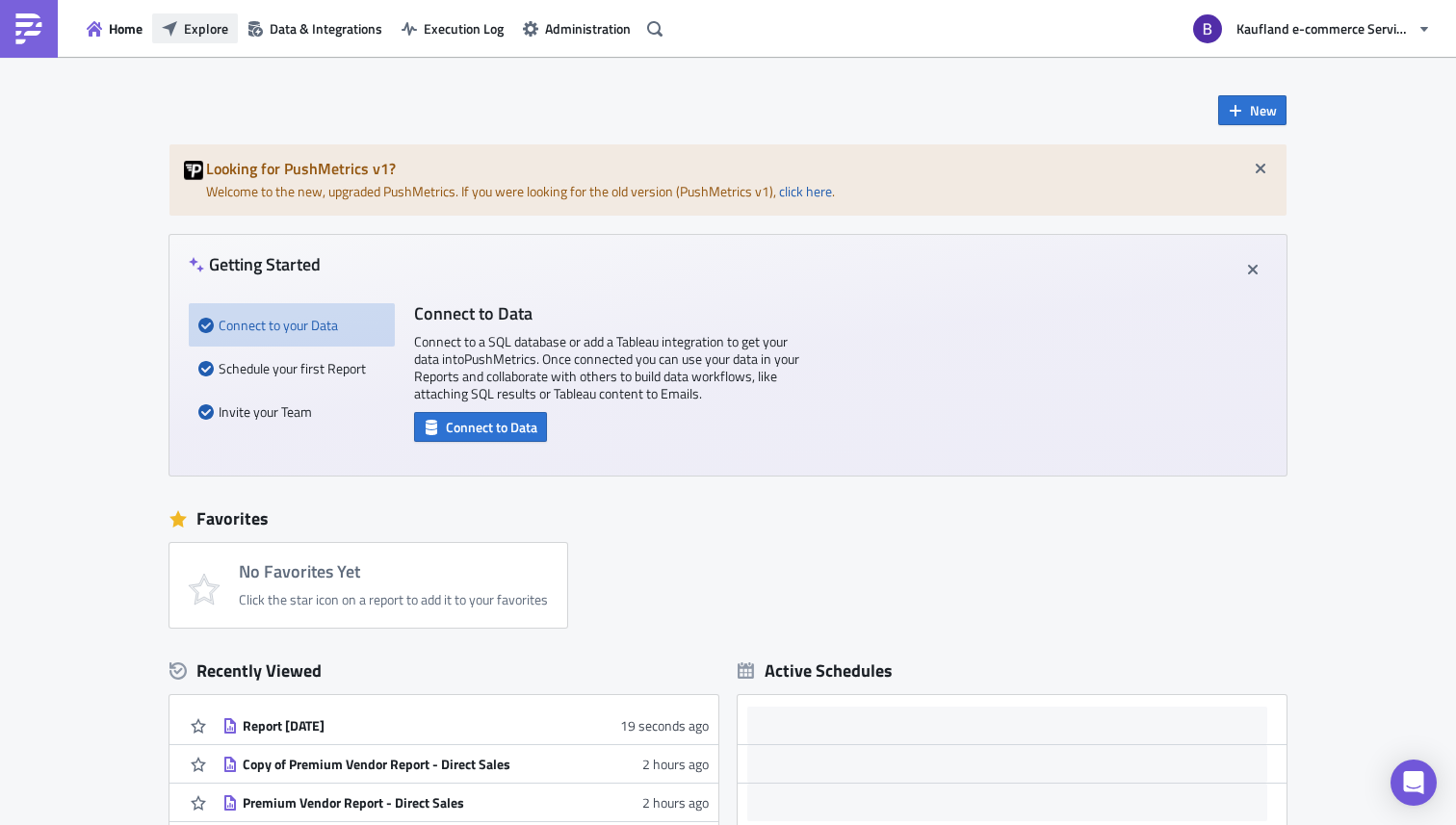 click on "Explore" at bounding box center [206, 28] 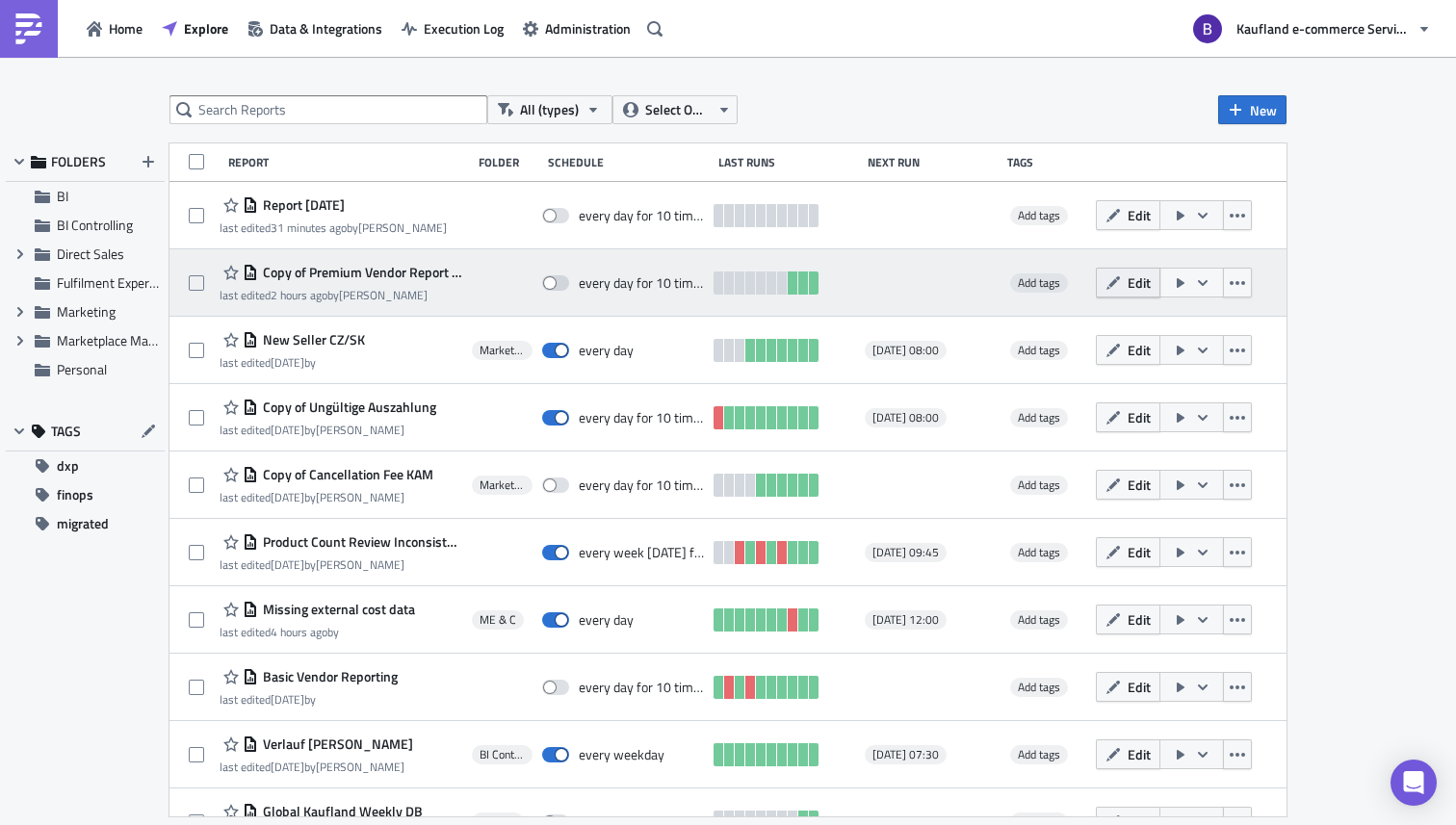 click on "Edit" at bounding box center (1139, 282) 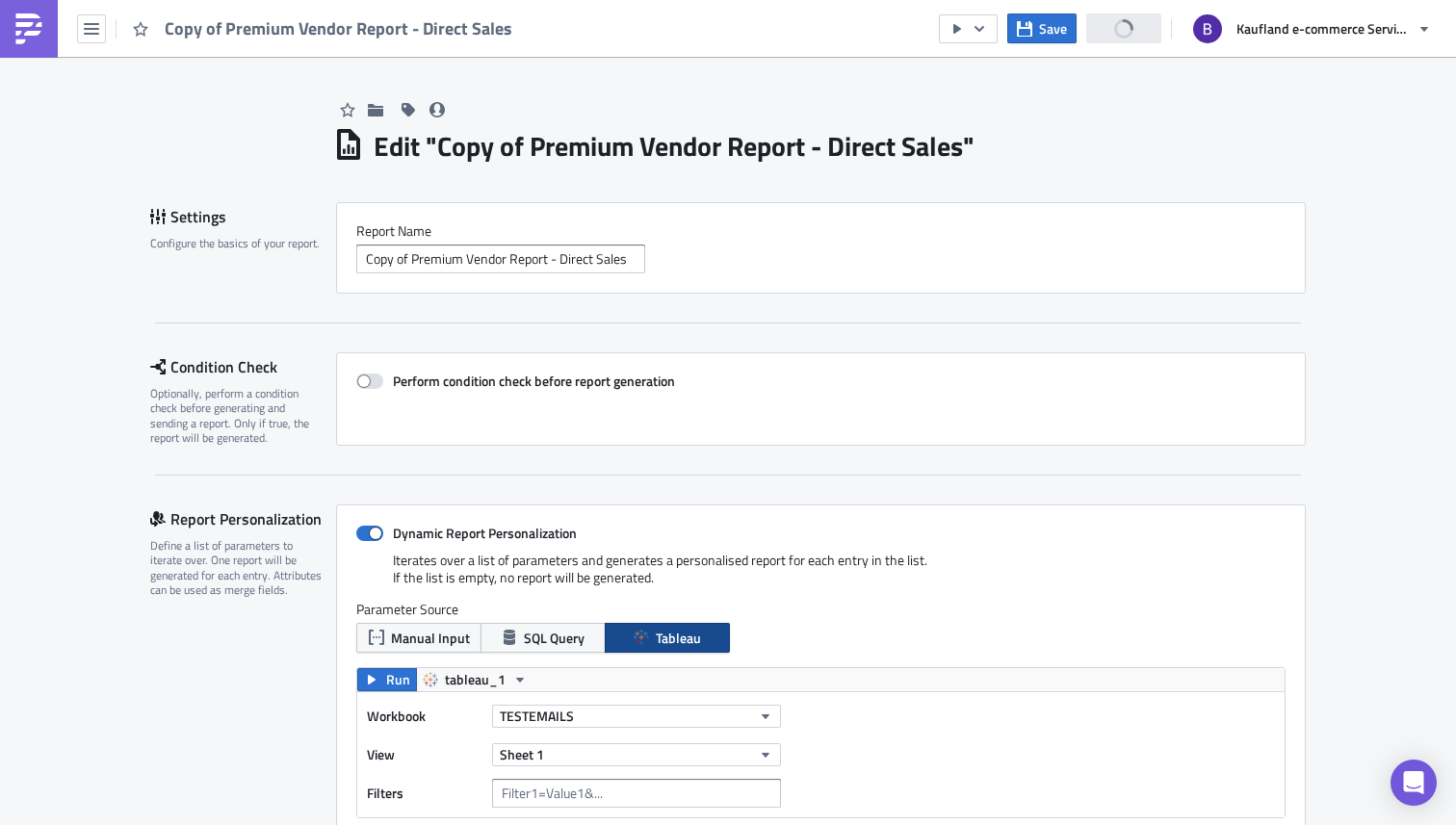 scroll, scrollTop: 0, scrollLeft: 0, axis: both 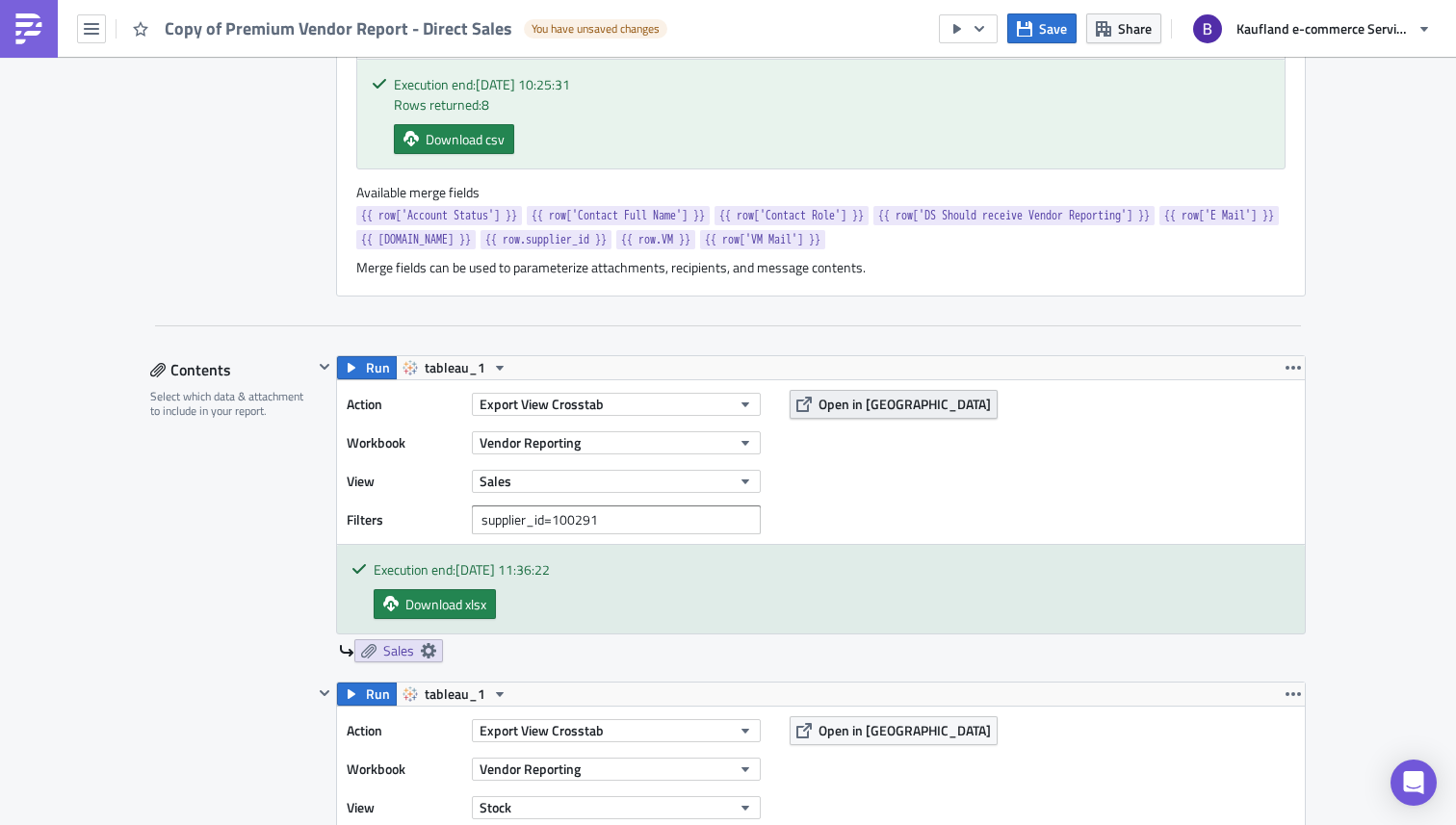 click on "Open in [GEOGRAPHIC_DATA]" at bounding box center [904, 403] 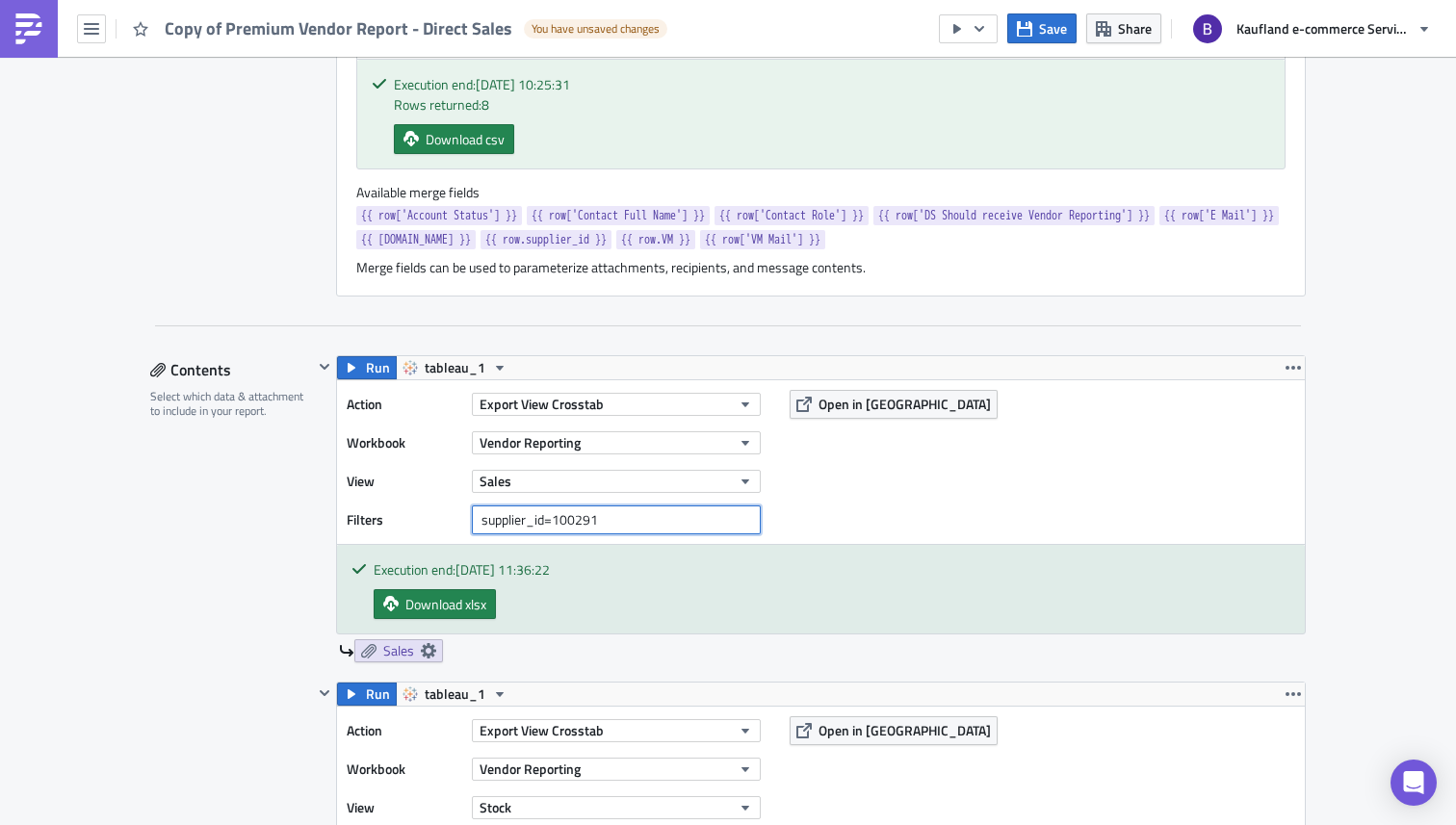 click on "supplier_id=100291" at bounding box center [616, 520] 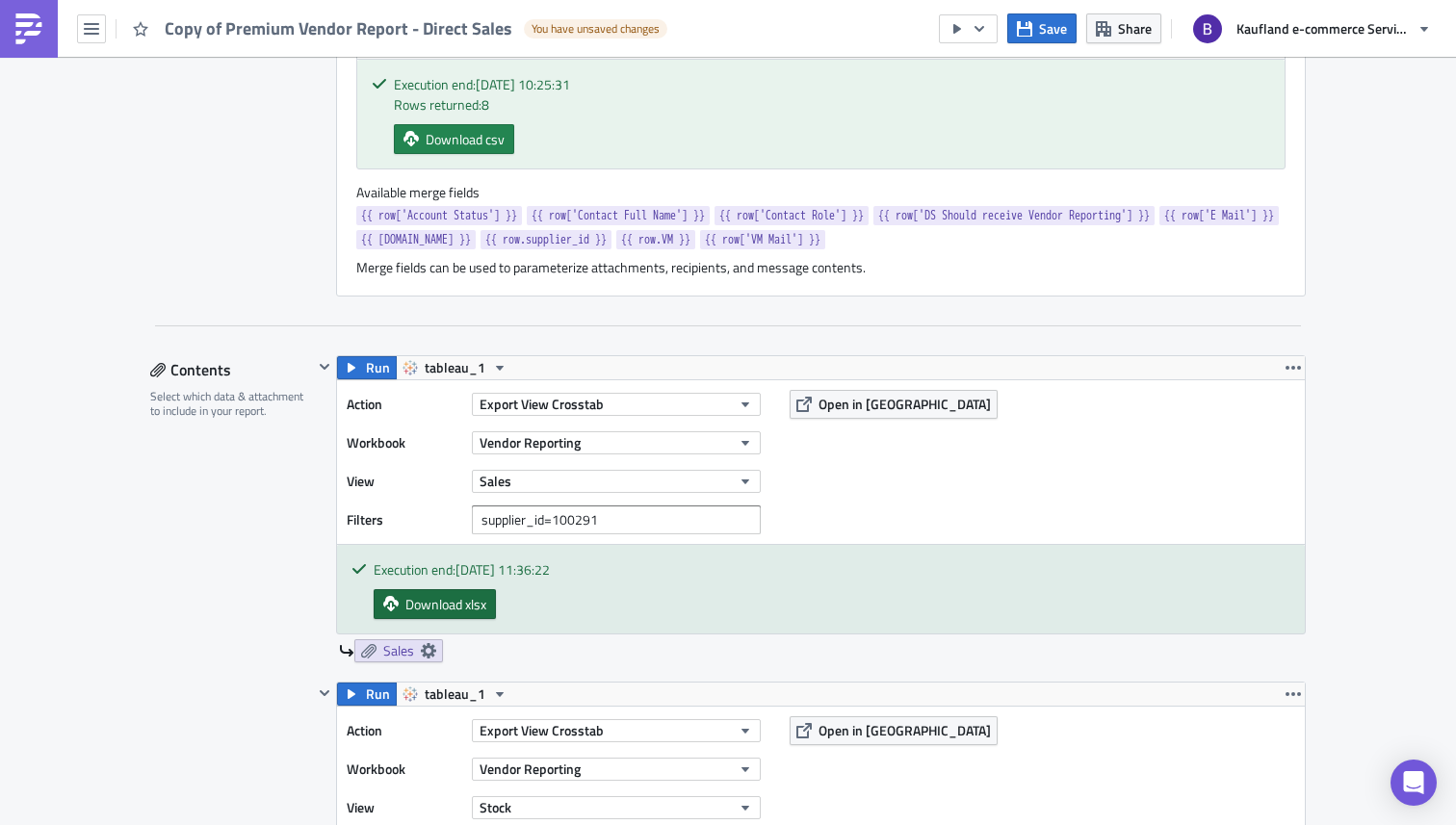 click on "Download xlsx" at bounding box center [446, 604] 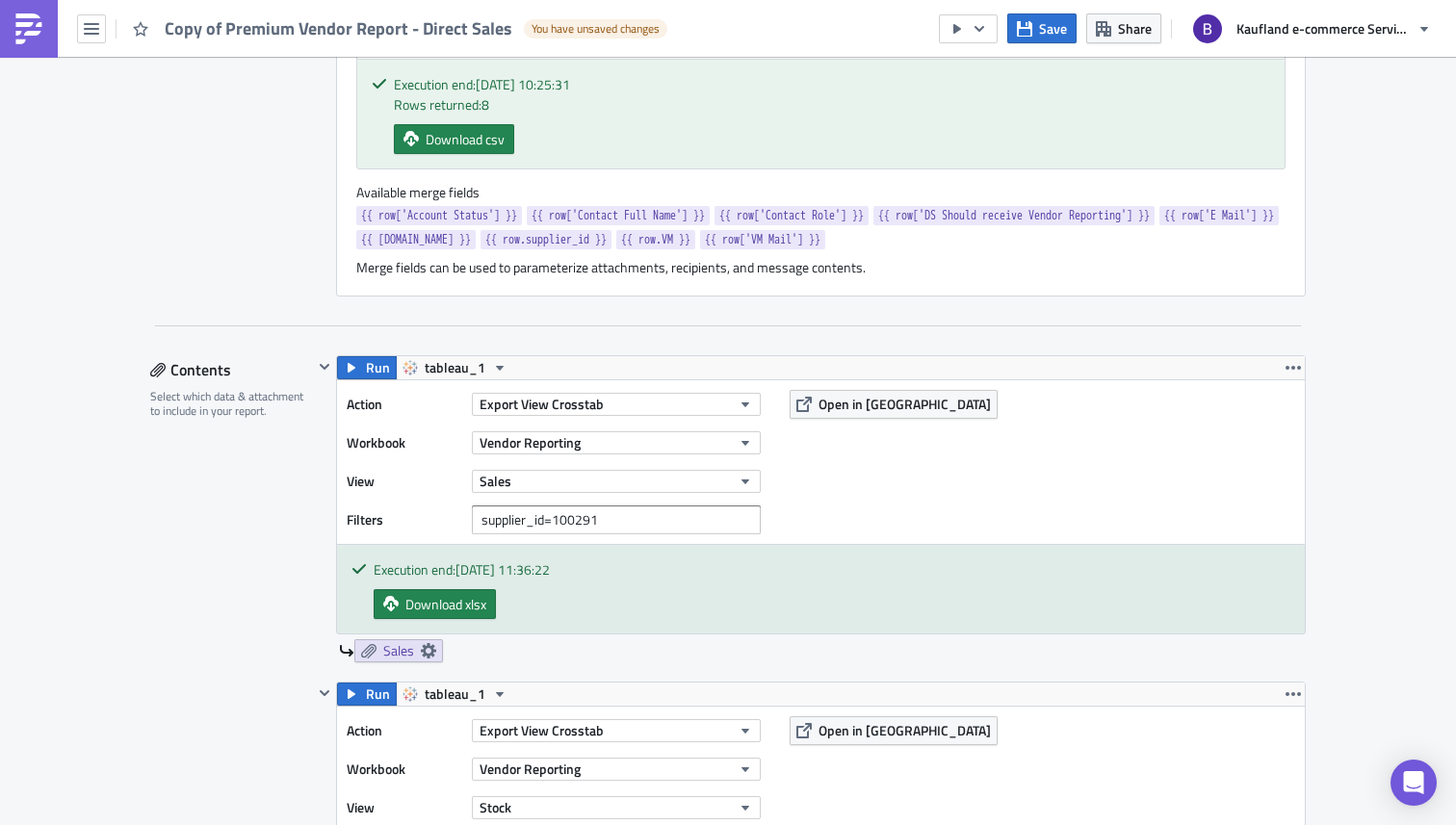 click on "Execution end:  [DATE] 10:25:31 Rows returned:  8 Download csv" at bounding box center [820, 114] 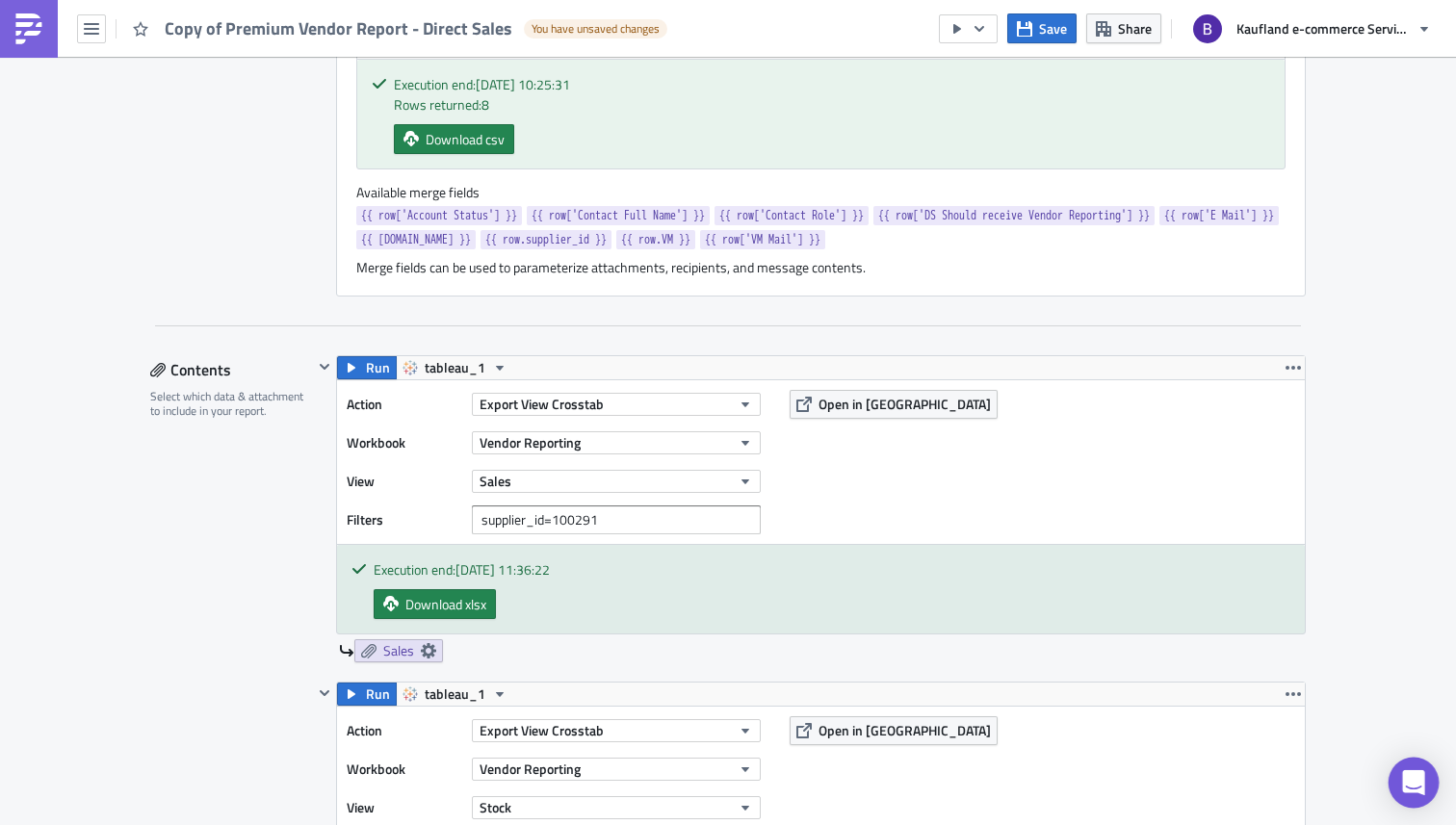 click at bounding box center (1414, 783) 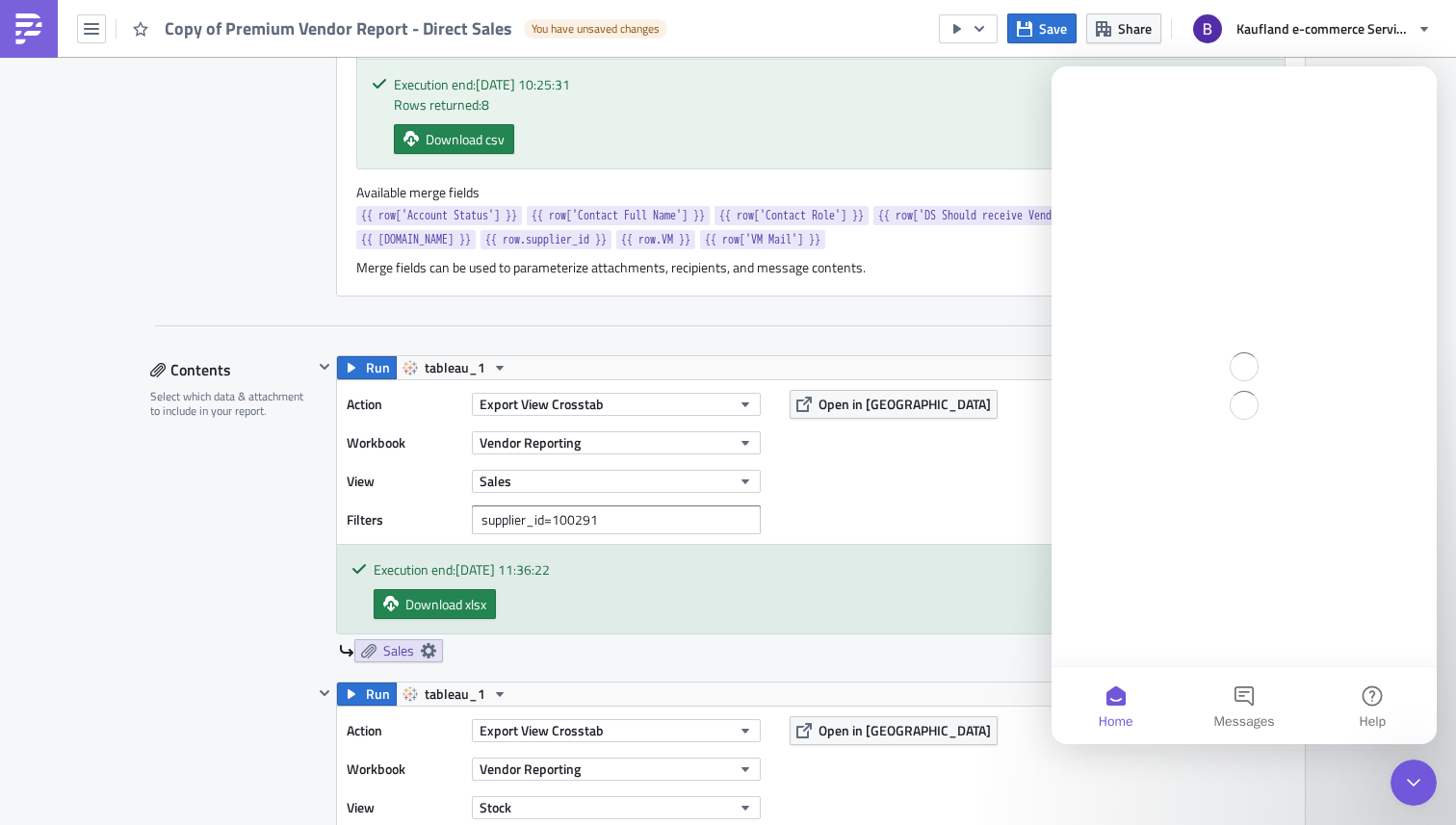 scroll, scrollTop: 0, scrollLeft: 0, axis: both 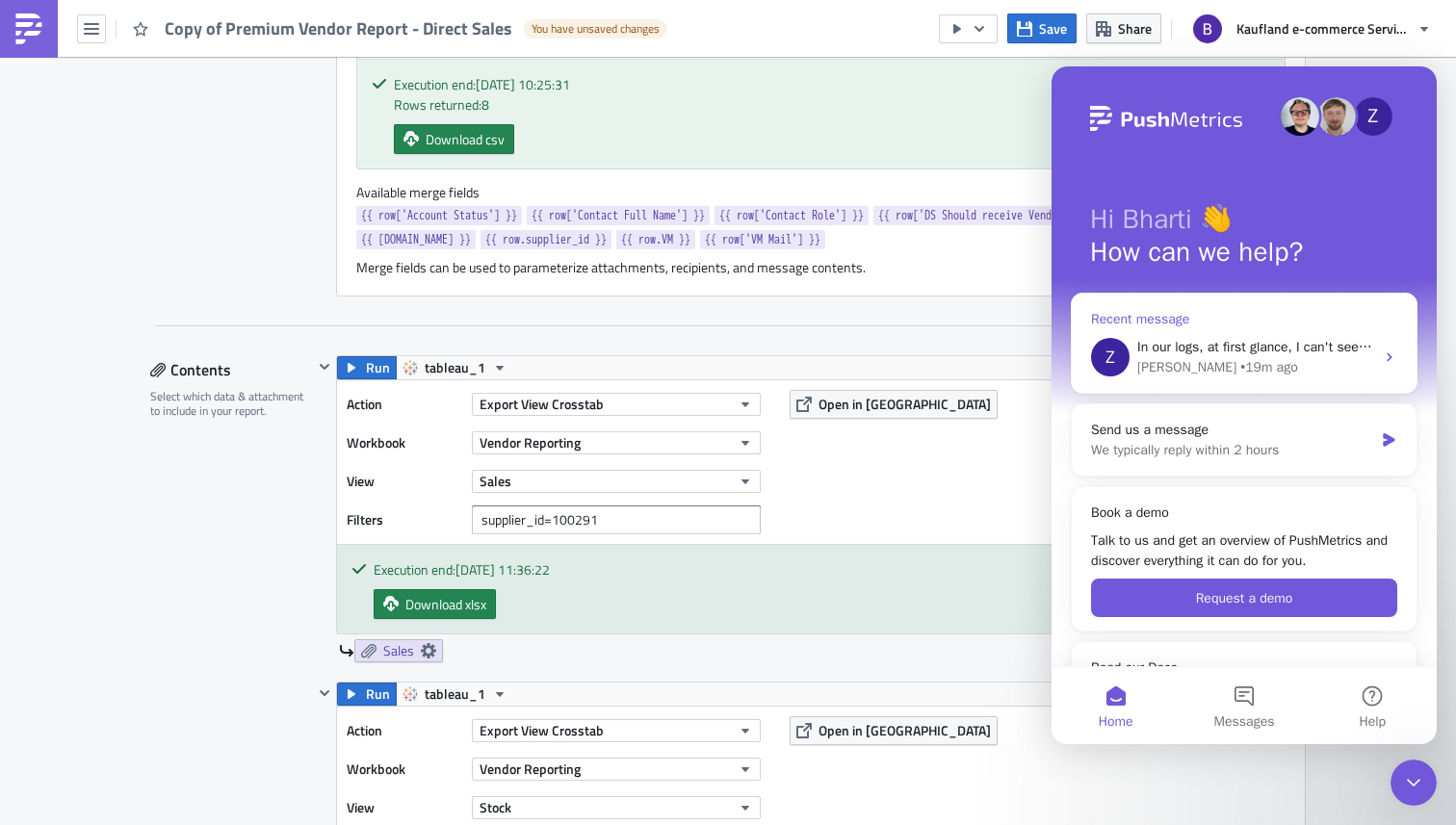 click on "[PERSON_NAME] •  19m ago" at bounding box center (1256, 367) 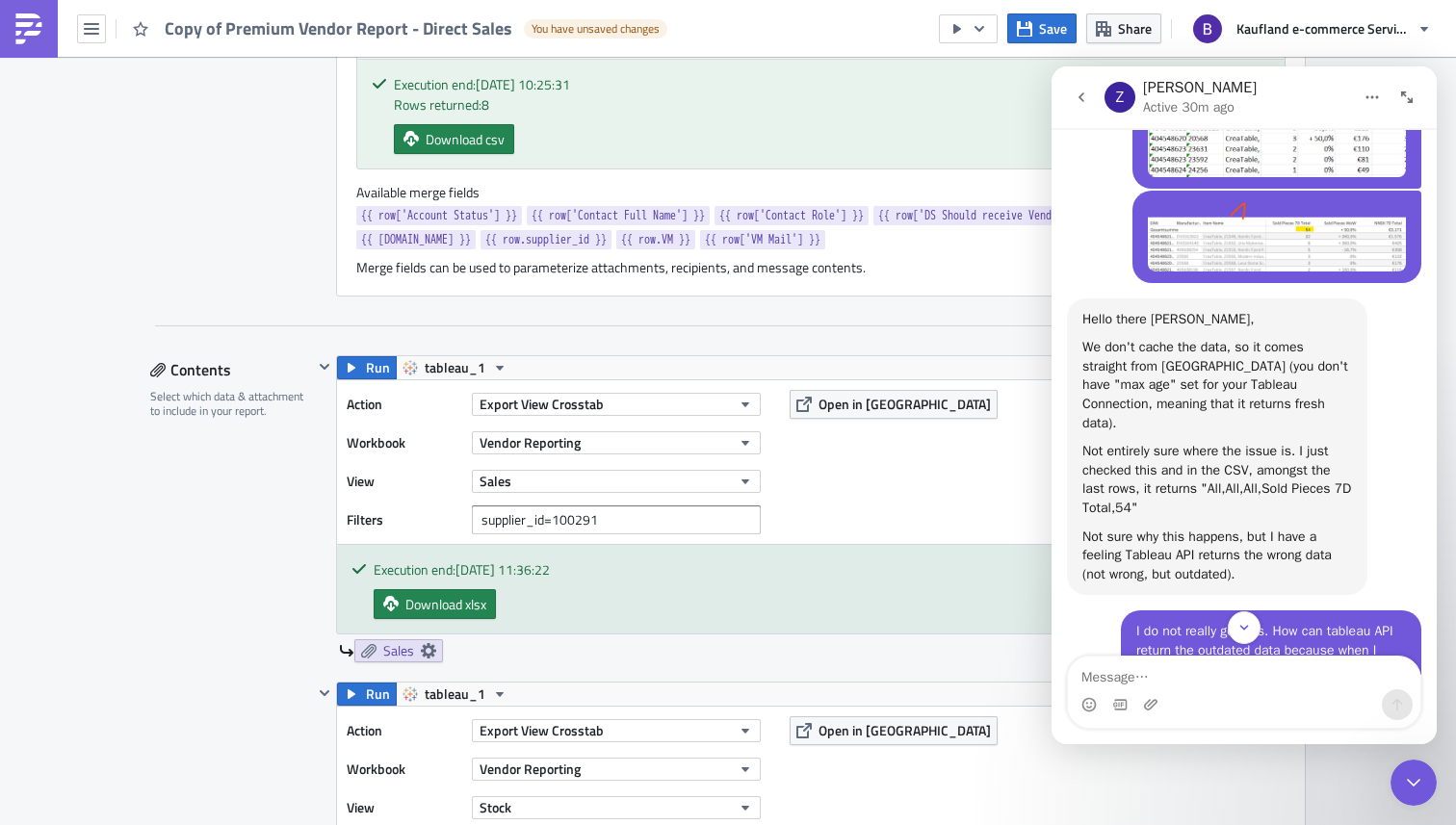 scroll, scrollTop: 1054, scrollLeft: 0, axis: vertical 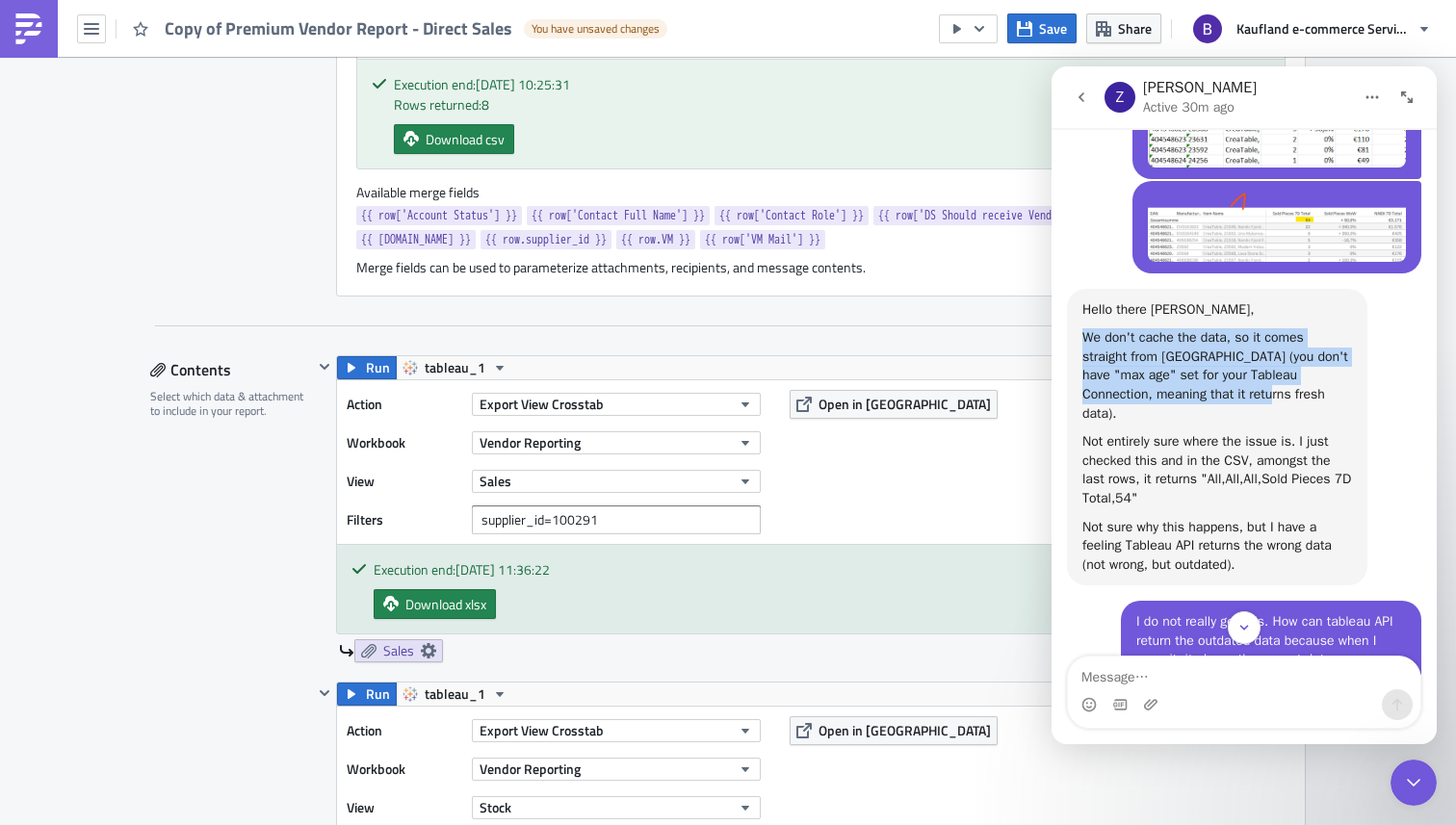 drag, startPoint x: 1085, startPoint y: 351, endPoint x: 1264, endPoint y: 422, distance: 192.56687 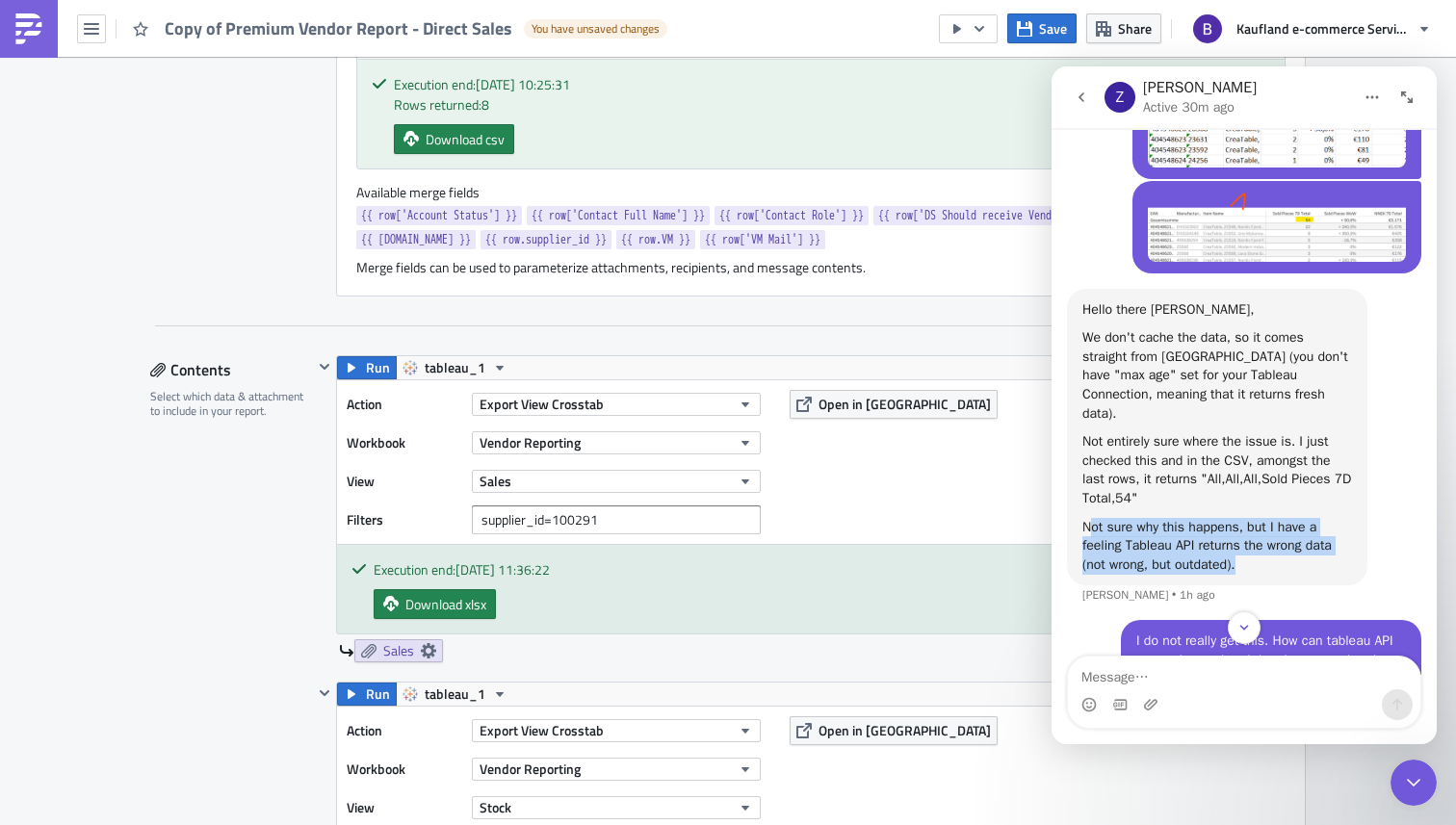 drag, startPoint x: 1087, startPoint y: 525, endPoint x: 1325, endPoint y: 563, distance: 241.01452 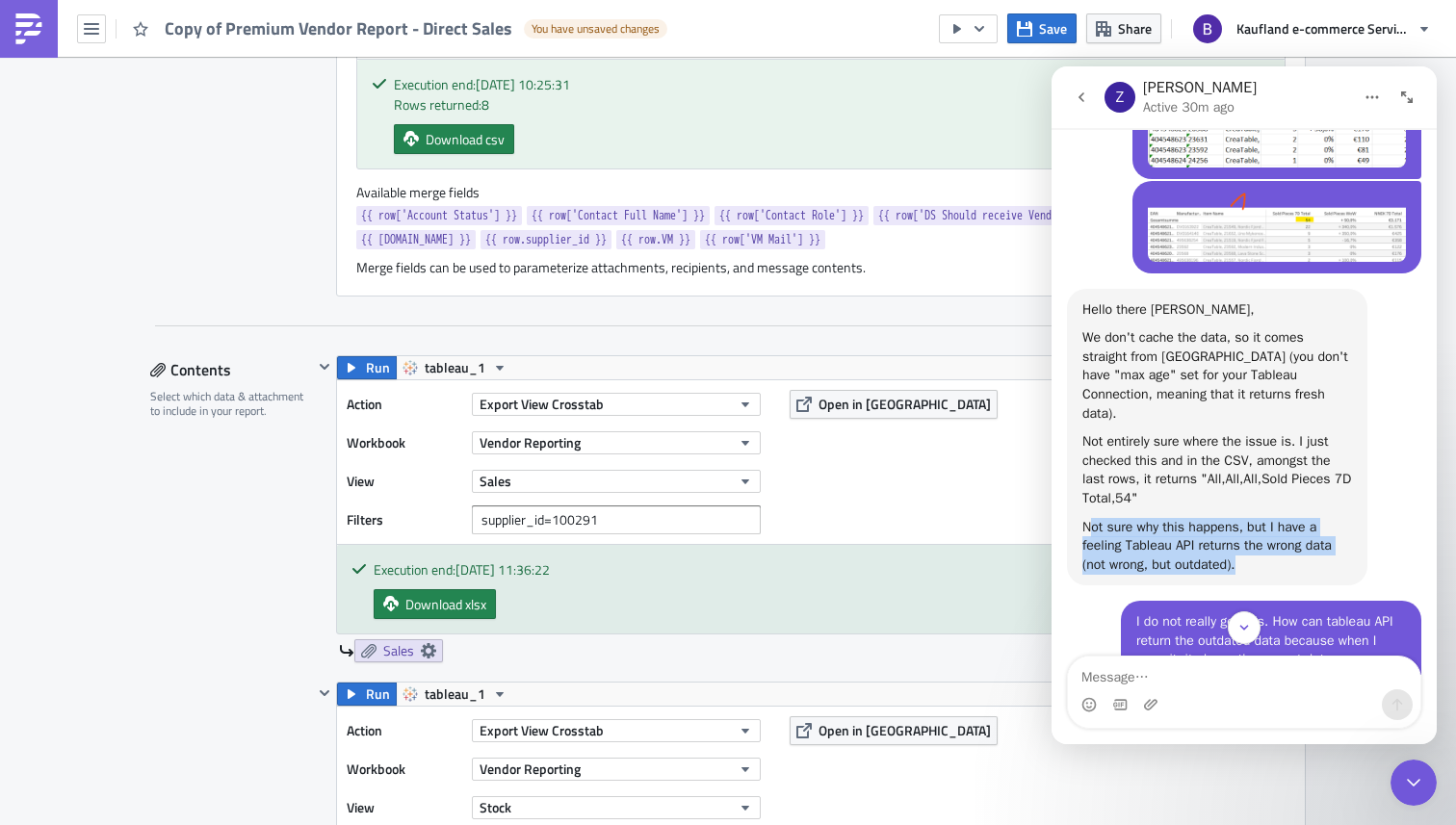 click at bounding box center [1277, 92] 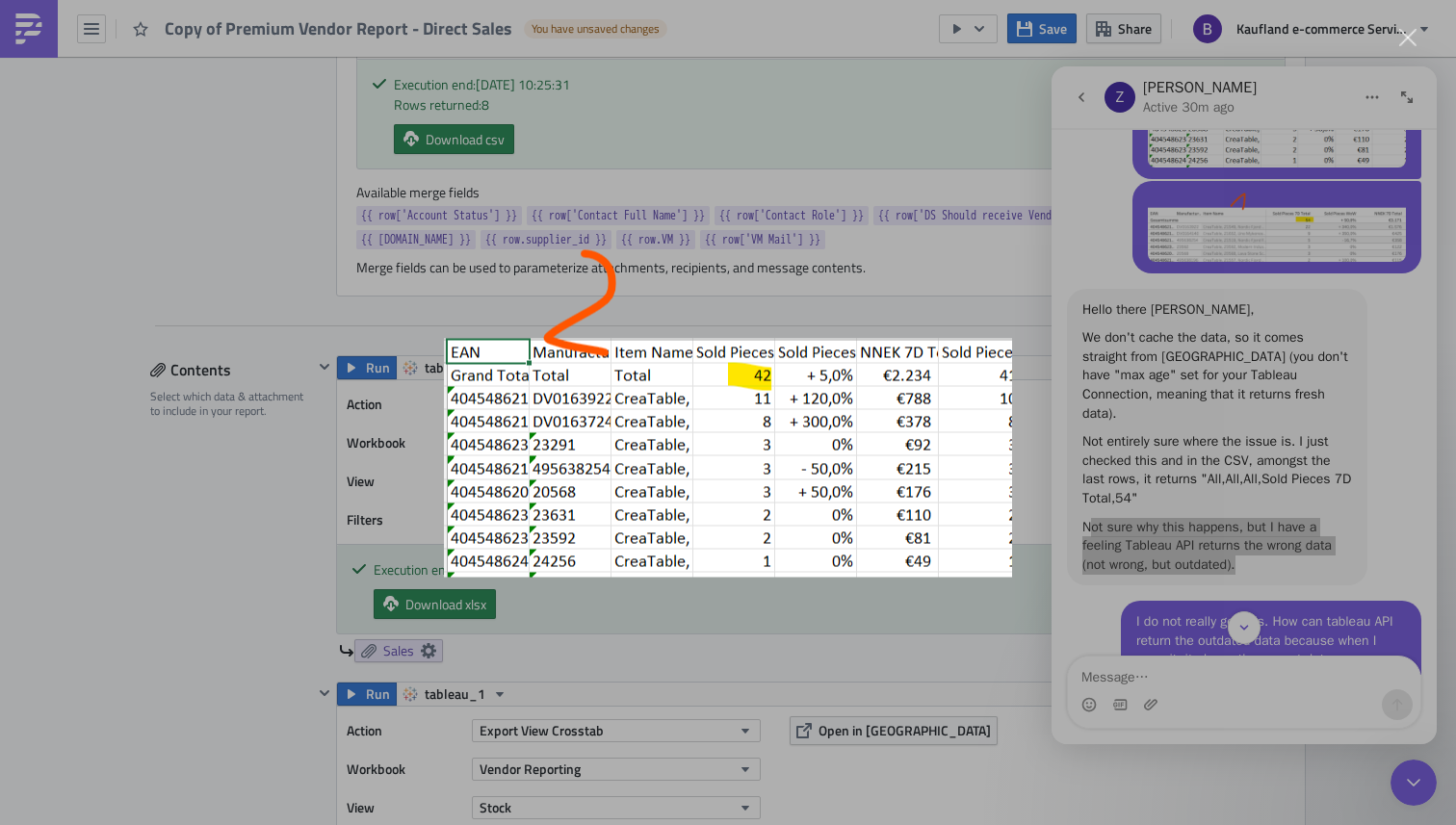 scroll, scrollTop: 0, scrollLeft: 0, axis: both 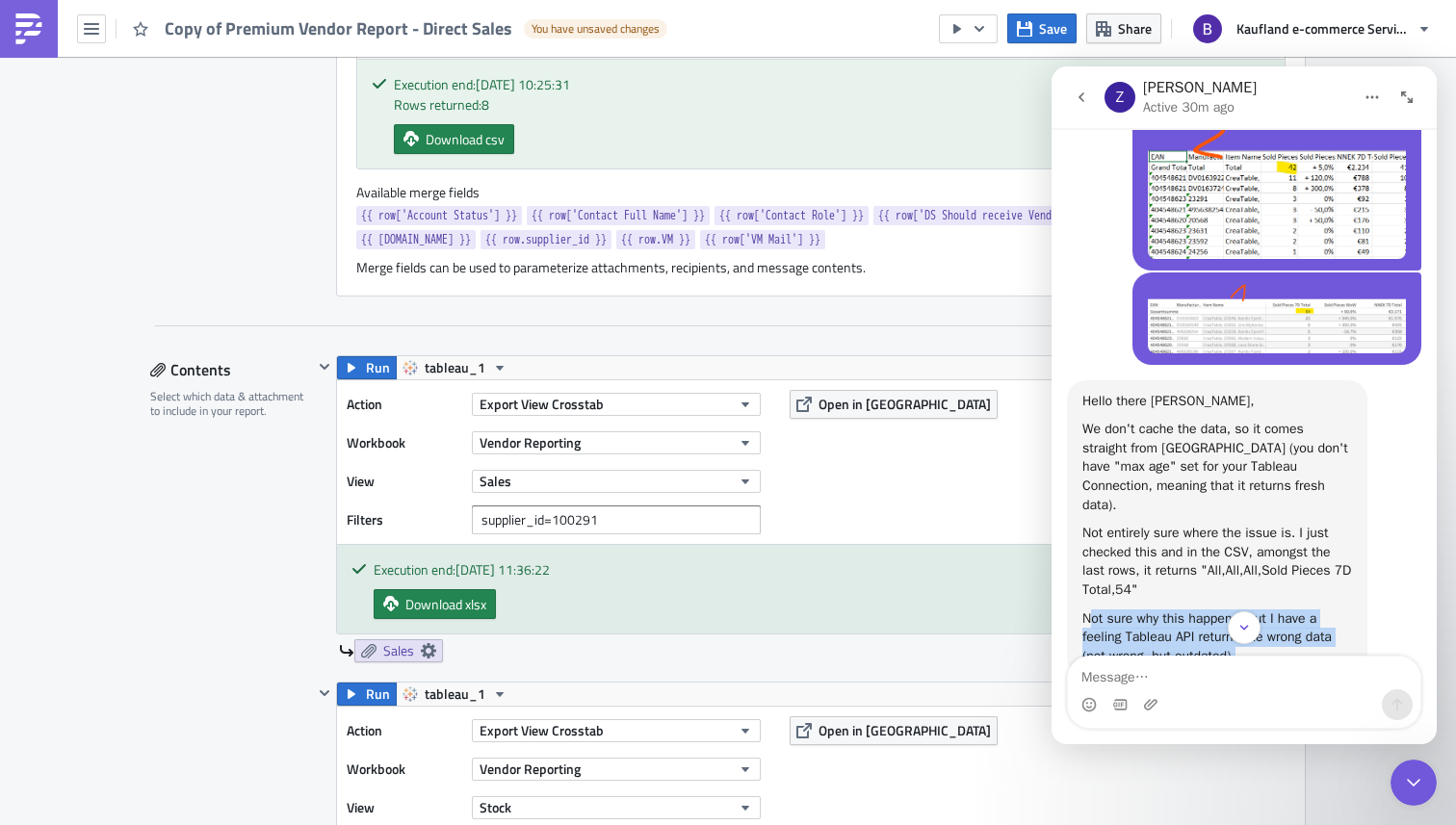 click at bounding box center [1277, 184] 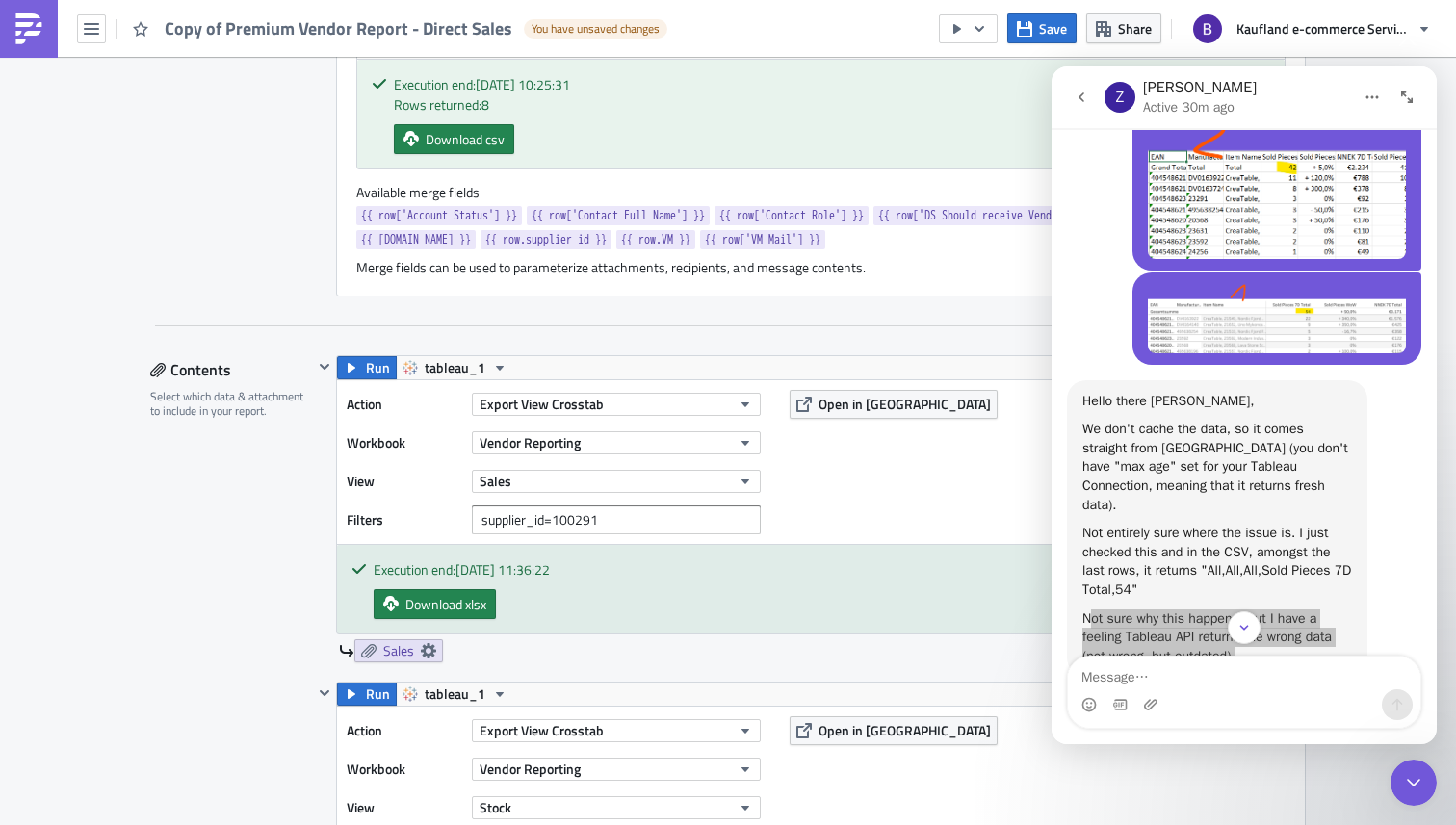 scroll, scrollTop: 0, scrollLeft: 0, axis: both 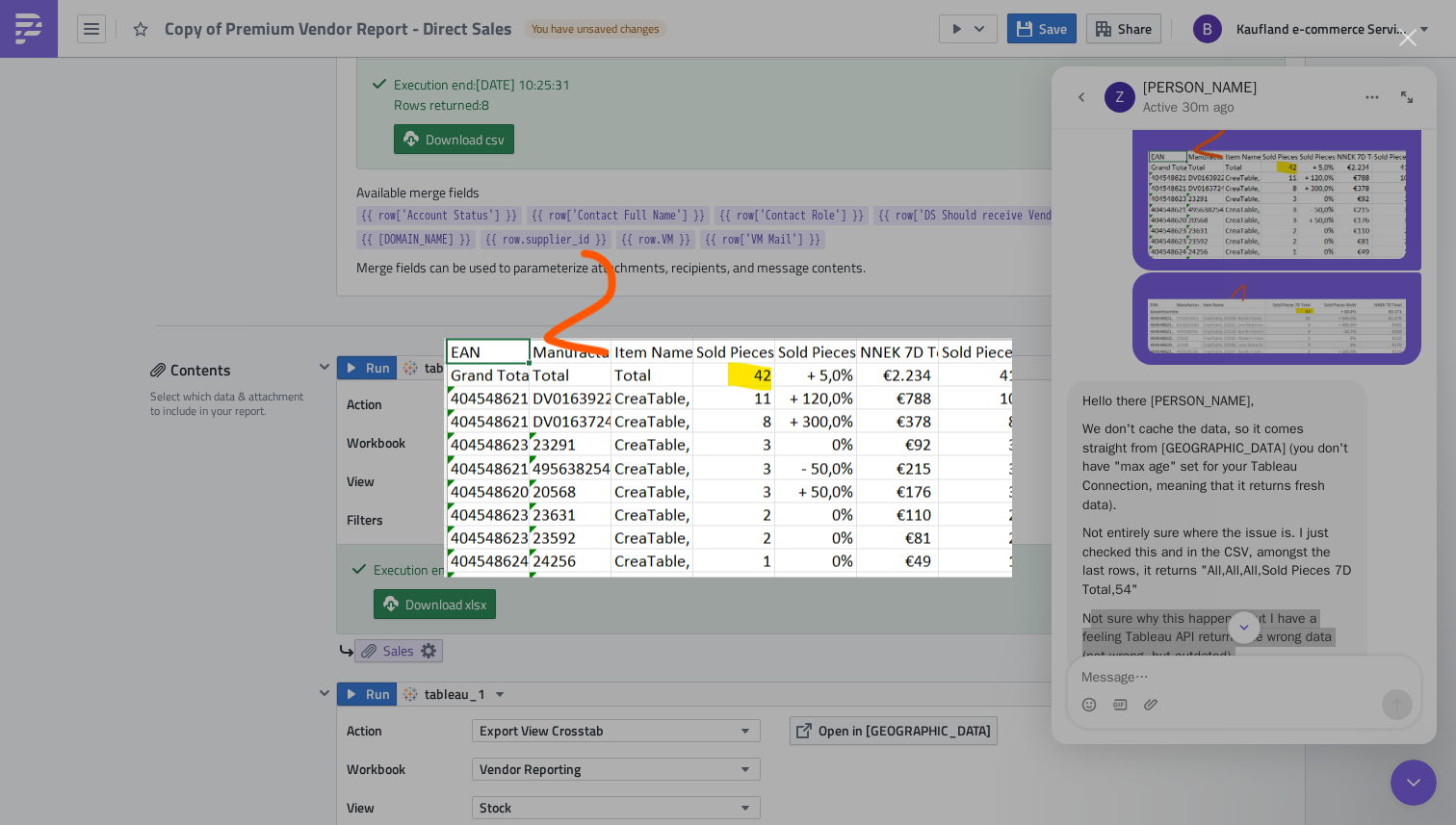 click at bounding box center [728, 412] 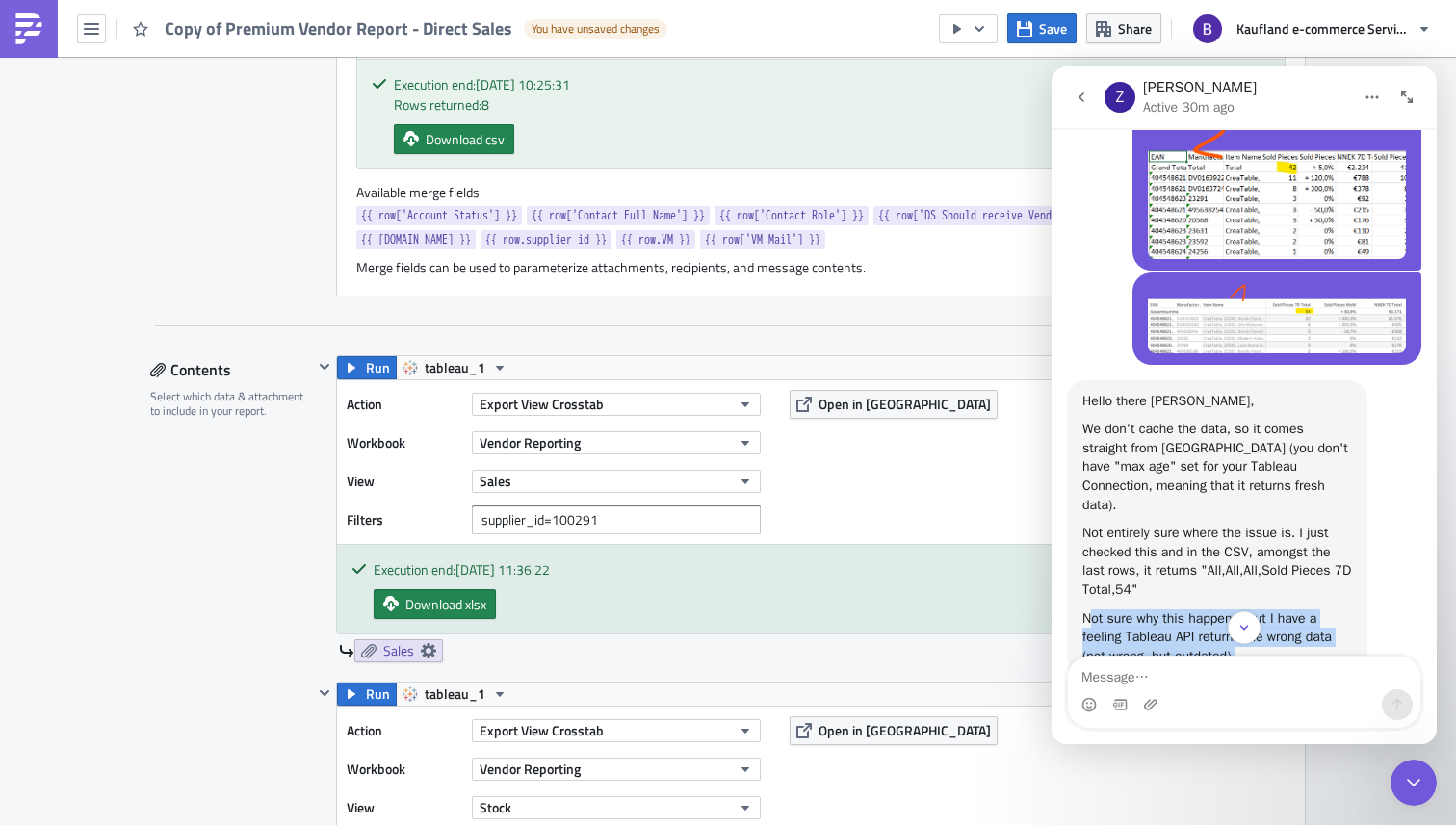 click at bounding box center [1277, 318] 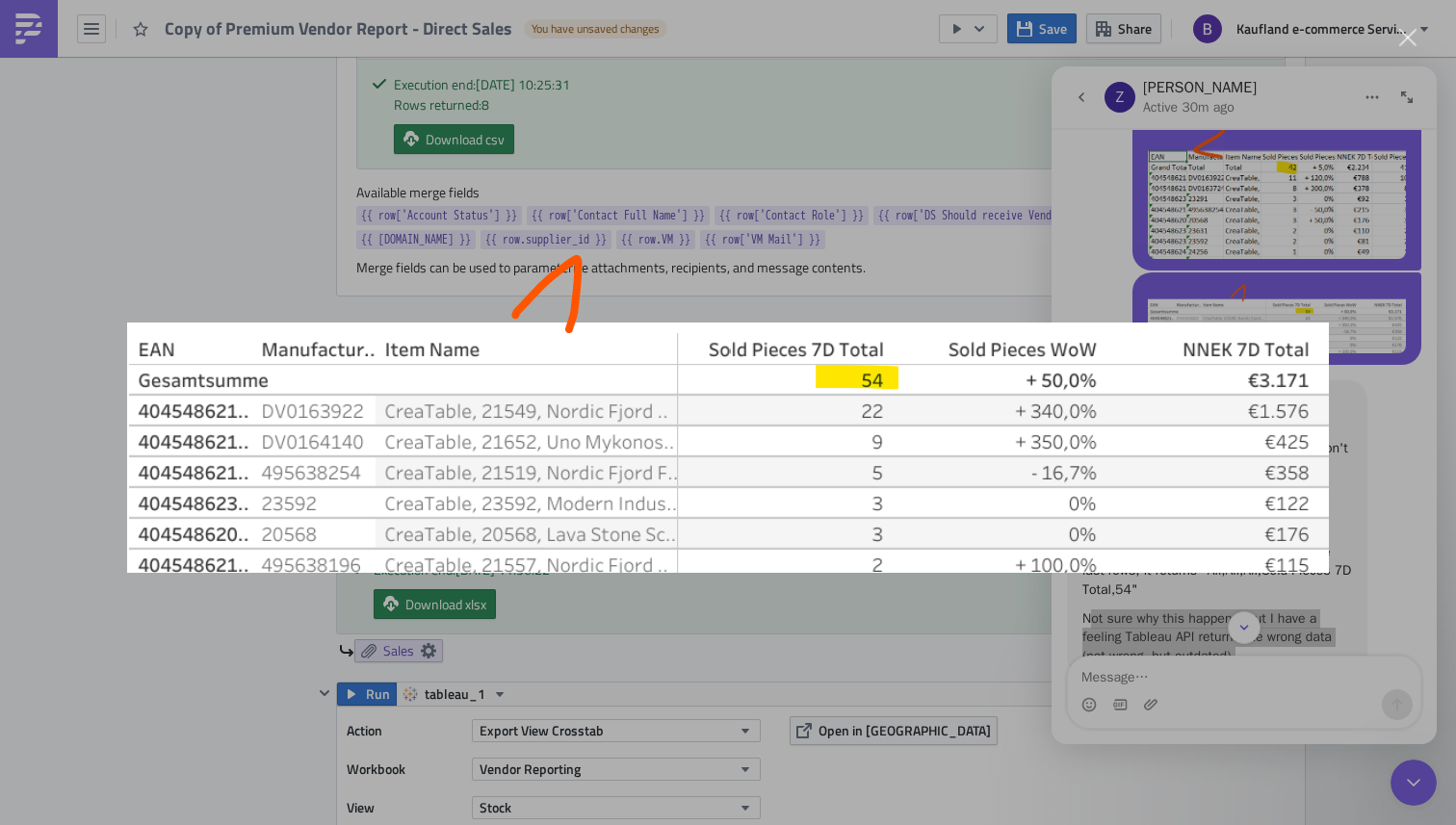 scroll, scrollTop: 0, scrollLeft: 0, axis: both 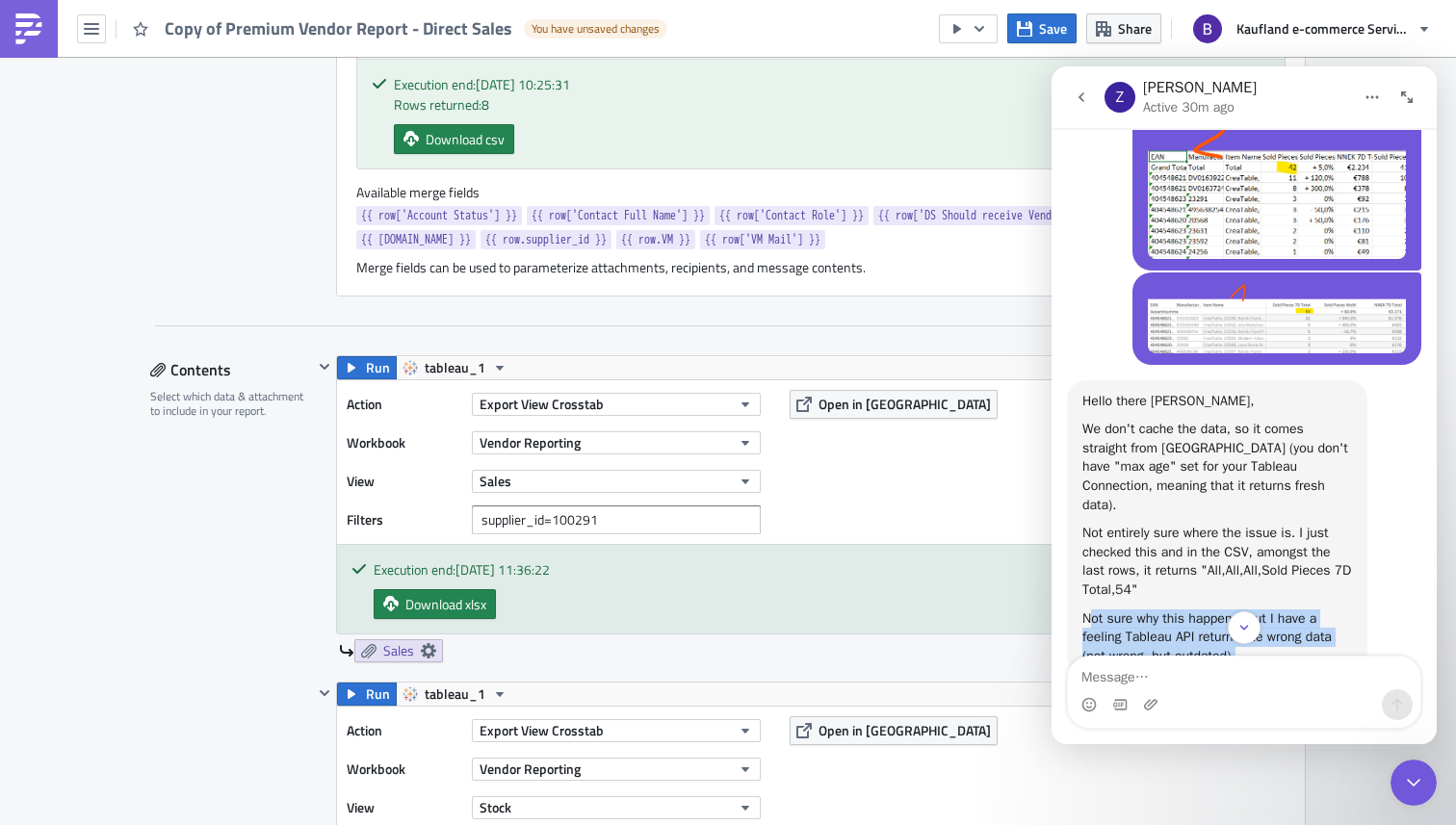 click at bounding box center [1277, 184] 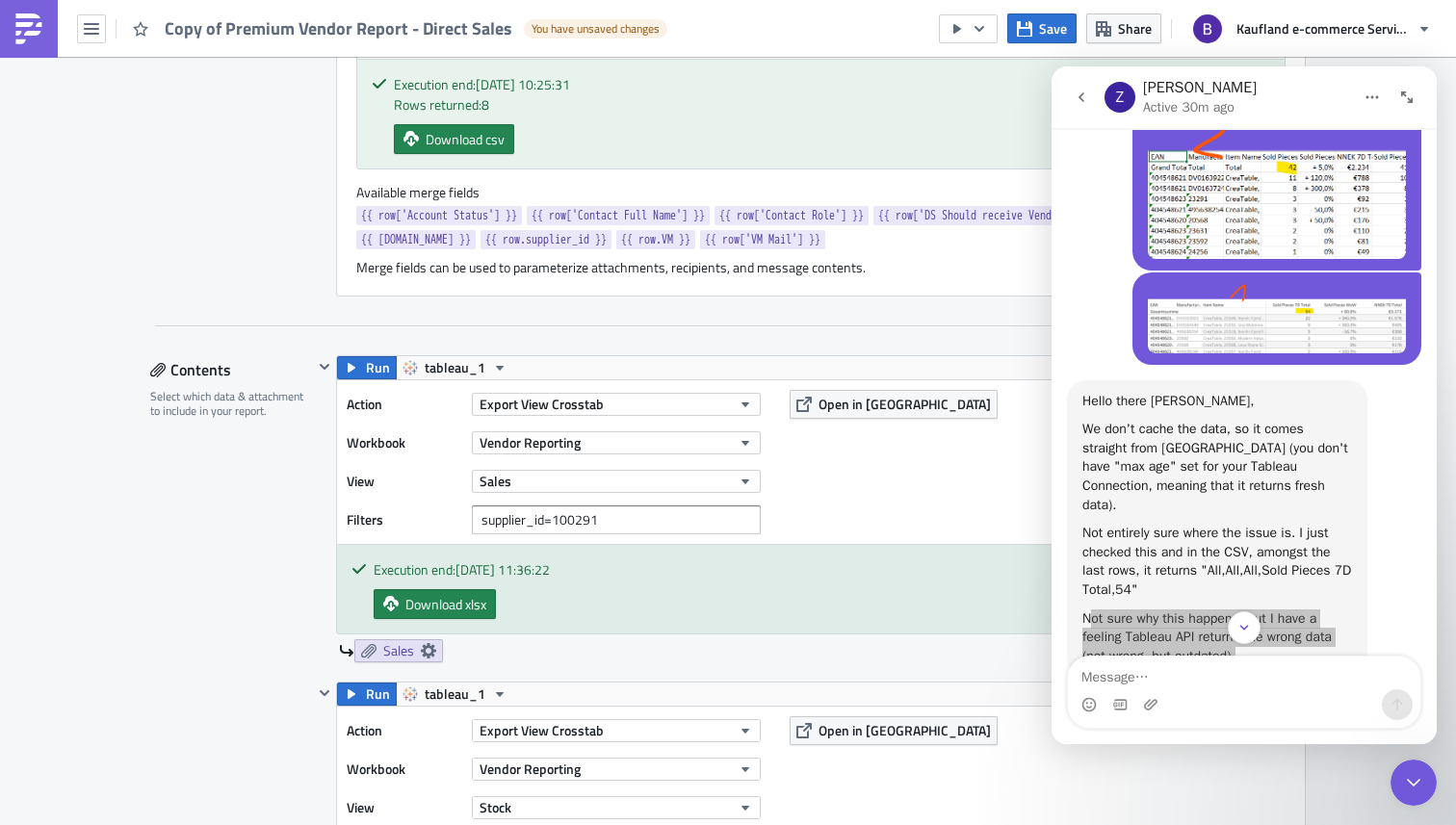 scroll, scrollTop: 0, scrollLeft: 0, axis: both 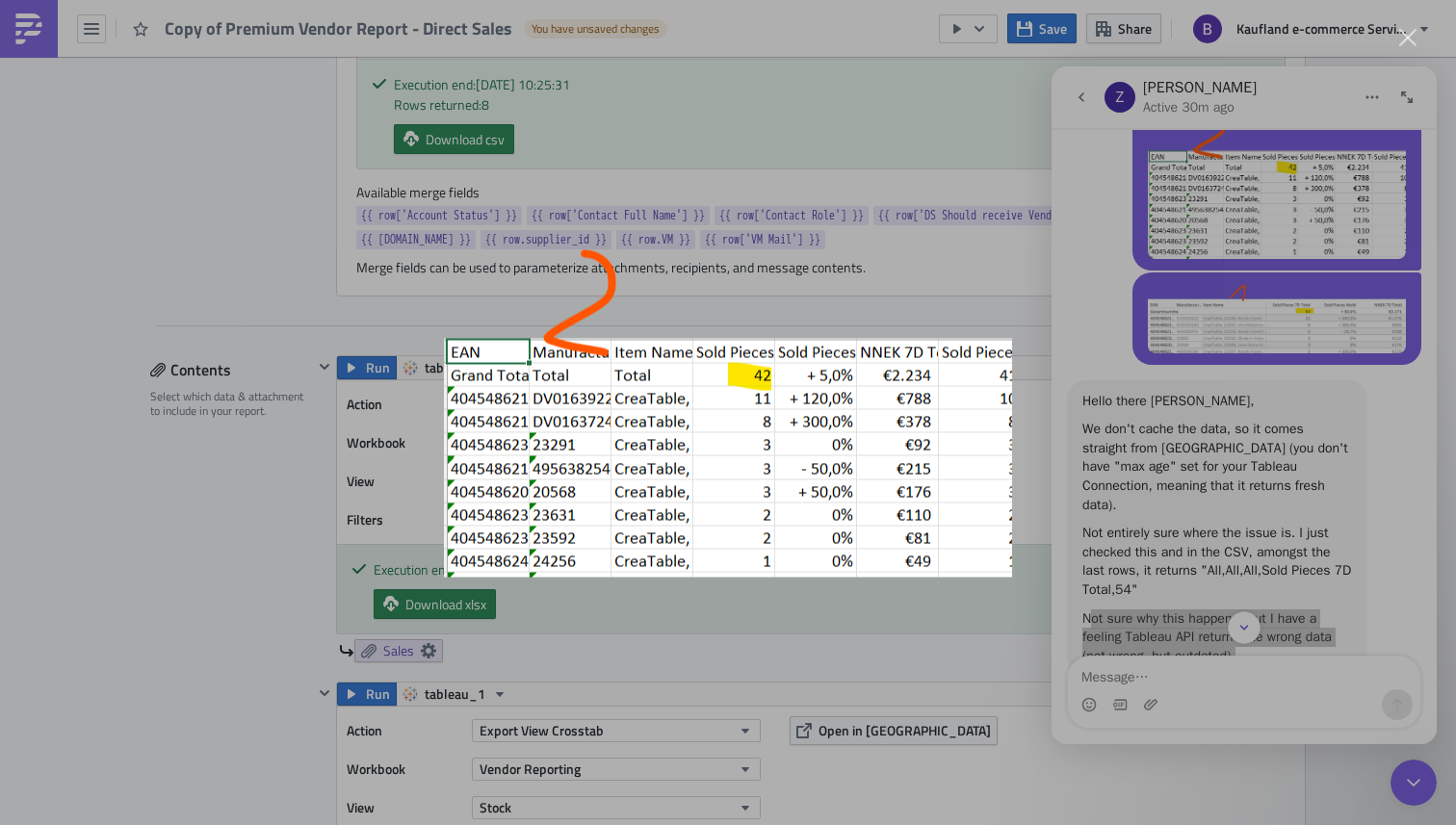 click at bounding box center (728, 412) 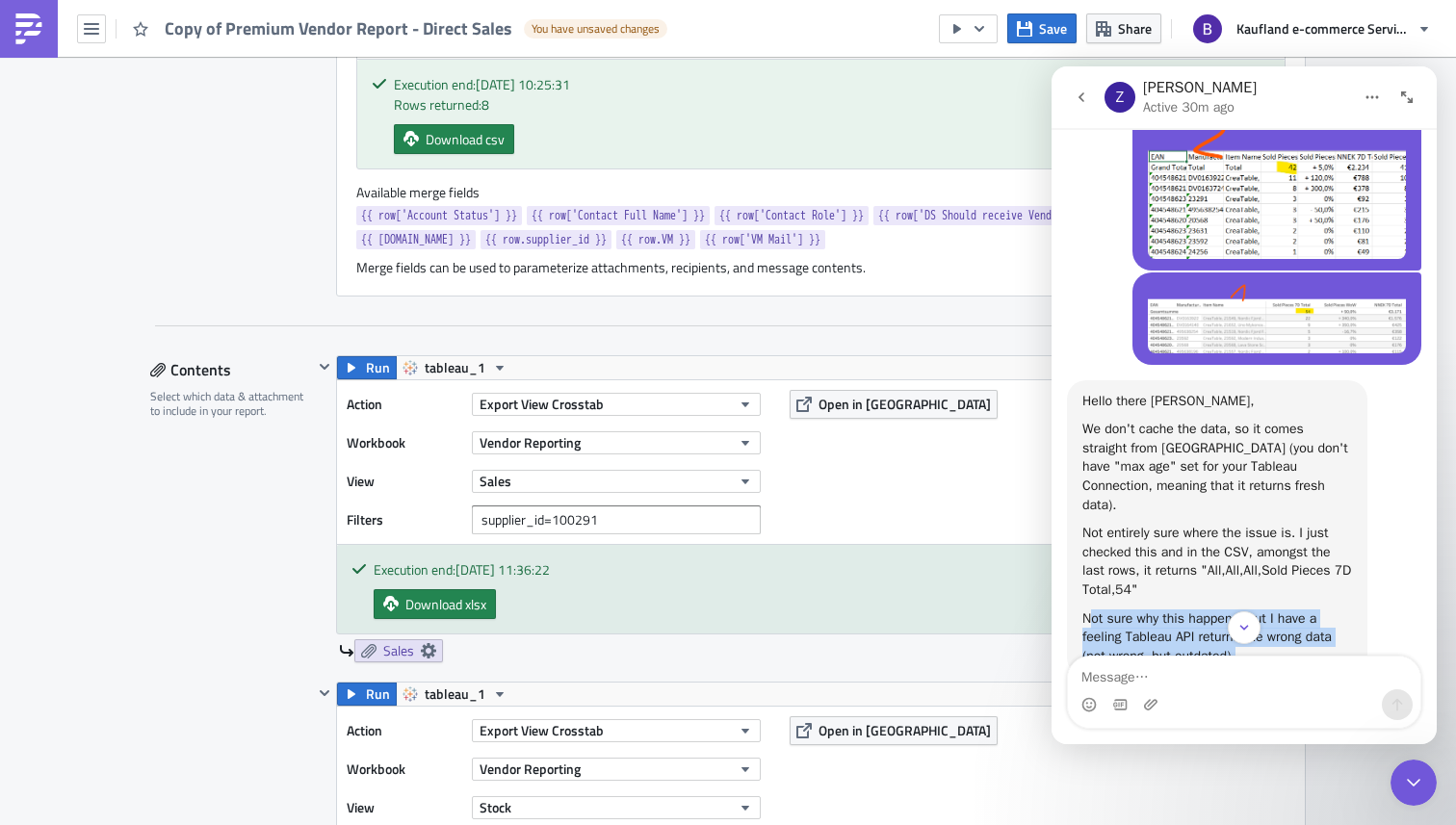click at bounding box center (1277, 184) 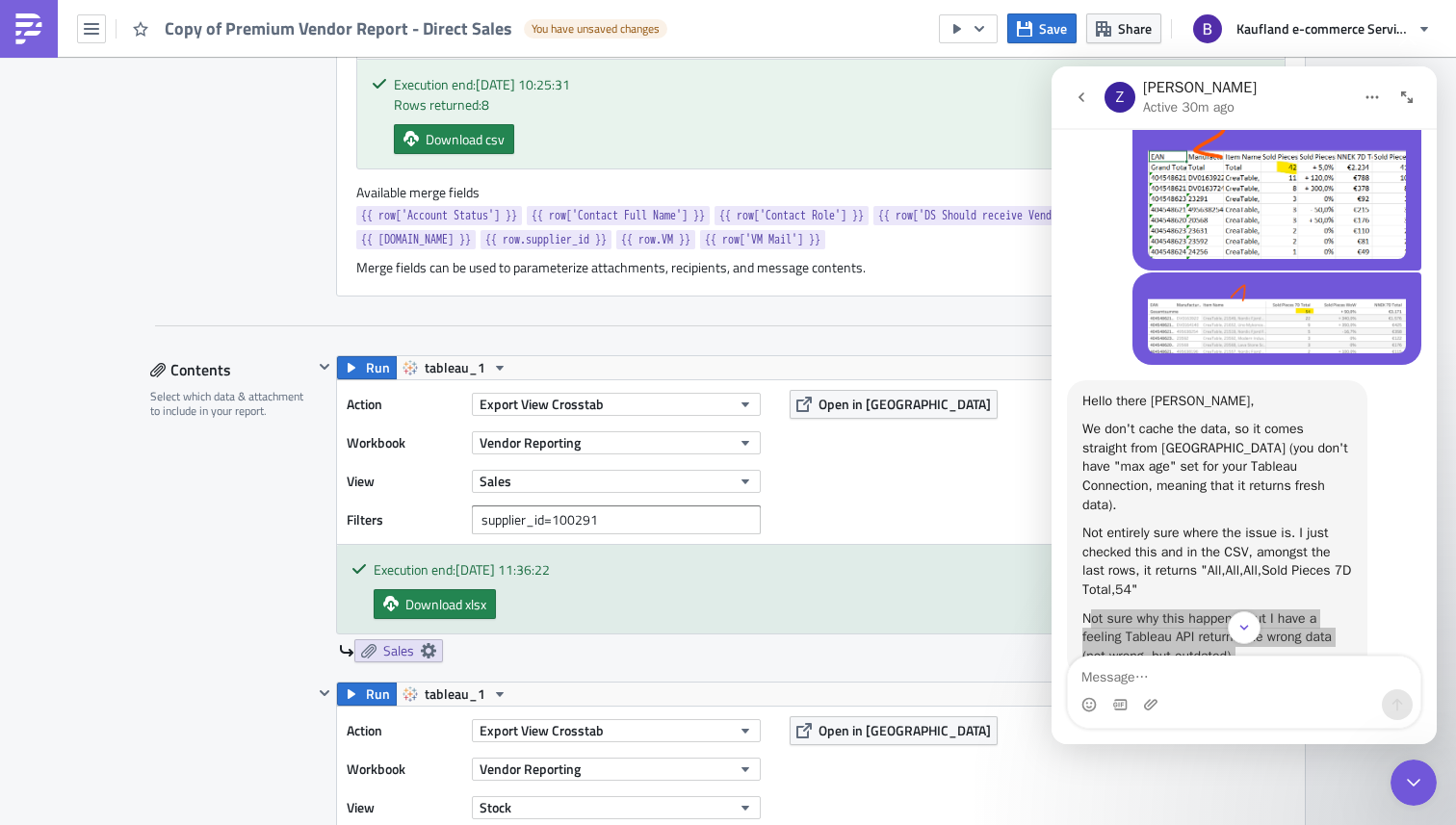 scroll, scrollTop: 0, scrollLeft: 0, axis: both 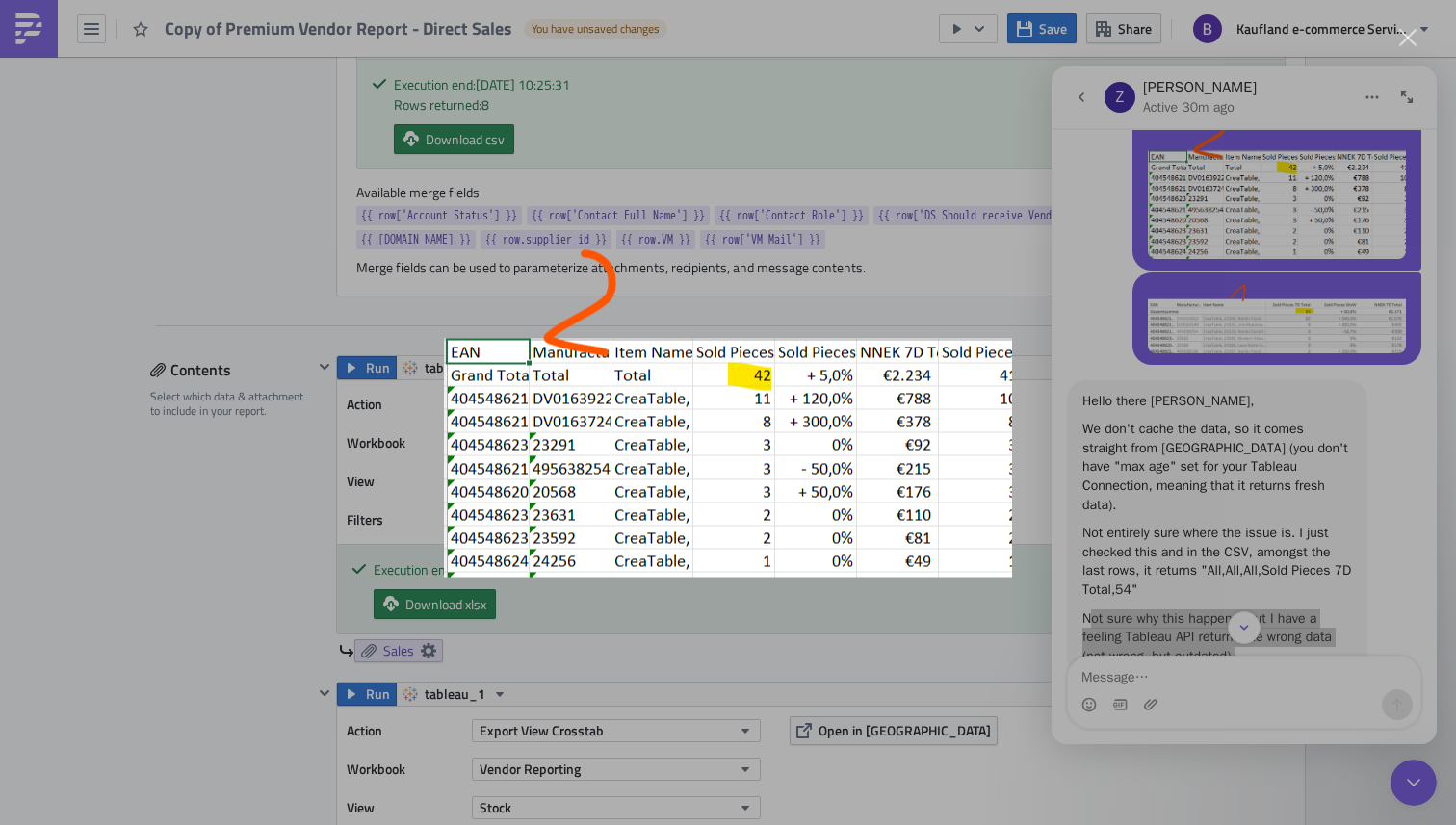 click at bounding box center [728, 412] 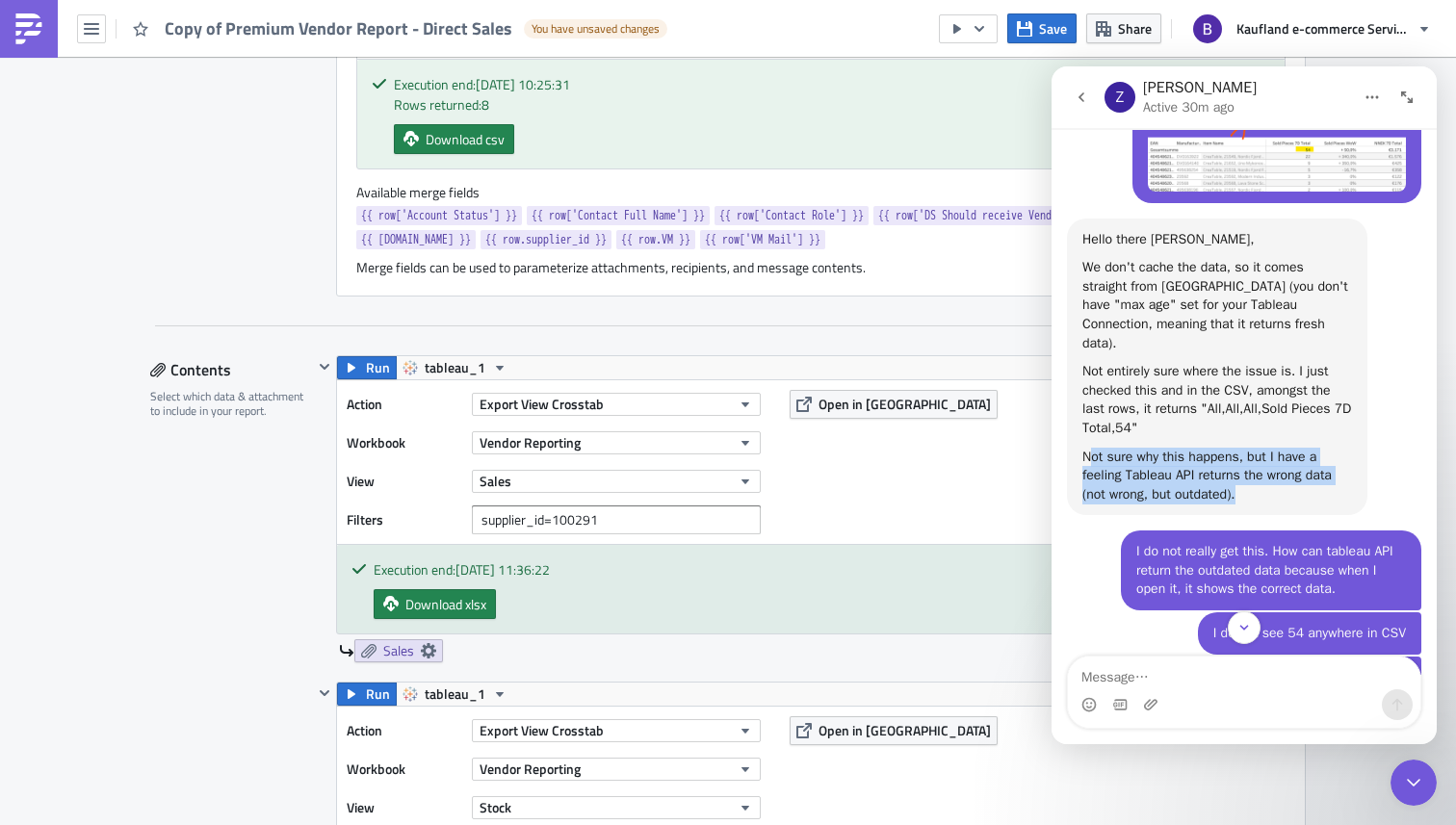 scroll, scrollTop: 1121, scrollLeft: 0, axis: vertical 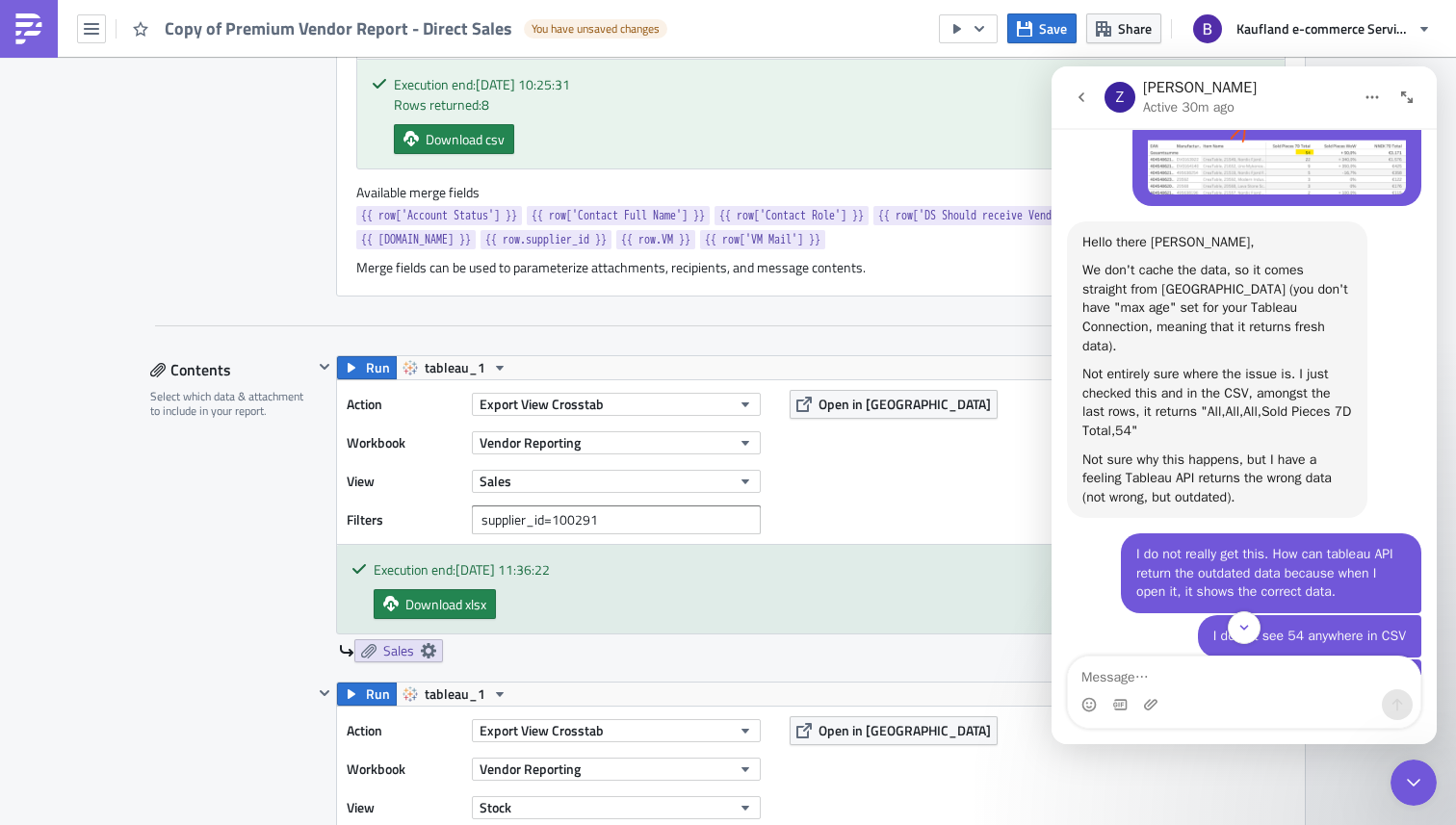 click on "Not entirely sure where the issue is. I just checked this and in the CSV, amongst the last rows, it returns "All,All,All,Sold Pieces 7D Total,54"" at bounding box center (1217, 402) 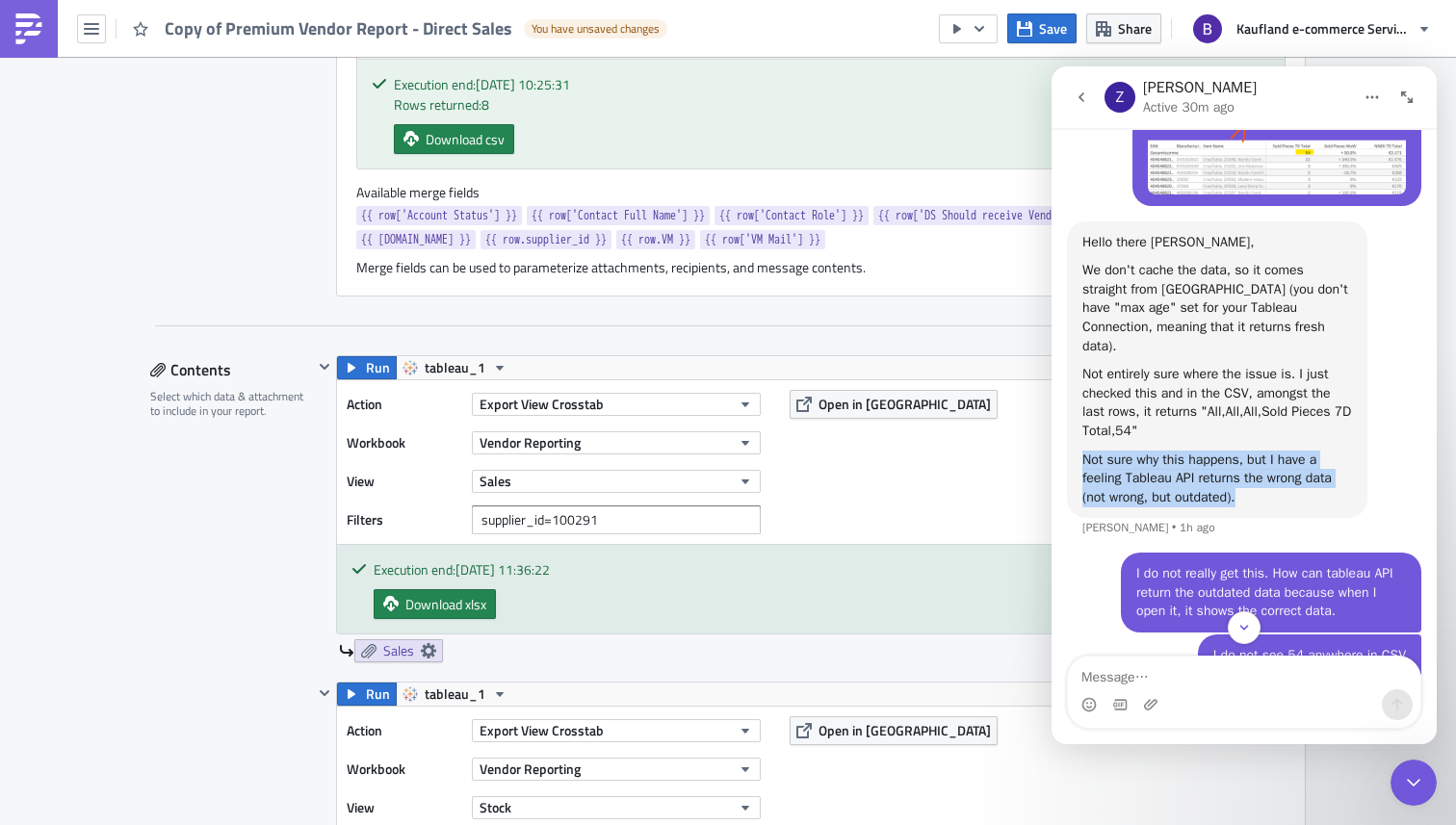 drag, startPoint x: 1273, startPoint y: 502, endPoint x: 1083, endPoint y: 444, distance: 198.65548 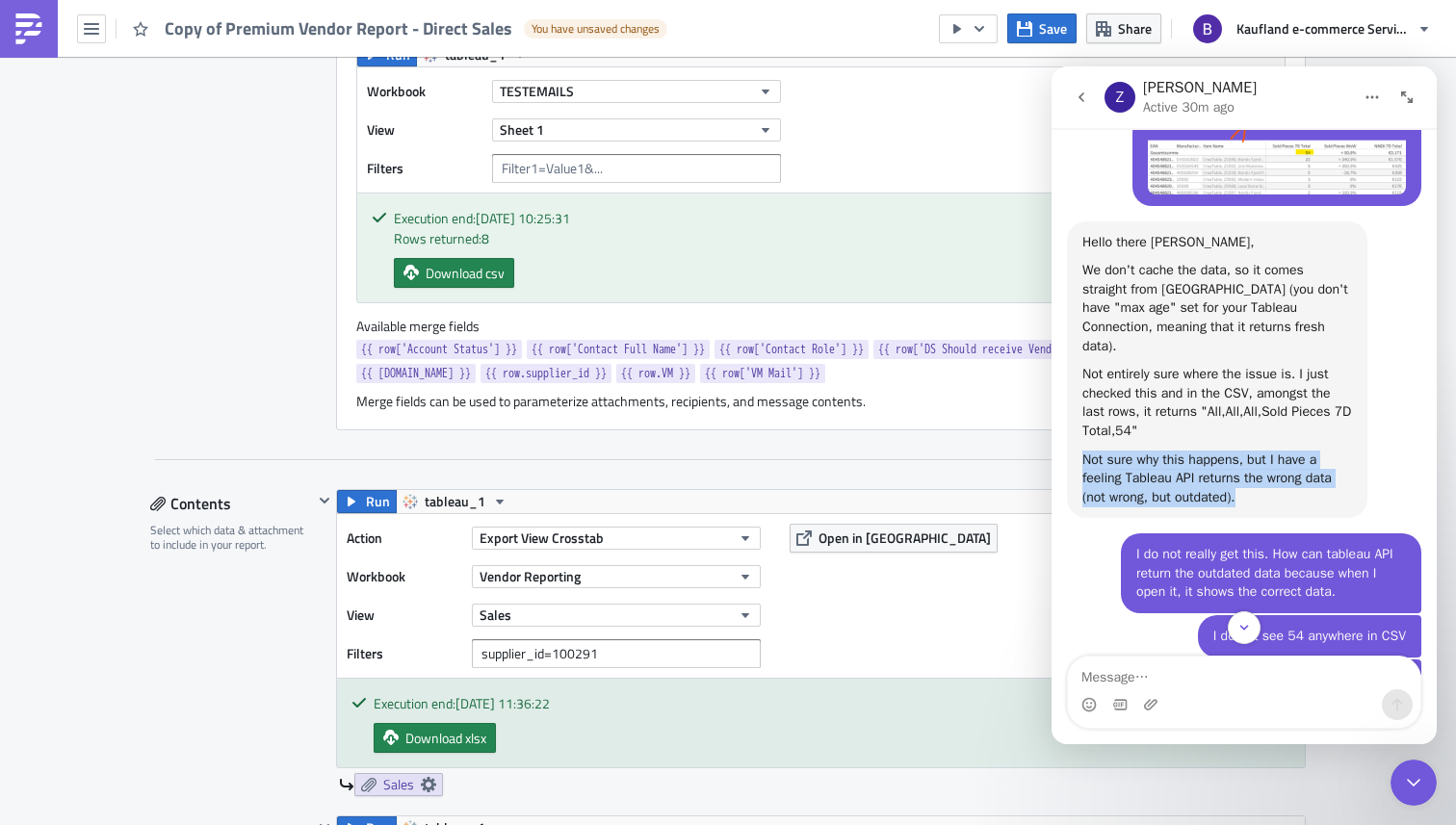scroll, scrollTop: 602, scrollLeft: 0, axis: vertical 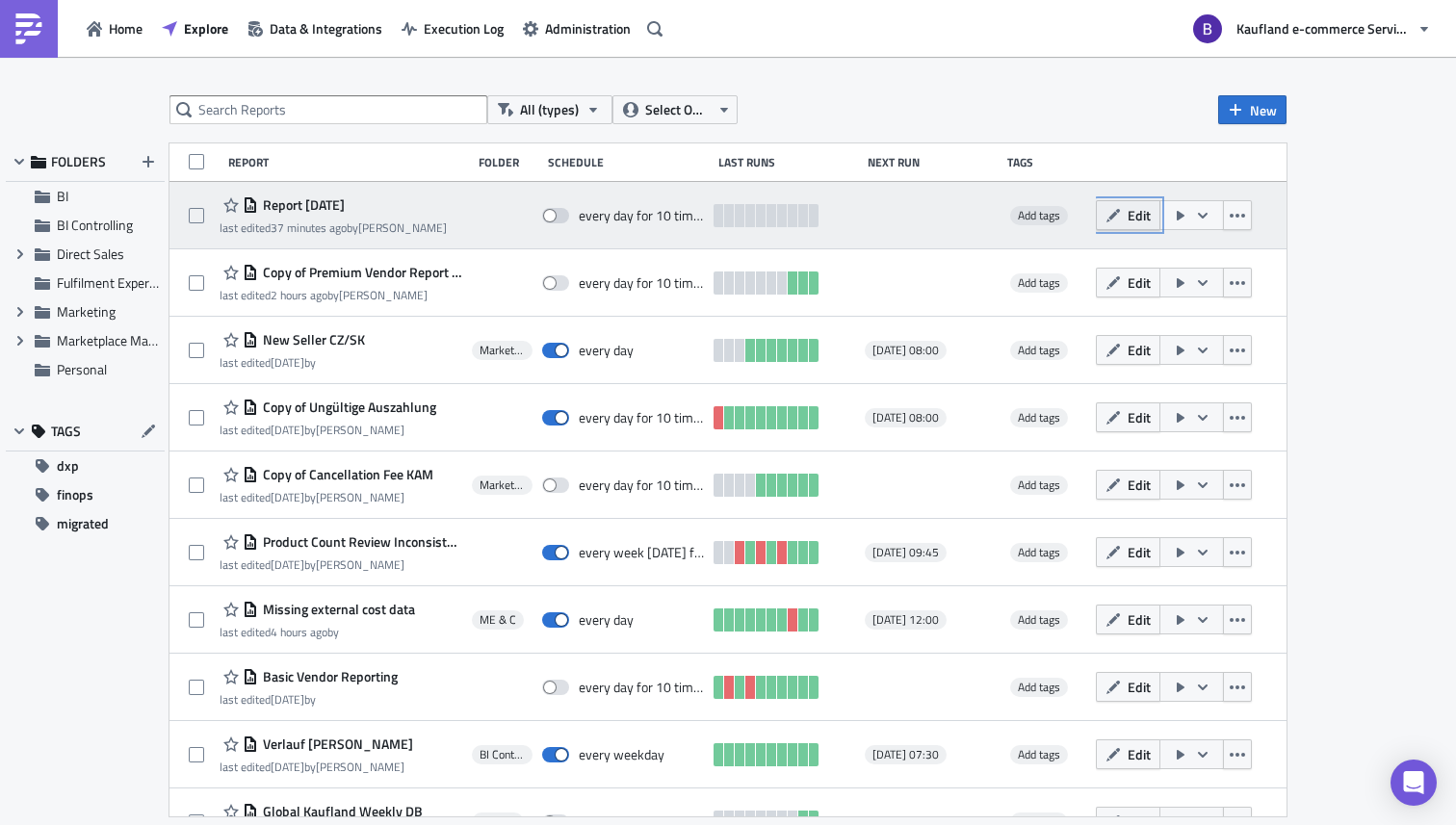 click on "Edit" at bounding box center (1128, 215) 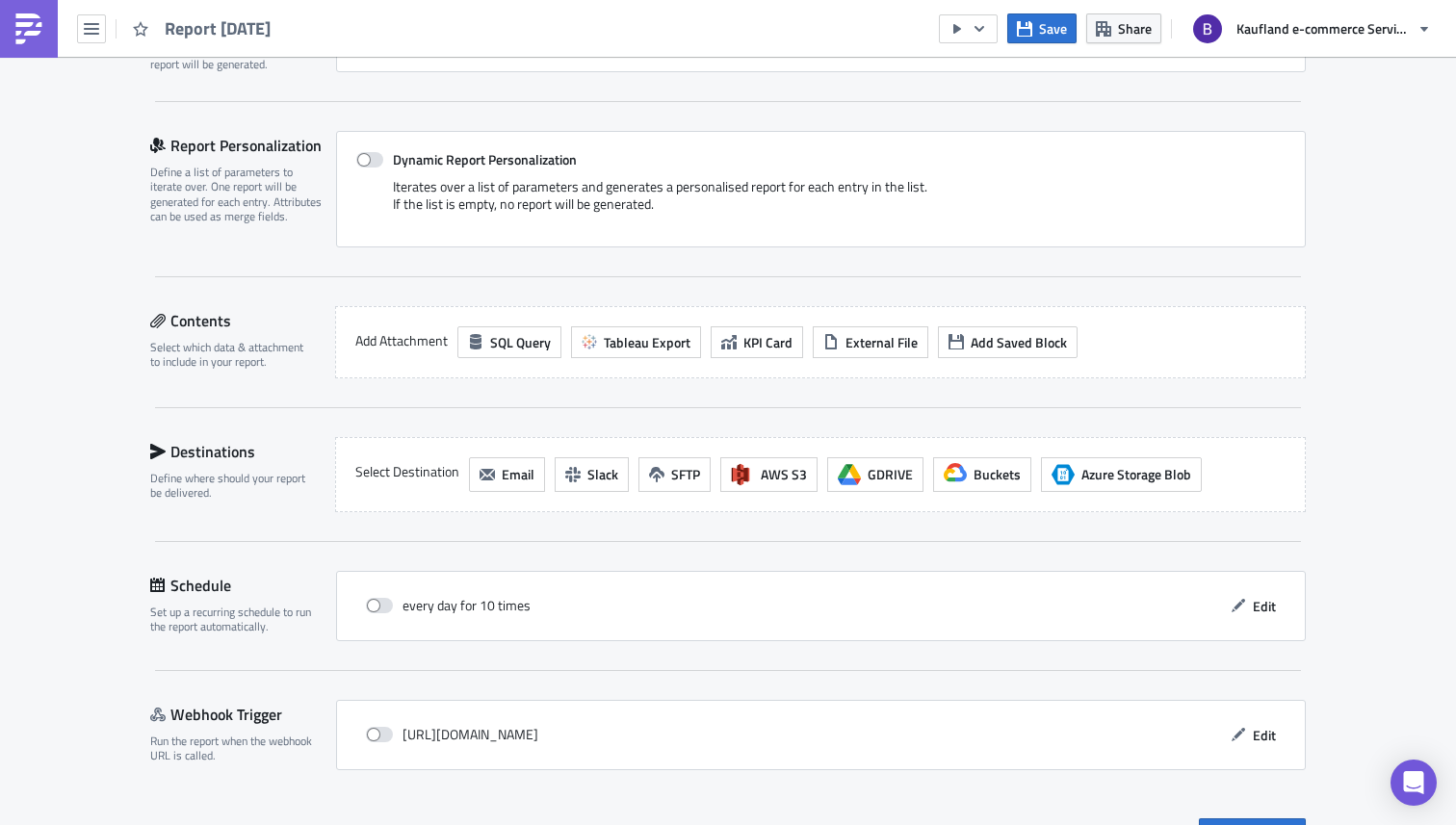scroll, scrollTop: 386, scrollLeft: 0, axis: vertical 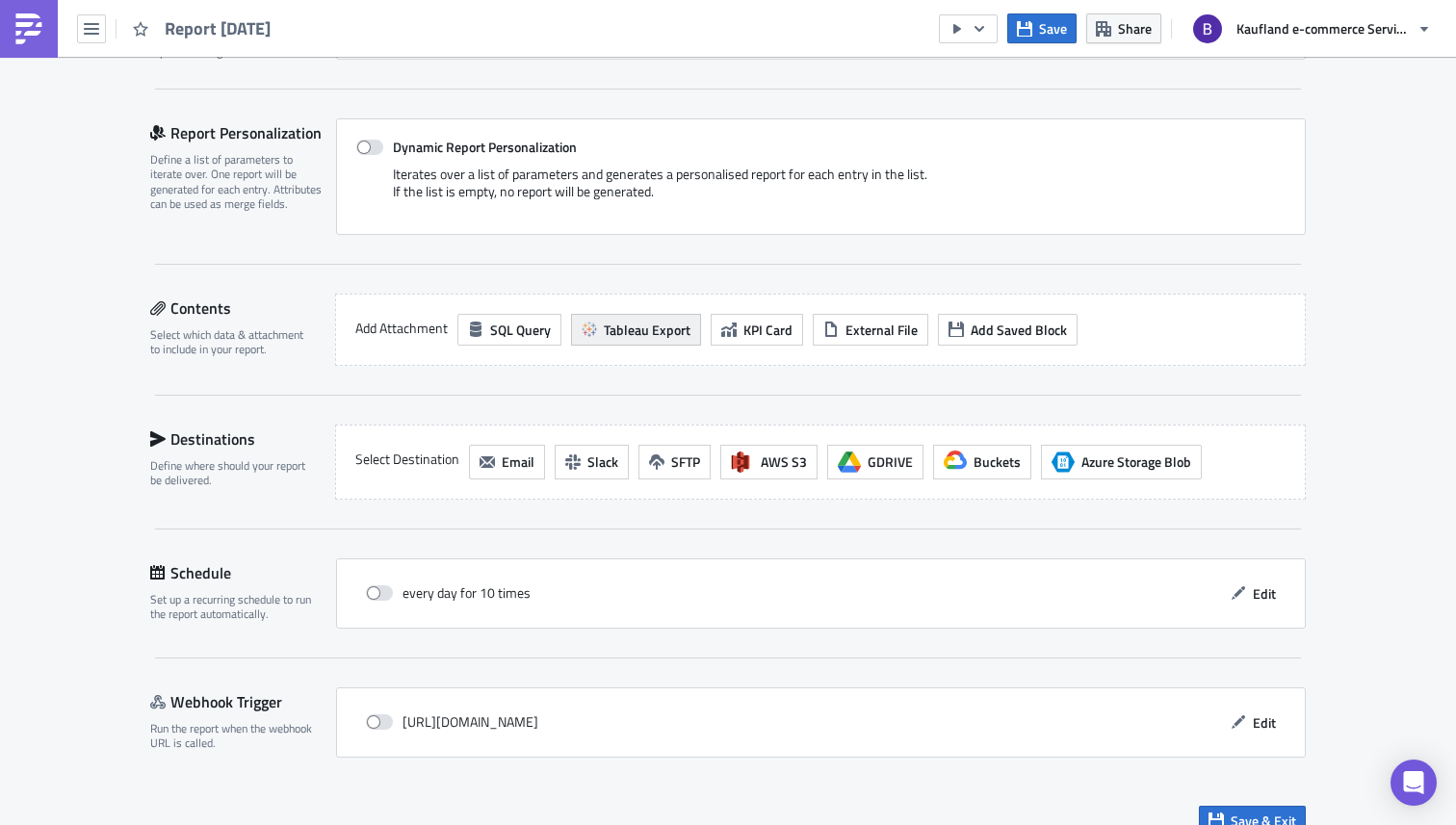 click on "Tableau Export" at bounding box center (647, 329) 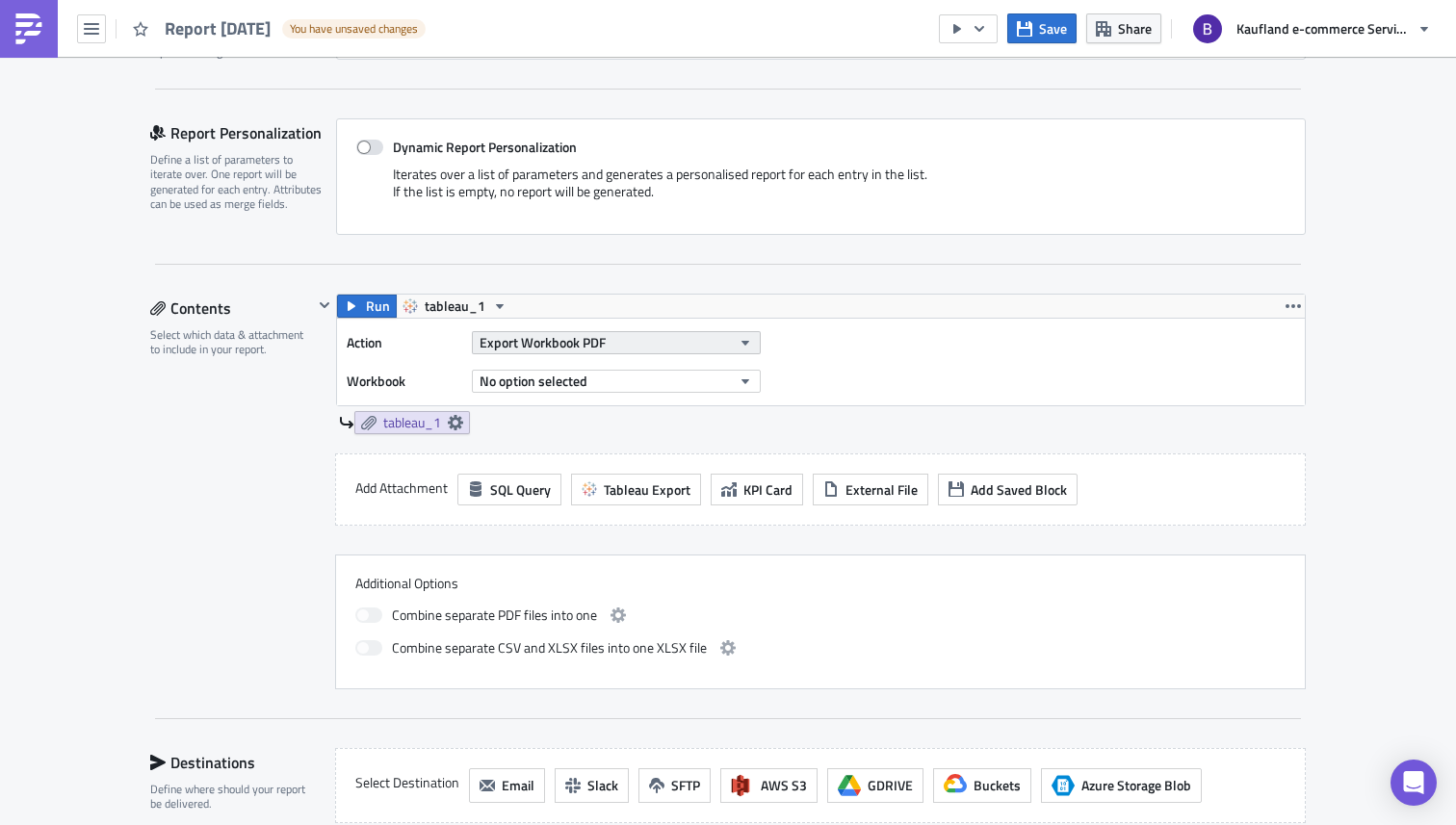 click on "Export Workbook PDF" at bounding box center (542, 342) 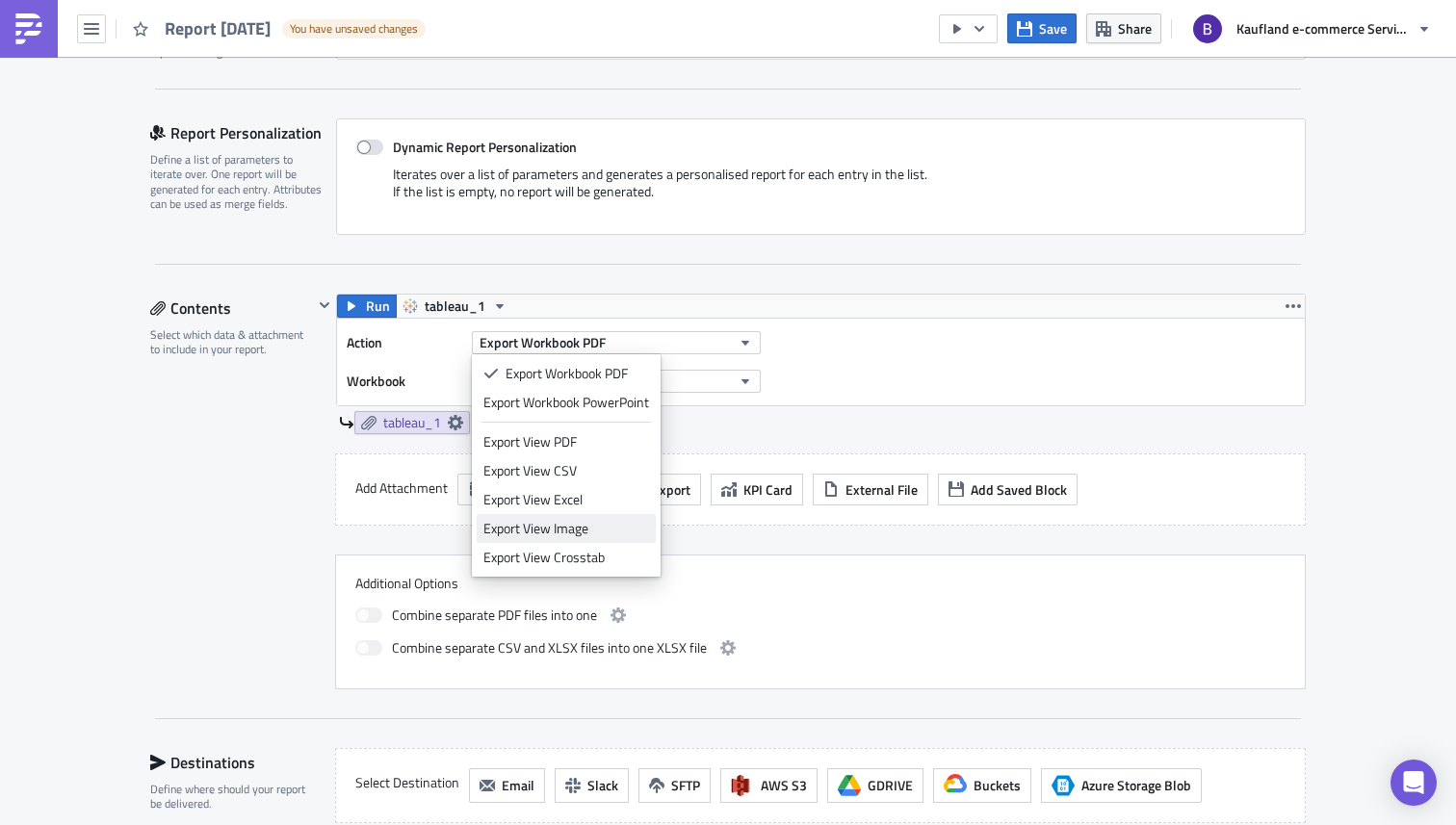click on "Export View Image" at bounding box center (566, 529) 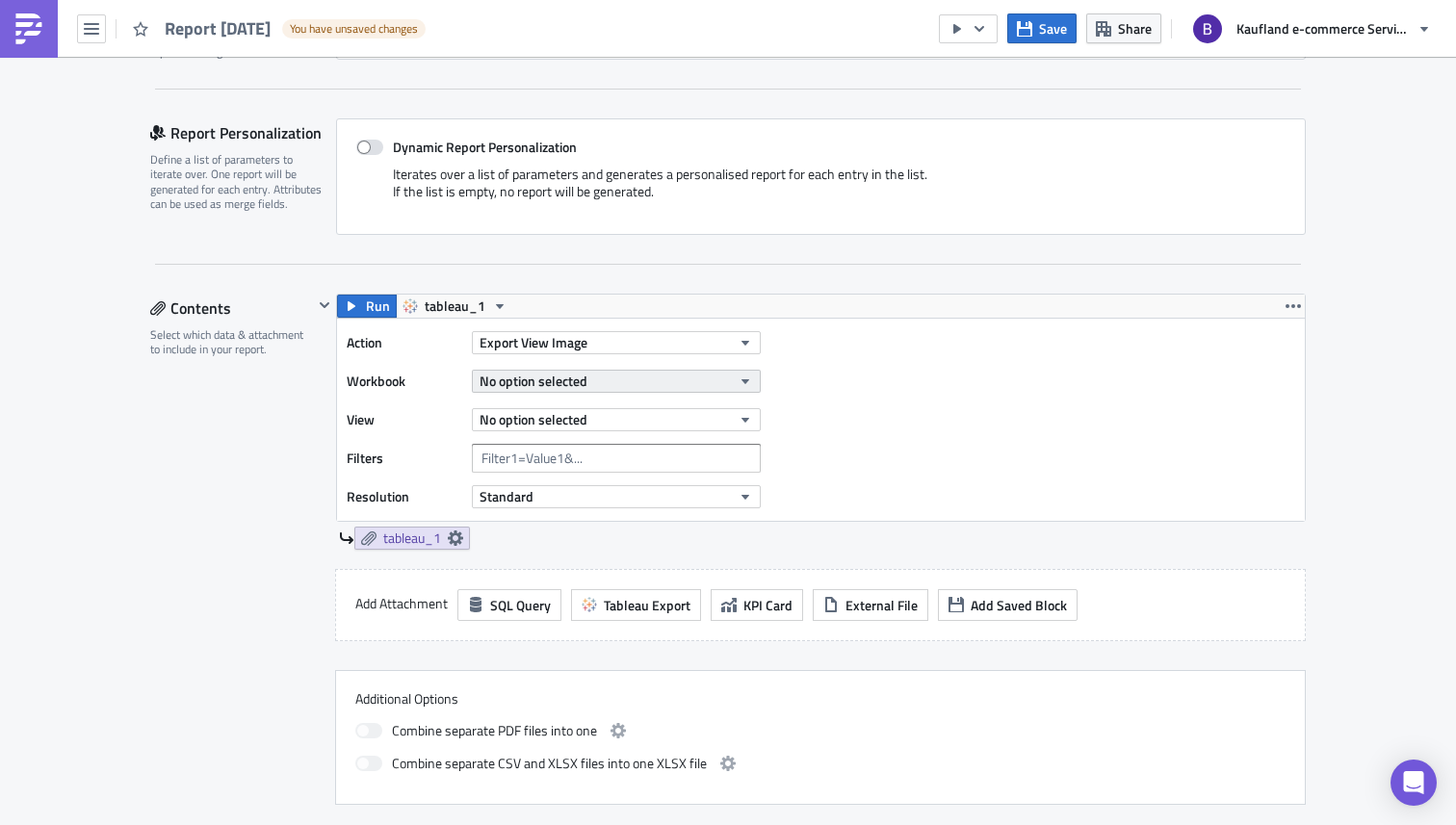 click on "No option selected" at bounding box center [533, 380] 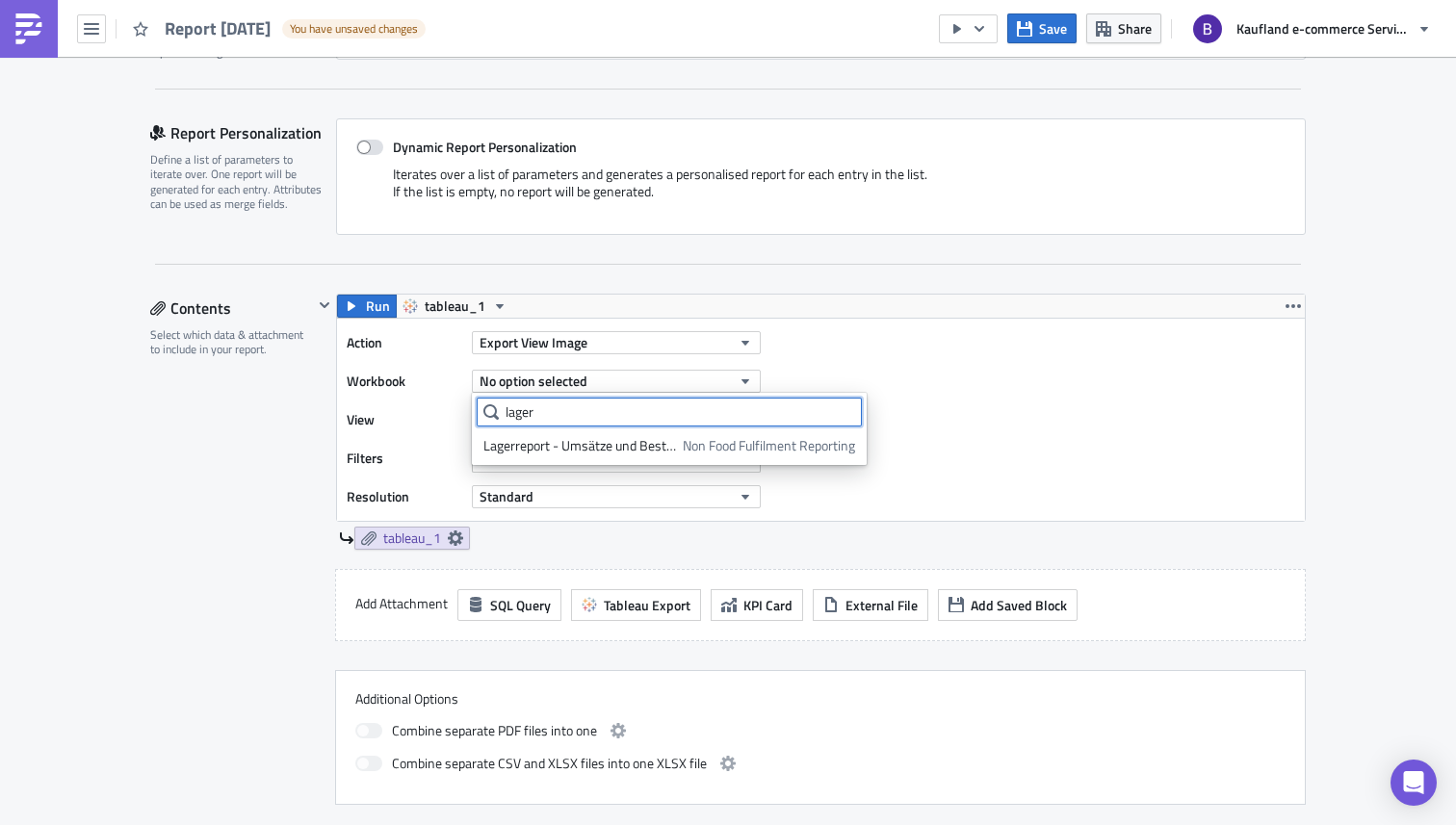 type on "lager" 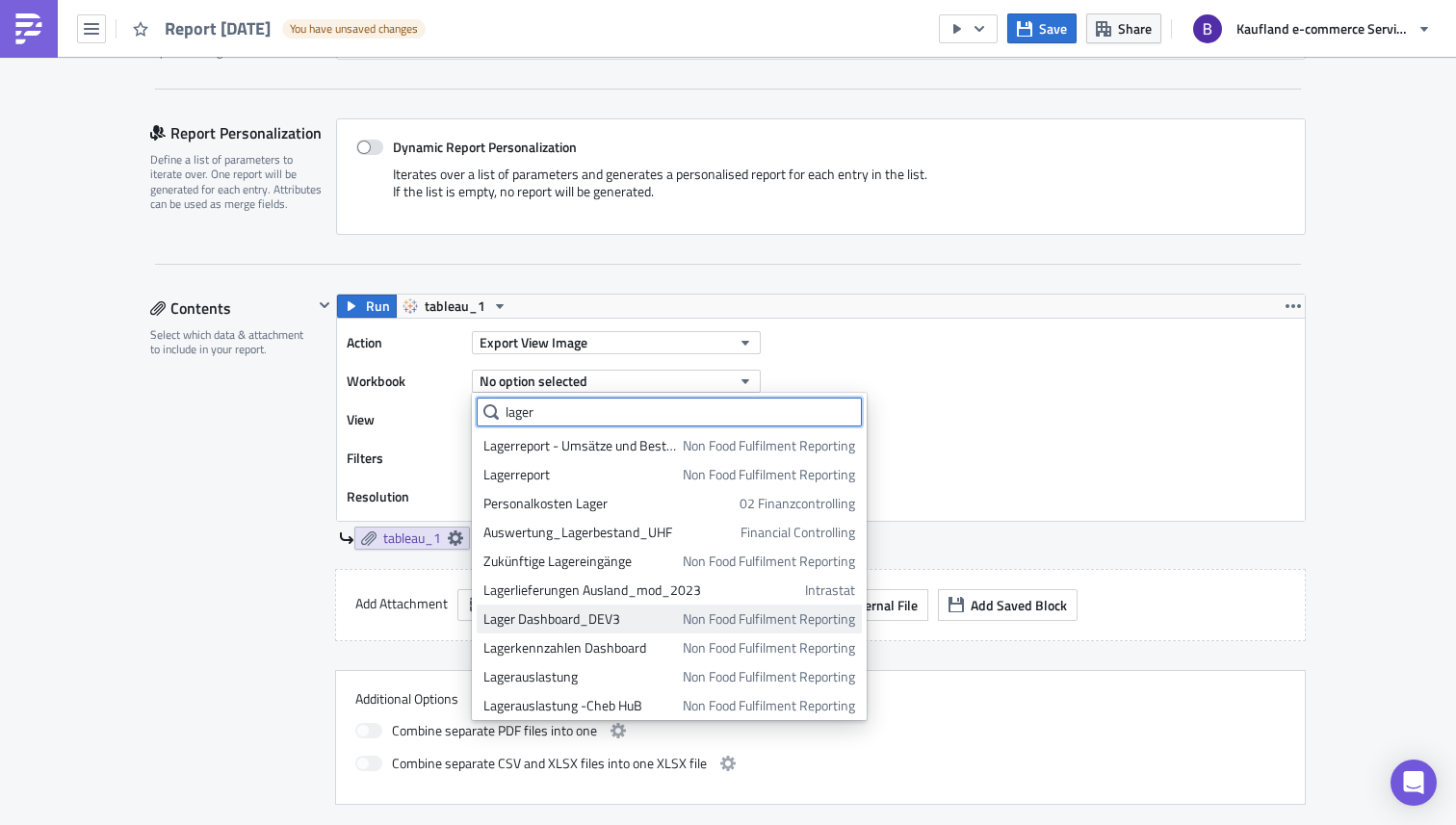 scroll, scrollTop: 120, scrollLeft: 0, axis: vertical 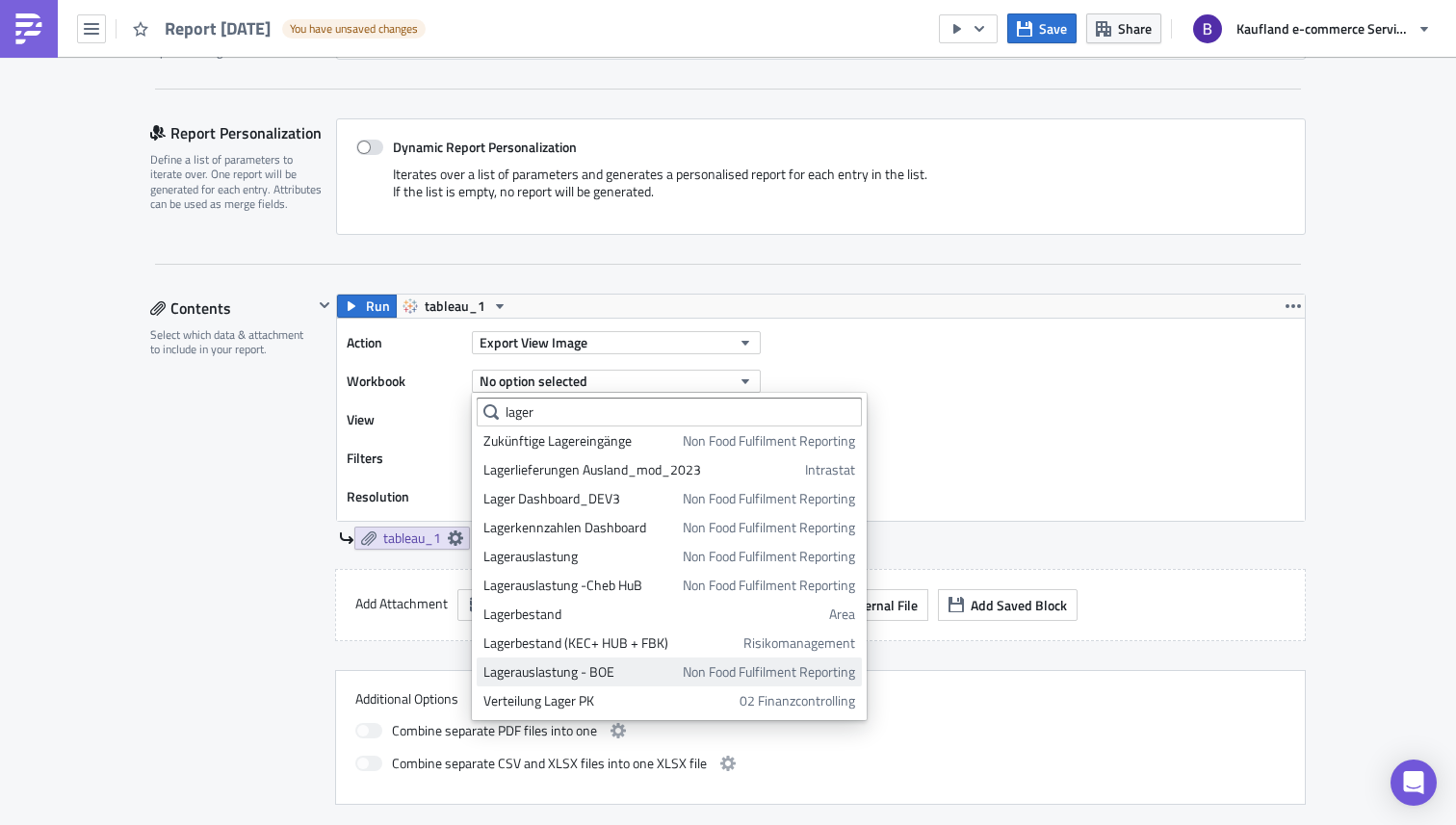 click on "Lagerauslastung - BOE" at bounding box center [580, 672] 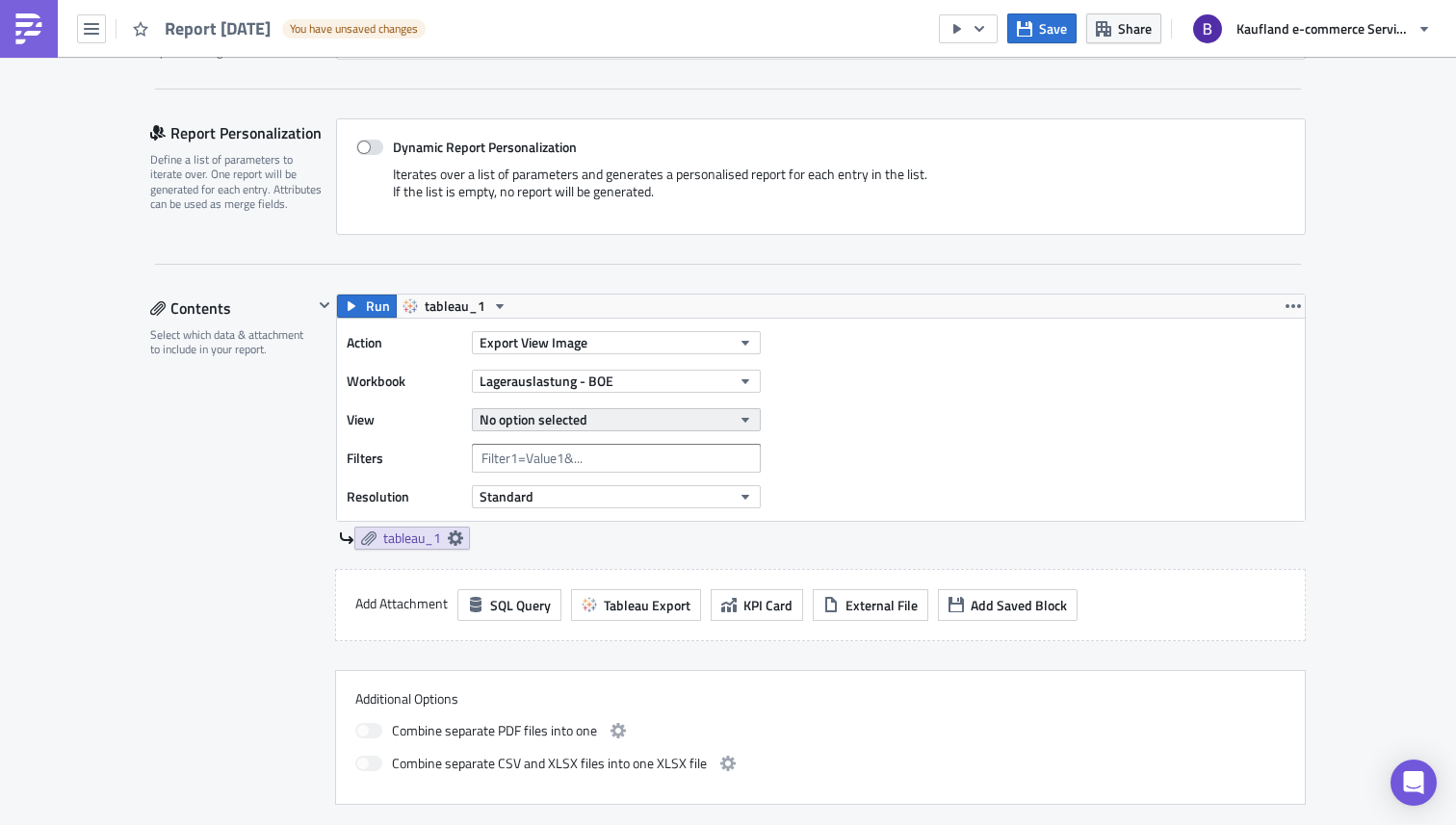 click on "No option selected" at bounding box center (533, 419) 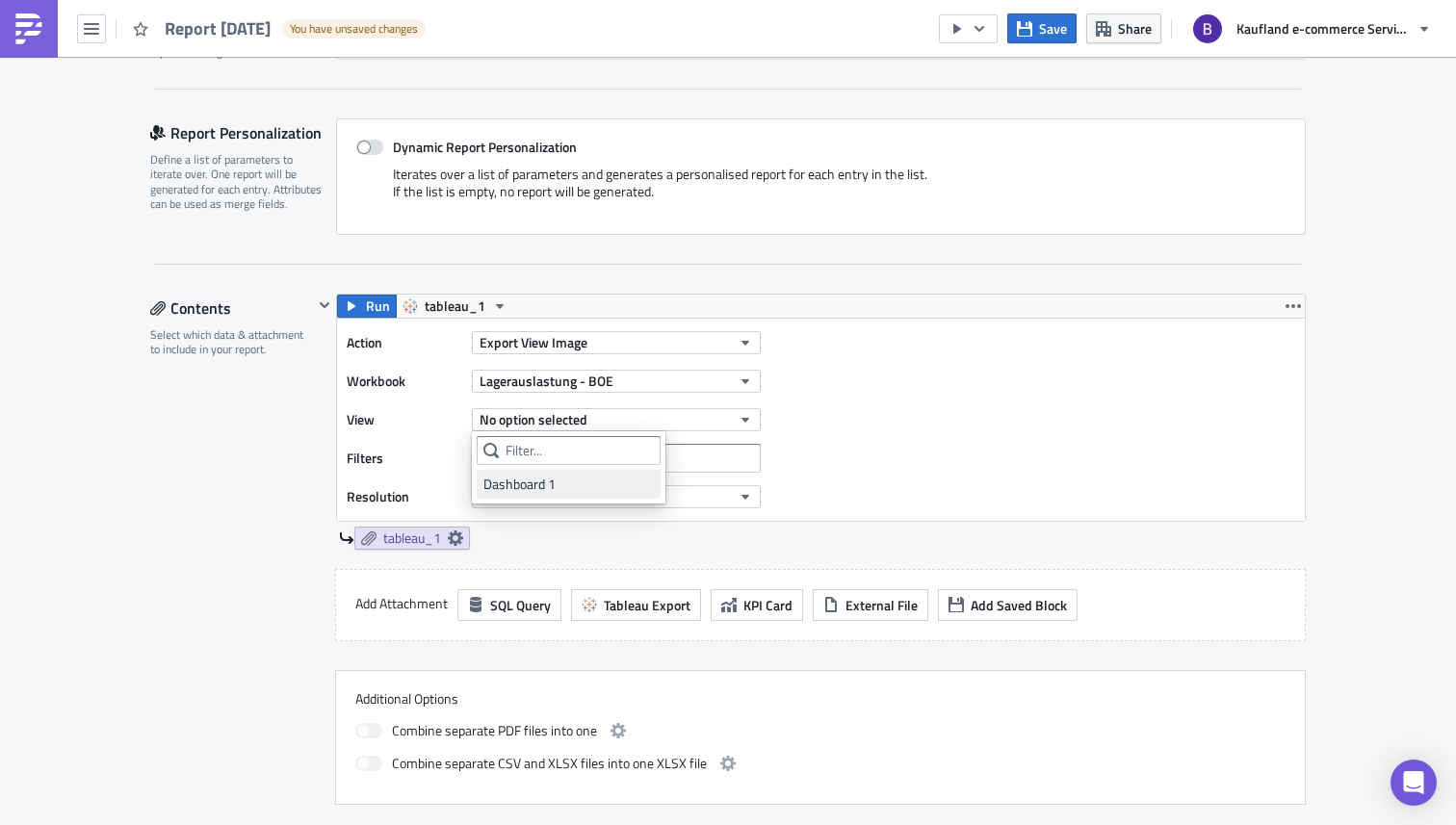 click on "Dashboard 1" at bounding box center [568, 484] 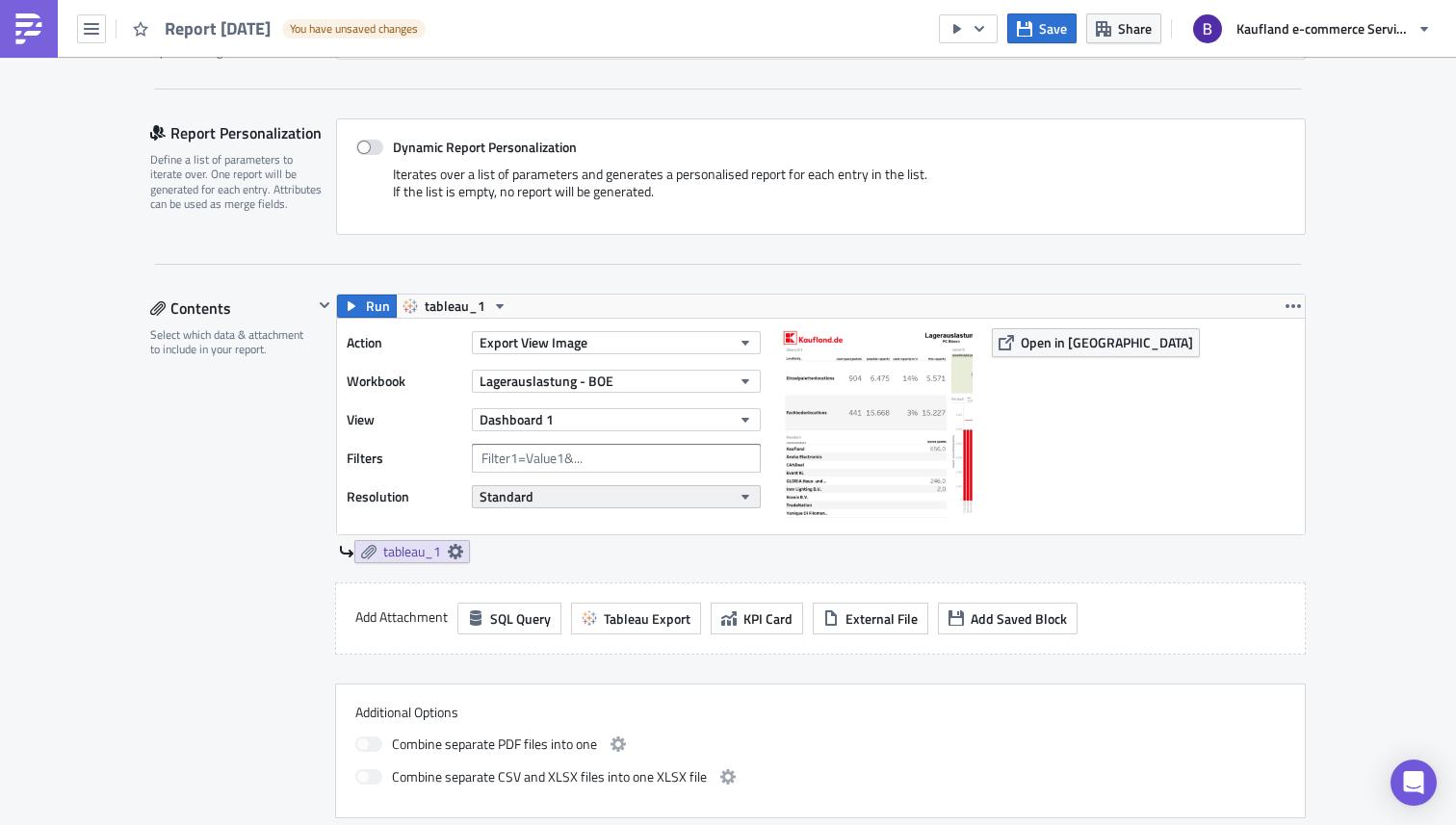 click on "Standard" at bounding box center (616, 497) 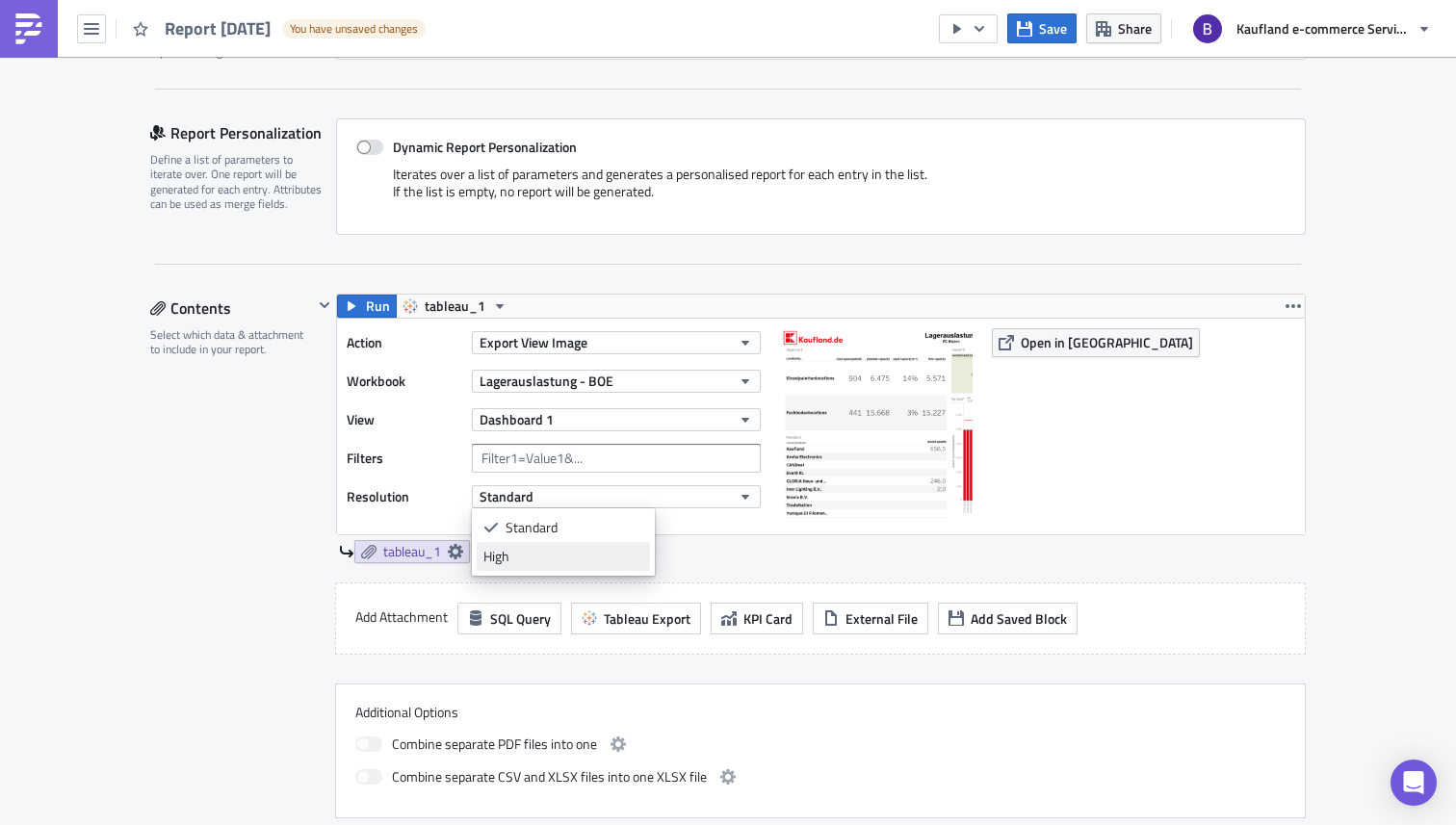 click on "High" at bounding box center [563, 556] 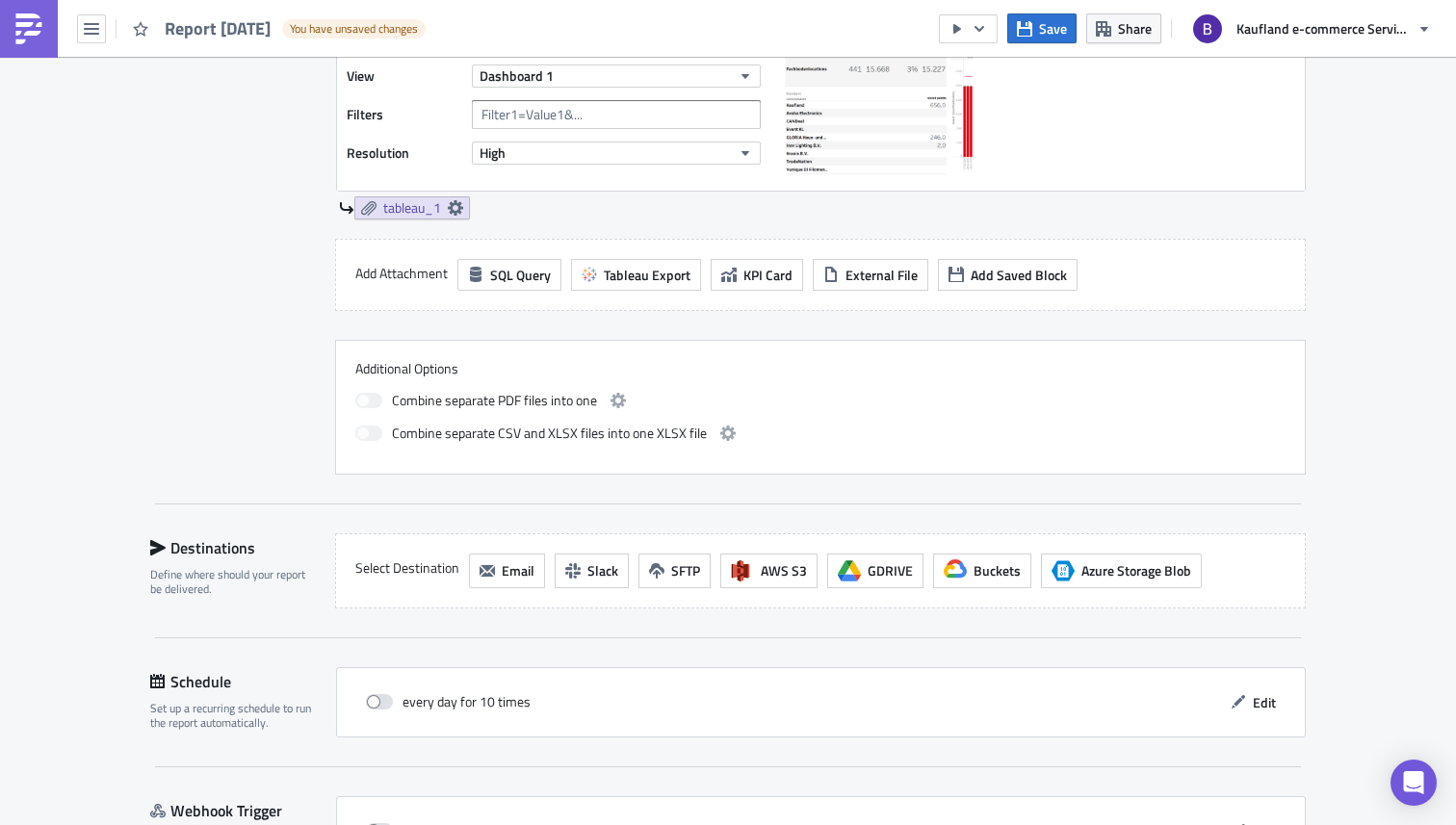 scroll, scrollTop: 866, scrollLeft: 0, axis: vertical 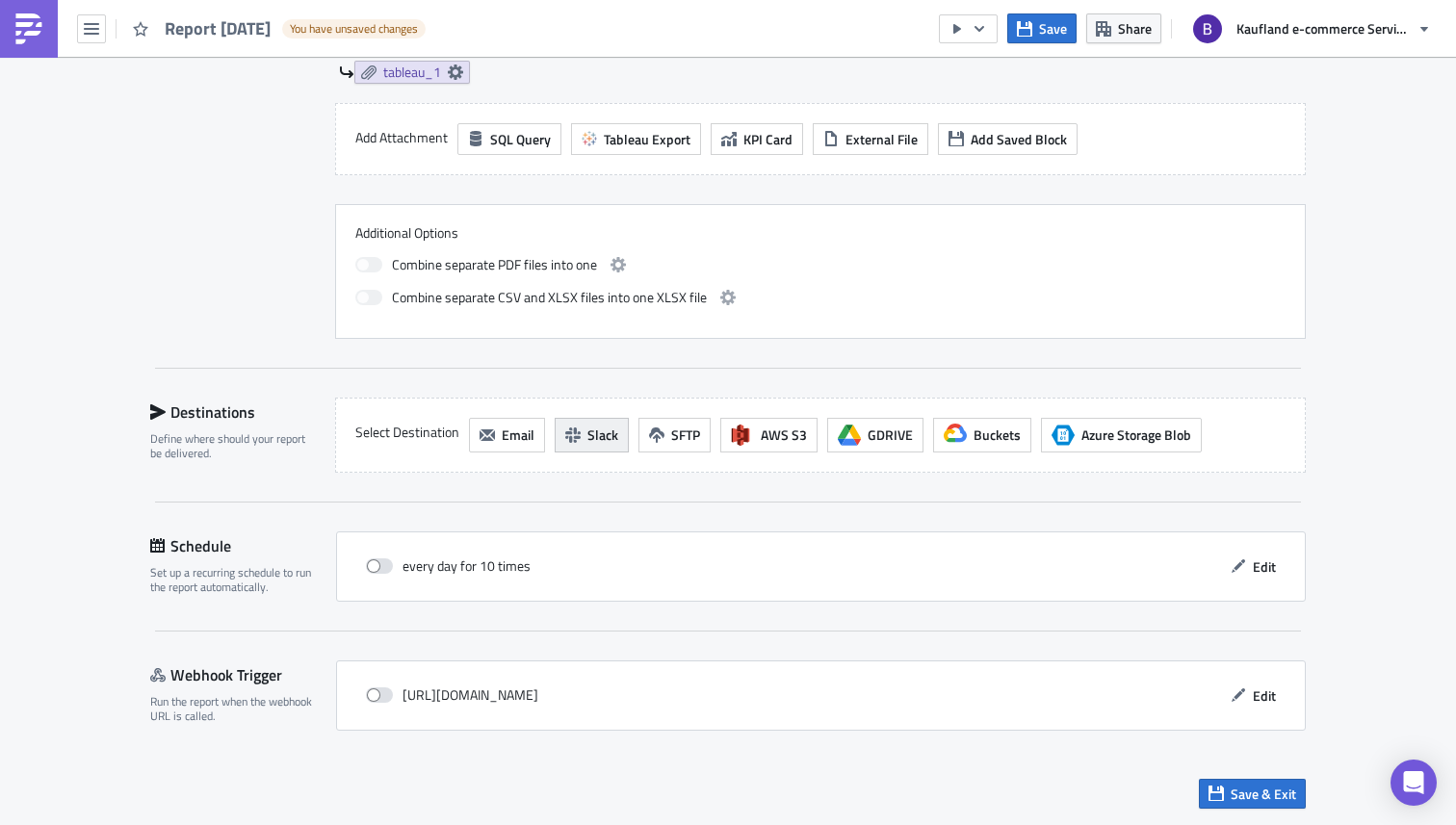 click on "Slack" at bounding box center [603, 434] 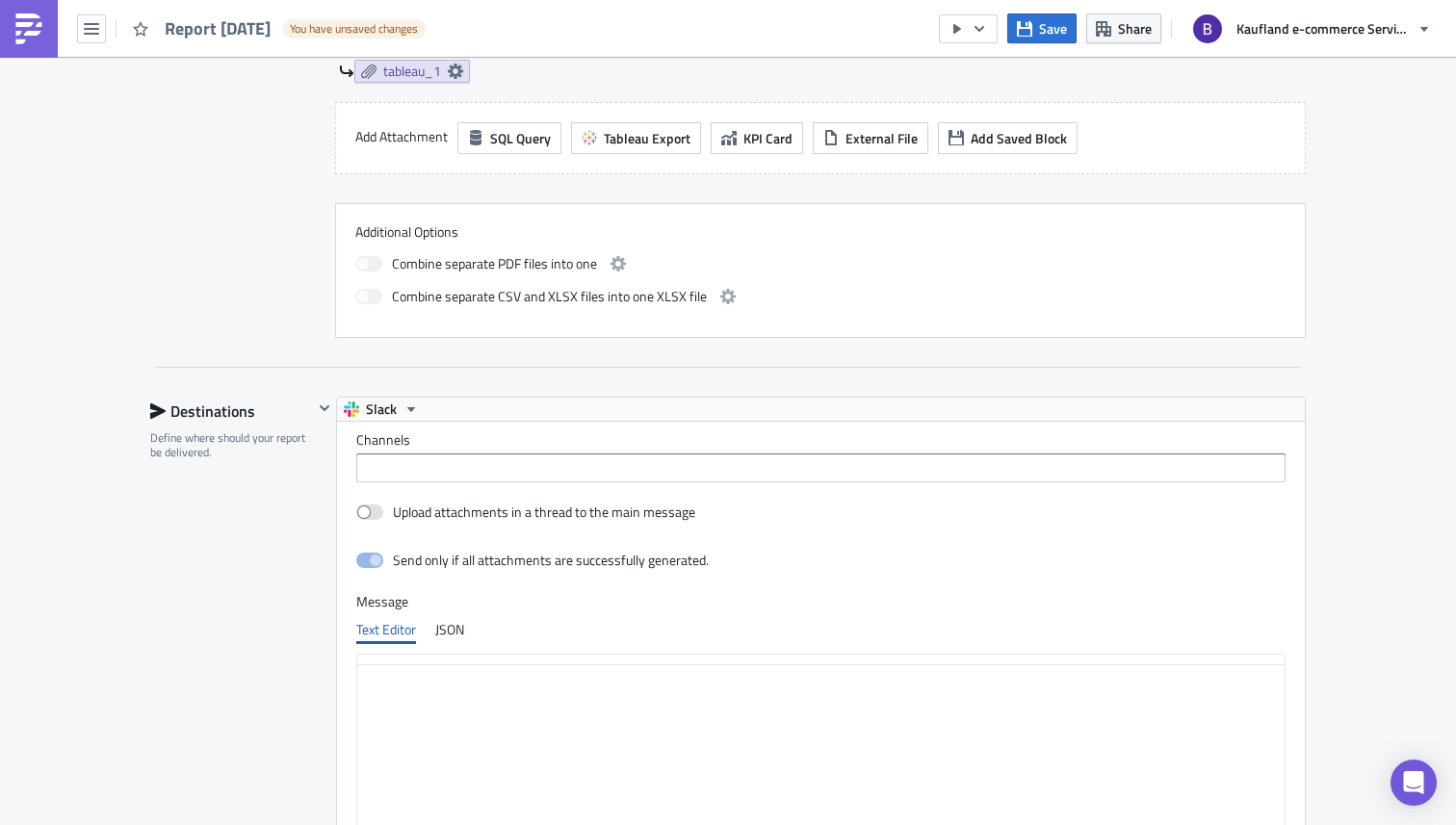 scroll, scrollTop: 0, scrollLeft: 0, axis: both 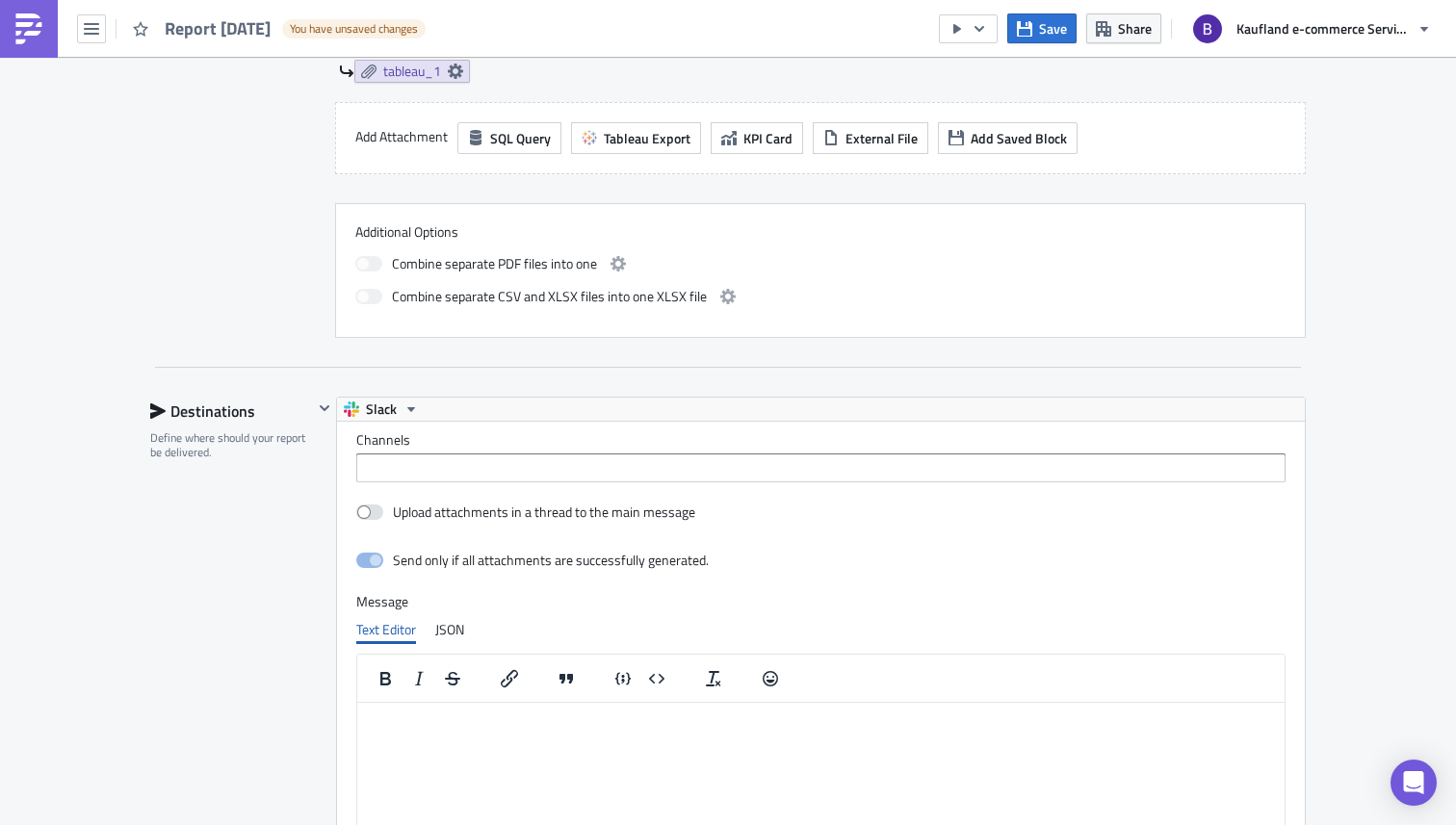 click on "Channels   Upload attachments in a thread to the main message Send only if all attachments are successfully generated. Message   Text Editor JSON     XXXXXXXXXXXXXXXXXXXXXXXXXXXXXXXXXXXXXXXXXXXXXXXXXXXXXXXXXXXXXXXXXXXXXXXXXXXXXXXXXXXXXXXXXXXXXXXXXXXXXXXXXXXXXXXXXXXXXXXXXXXXXXXXXXXXXXXXXXXXXXXXXXXXXXXXXXXXXXXXXXXXXXXXXXXXXXXXXXXXXXXXXXXXXXXXXXXXXXXXXXXXXXXXXXXXXXXXXXXXXXXXXXXXXXXXXXXXXXXXXXXXXXXXXXXXXXXX For advanced message styling and to preview your message  go to Slack Block Kit Builder ." at bounding box center (820, 691) 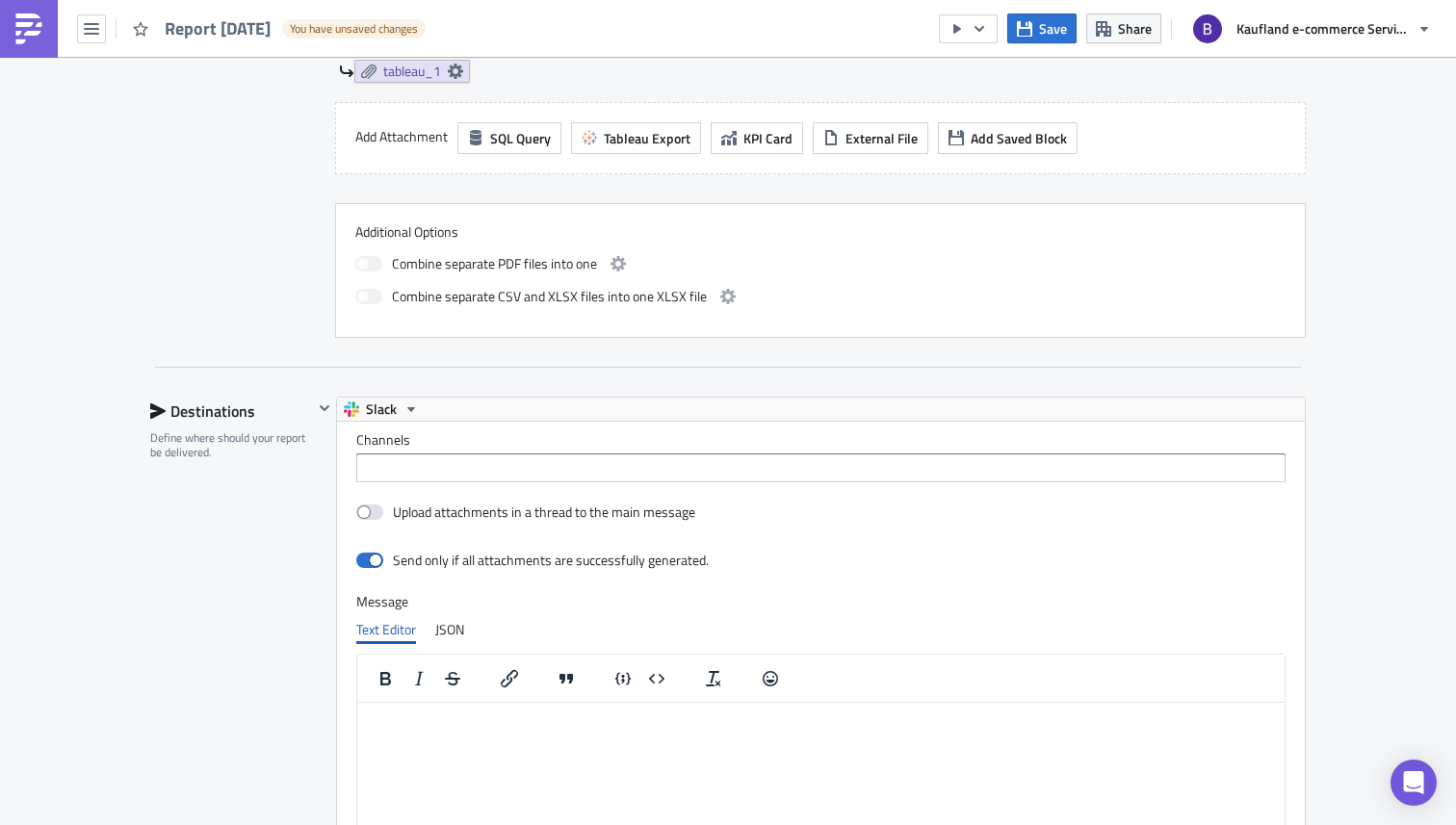 click at bounding box center (819, 468) 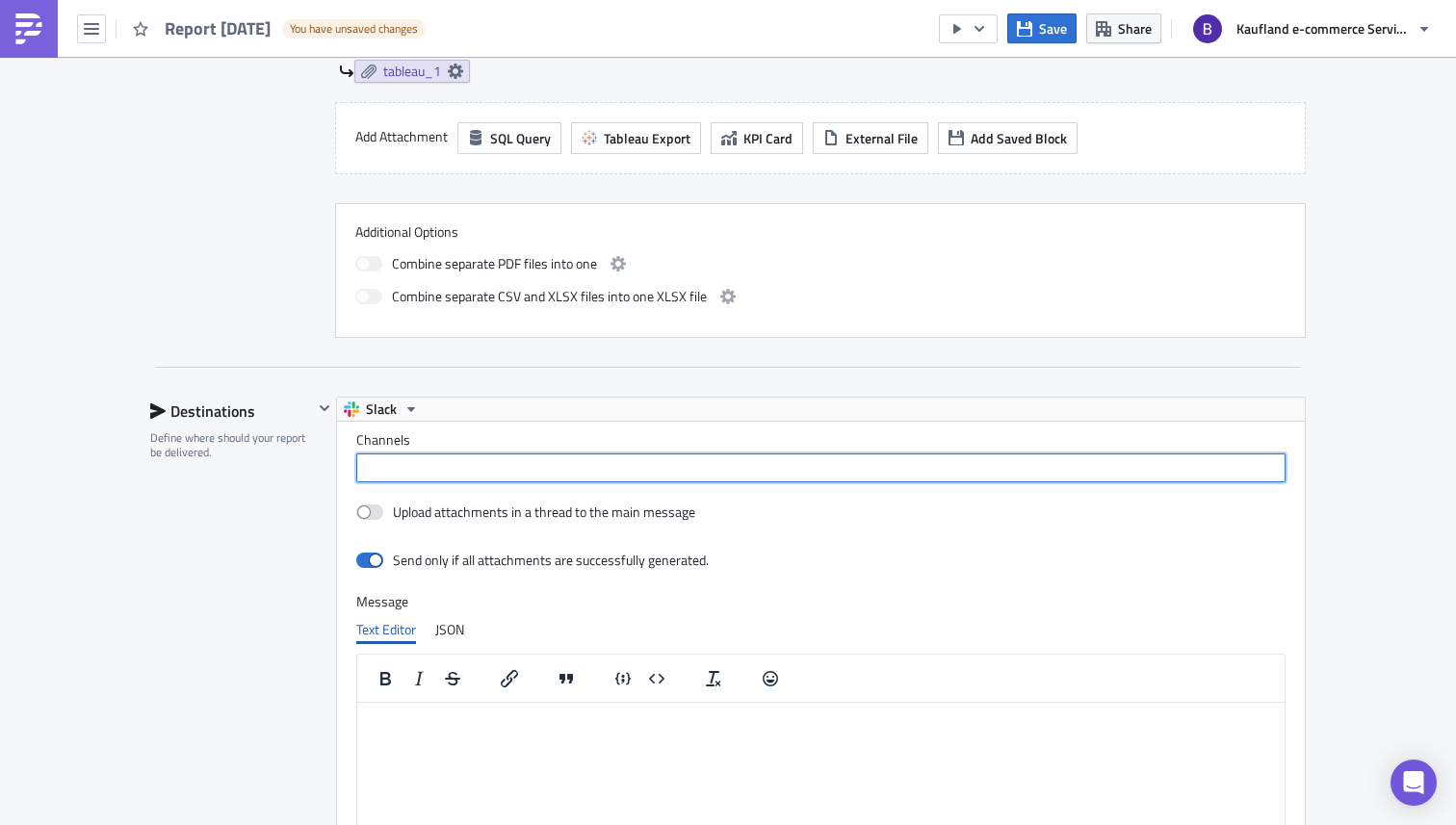 paste on "business_intelligence_intern" 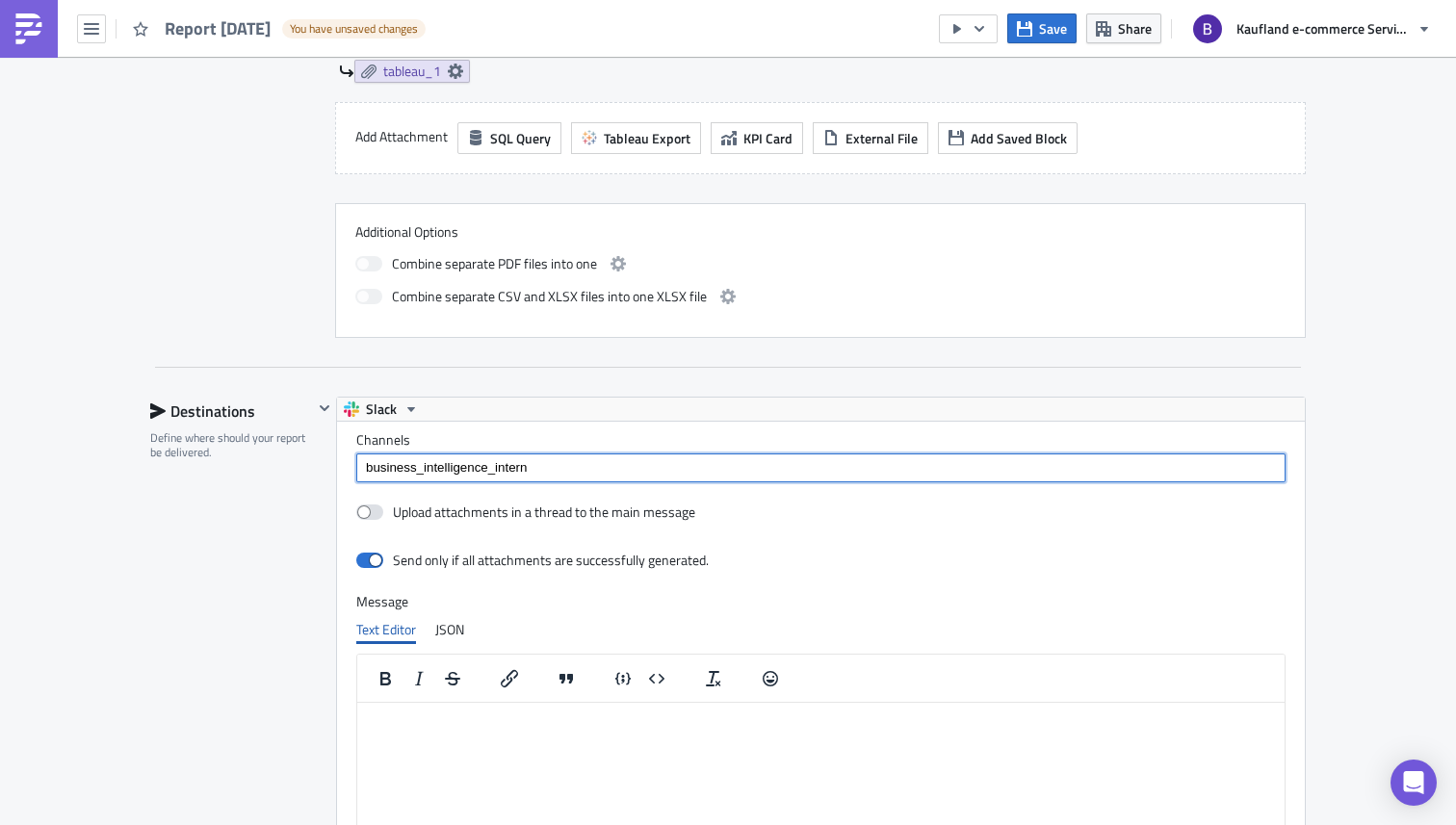 click on "business_intelligence_intern" at bounding box center (819, 468) 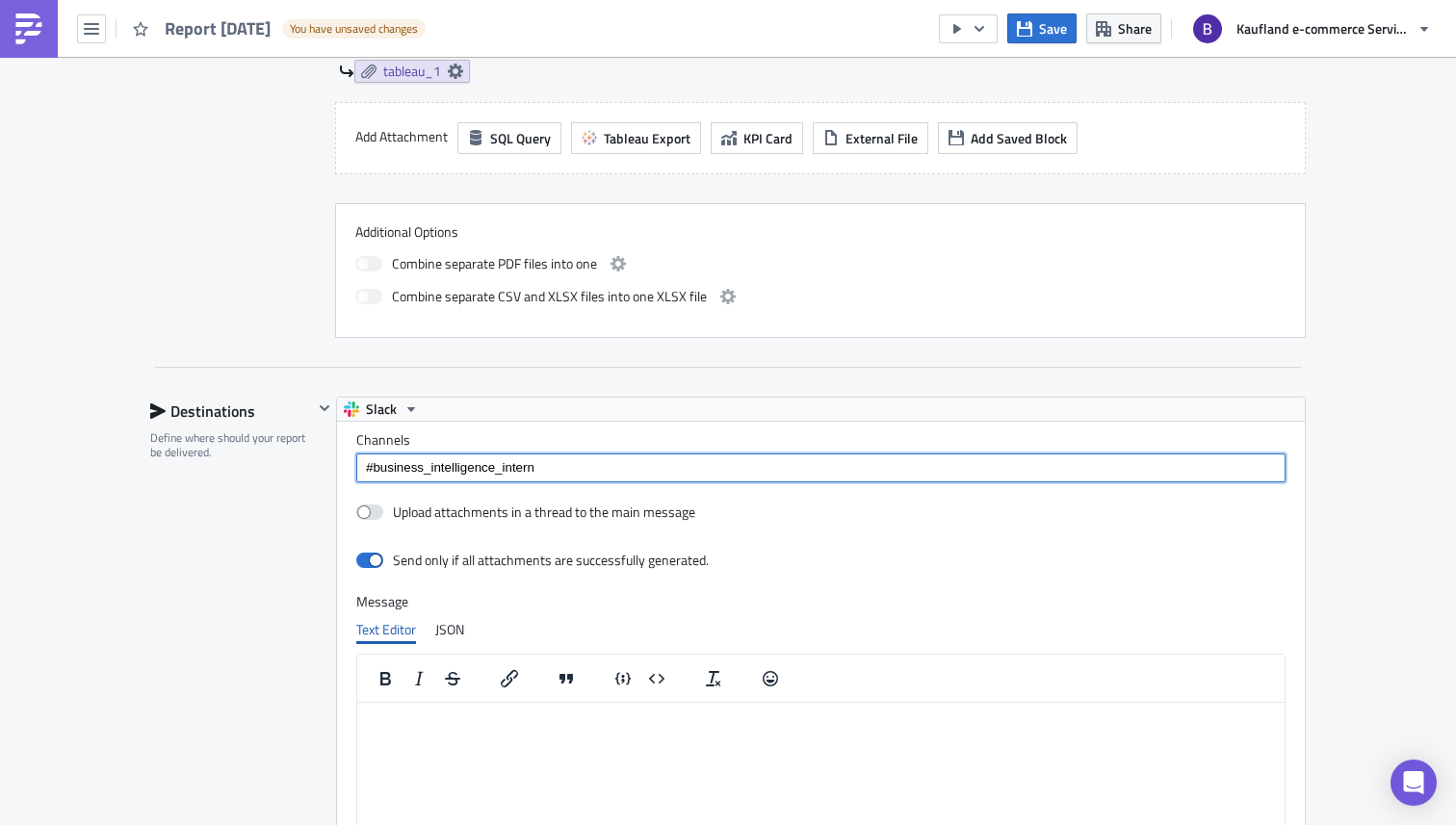 type on "#business_intelligence_intern" 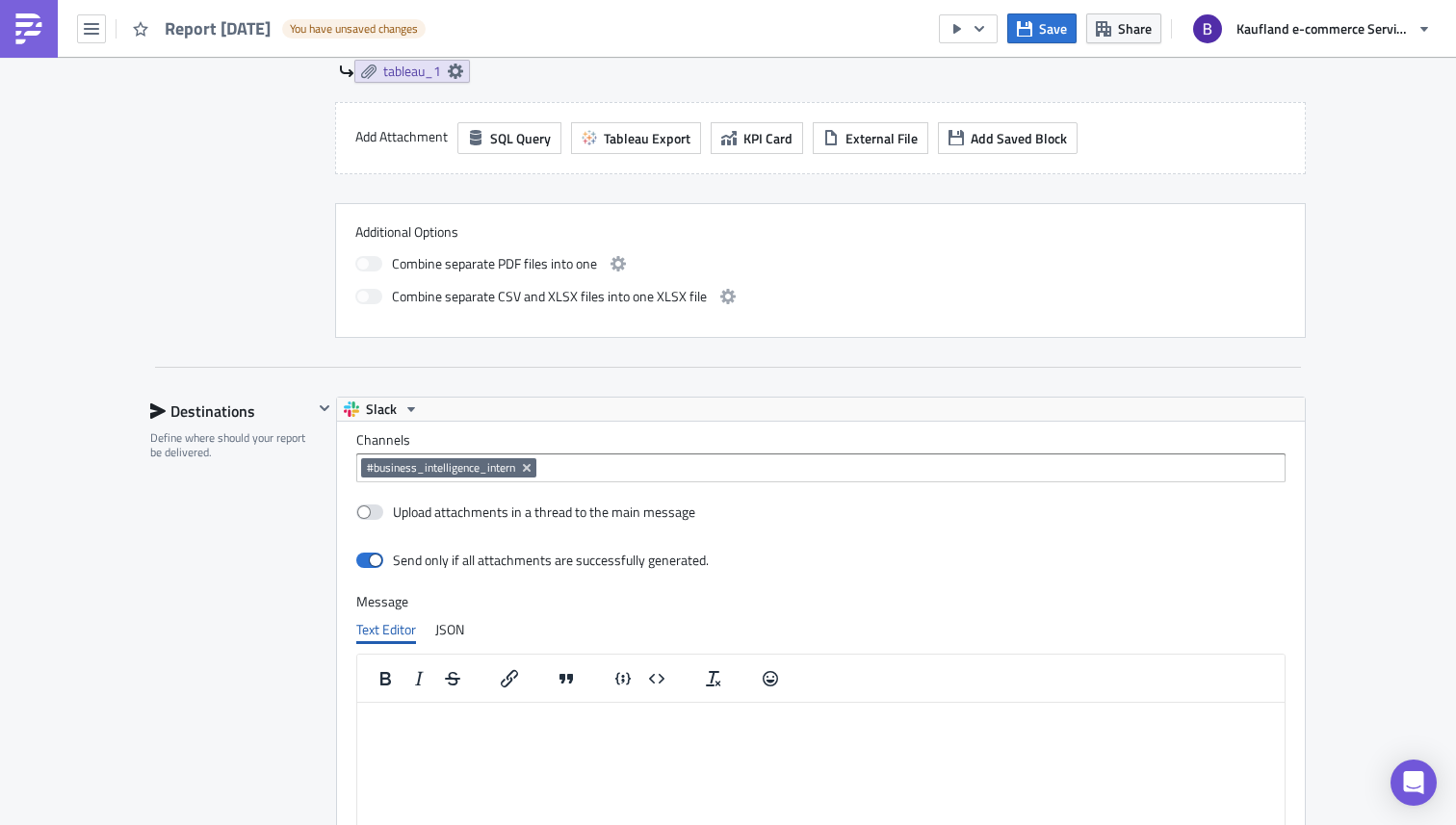 click on "Destinations Define where should your report be delivered." at bounding box center [231, 727] 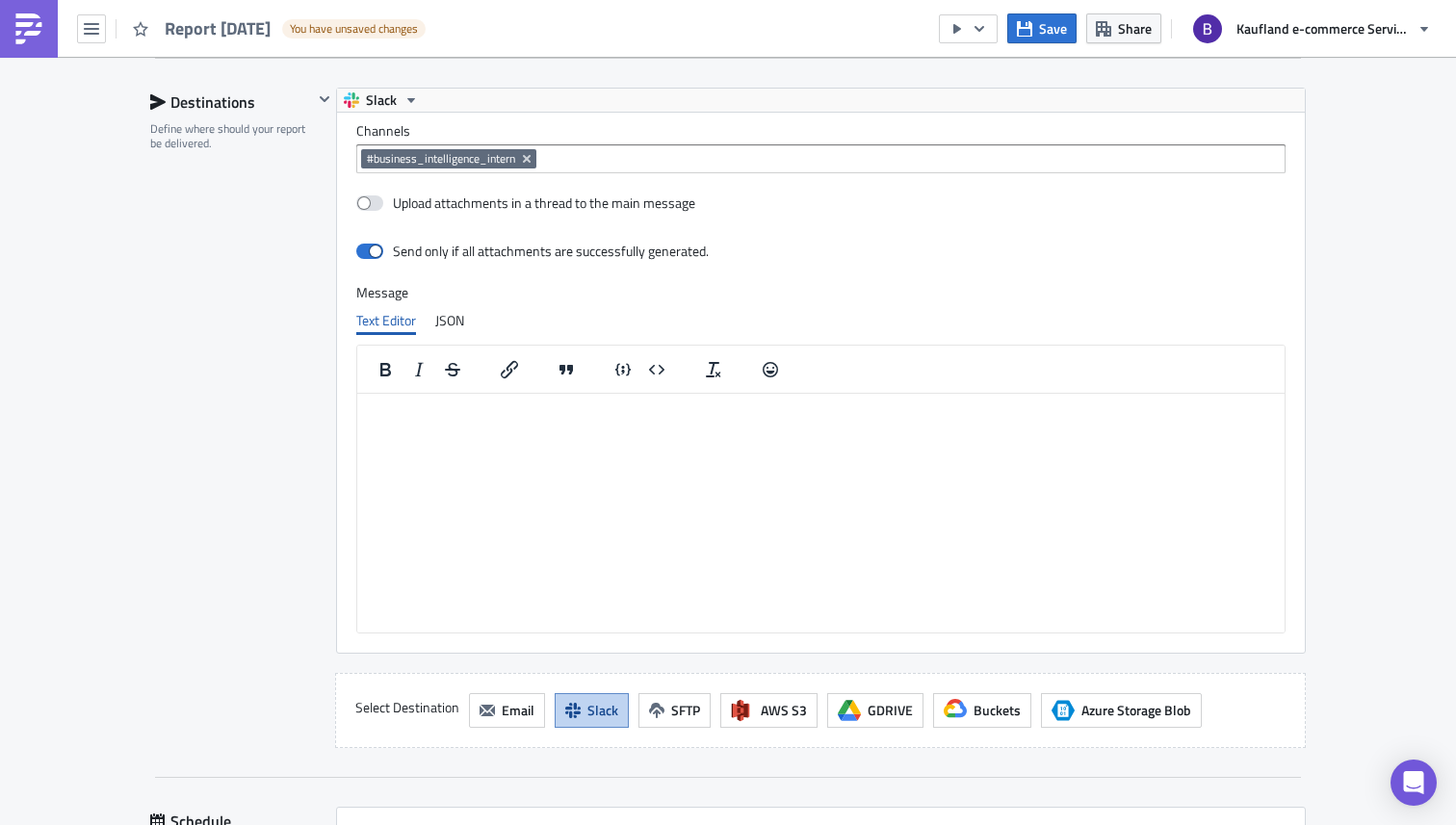 scroll, scrollTop: 1182, scrollLeft: 0, axis: vertical 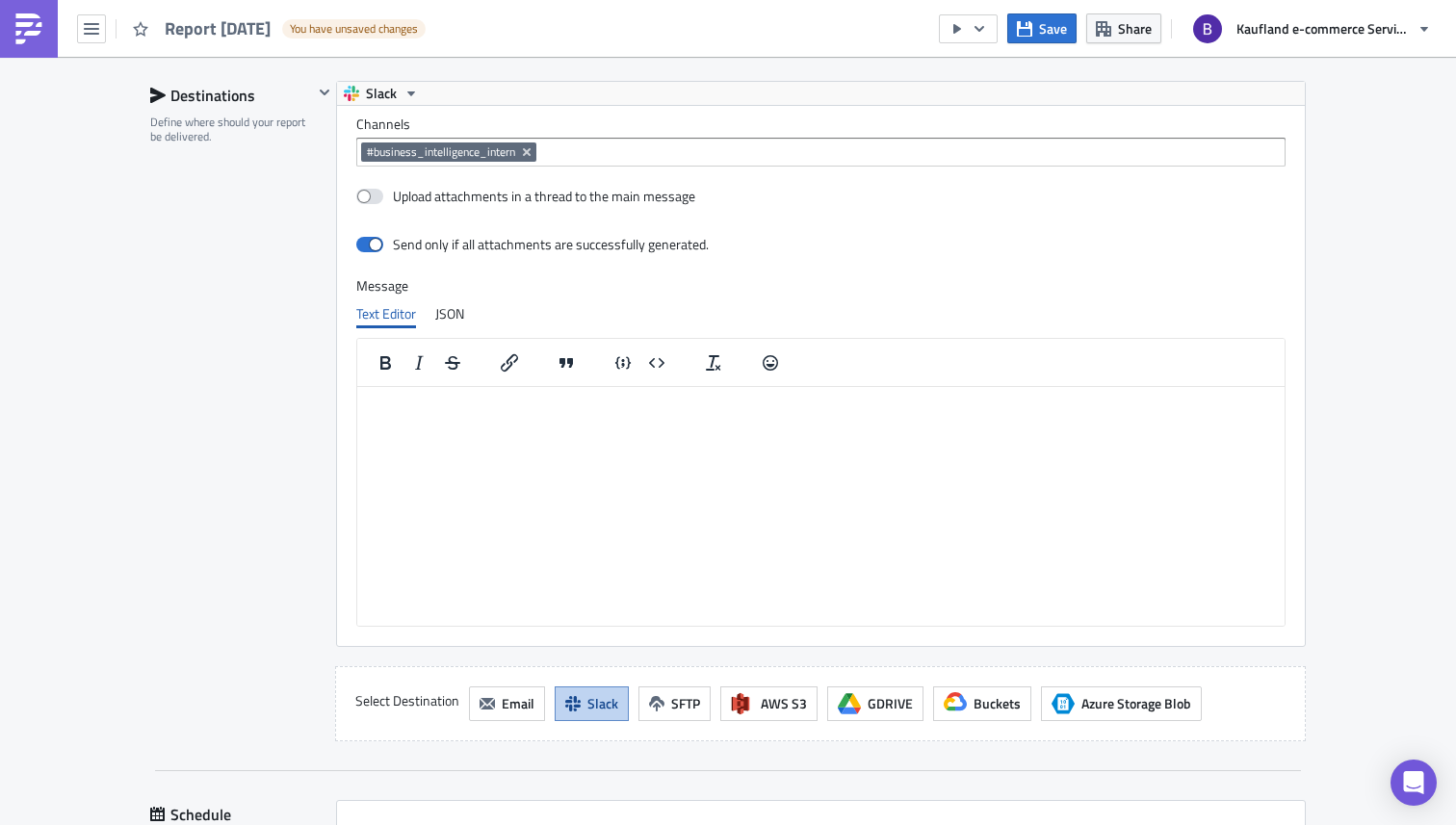 click at bounding box center (820, 401) 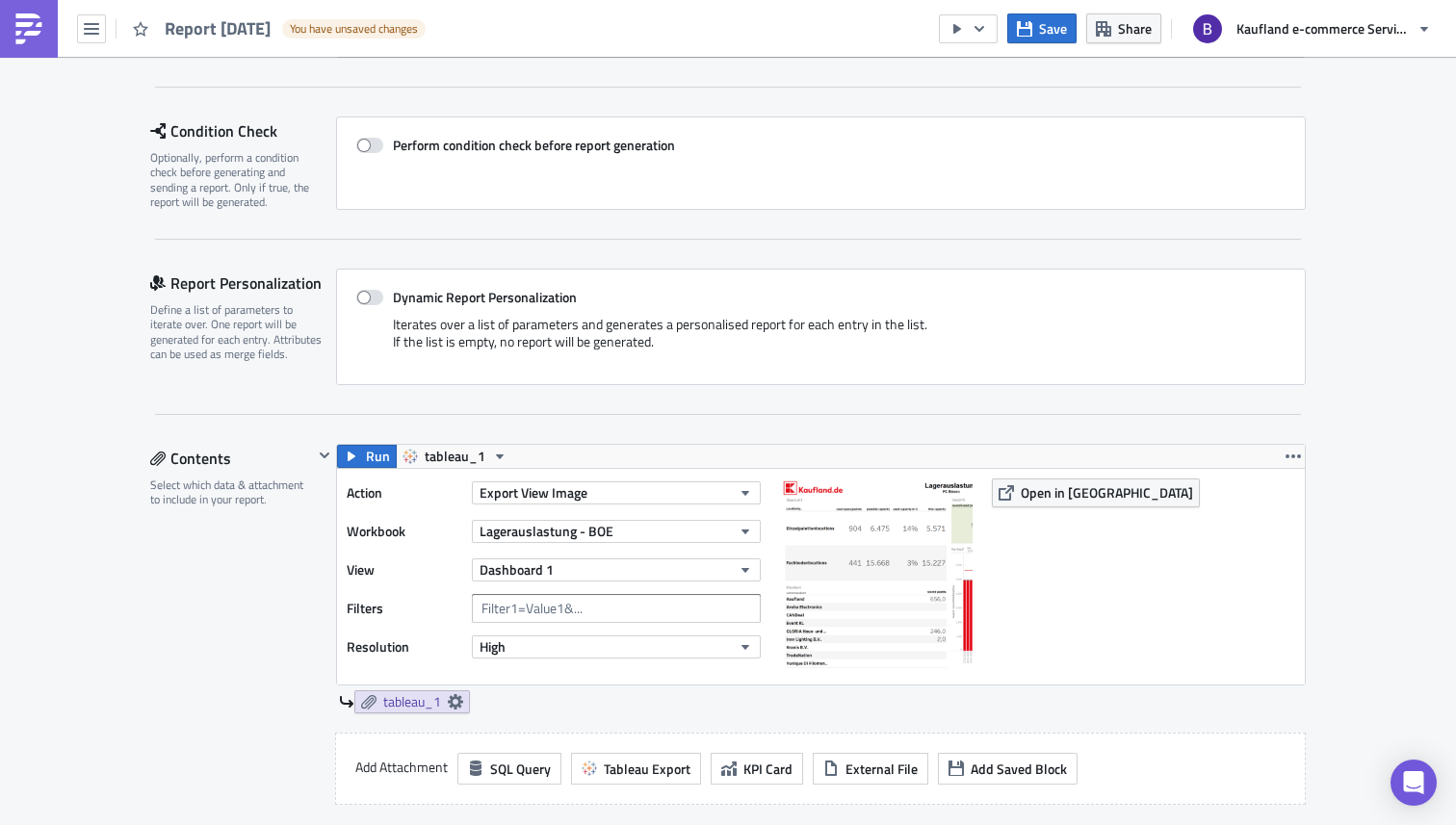 scroll, scrollTop: 0, scrollLeft: 0, axis: both 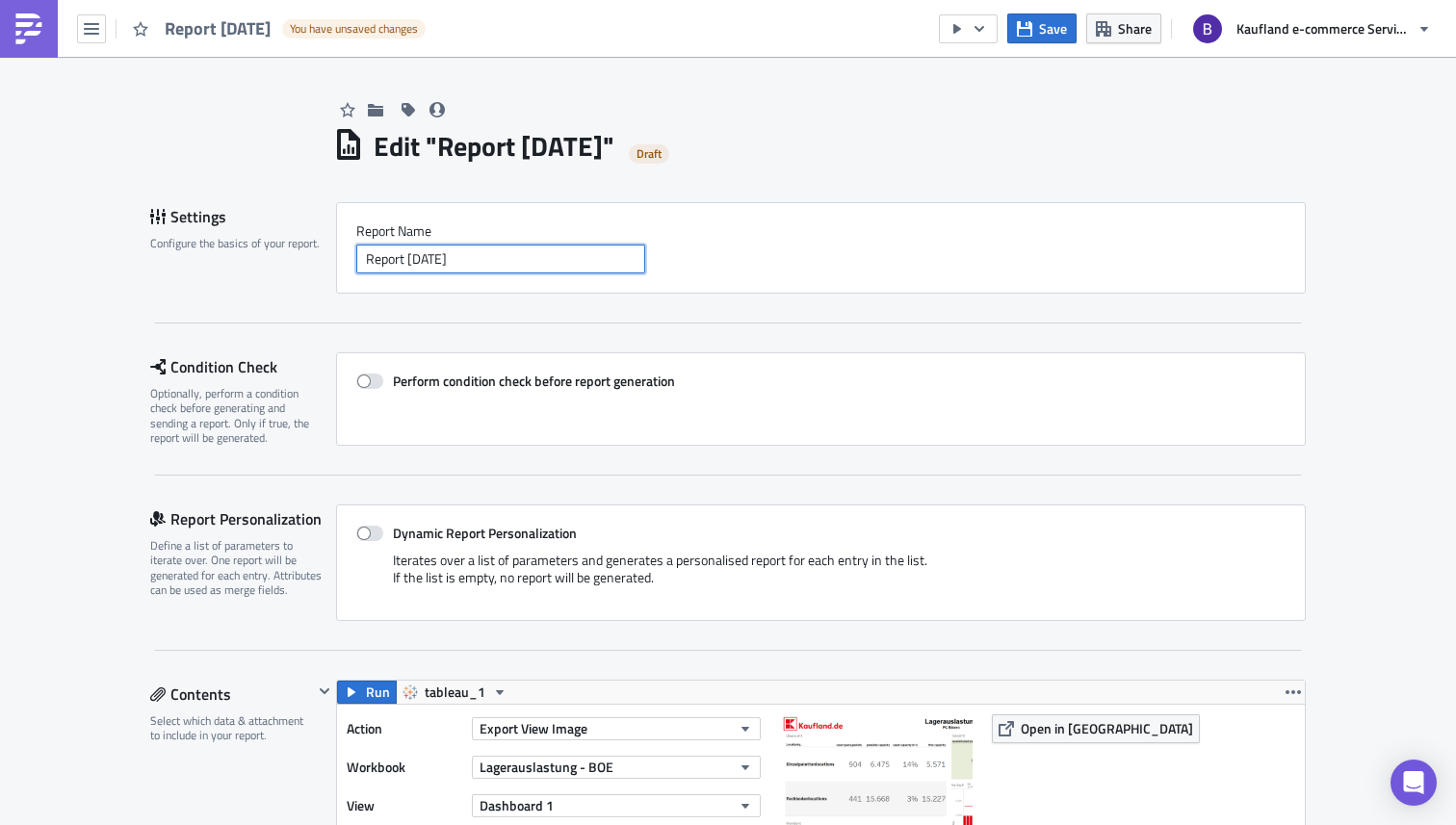 drag, startPoint x: 525, startPoint y: 260, endPoint x: 261, endPoint y: 256, distance: 264.0303 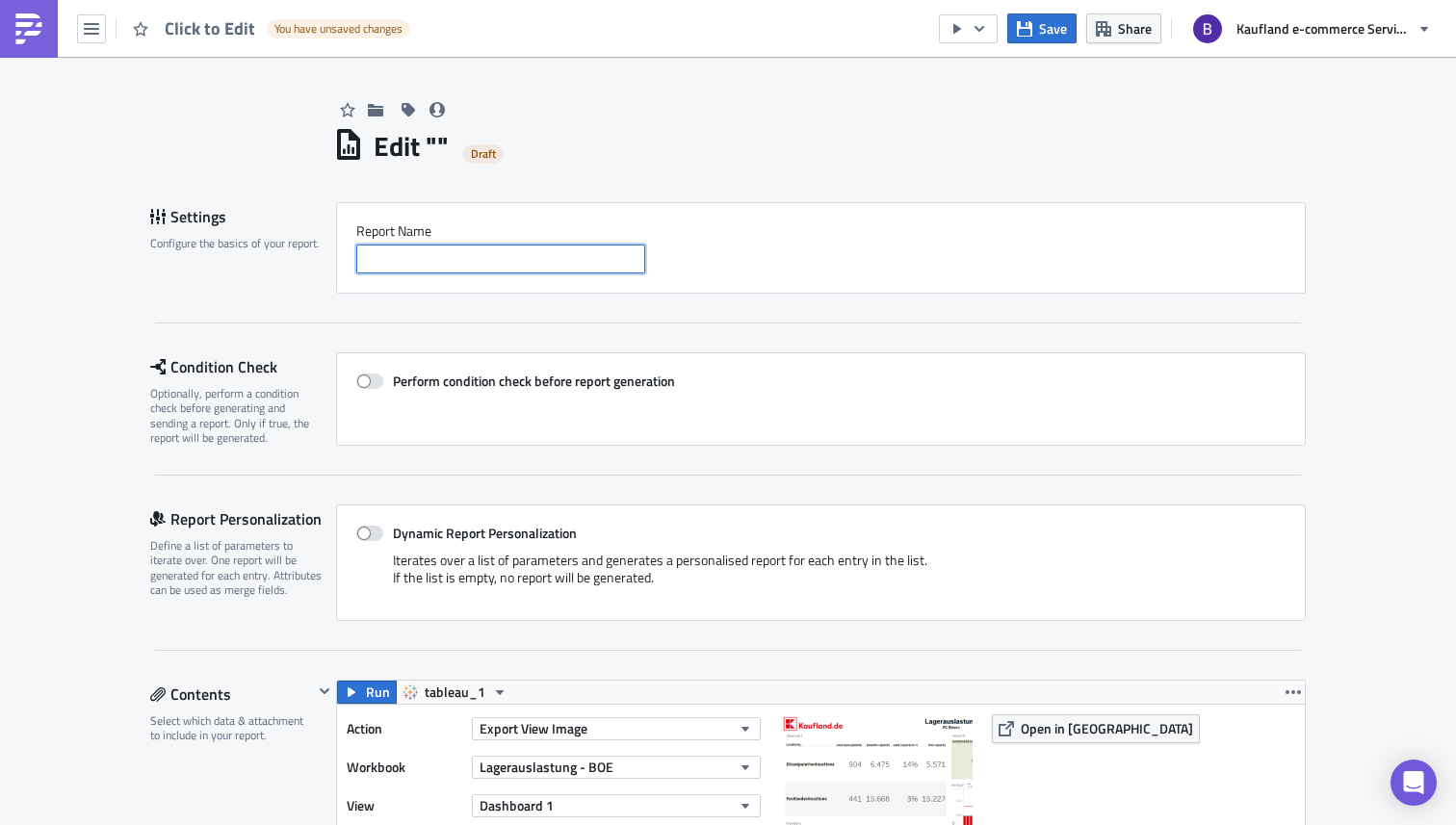 type on "business_intelligence_intern" 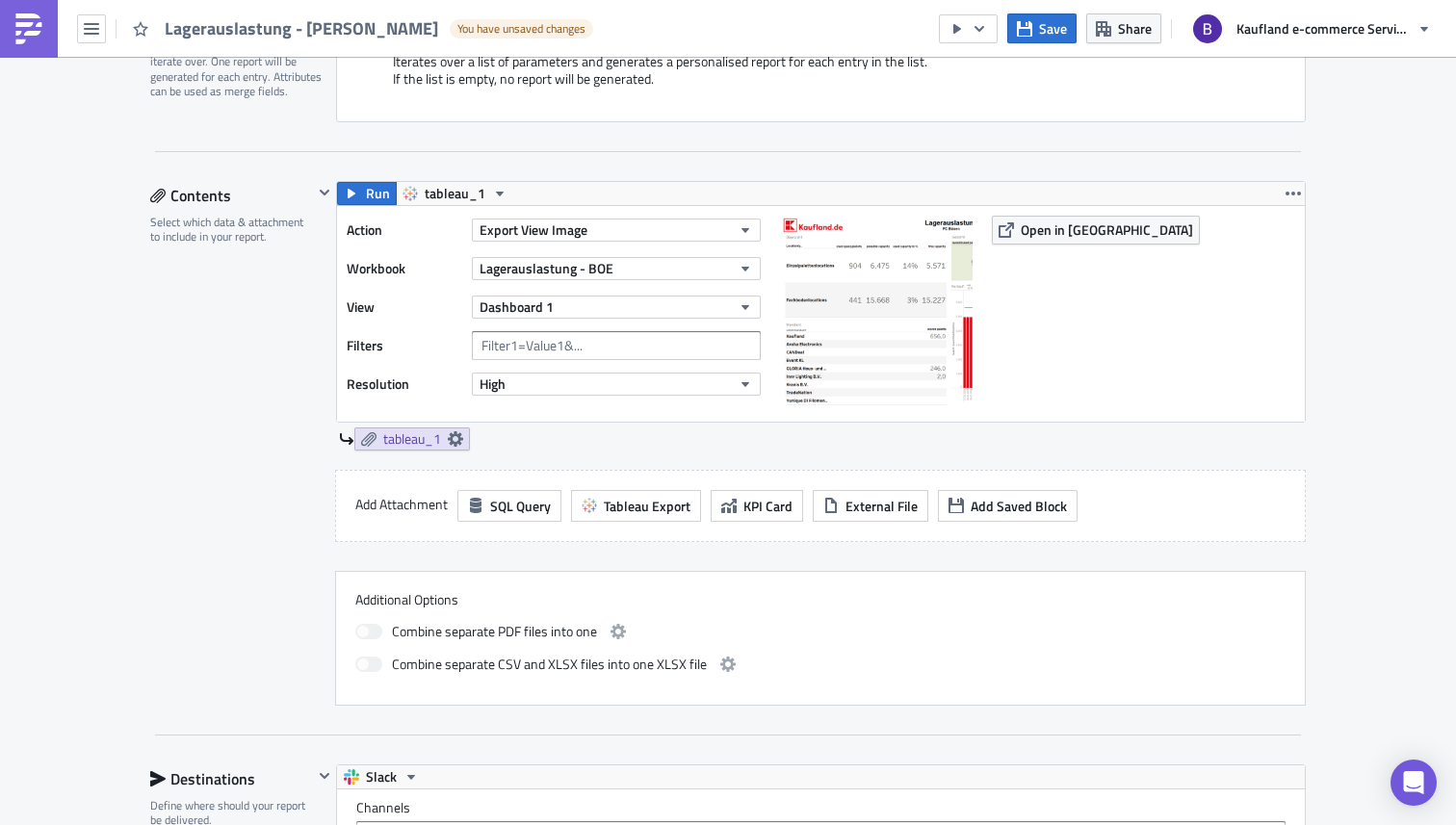 scroll, scrollTop: 0, scrollLeft: 0, axis: both 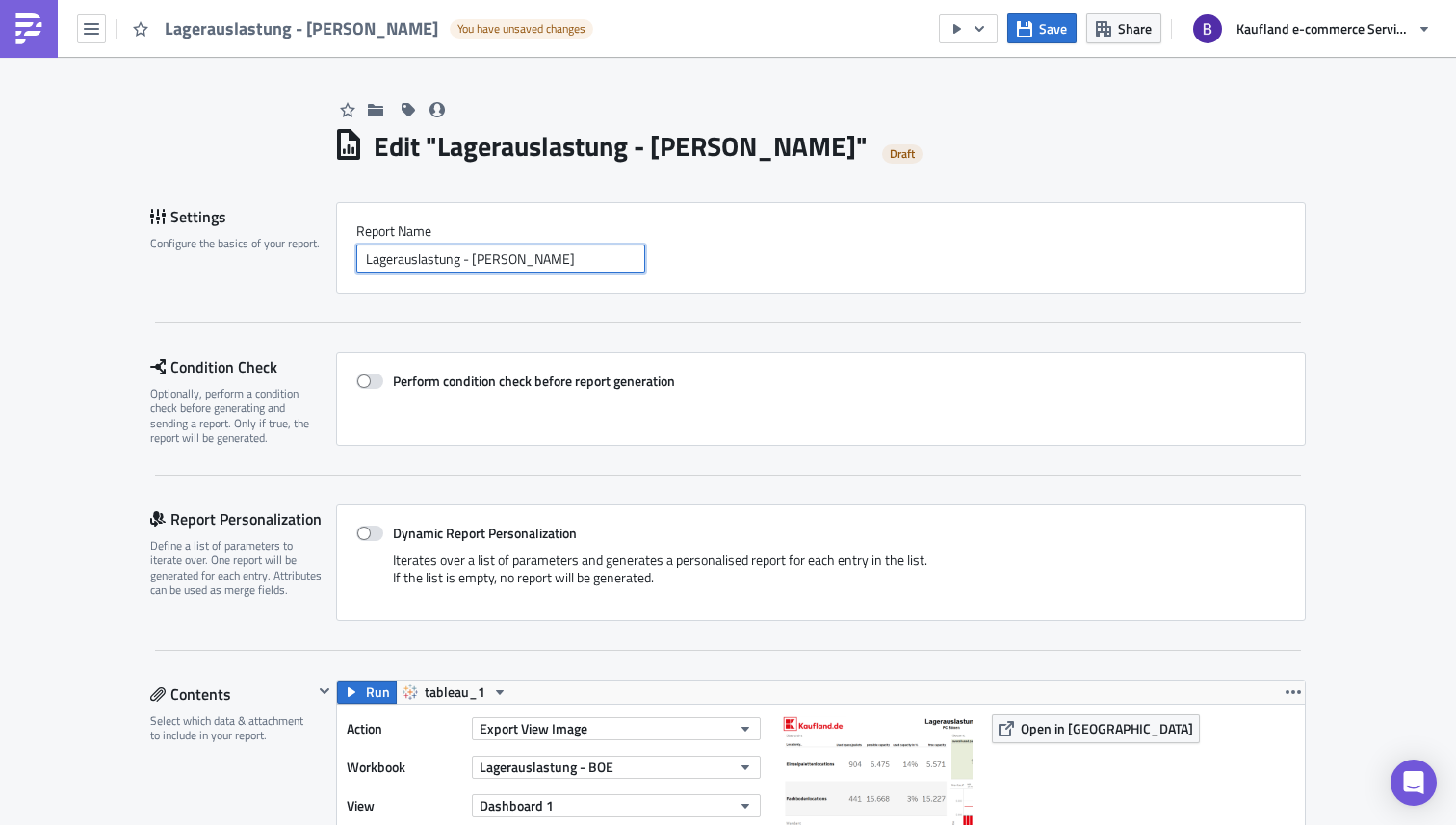 type on "Lagerauslastung - [PERSON_NAME]" 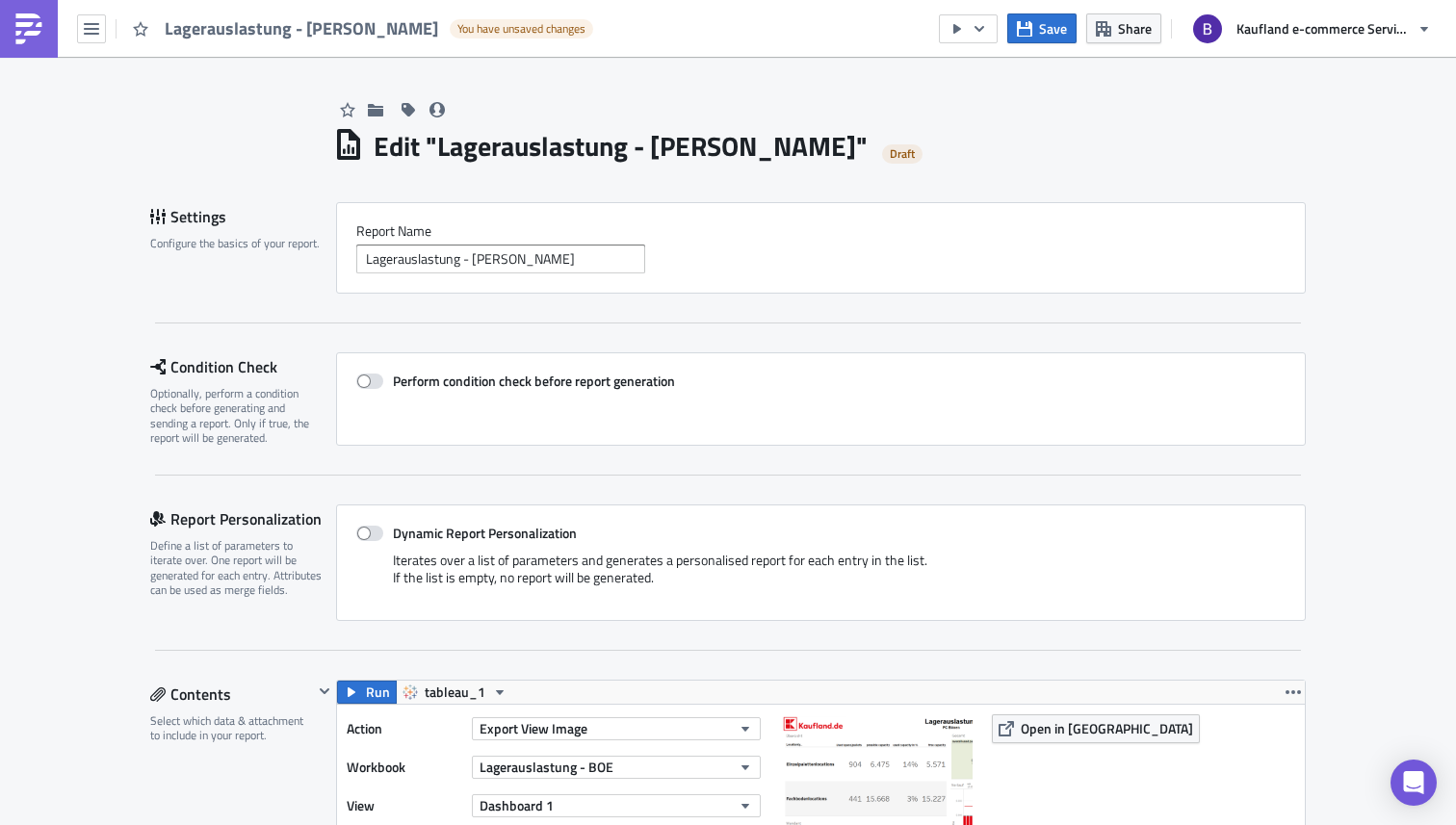 click at bounding box center (819, 90) 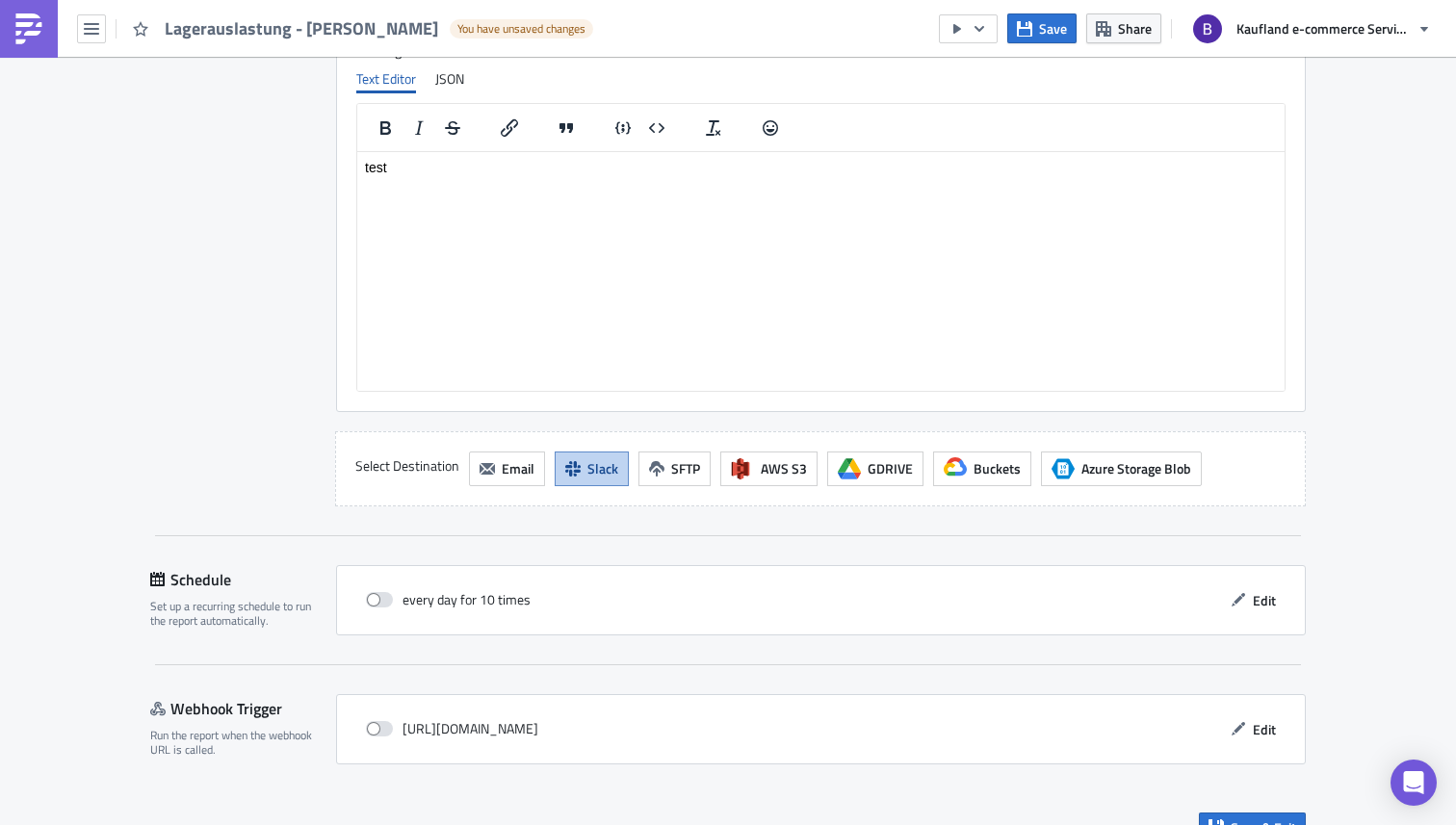 scroll, scrollTop: 1452, scrollLeft: 0, axis: vertical 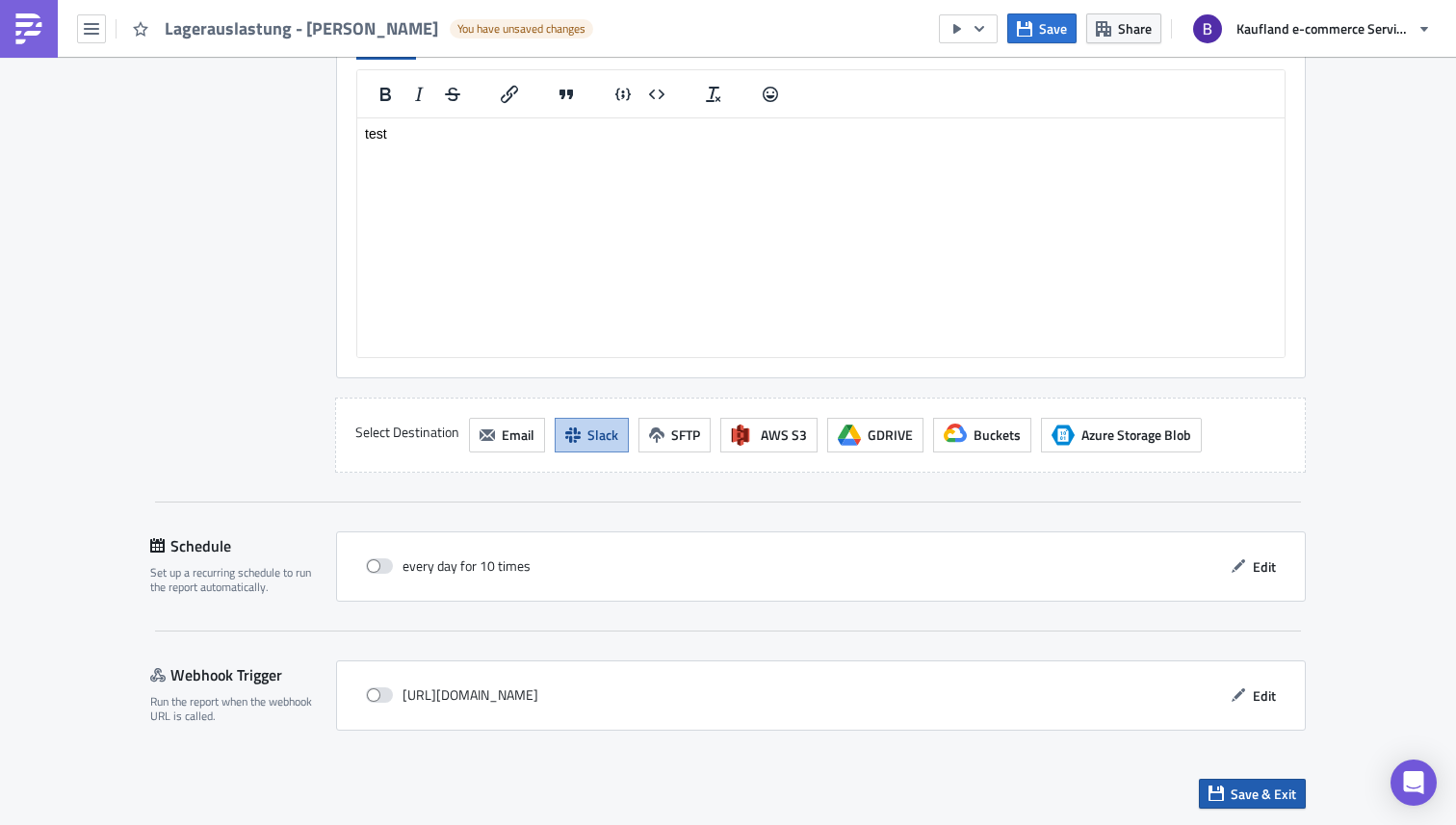 click on "Save & Exit" at bounding box center [1263, 793] 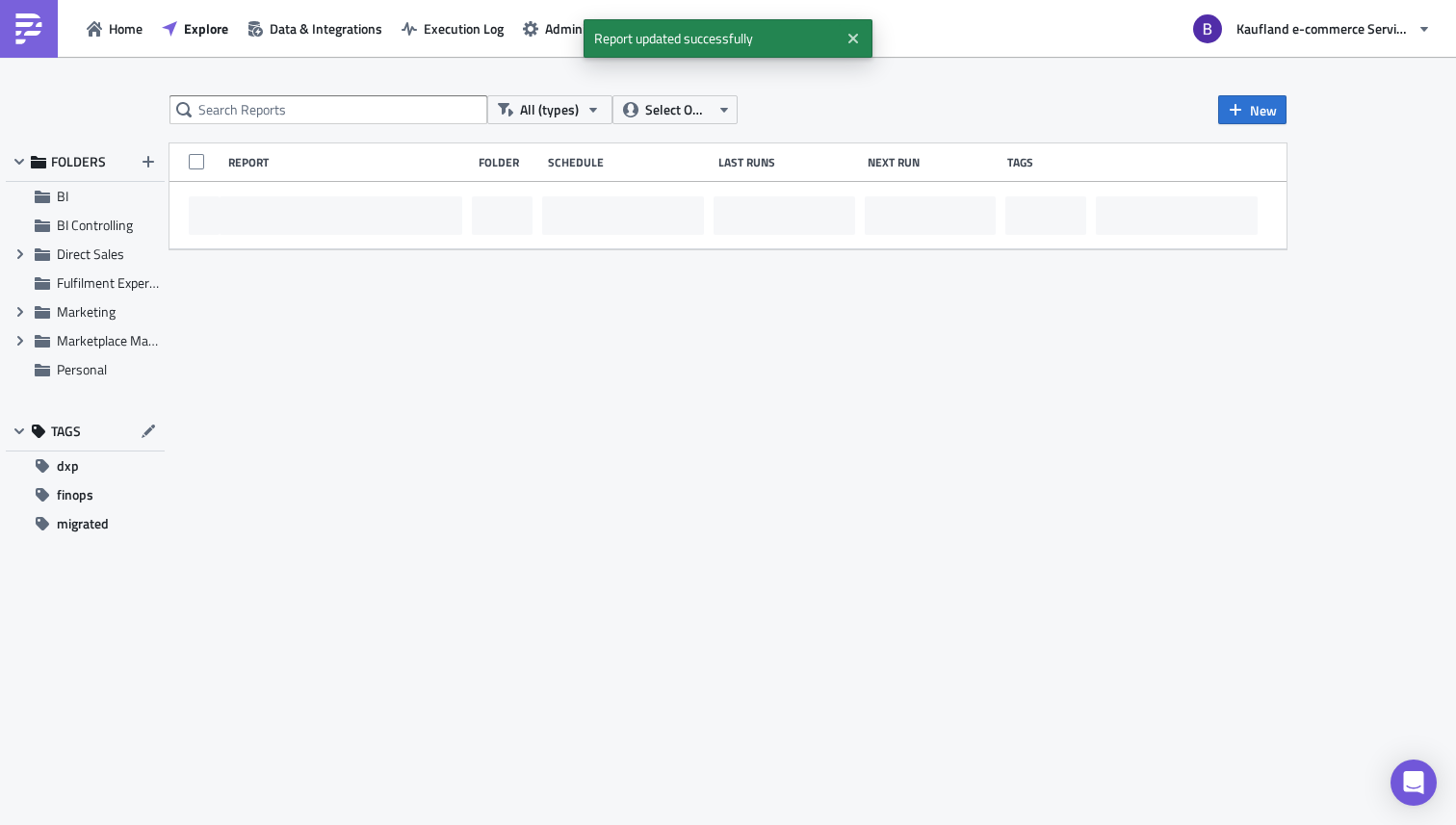 scroll, scrollTop: 0, scrollLeft: 0, axis: both 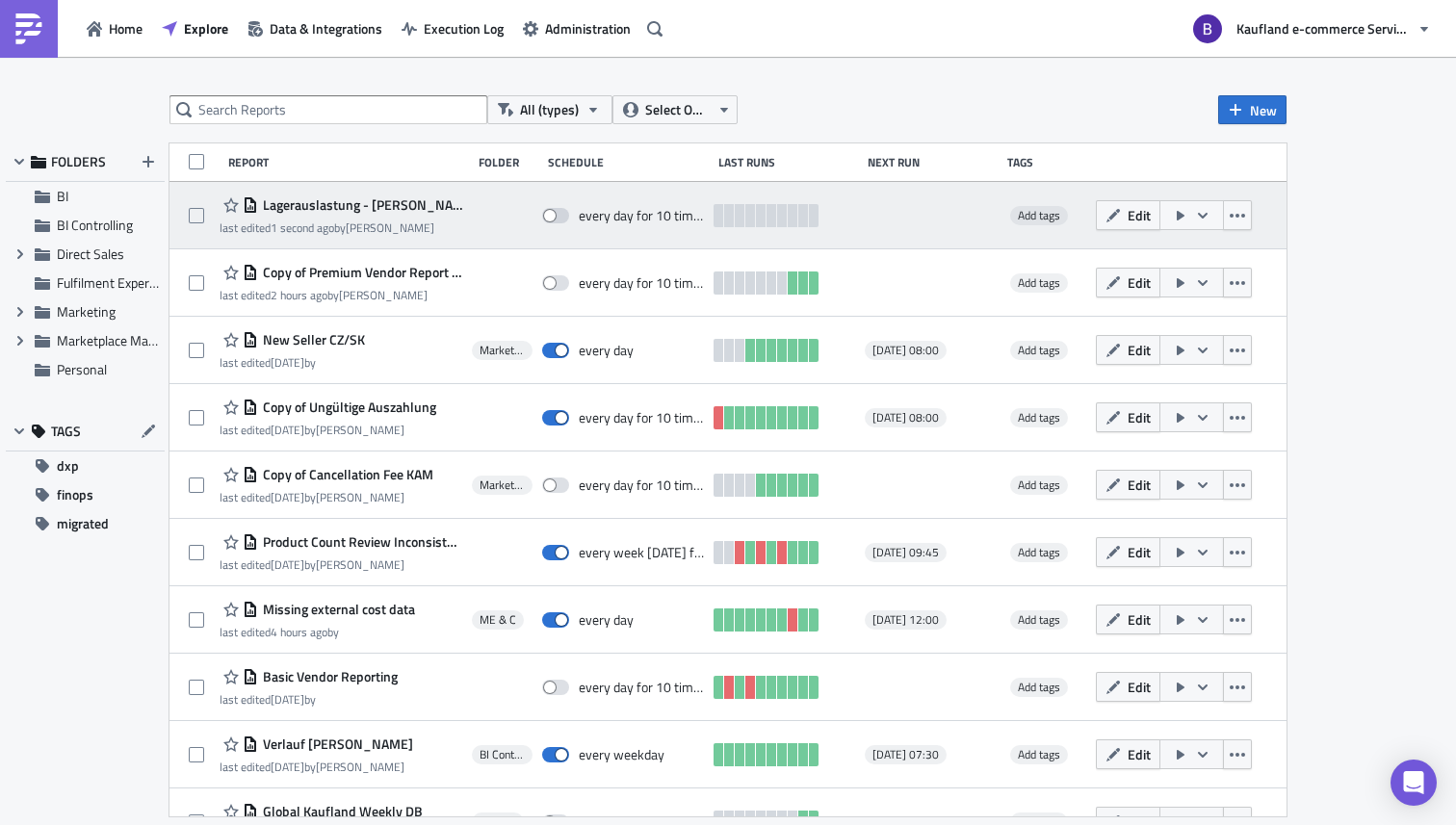 click 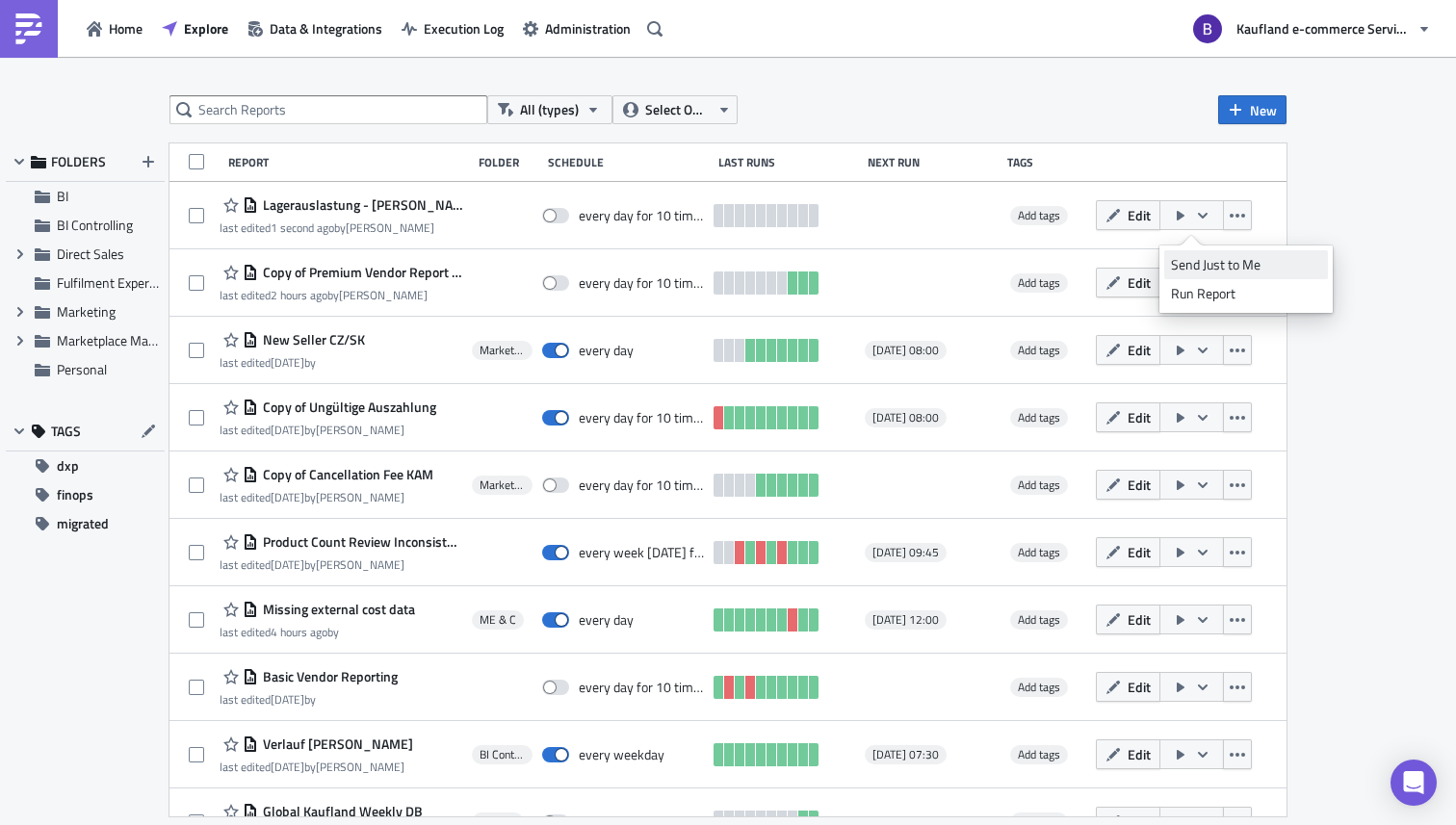 click on "Send Just to Me" at bounding box center [1246, 265] 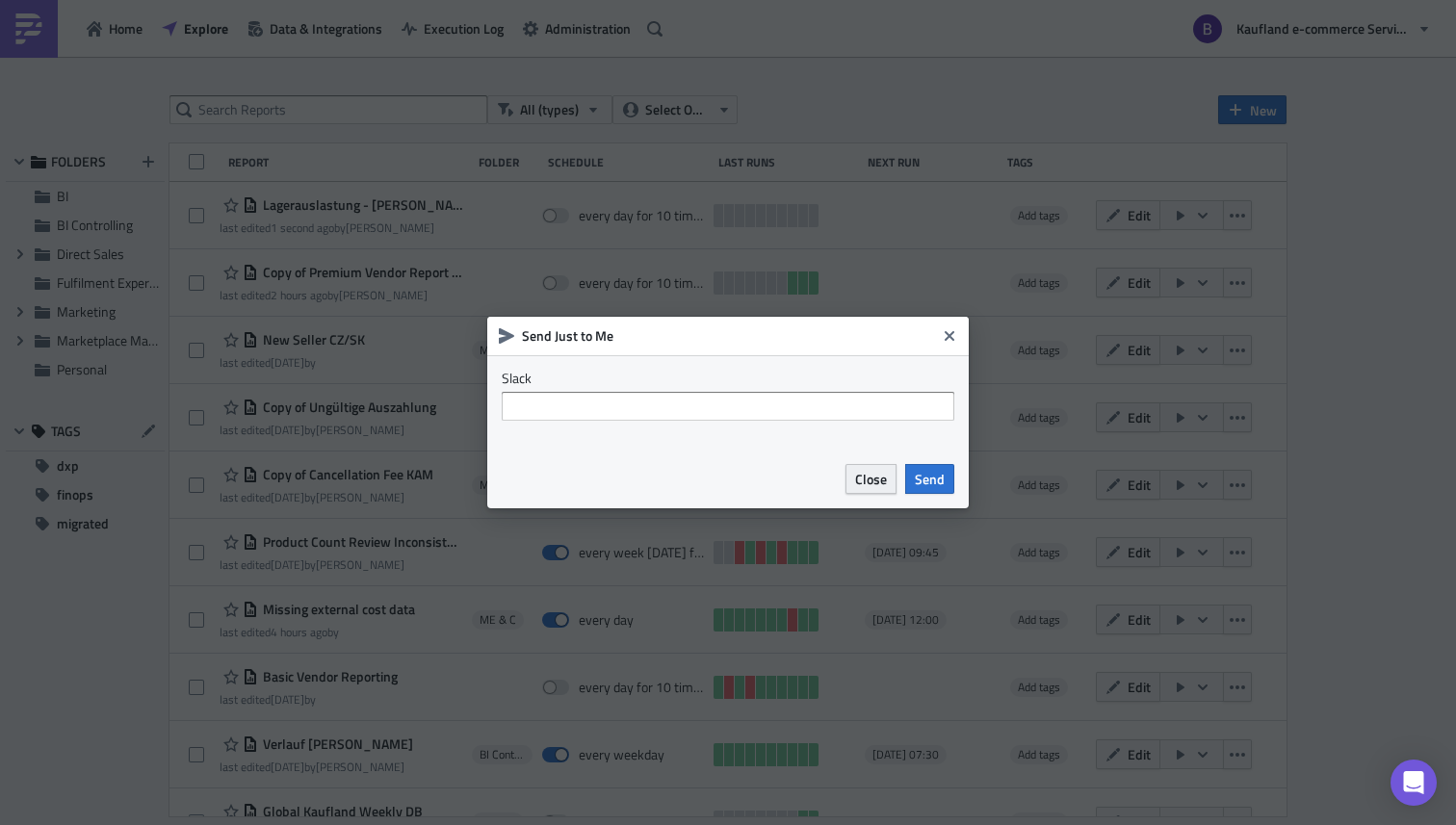 click on "Close" at bounding box center [871, 478] 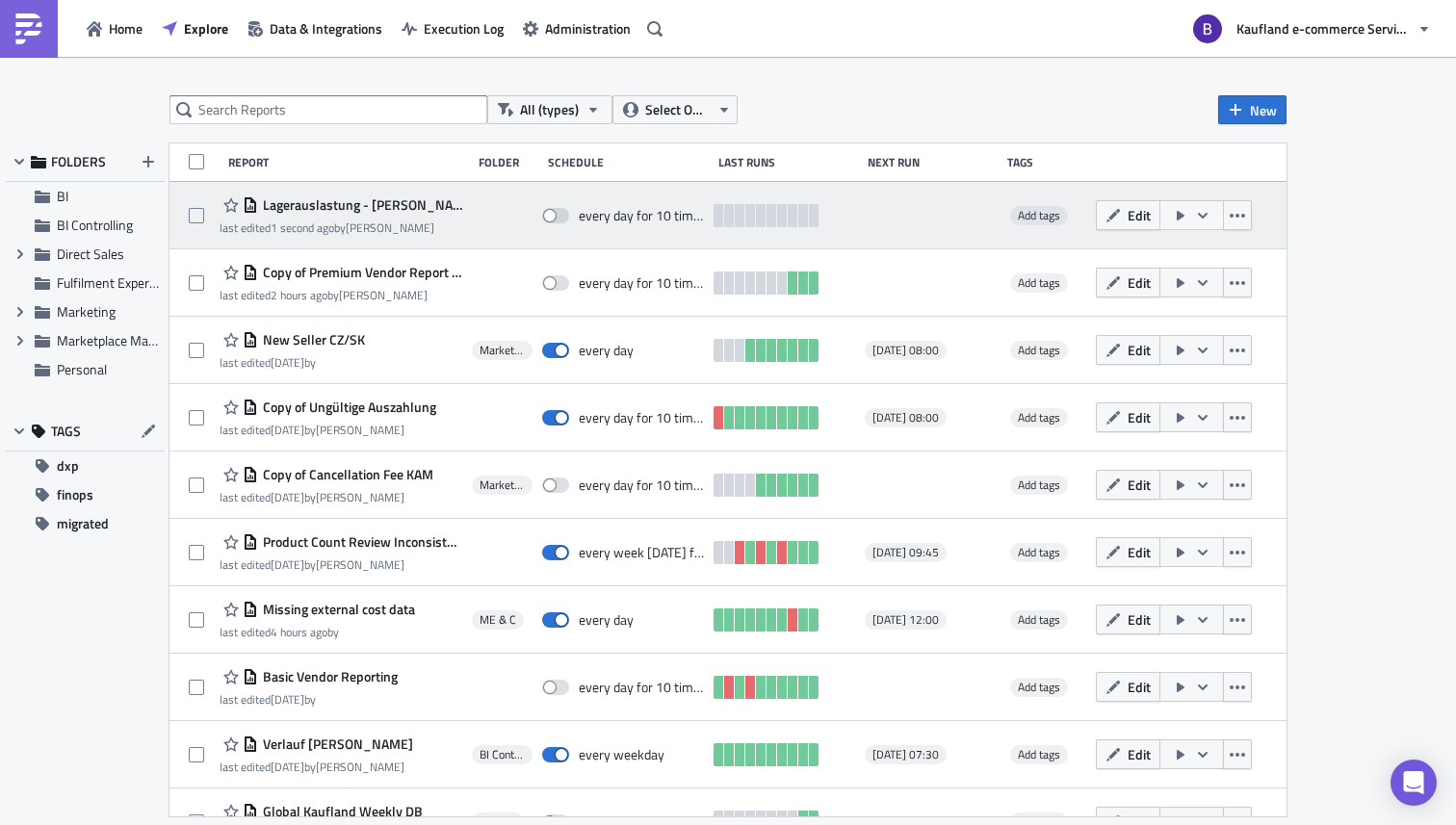 click 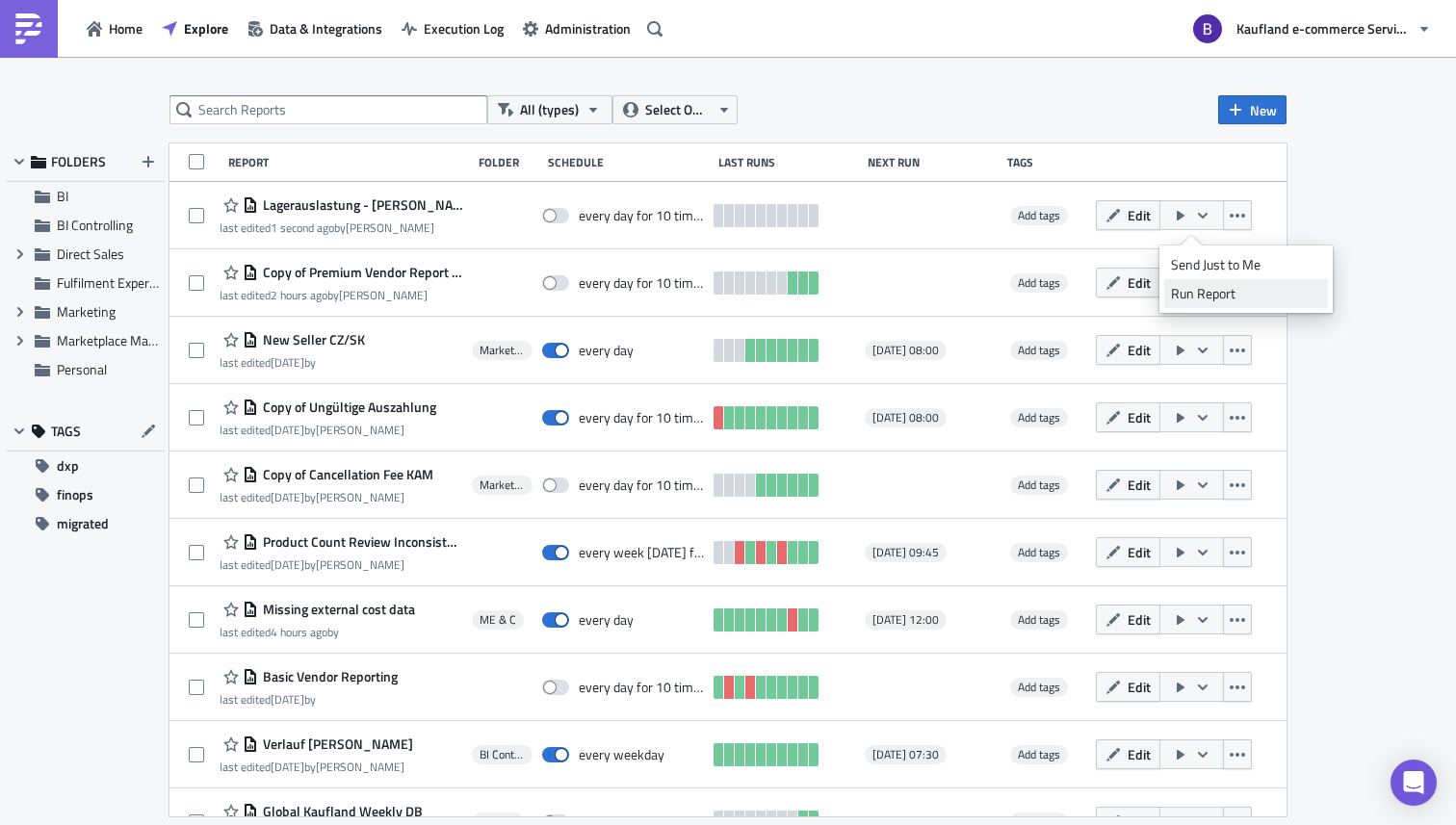 click on "Run Report" at bounding box center [1246, 294] 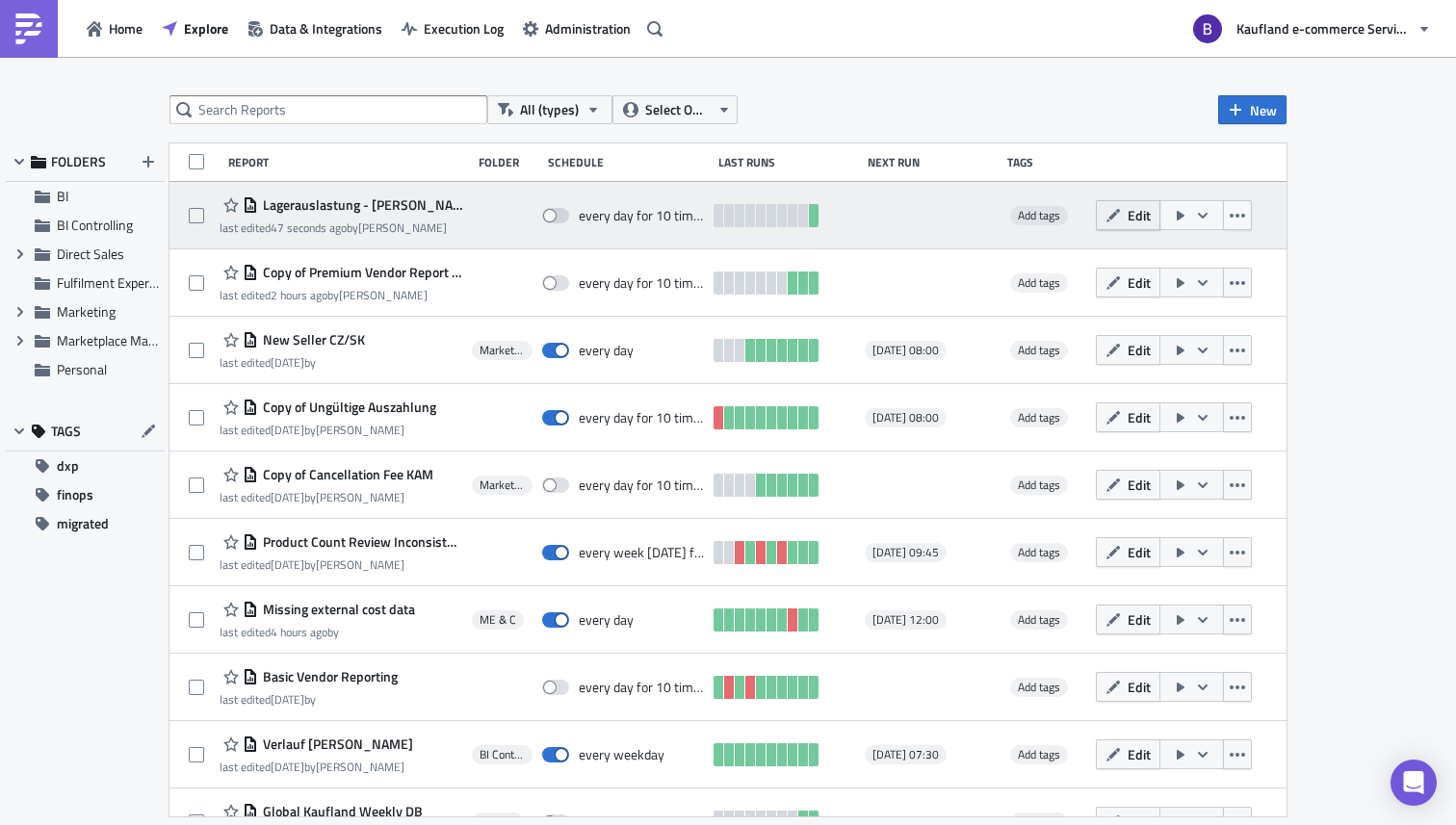 click on "Edit" at bounding box center (1139, 215) 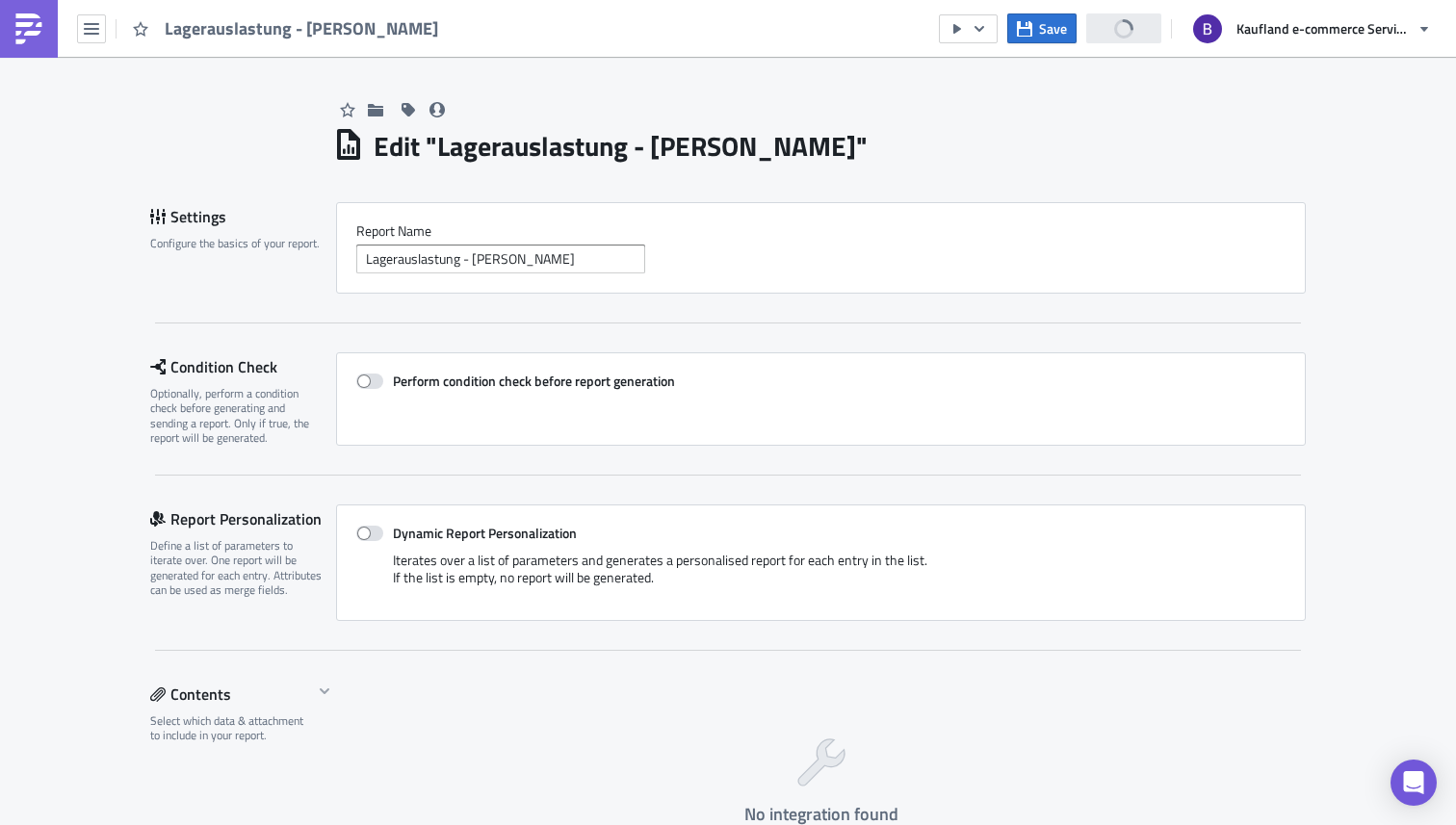 scroll, scrollTop: 0, scrollLeft: 0, axis: both 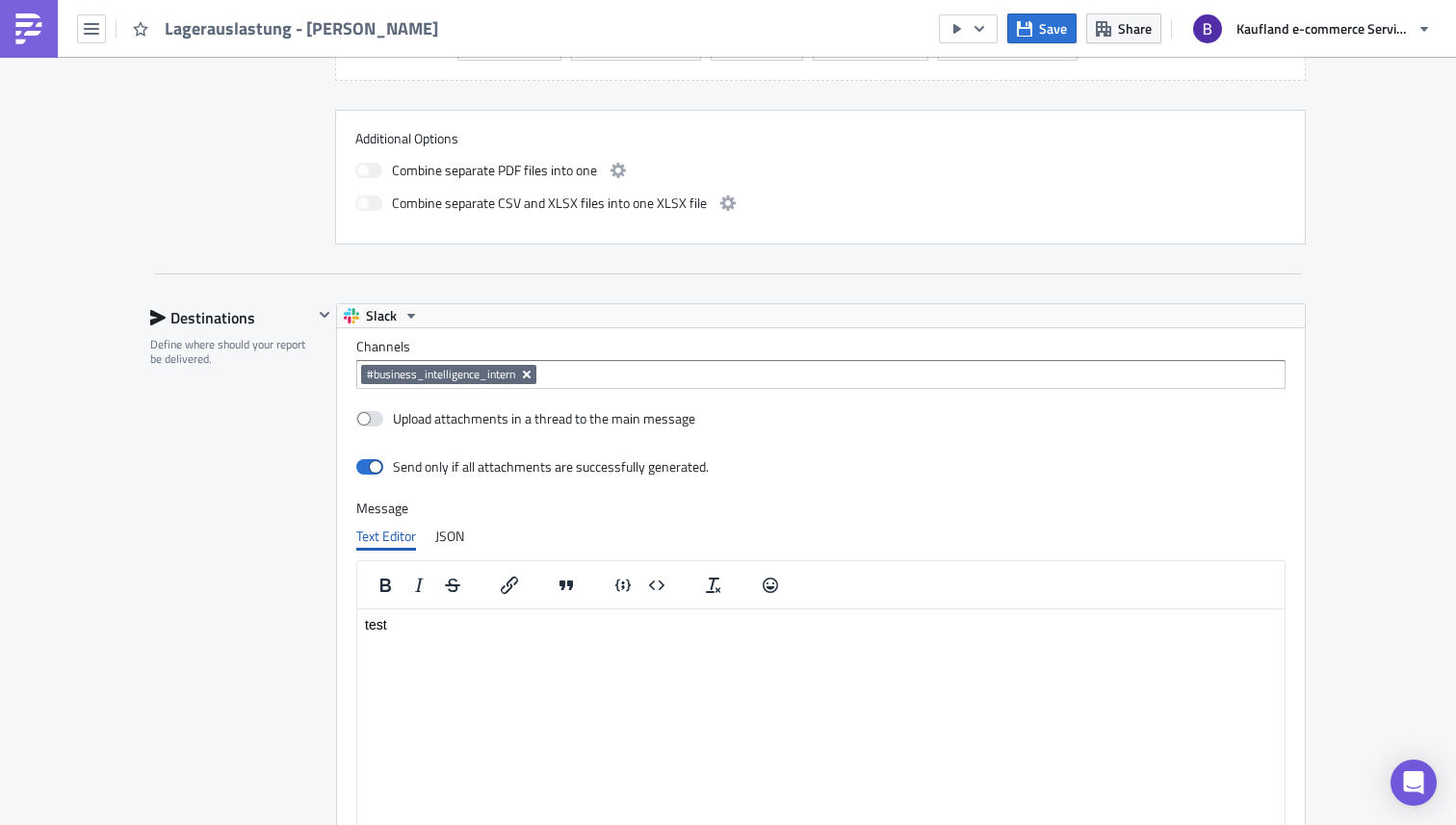 click 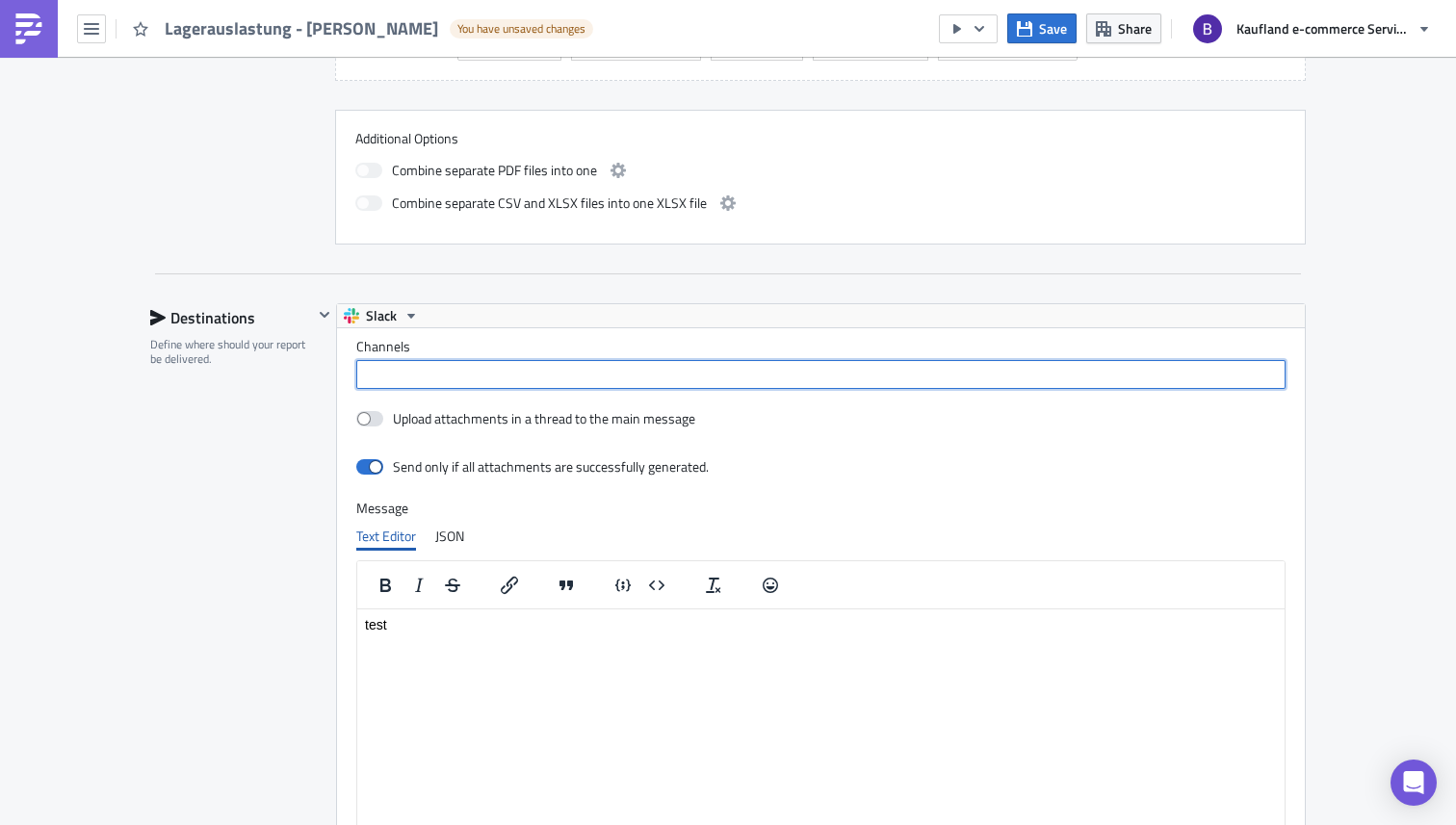 paste on "boenen-warehouse-capacity" 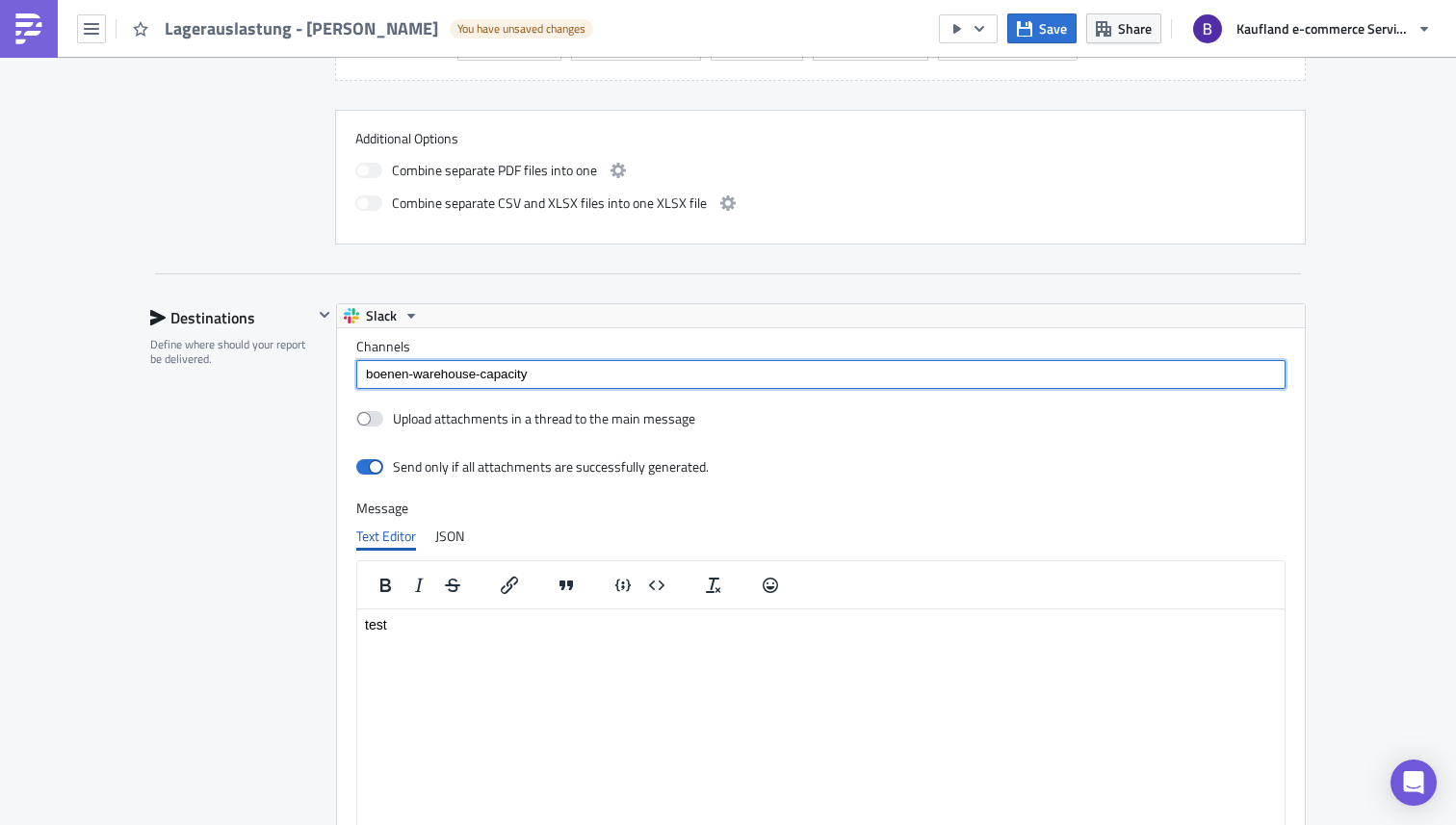 click on "boenen-warehouse-capacity" at bounding box center [819, 374] 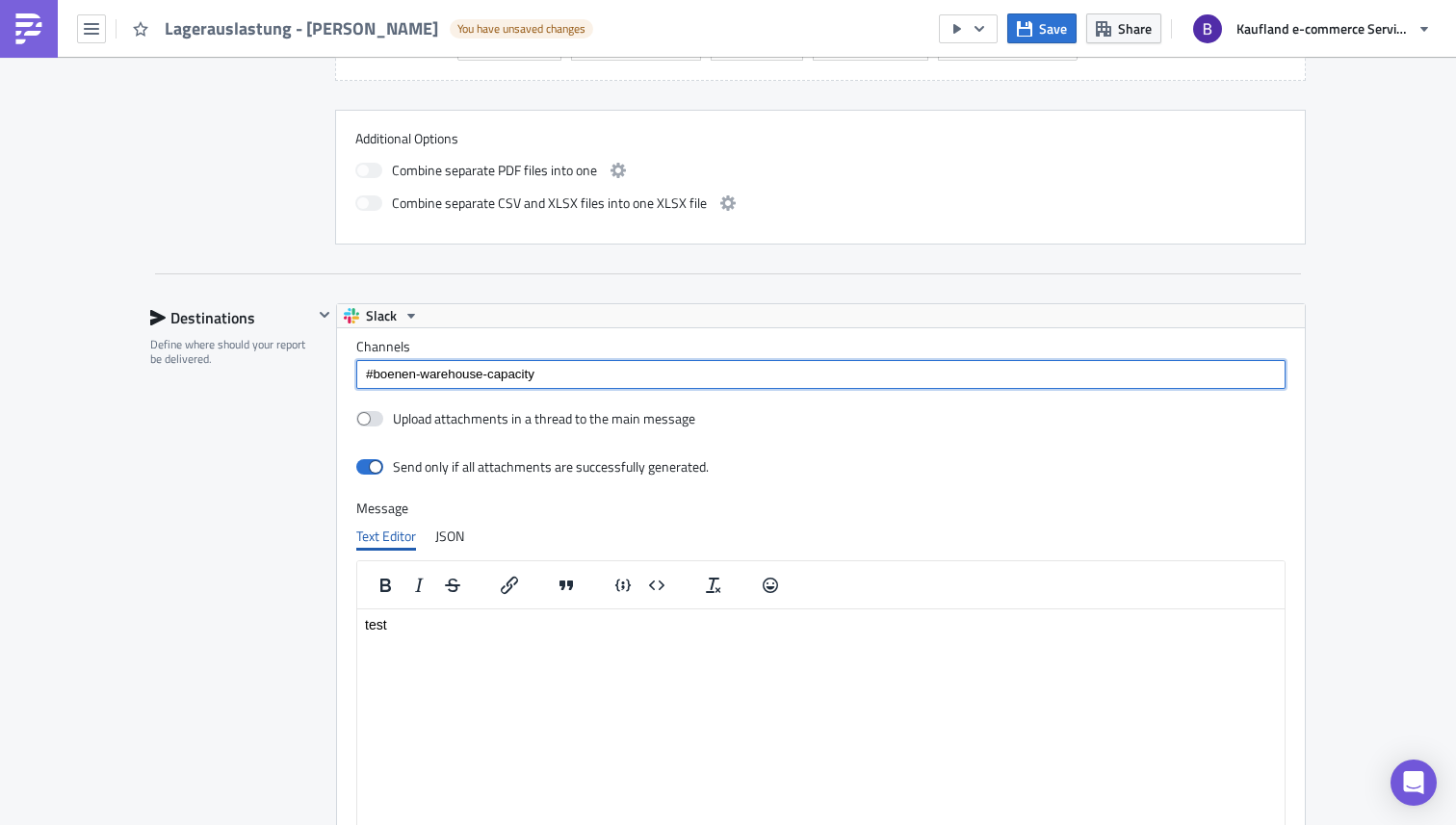 type on "#boenen-warehouse-capacity" 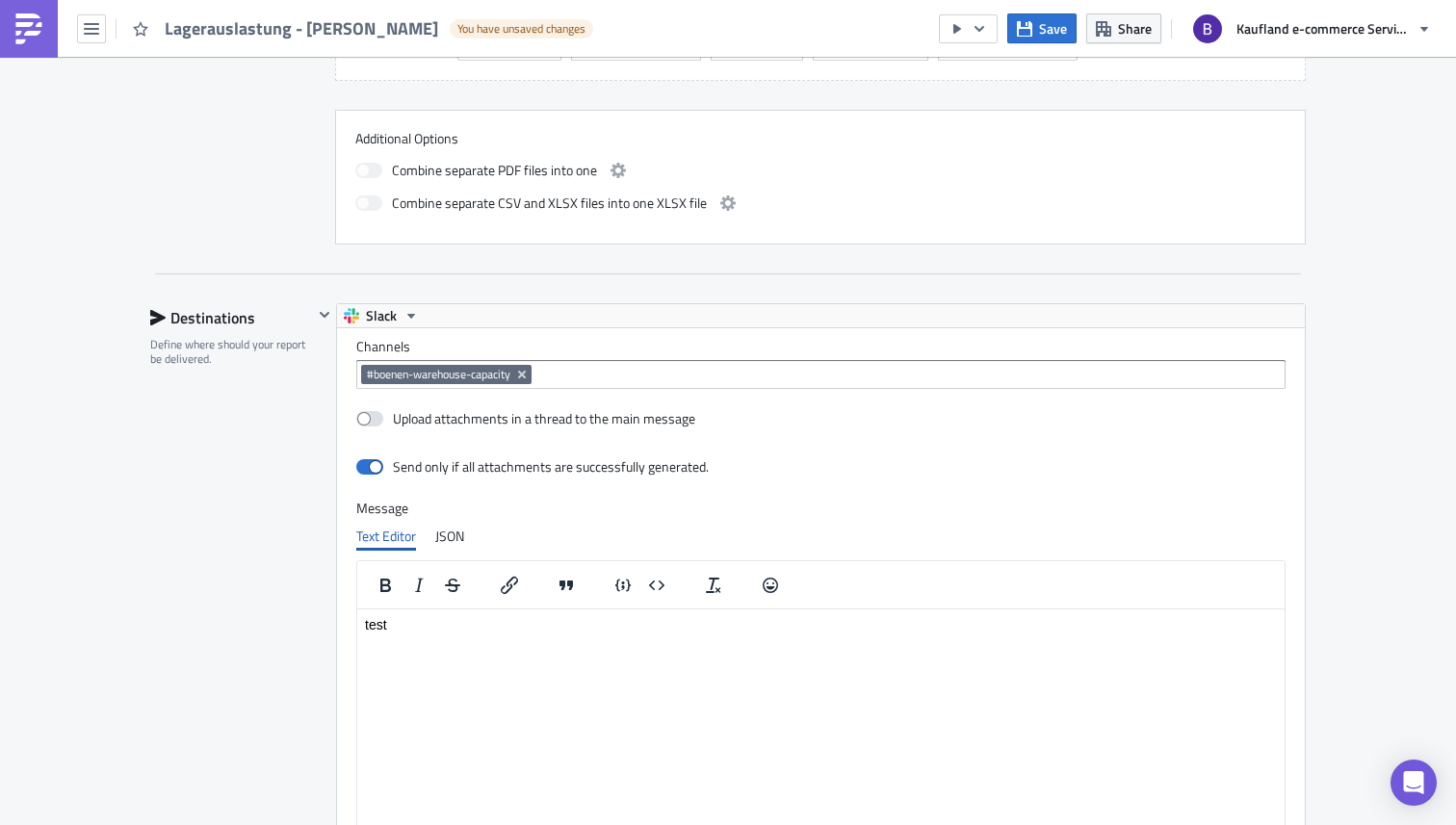 click on "Channels   #boenen-warehouse-capacity Upload attachments in a thread to the main message Send only if all attachments are successfully generated. Message   Text Editor JSON <p>test</p>     XXXXXXXXXXXXXXXXXXXXXXXXXXXXXXXXXXXXXXXXXXXXXXXXXXXXXXXXXXXXXXXXXXXXXXXXXXXXXXXXXXXXXXXXXXXXXXXXXXXXXXXXXXXXXXXXXXXXXXXXXXXXXXXXXXXXXXXXXXXXXXXXXXXXXXXXXXXXXXXXXXXXXXXXXXXXXXXXXXXXXXXXXXXXXXXXXXXXXXXXXXXXXXXXXXXXXXXXXXXXXXXXXXXXXXXXXXXXXXXXXXXXXXXXXXXXXXXX For advanced message styling and to preview your message  go to Slack Block Kit Builder ." at bounding box center [820, 598] 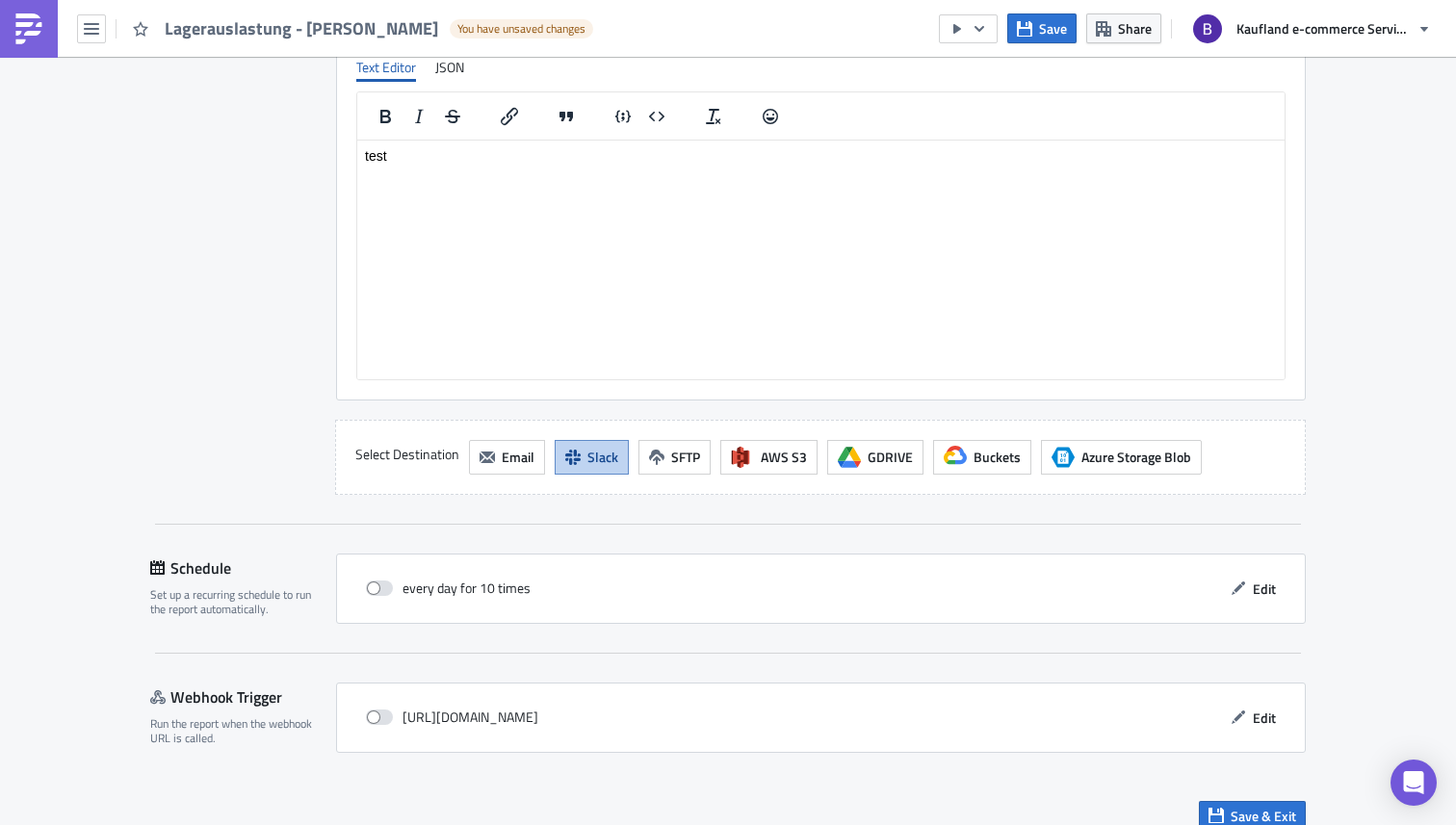 scroll, scrollTop: 1419, scrollLeft: 0, axis: vertical 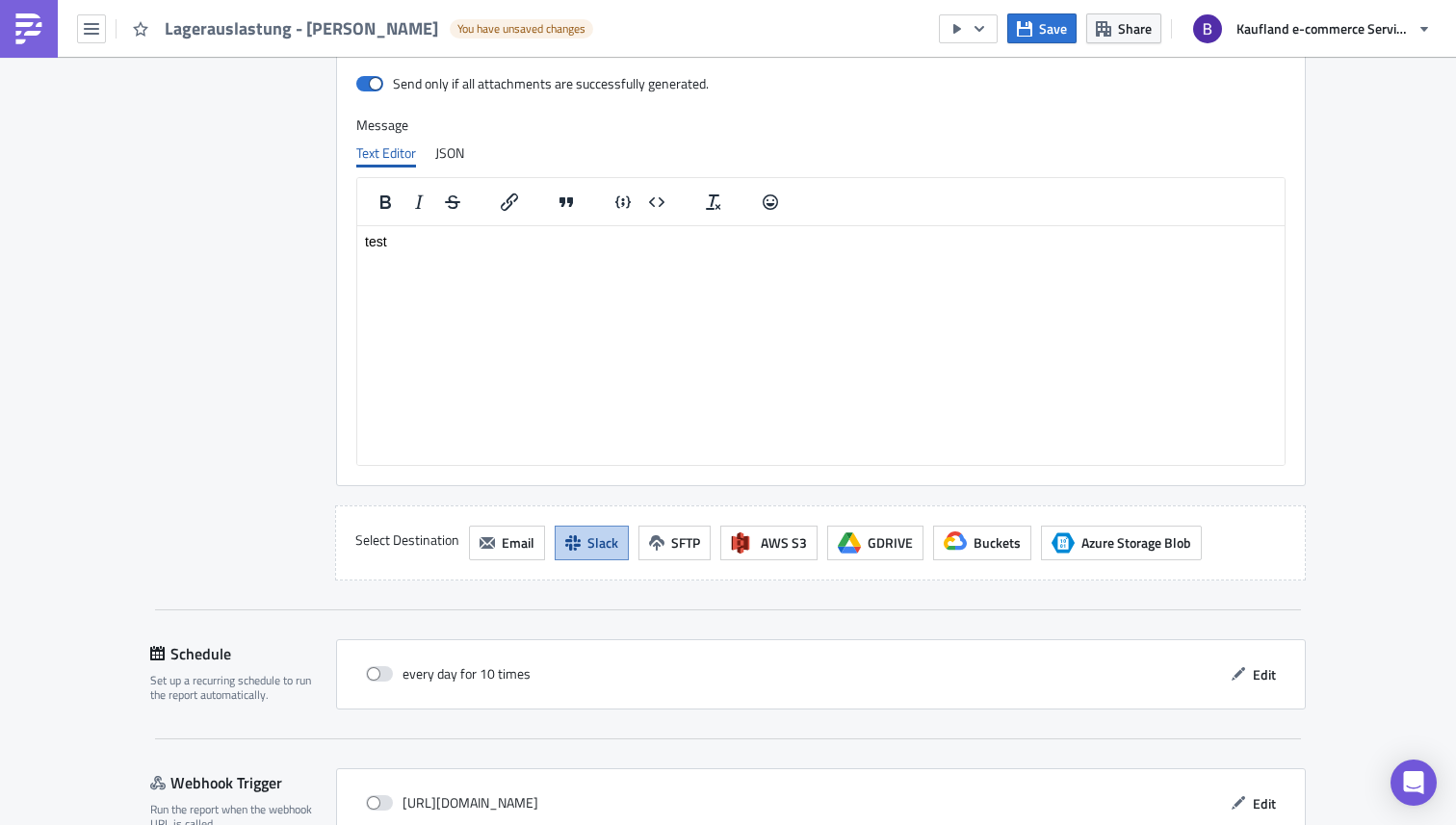 click on "test" at bounding box center (820, 241) 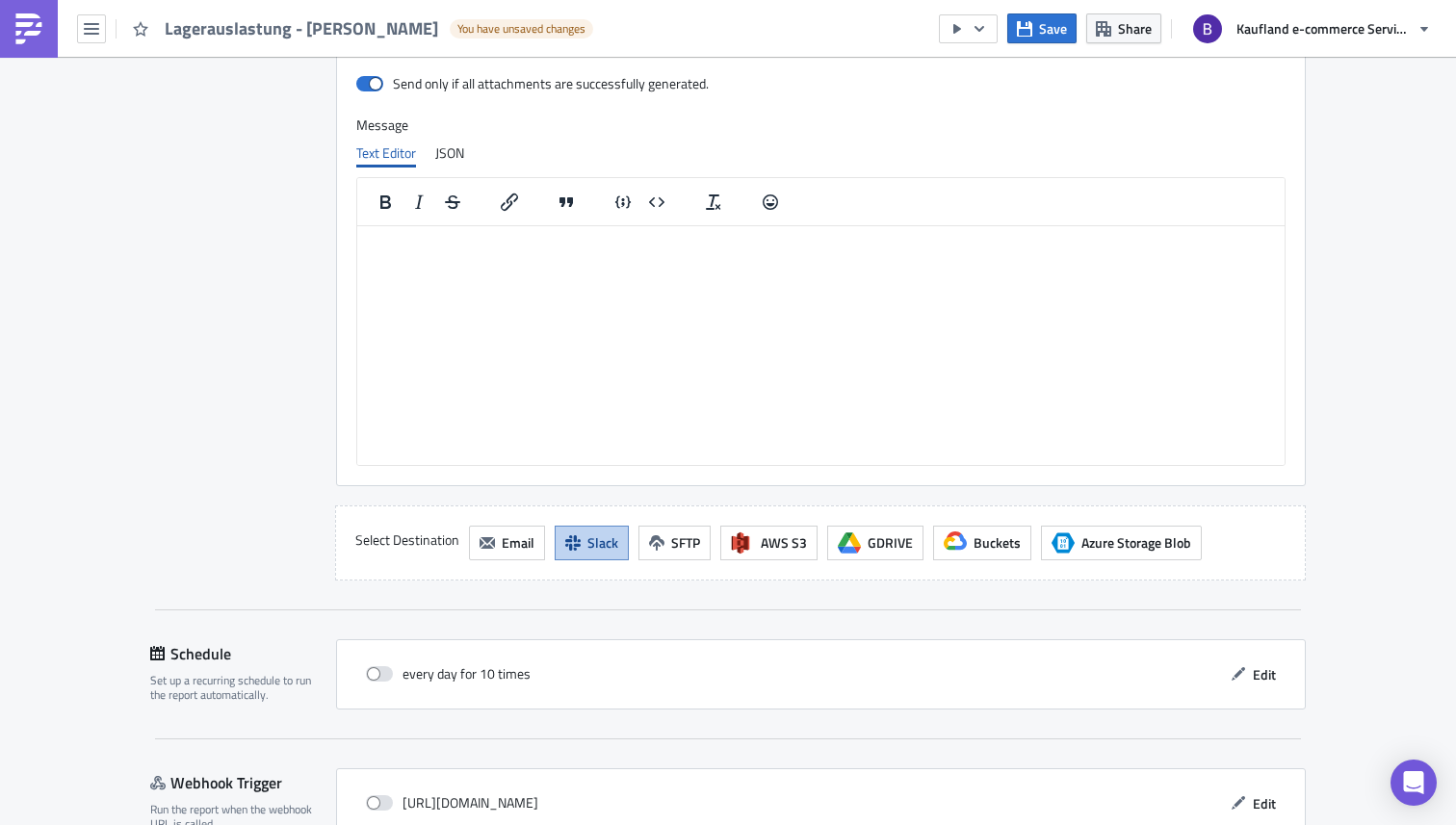 type 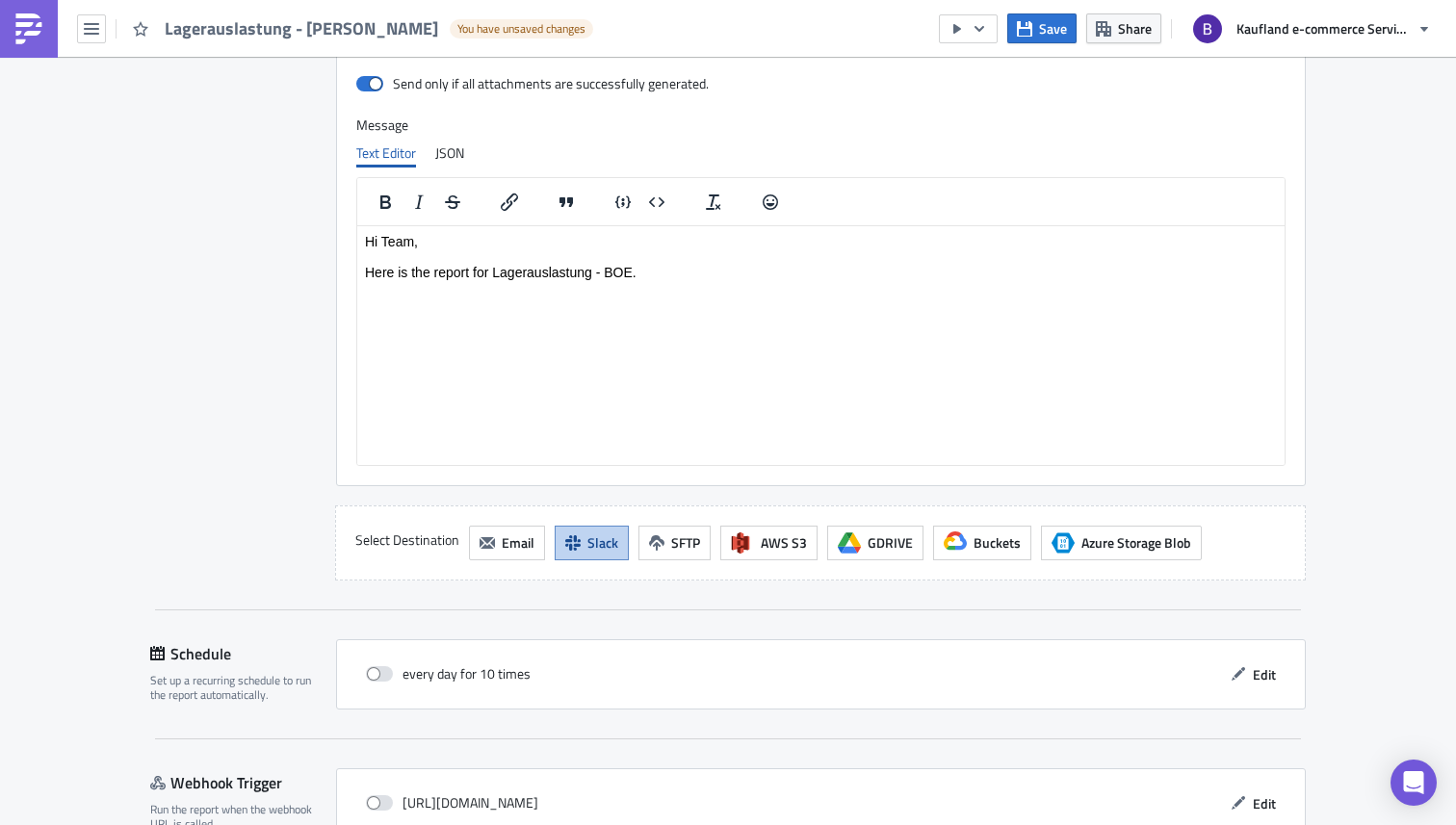 scroll, scrollTop: 1528, scrollLeft: 0, axis: vertical 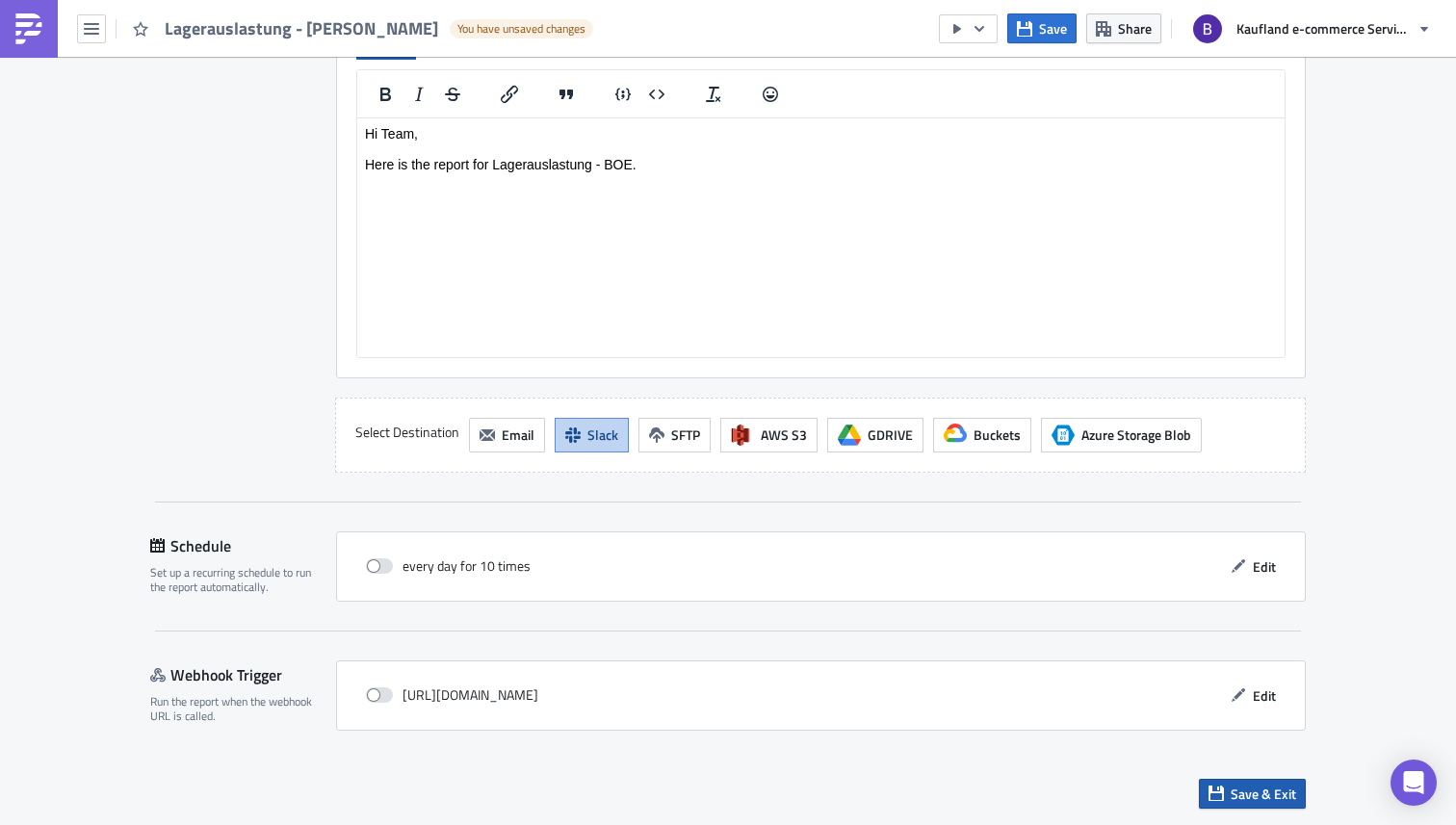 click on "Save & Exit" at bounding box center (1263, 793) 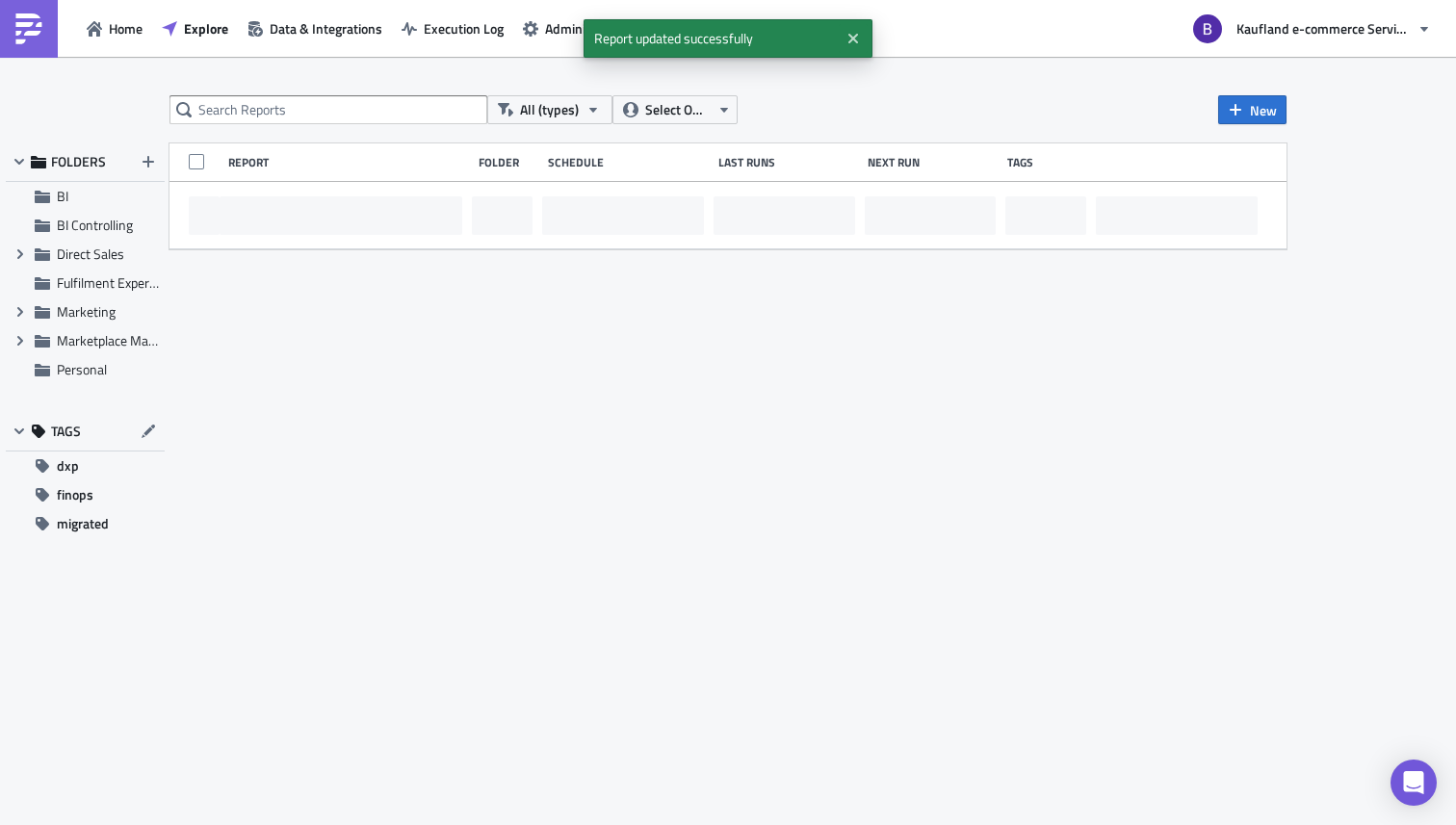 scroll, scrollTop: 0, scrollLeft: 0, axis: both 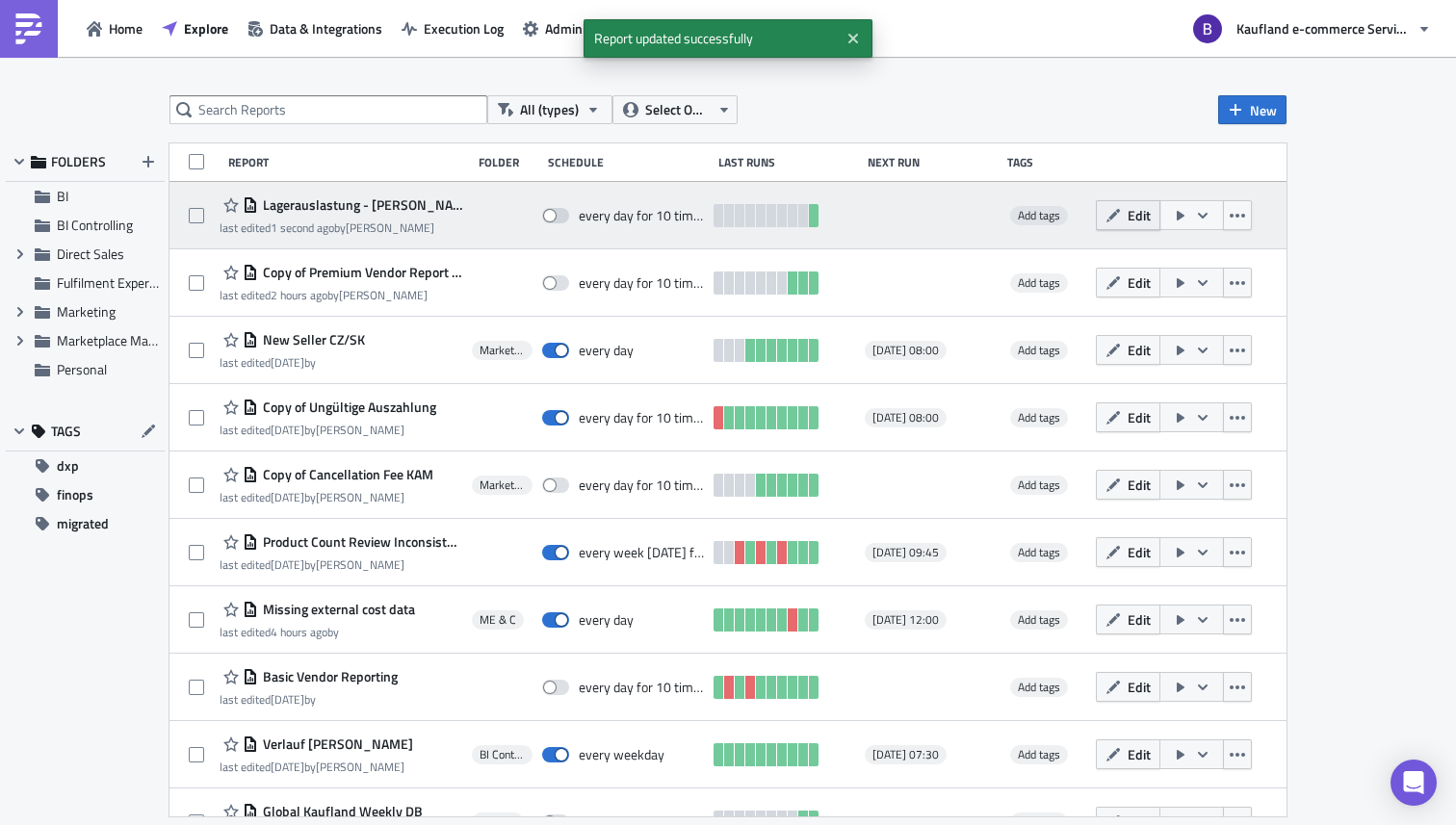 click on "Edit" at bounding box center (1139, 215) 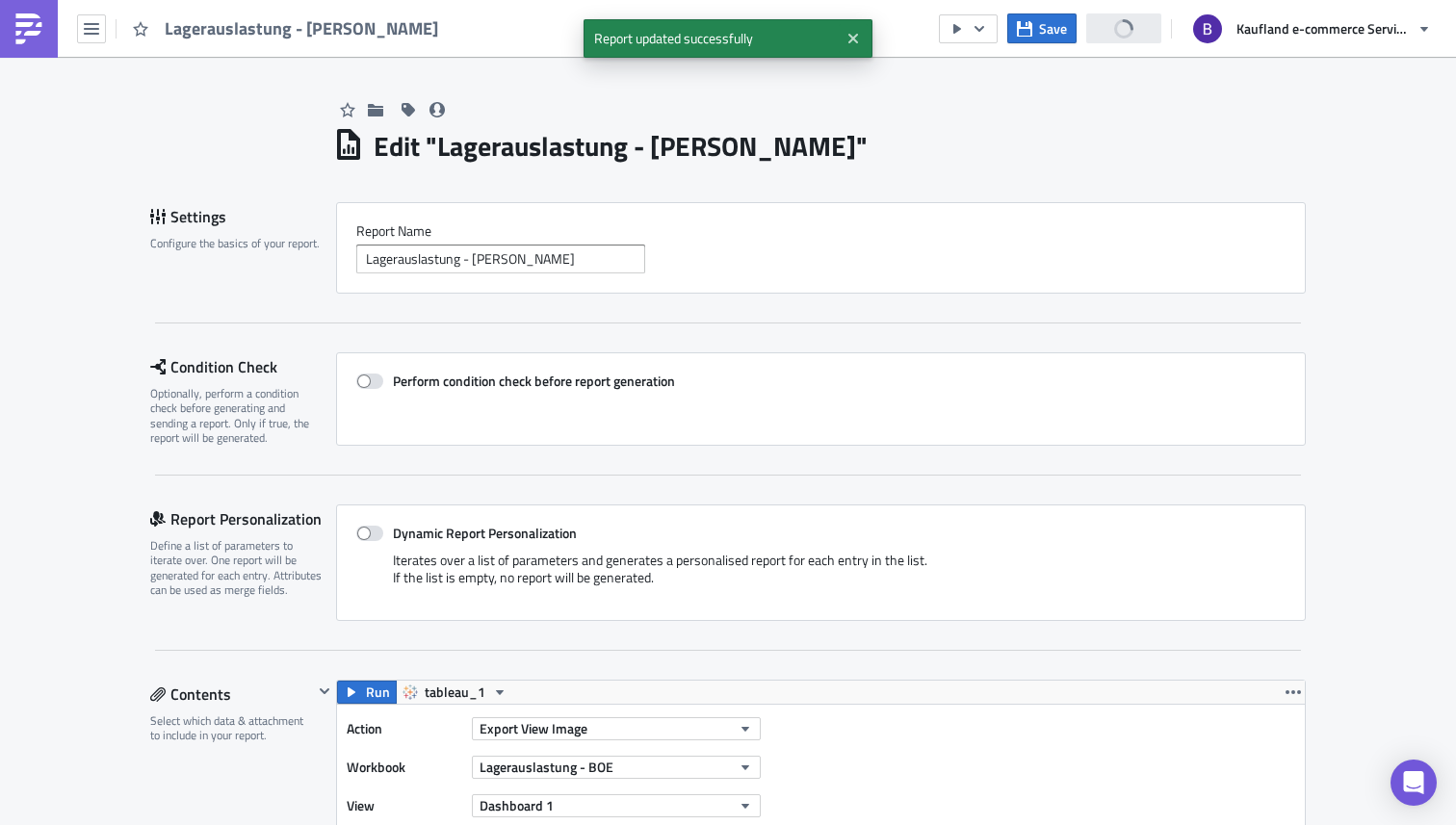 scroll, scrollTop: 0, scrollLeft: 0, axis: both 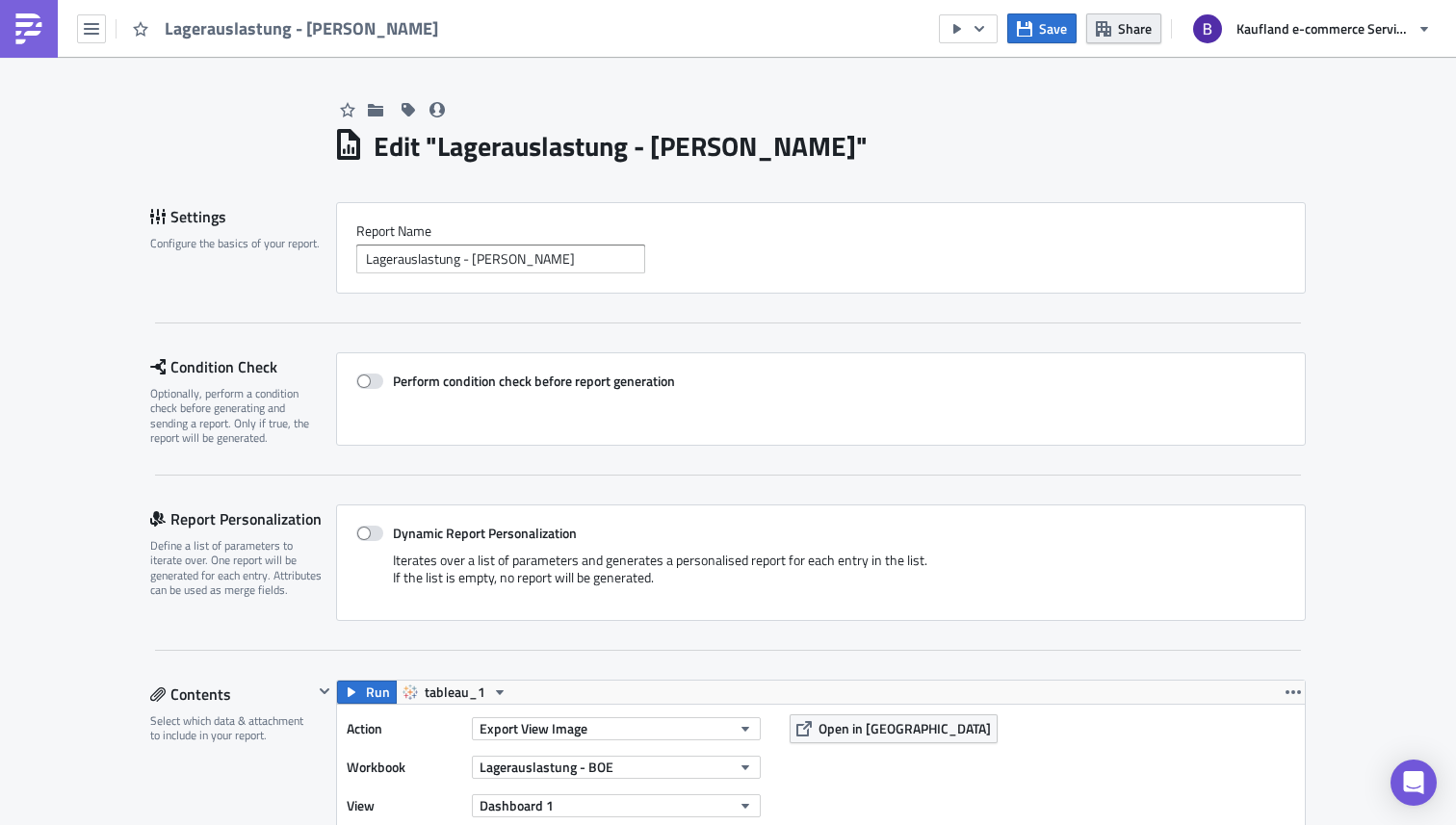 click on "Share" at bounding box center [1124, 28] 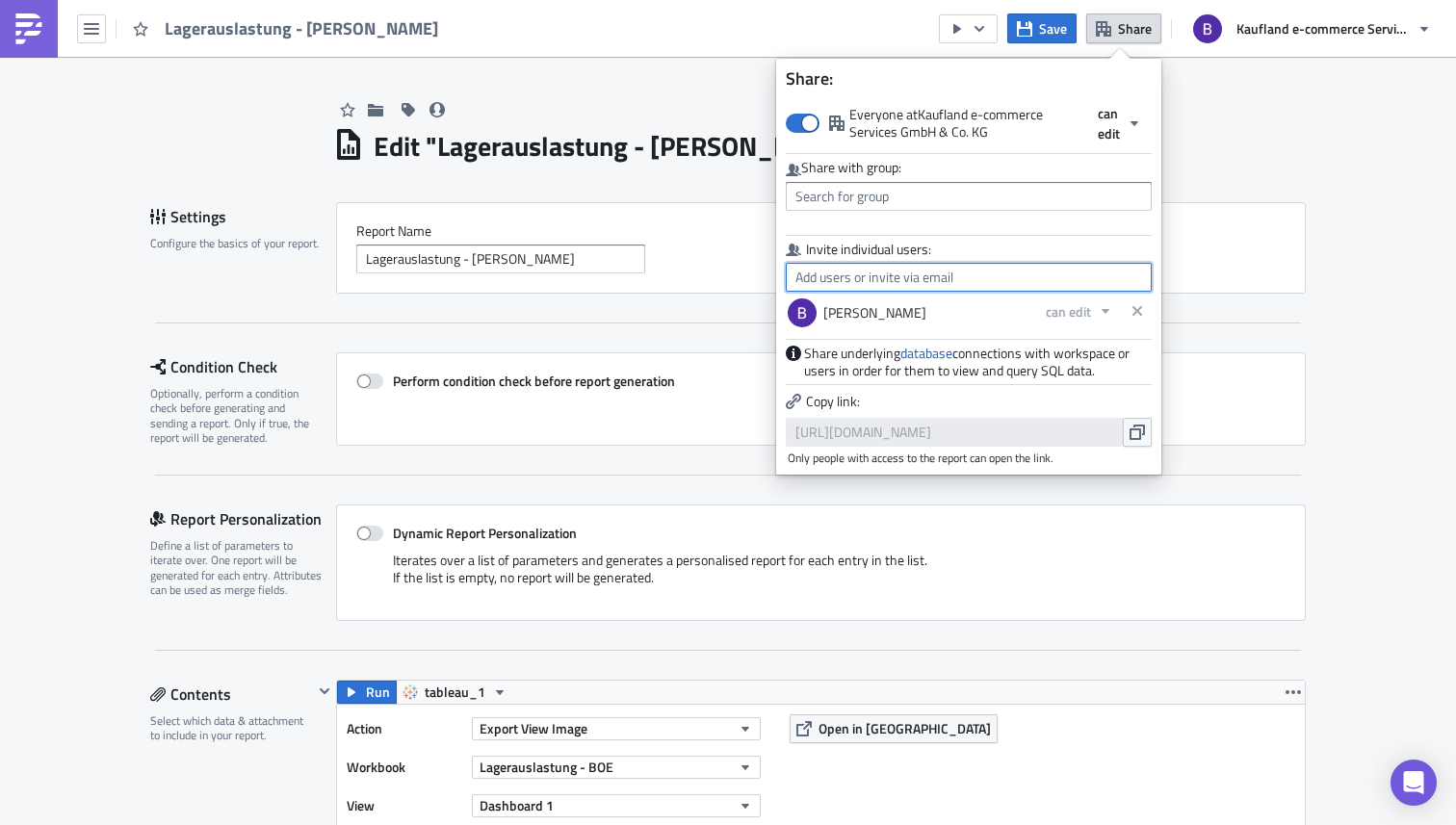 click at bounding box center [969, 277] 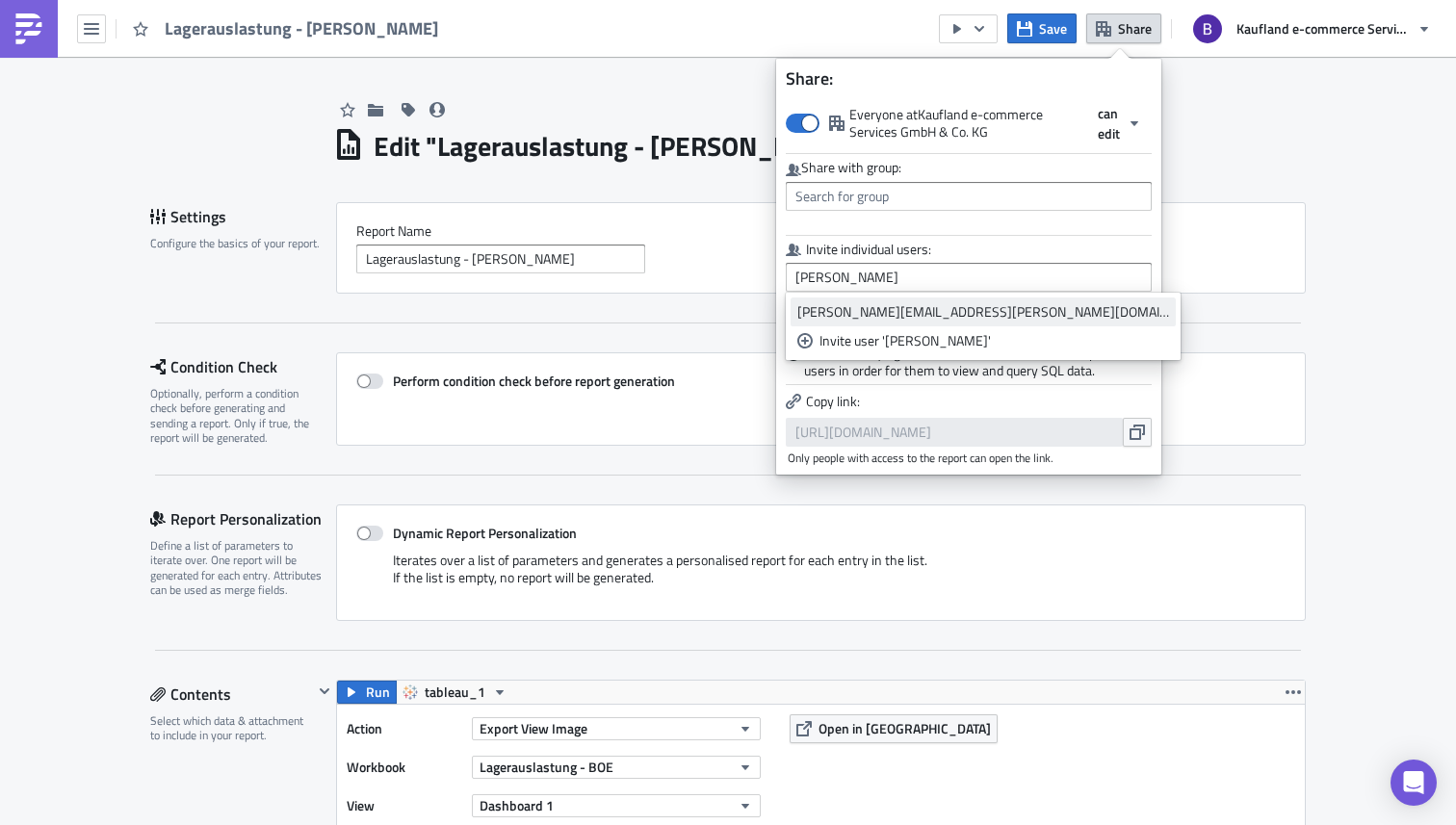 click on "roland.leyendecker@real-digital.de" at bounding box center (983, 312) 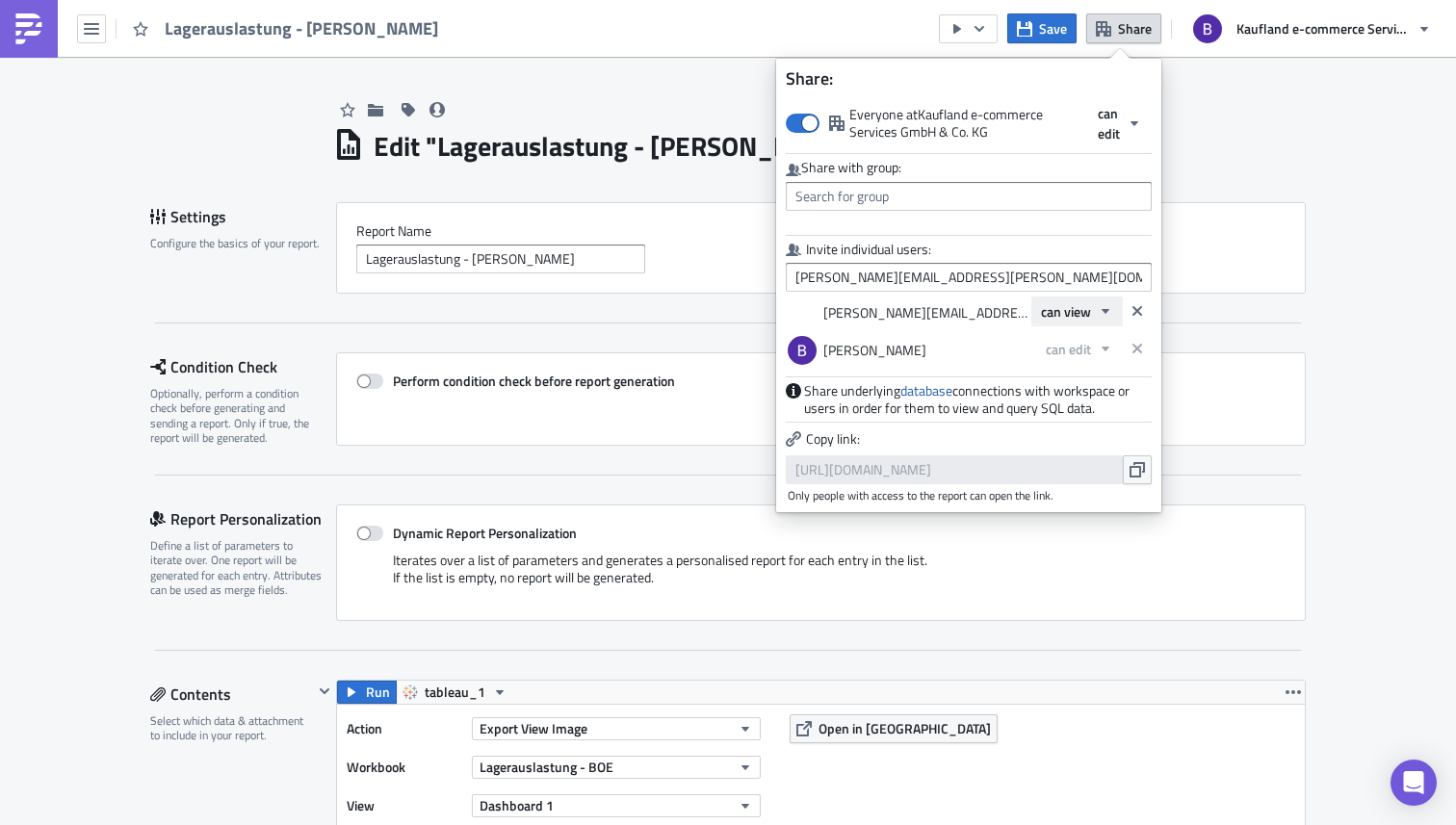 click on "can view" at bounding box center (1077, 311) 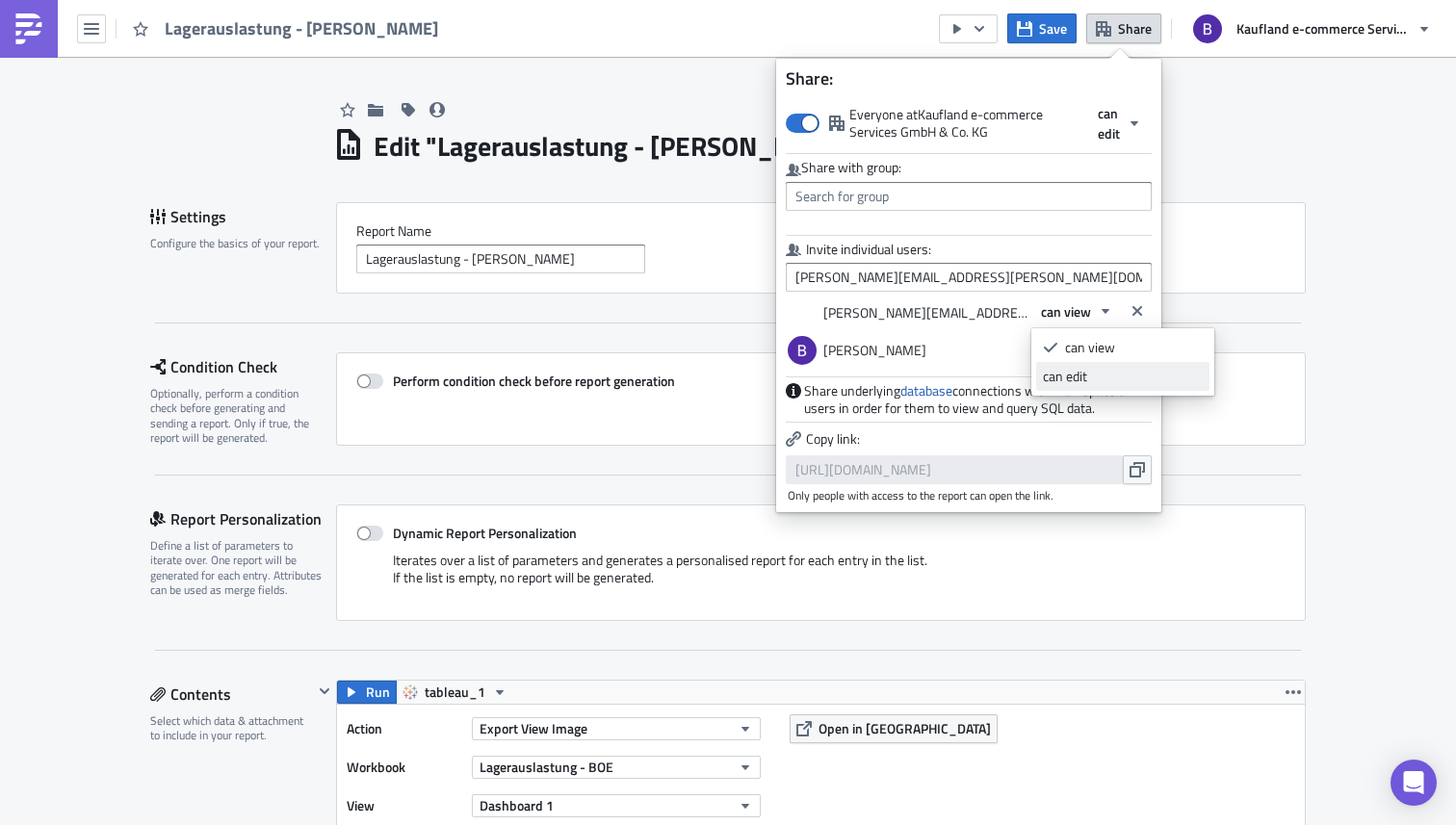 click on "can edit" at bounding box center (1123, 376) 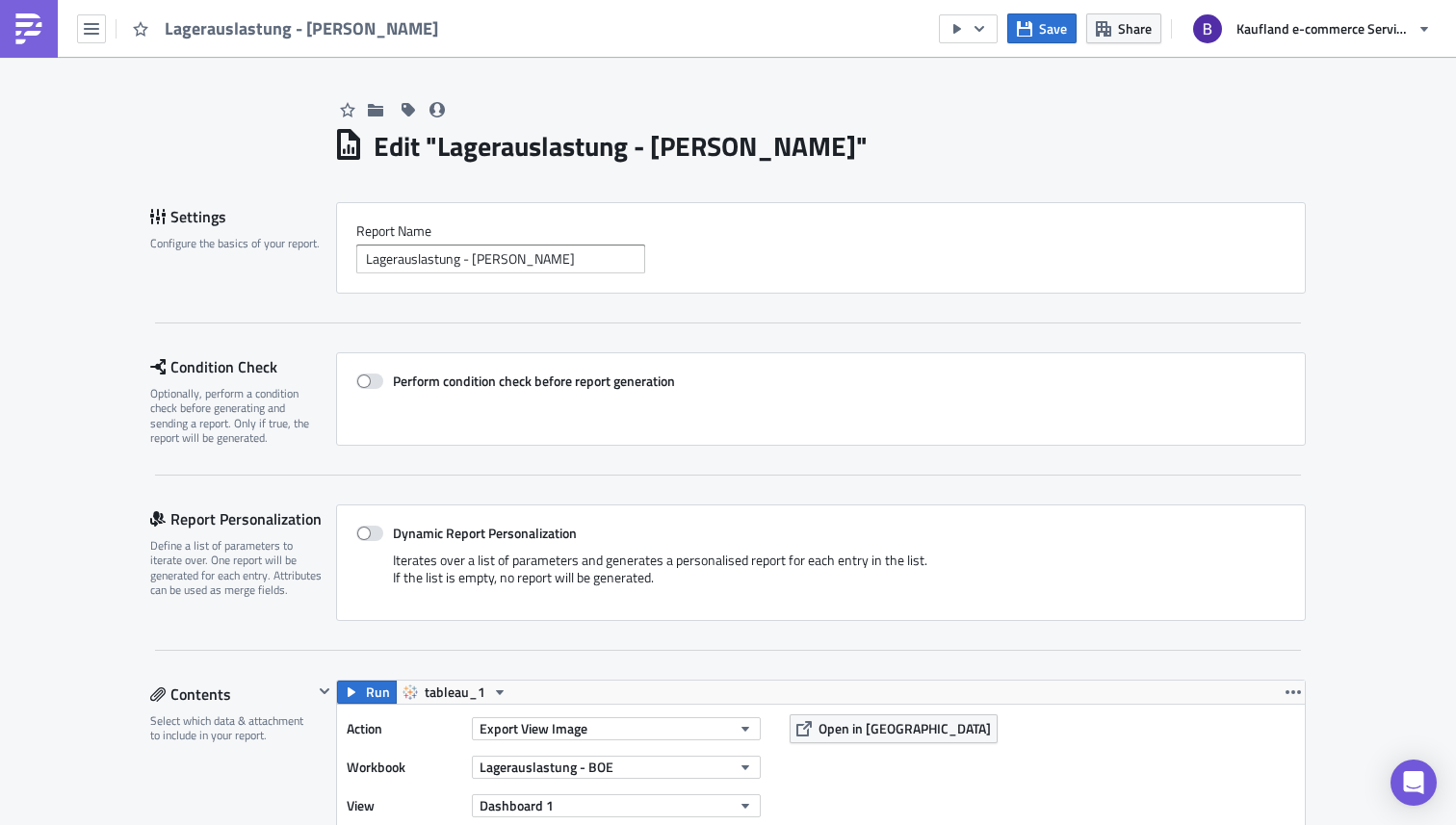 click at bounding box center (819, 90) 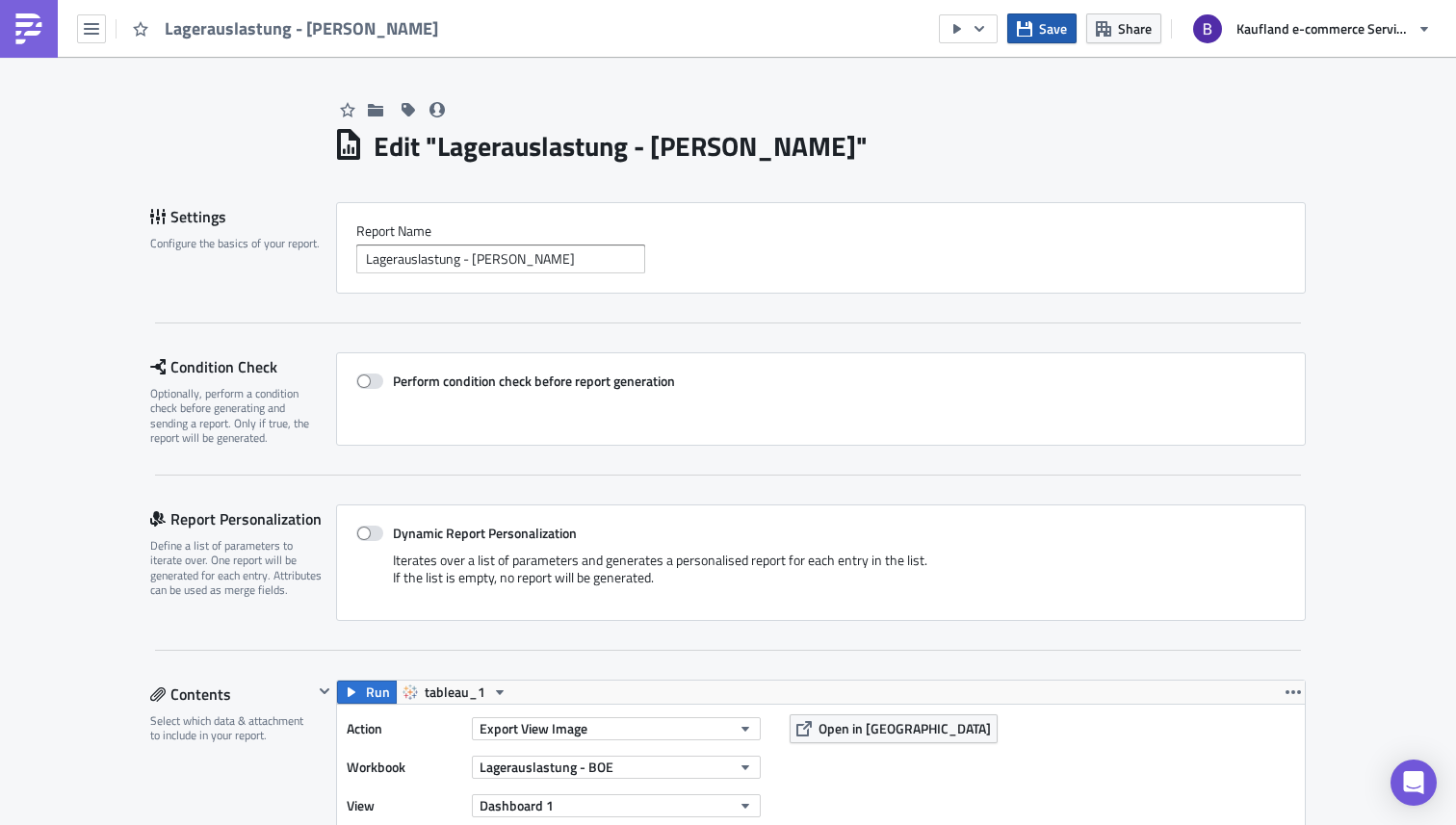 click on "Save" at bounding box center (1042, 28) 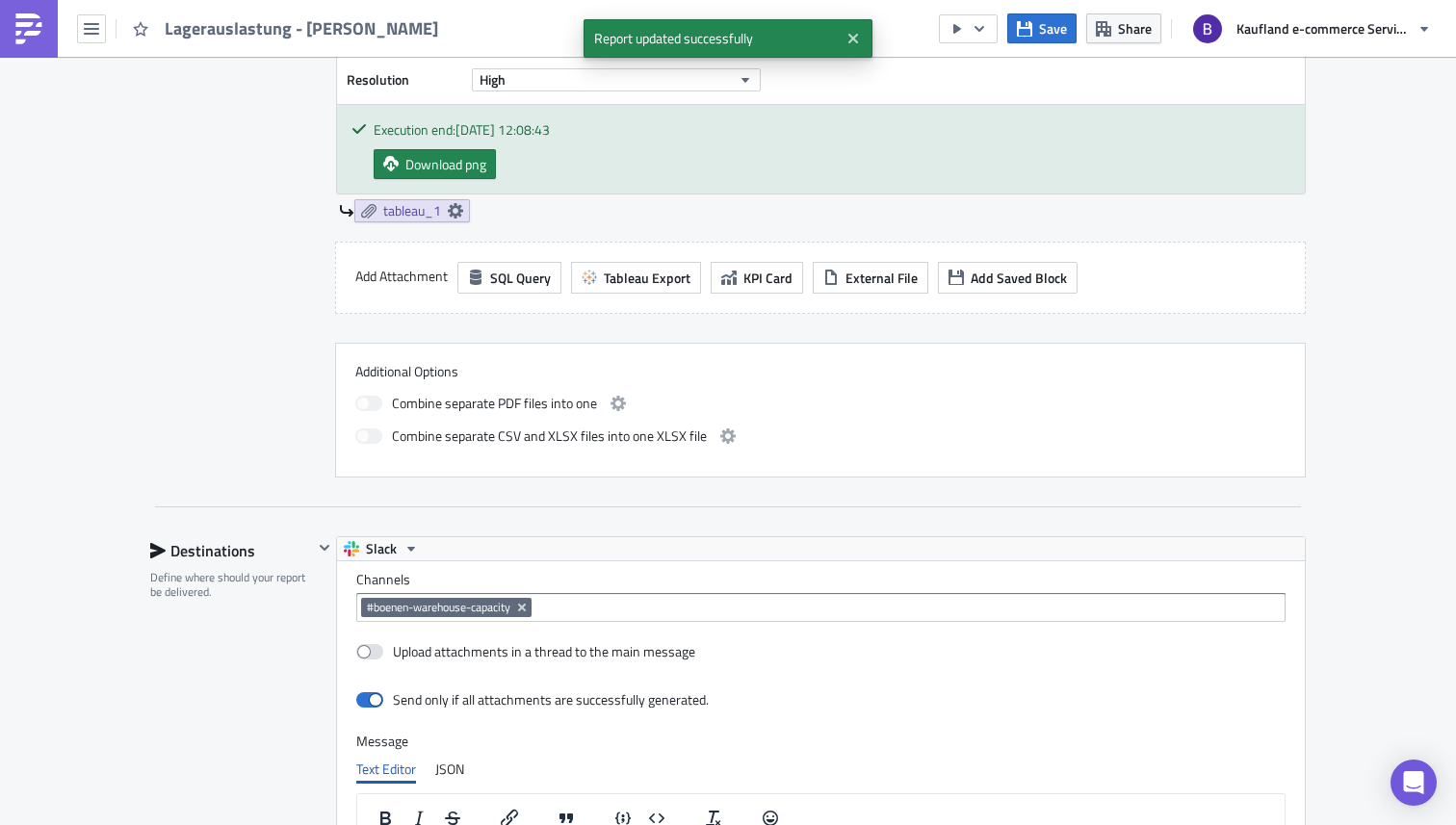scroll, scrollTop: 1528, scrollLeft: 0, axis: vertical 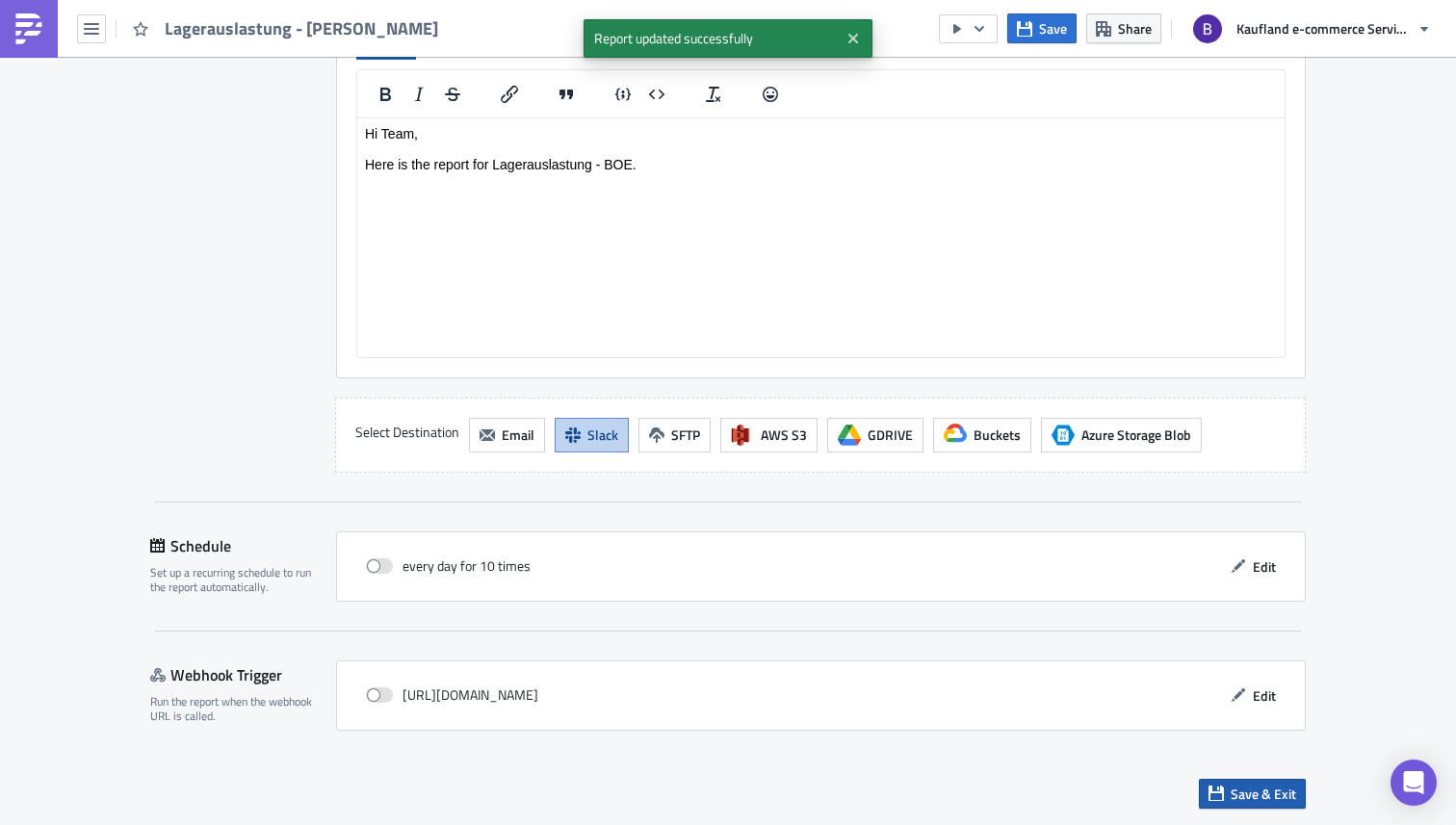 click on "Save & Exit" at bounding box center [1263, 793] 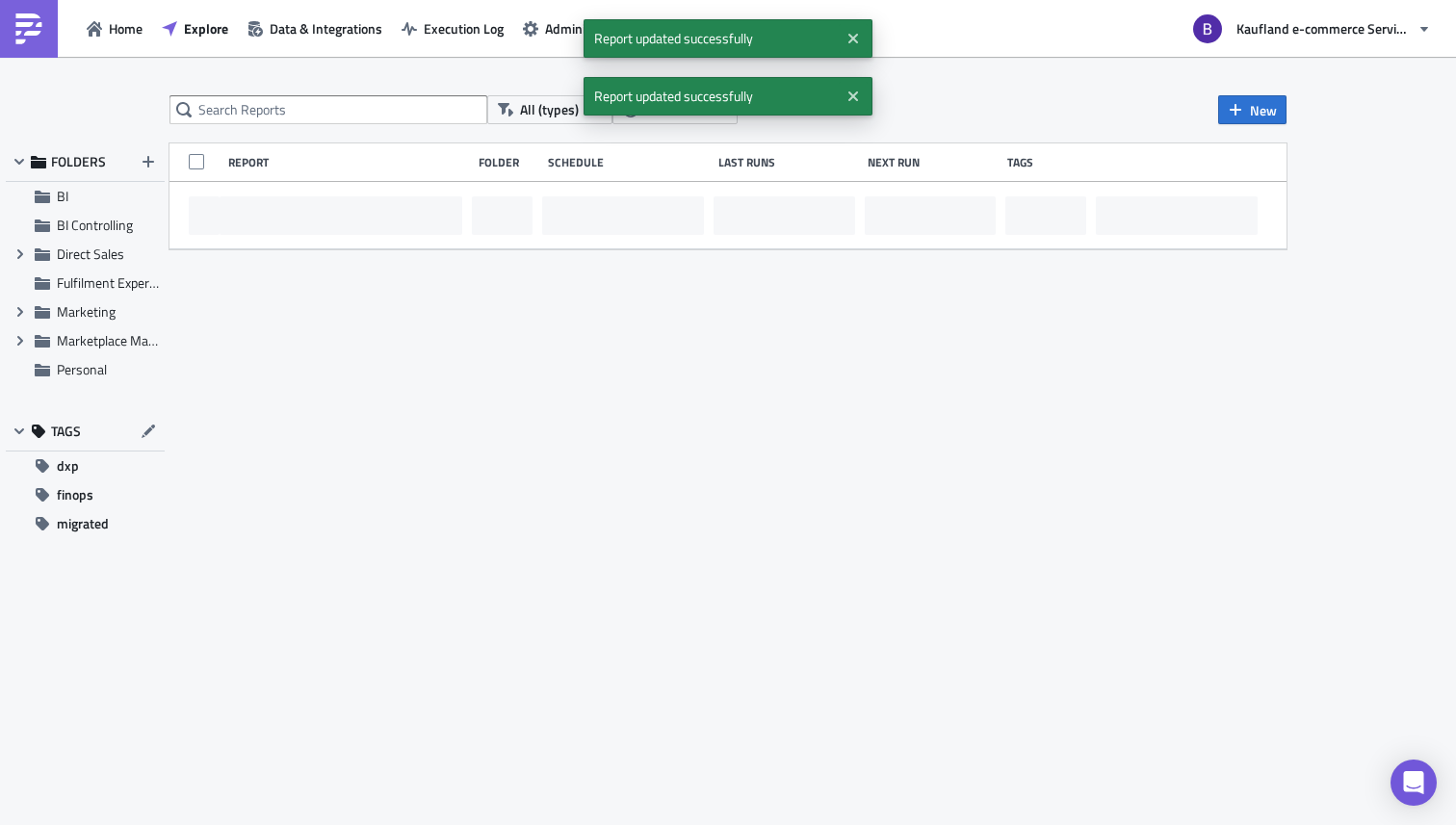 scroll, scrollTop: 0, scrollLeft: 0, axis: both 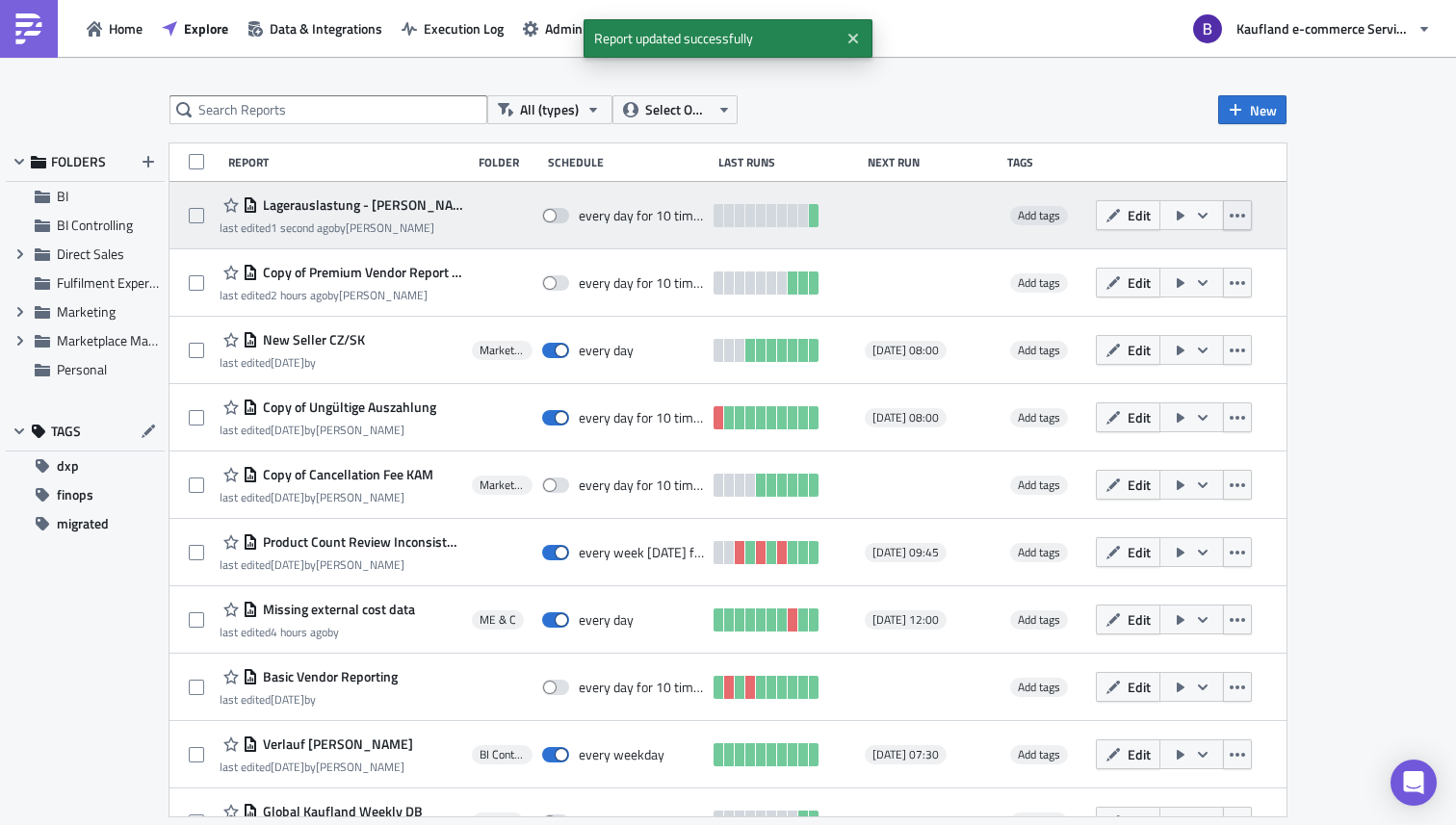 click 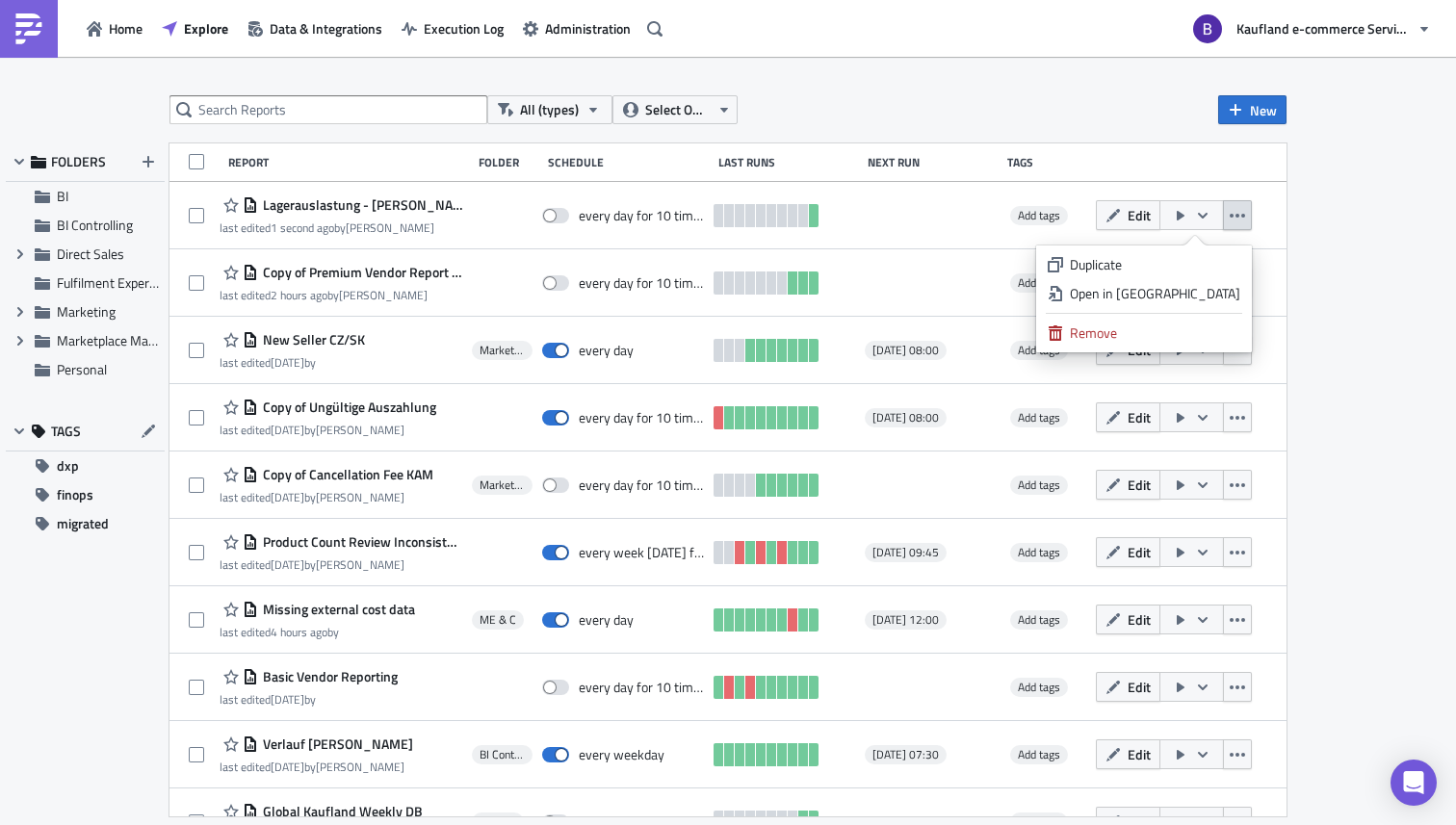 click on "All (types) Select Owner New FOLDERS BI BI Controlling Expand group Direct Sales Fulfilment Experience Expand group Marketing Expand group Marketplace Management Personal TAGS dxp finops migrated Report Folder Schedule Last Runs Next Run Tags  Lagerauslastung - BOE Slack last edited  1 second ago  by  Bharti Saxena every day for 10 times  Add tags Edit Copy of Premium Vendor Report - Direct Sales last edited  2 hours ago  by  Bharti Saxena every day for 10 times  Add tags Edit New Seller CZ/SK last edited  1 week ago  by    Marketplace Management every day  2025-07-11 08:00 Add tags Edit Copy of Ungültige Auszahlung last edited  1 week ago  by  Bharti Saxena every day for 10 times  2025-07-11 08:00 Add tags Edit Copy of Cancellation Fee KAM last edited  1 week ago  by  Jana Staudt Marketplace Management every day for 10 times  Add tags Edit Product Count Review Inconsistency on PDP last edited  2 weeks ago  by  joyce-sue sonnenschei every week on Monday for 10 times  2025-07-14 09:45 Add tags Edit  by" at bounding box center [728, 442] 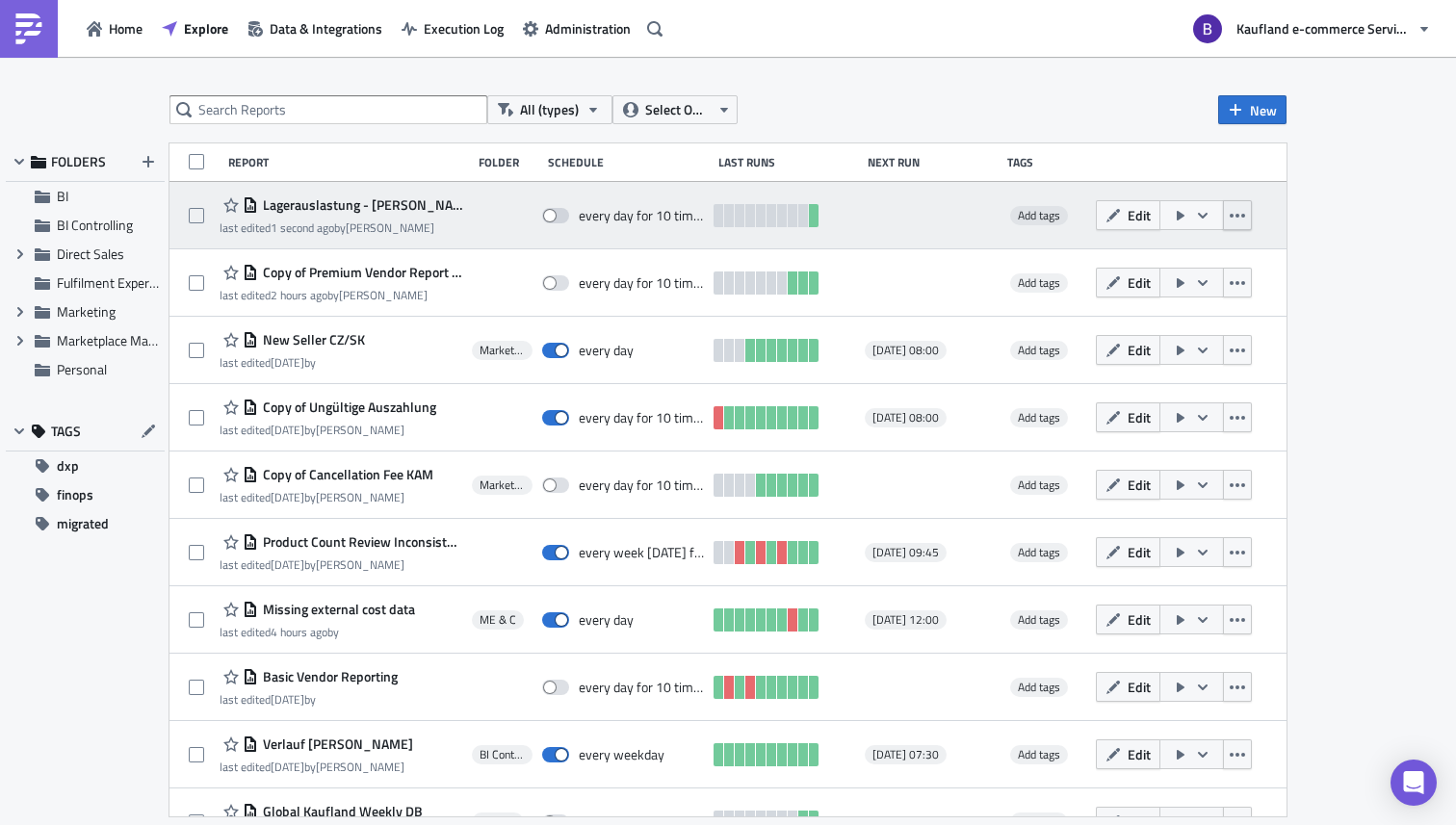 click 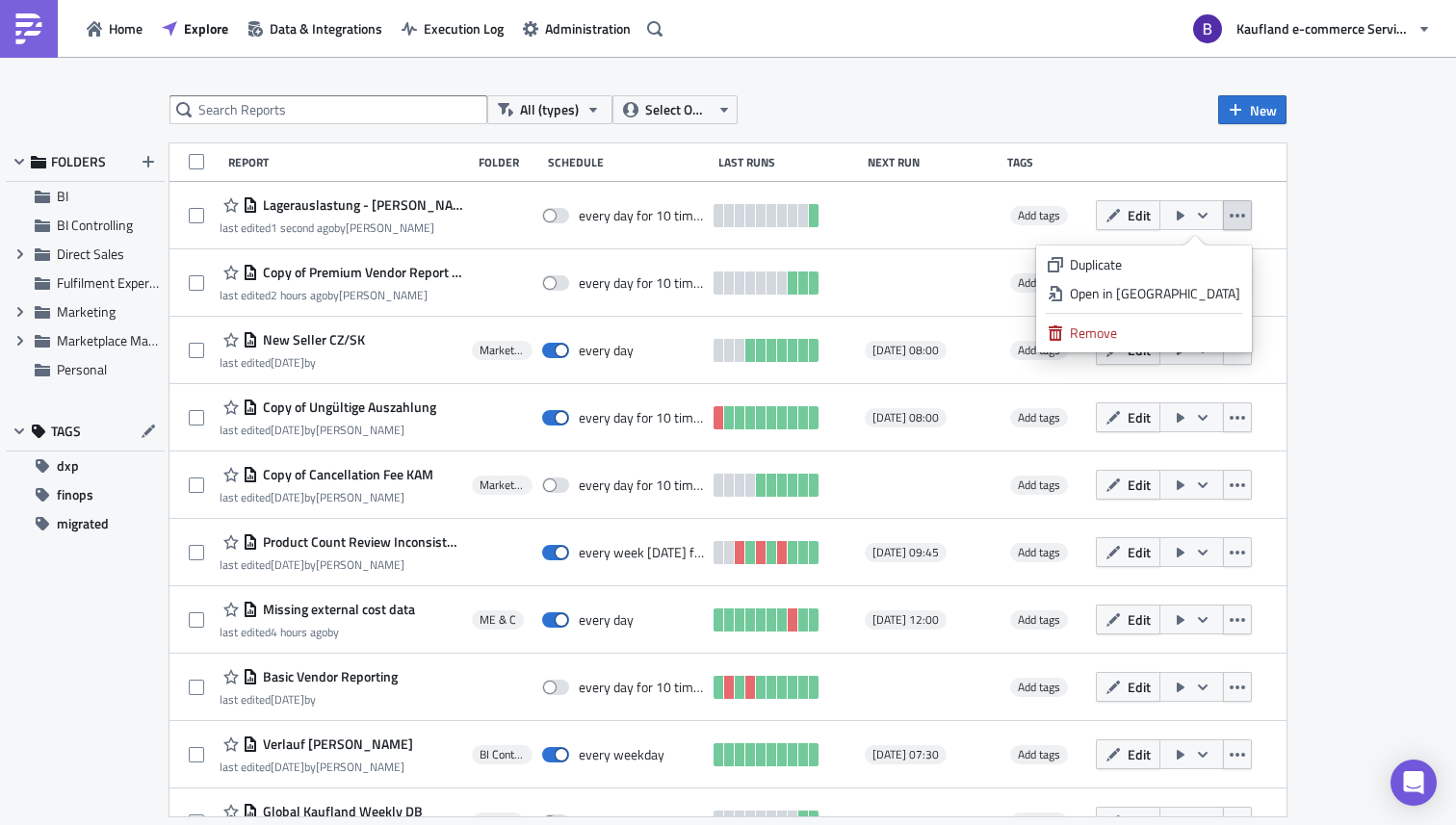 click on "All (types) Select Owner New FOLDERS BI BI Controlling Expand group Direct Sales Fulfilment Experience Expand group Marketing Expand group Marketplace Management Personal TAGS dxp finops migrated Report Folder Schedule Last Runs Next Run Tags  Lagerauslastung - BOE Slack last edited  1 second ago  by  Bharti Saxena every day for 10 times  Add tags Edit Copy of Premium Vendor Report - Direct Sales last edited  2 hours ago  by  Bharti Saxena every day for 10 times  Add tags Edit New Seller CZ/SK last edited  1 week ago  by    Marketplace Management every day  2025-07-11 08:00 Add tags Edit Copy of Ungültige Auszahlung last edited  1 week ago  by  Bharti Saxena every day for 10 times  2025-07-11 08:00 Add tags Edit Copy of Cancellation Fee KAM last edited  1 week ago  by  Jana Staudt Marketplace Management every day for 10 times  Add tags Edit Product Count Review Inconsistency on PDP last edited  2 weeks ago  by  joyce-sue sonnenschei every week on Monday for 10 times  2025-07-14 09:45 Add tags Edit  by" at bounding box center [728, 442] 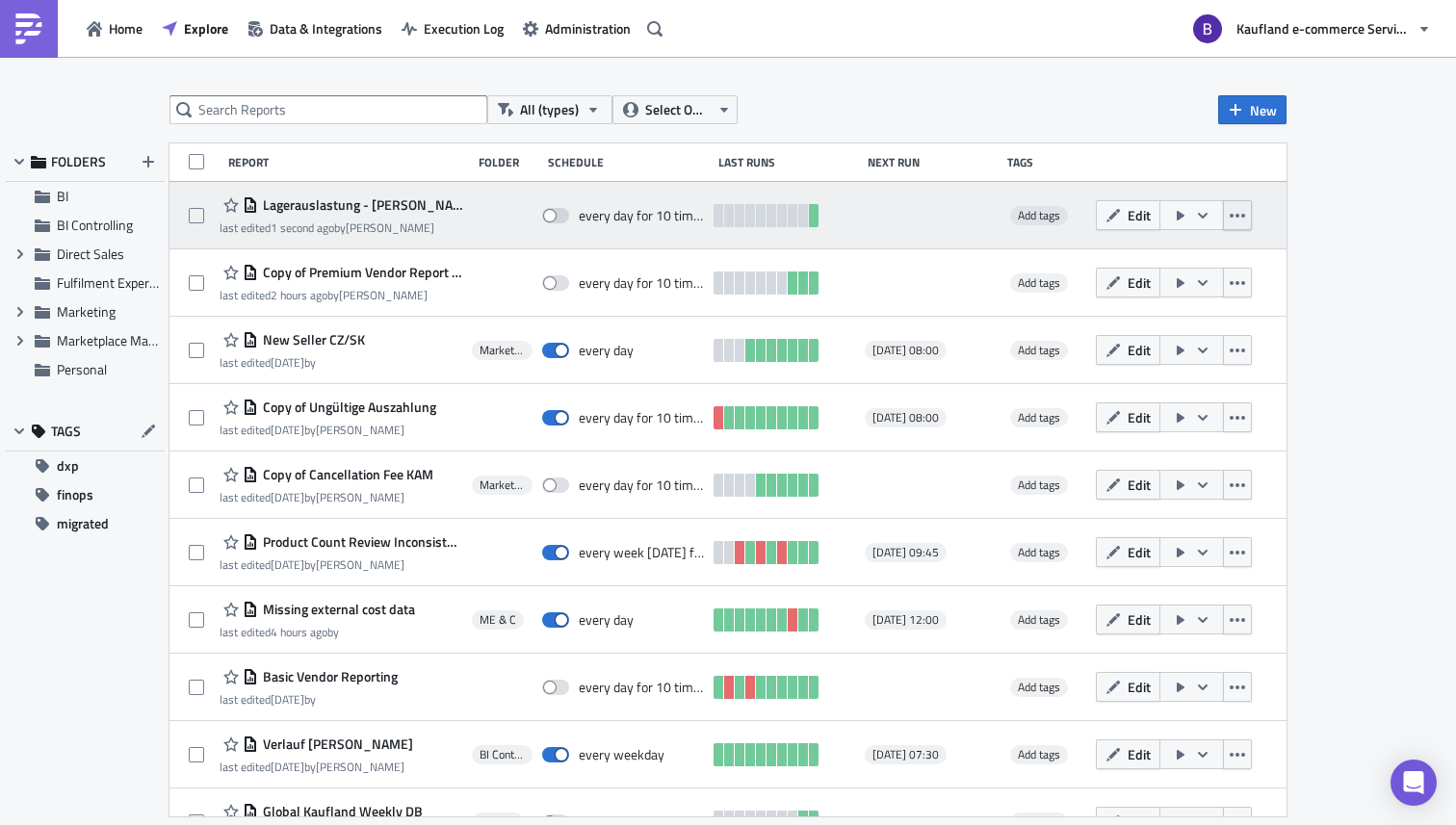 click 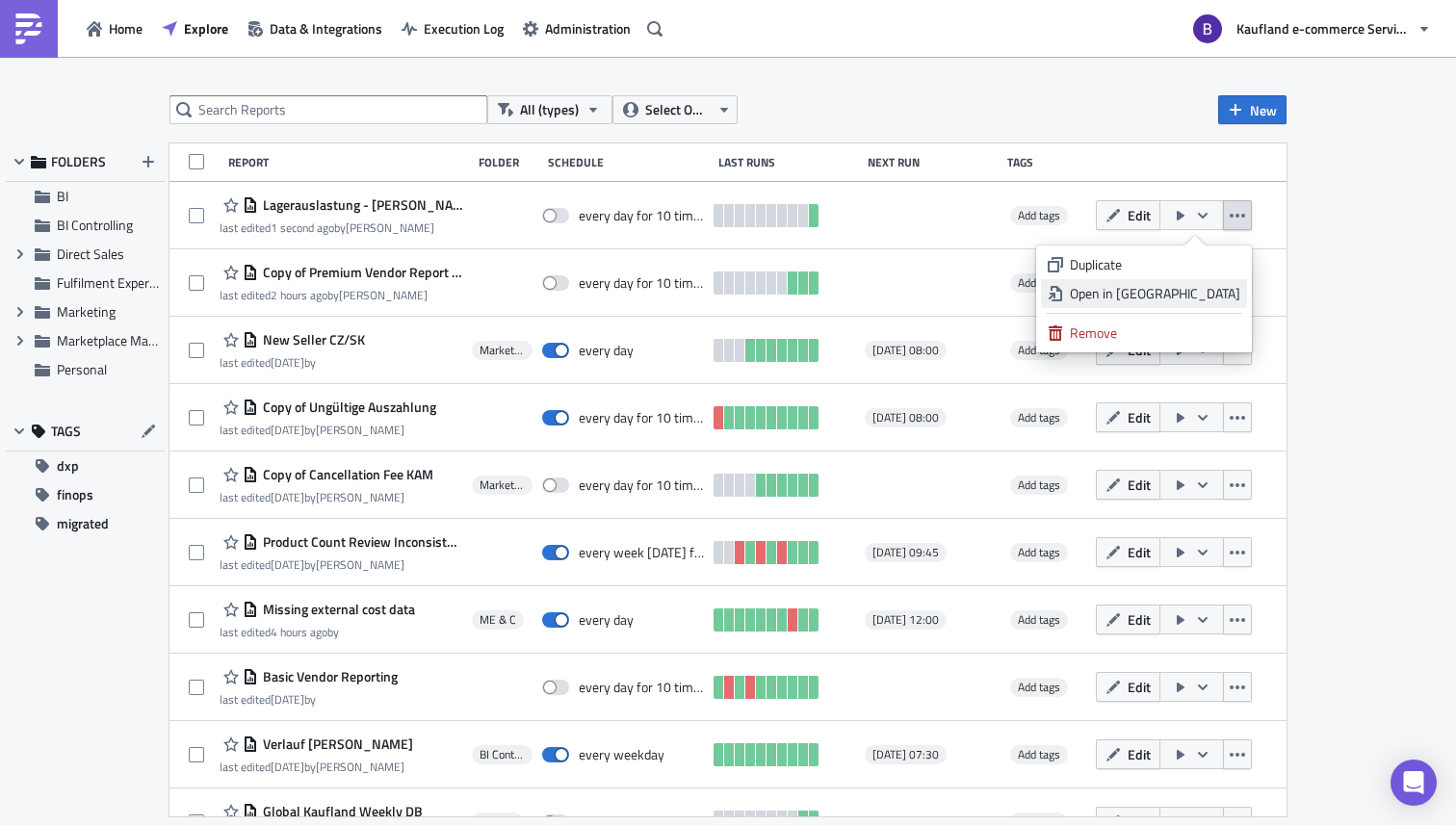click on "Open in New Tab" at bounding box center (1155, 294) 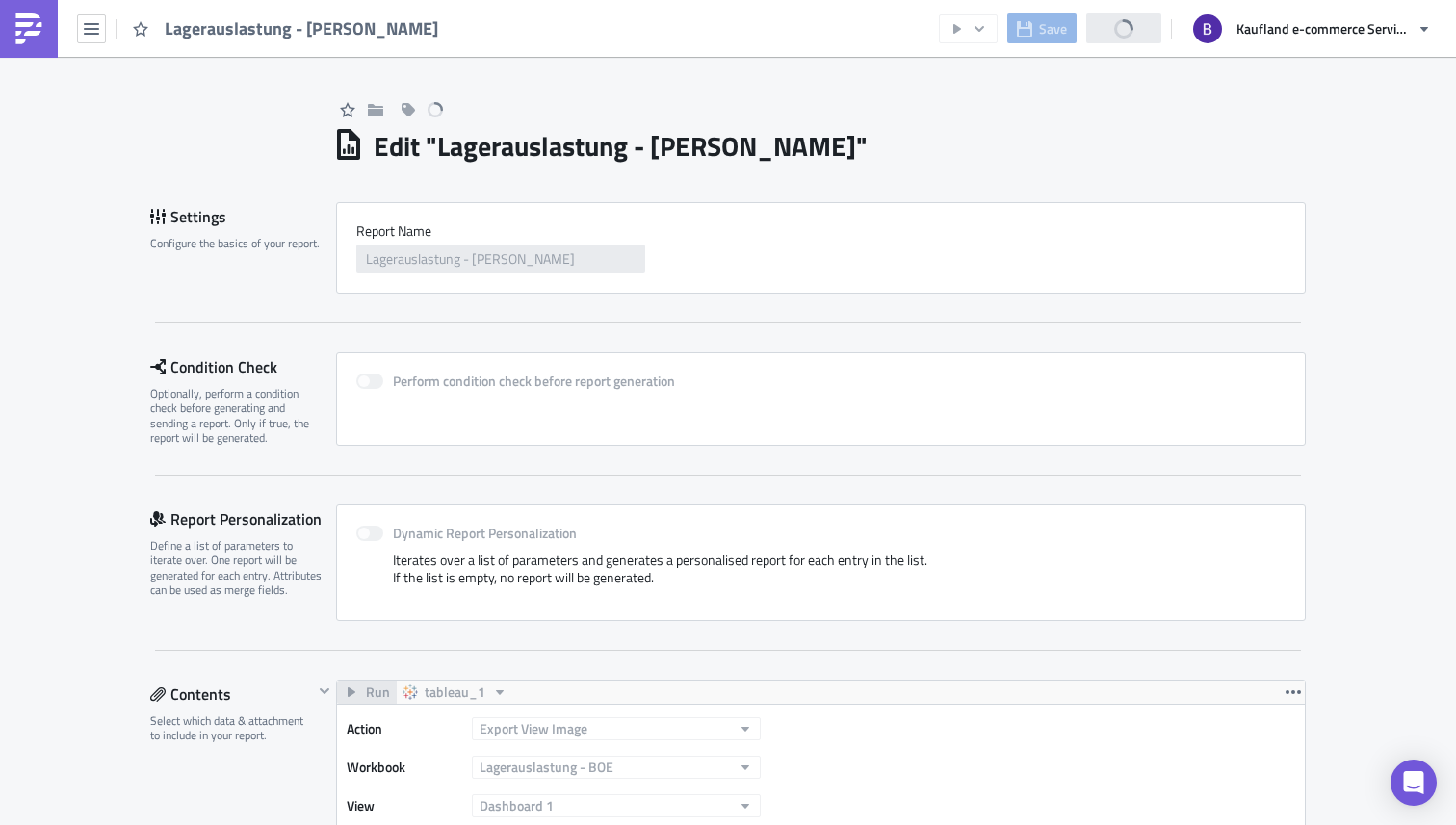 scroll, scrollTop: 0, scrollLeft: 0, axis: both 